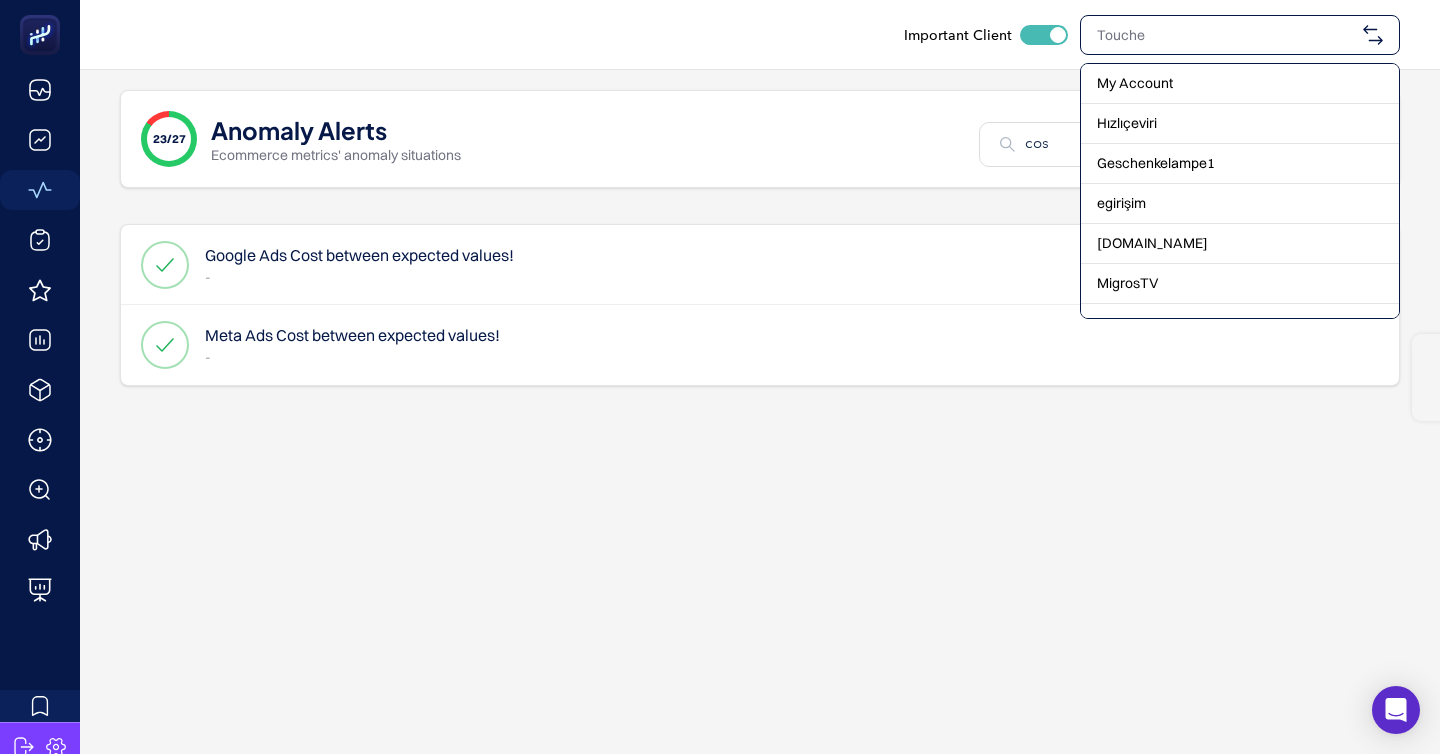 scroll, scrollTop: 0, scrollLeft: 0, axis: both 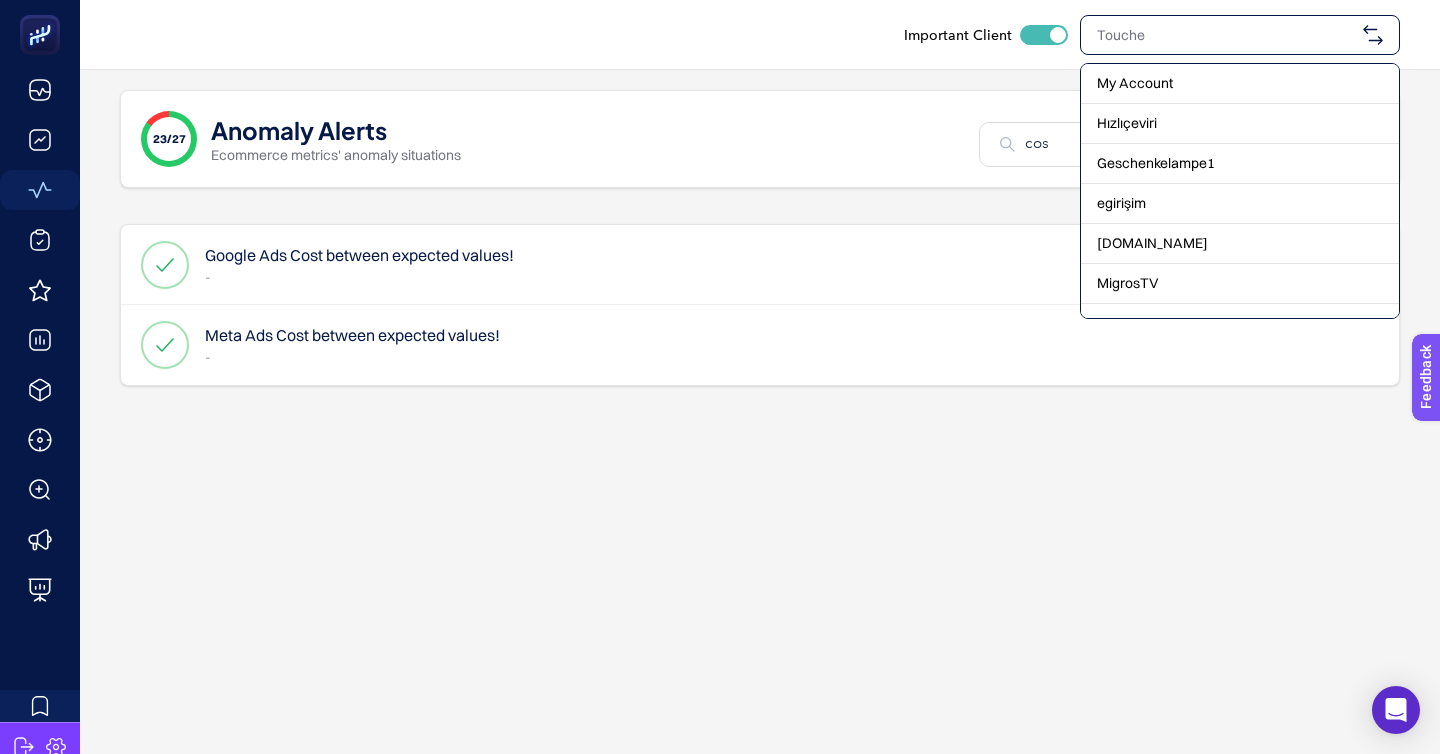 type on "l" 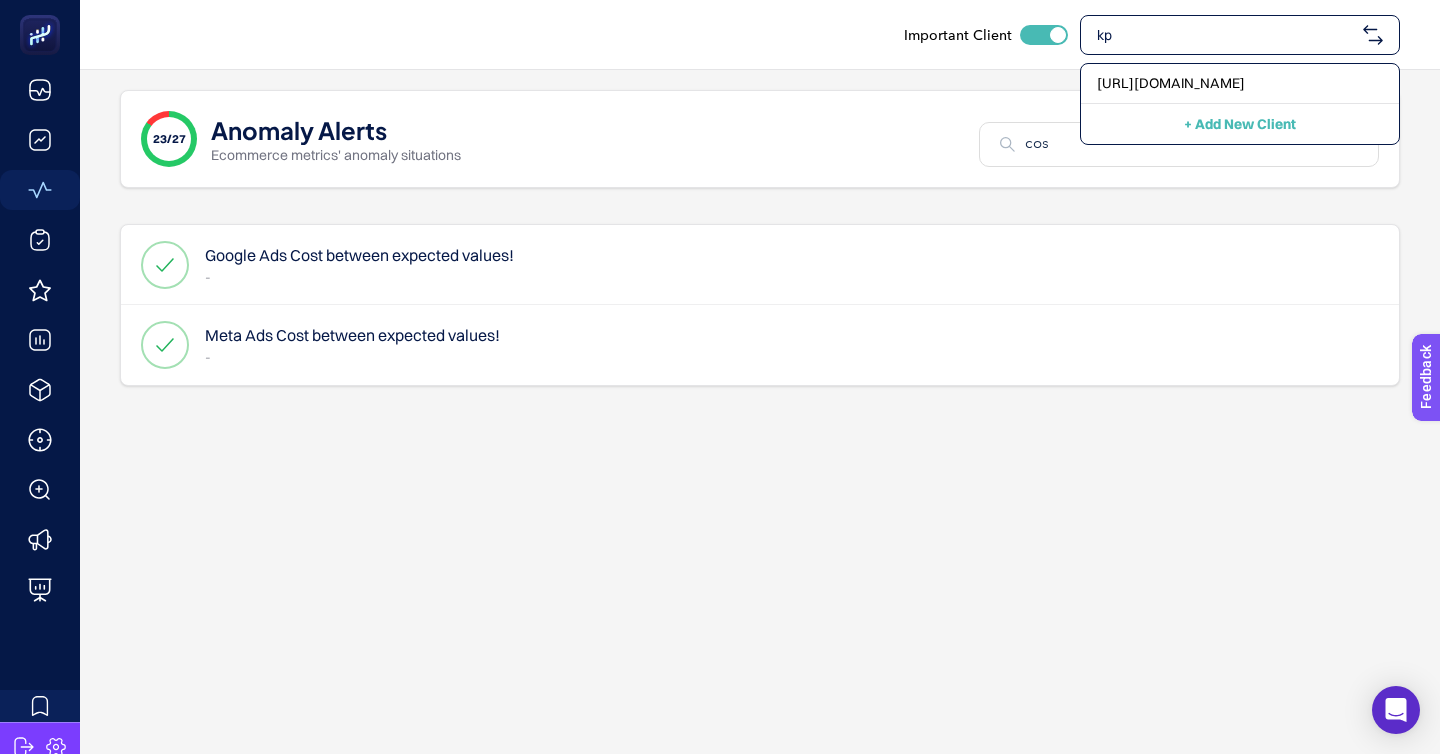 type on "k" 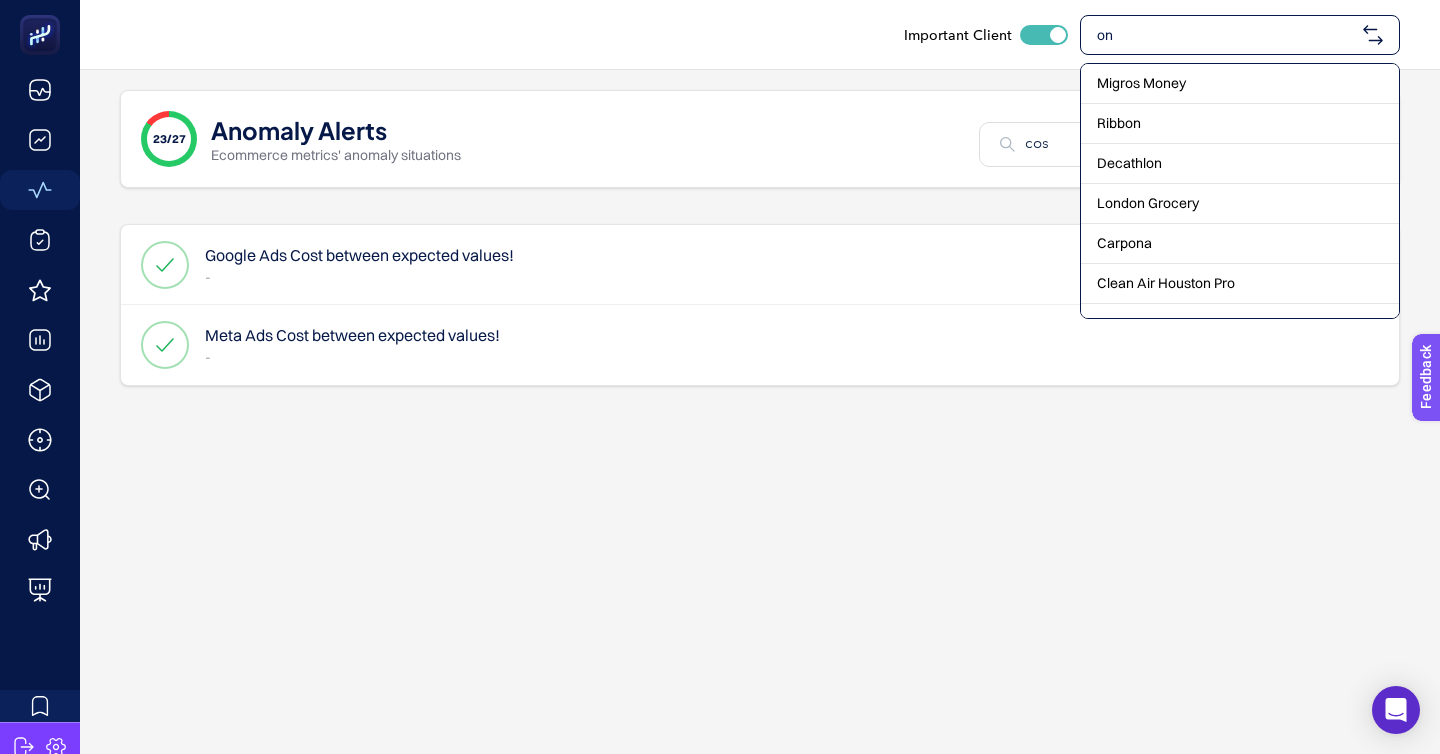 type on "o" 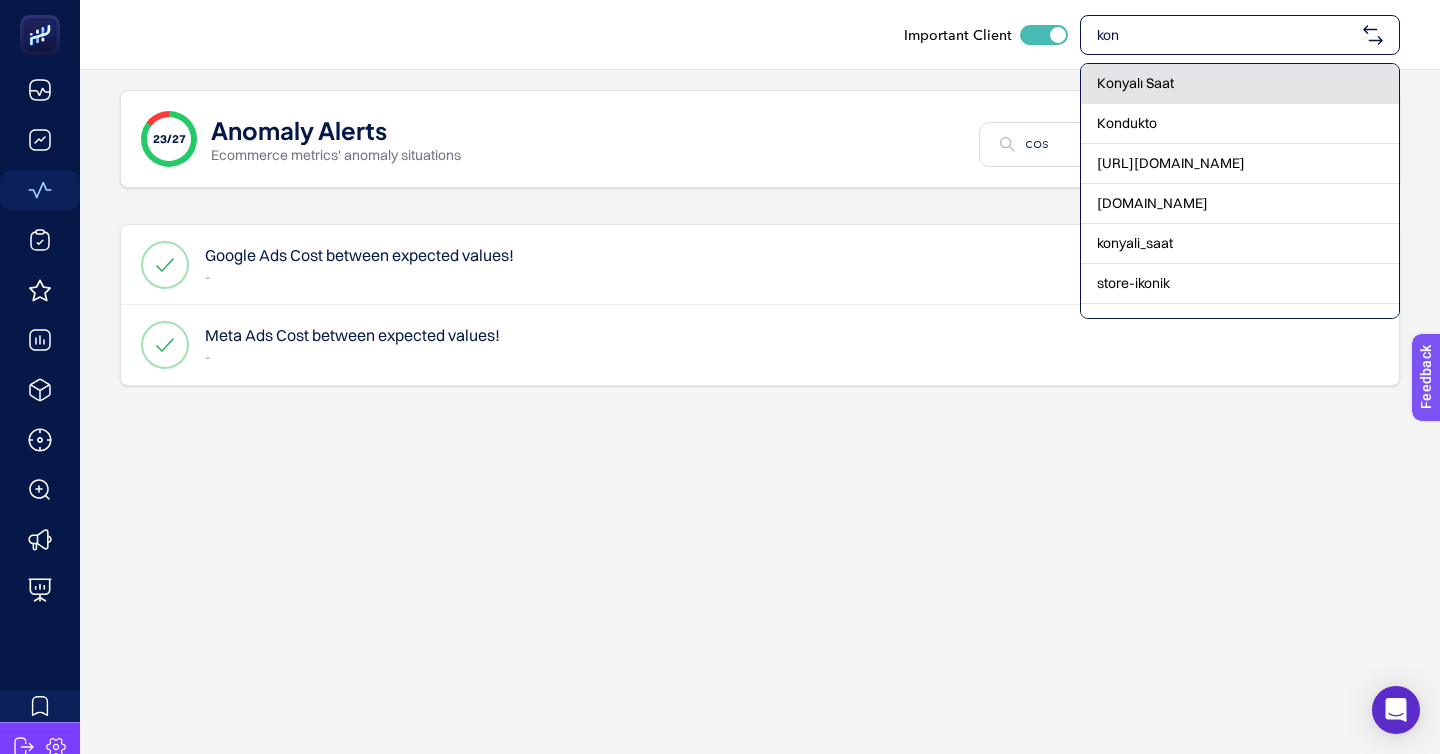 type on "kon" 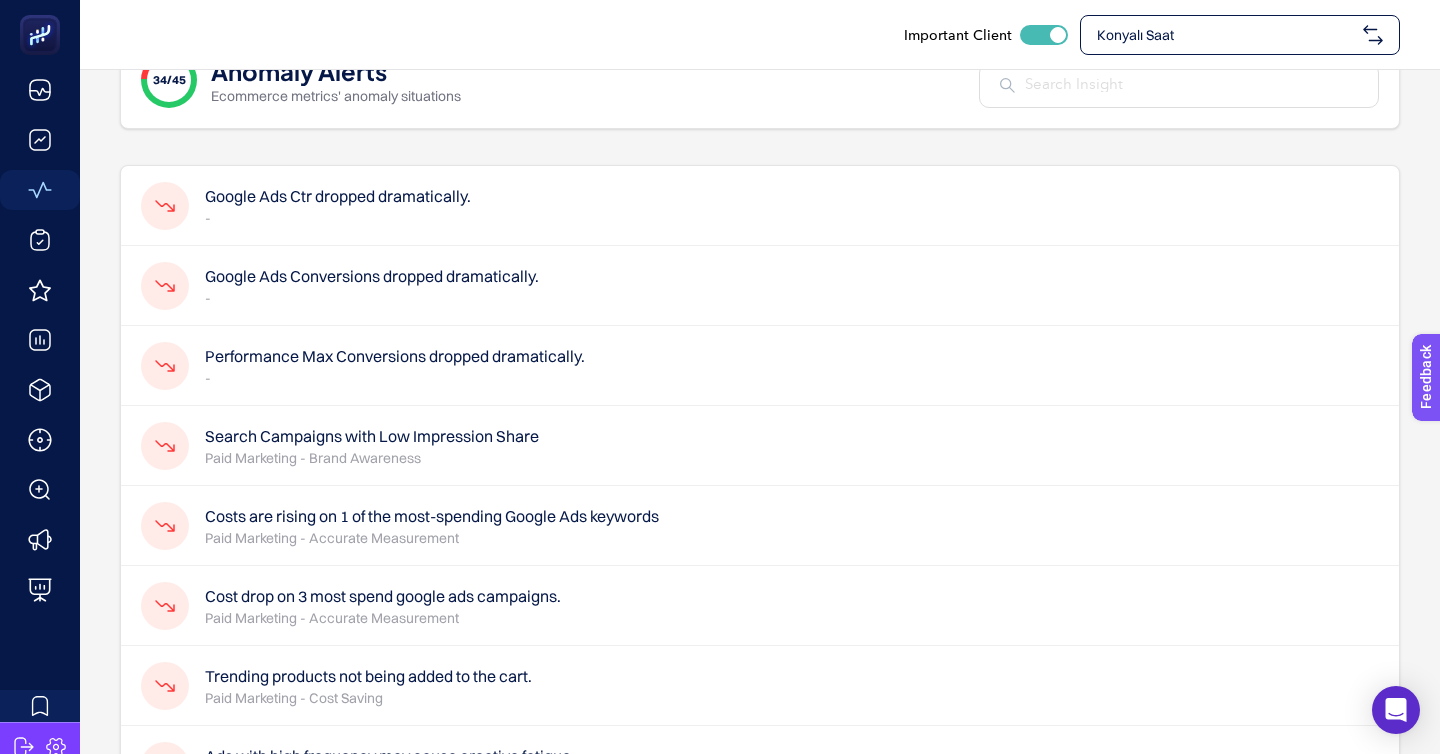scroll, scrollTop: 0, scrollLeft: 0, axis: both 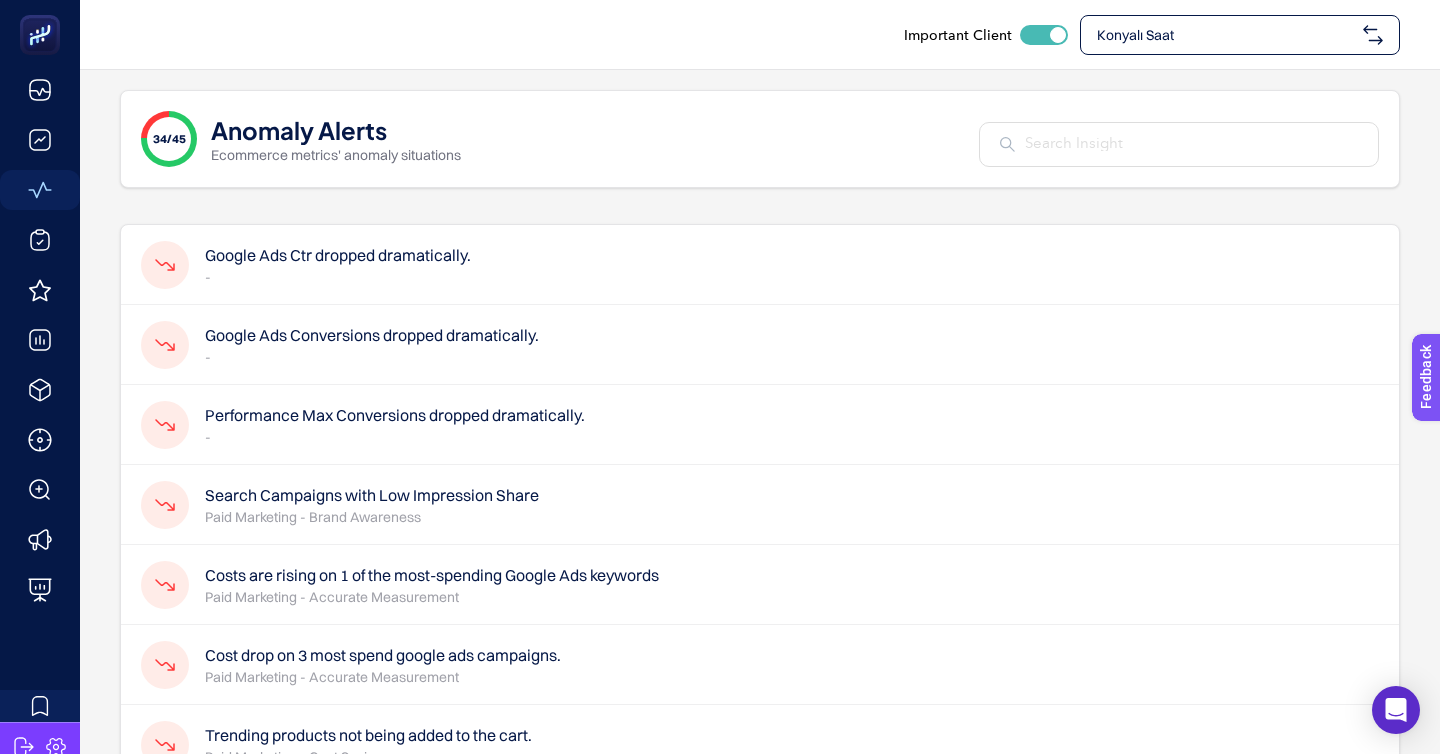 click on "34/45 Anomaly Alerts Ecommerce metrics' anomaly situations Google Ads Ctr dropped dramatically.  -  Google Ads Conversions dropped dramatically.  -  Performance Max Conversions dropped dramatically.  -  Search Campaigns with Low Impression Share Paid Marketing - Brand Awareness Costs are rising on 1 of the most-spending Google Ads keywords Paid Marketing - Accurate Measurement Cost drop on 3 most spend google ads campaigns. Paid Marketing - Accurate Measurement Trending products not being added to the cart. Paid Marketing - Cost Saving Ads with high frequency may cause creative fatigue. Paid Marketing - Cost Saving Costs are rising on 3 of the most-spending Google Ads campaigns Paid Marketing - Accurate Measurement Unexpected CPC spike detected for key terms Paid Marketing - Cost Saving Impression drop on high-visibility organic keywords noted Analytics - Accurate Measurement Impressions rise on 1 high-visible organic keywords Analytics - Accurate Measurement Traffic rise on 2 high-traffic landing pages  -" 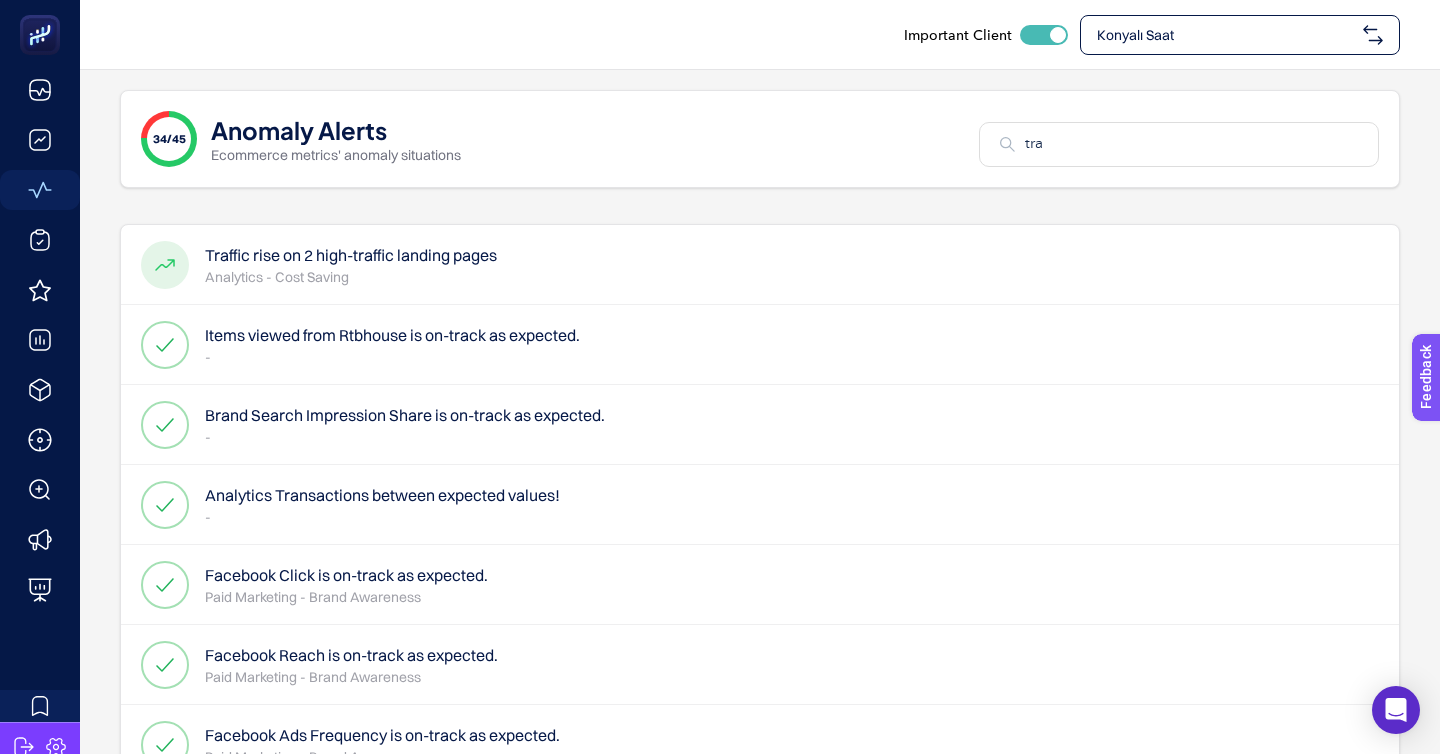 type on "tra" 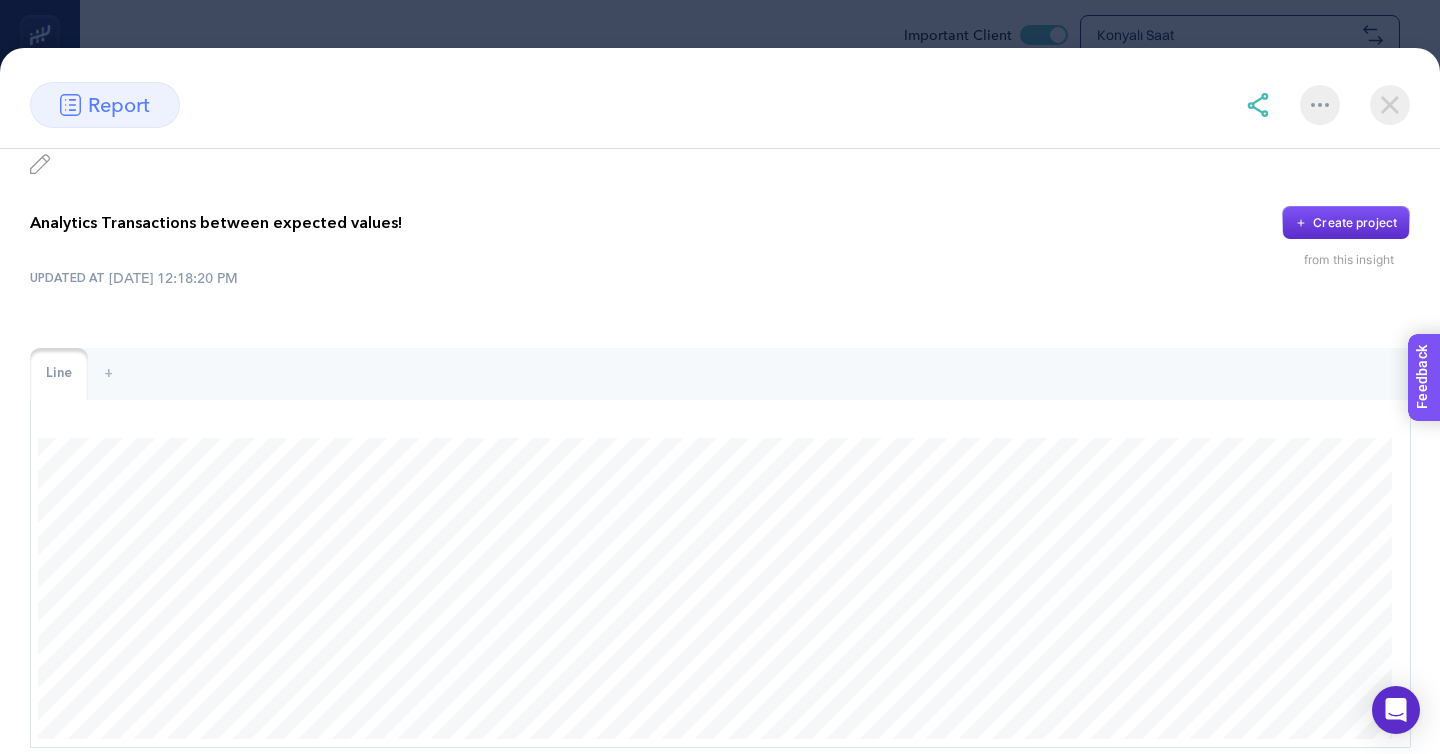 scroll, scrollTop: 51, scrollLeft: 0, axis: vertical 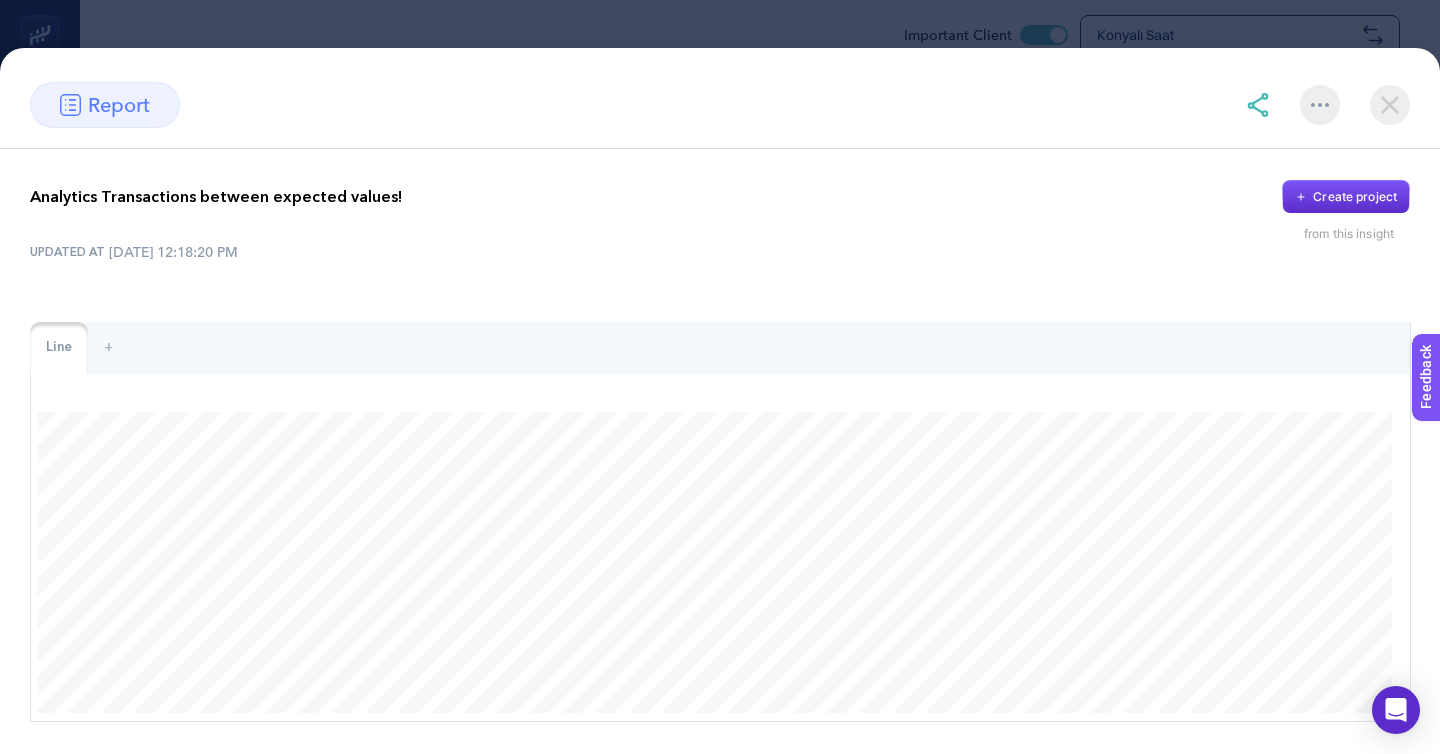 click at bounding box center [1328, 105] 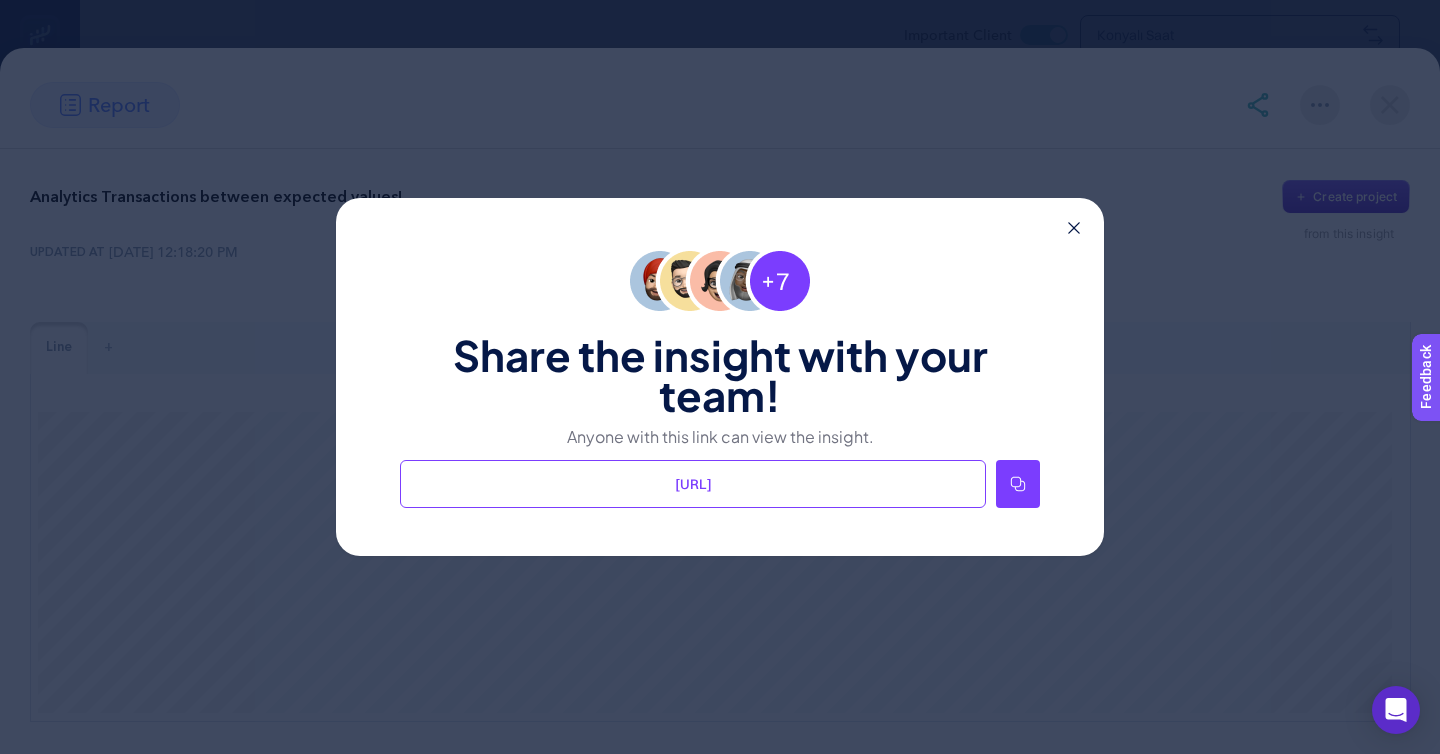 click 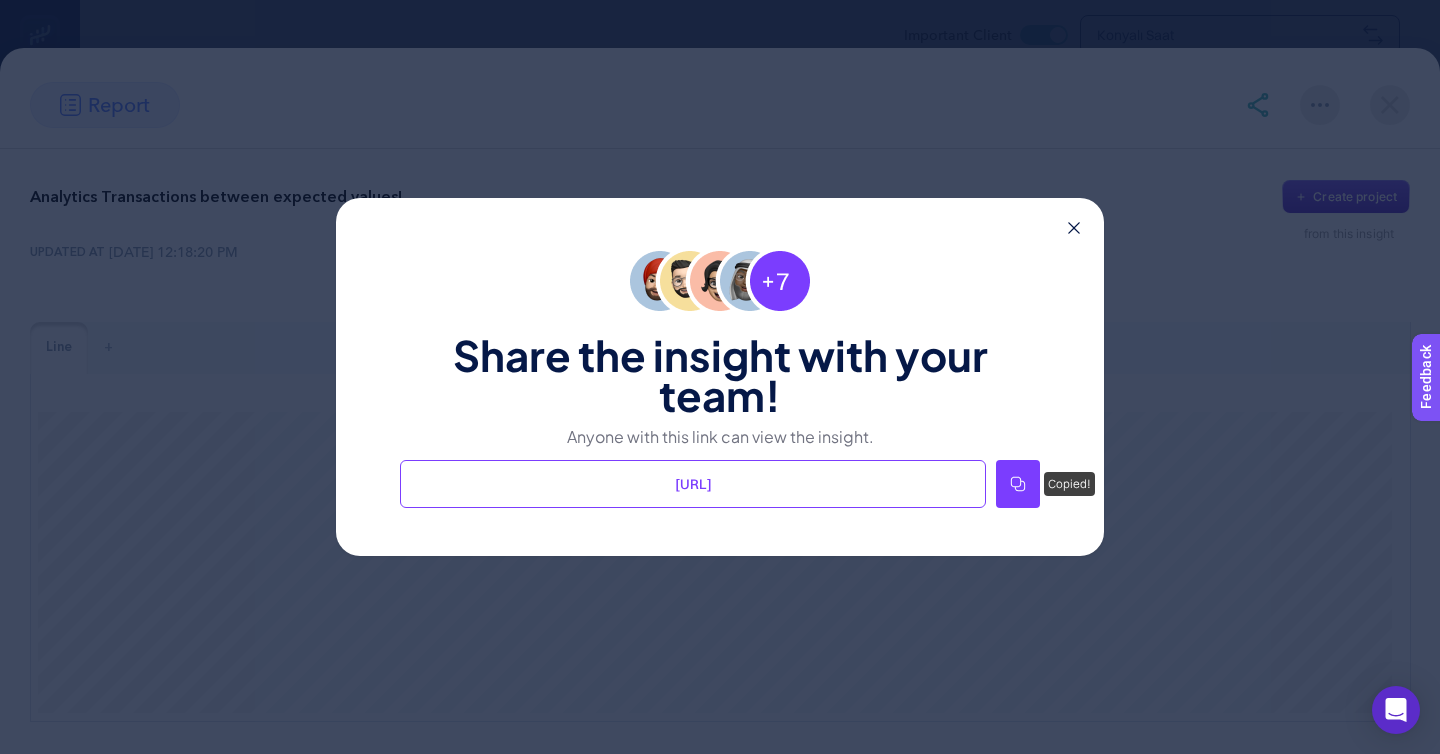 click on "Share the insight with your team!   Anyone with this link can view the insight.  https://app.heybooster.ai/public-insight-post/686bb061a2670cbc073a1e30 Copied!" at bounding box center [720, 377] 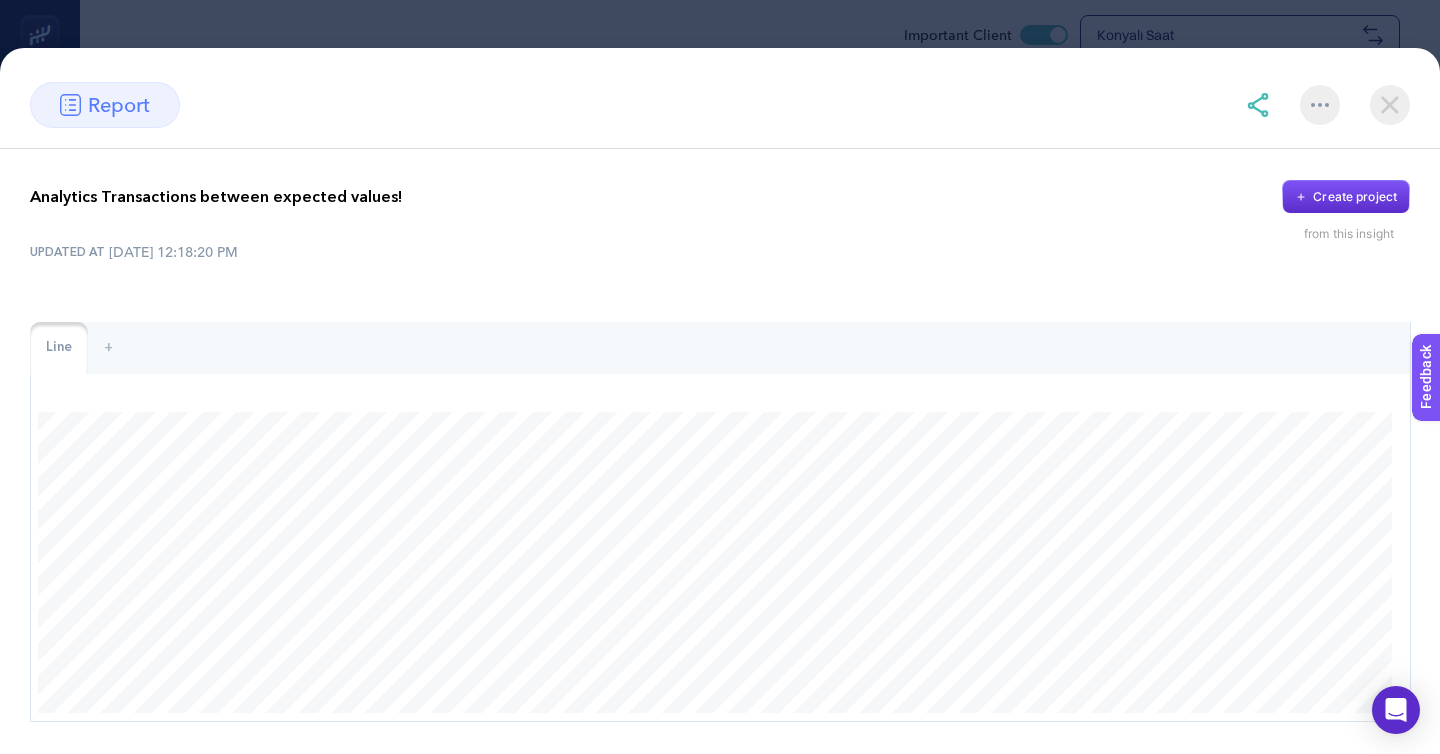 click on "report Analytics Transactions between expected values!
Create project from this insight UPDATED AT 7/7/2025, 12:18:20 PM Line +" 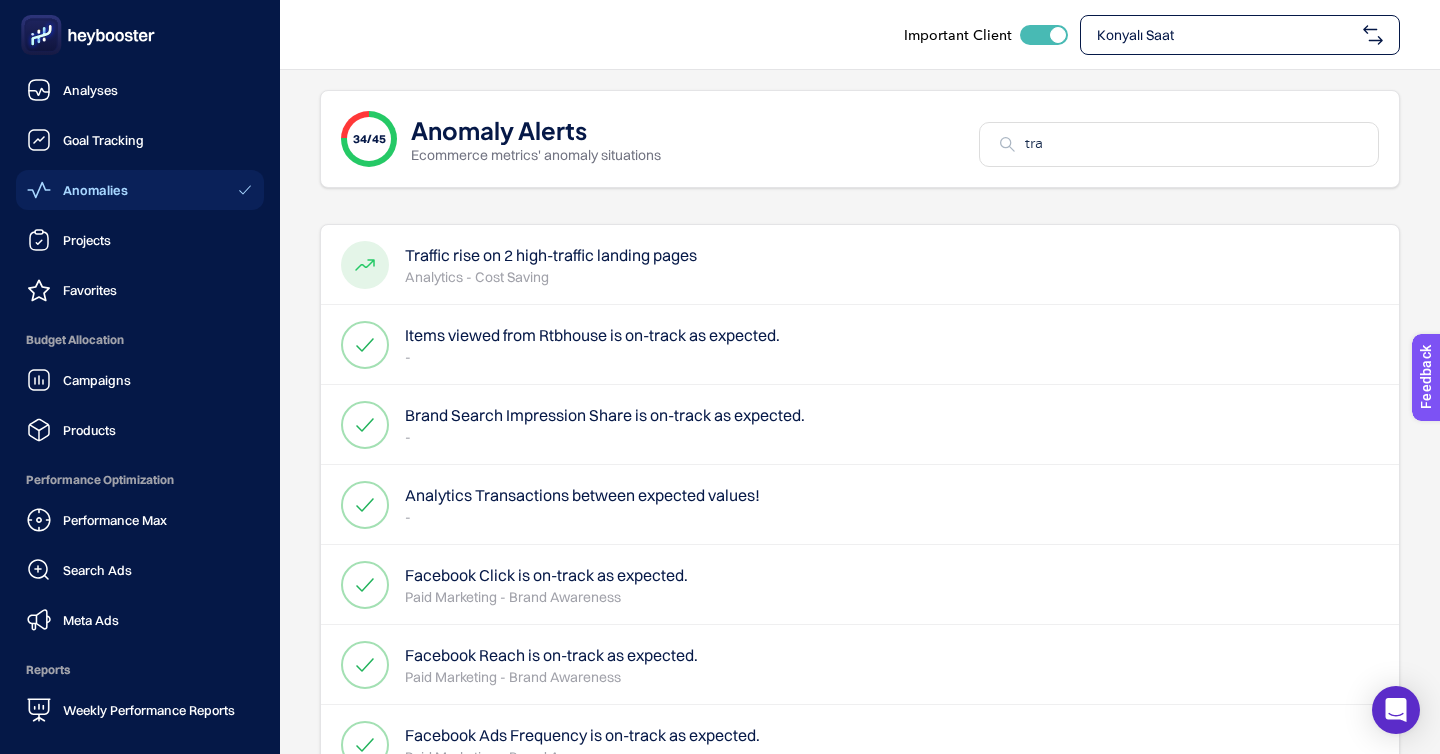 click on "My Insights" at bounding box center (86, 826) 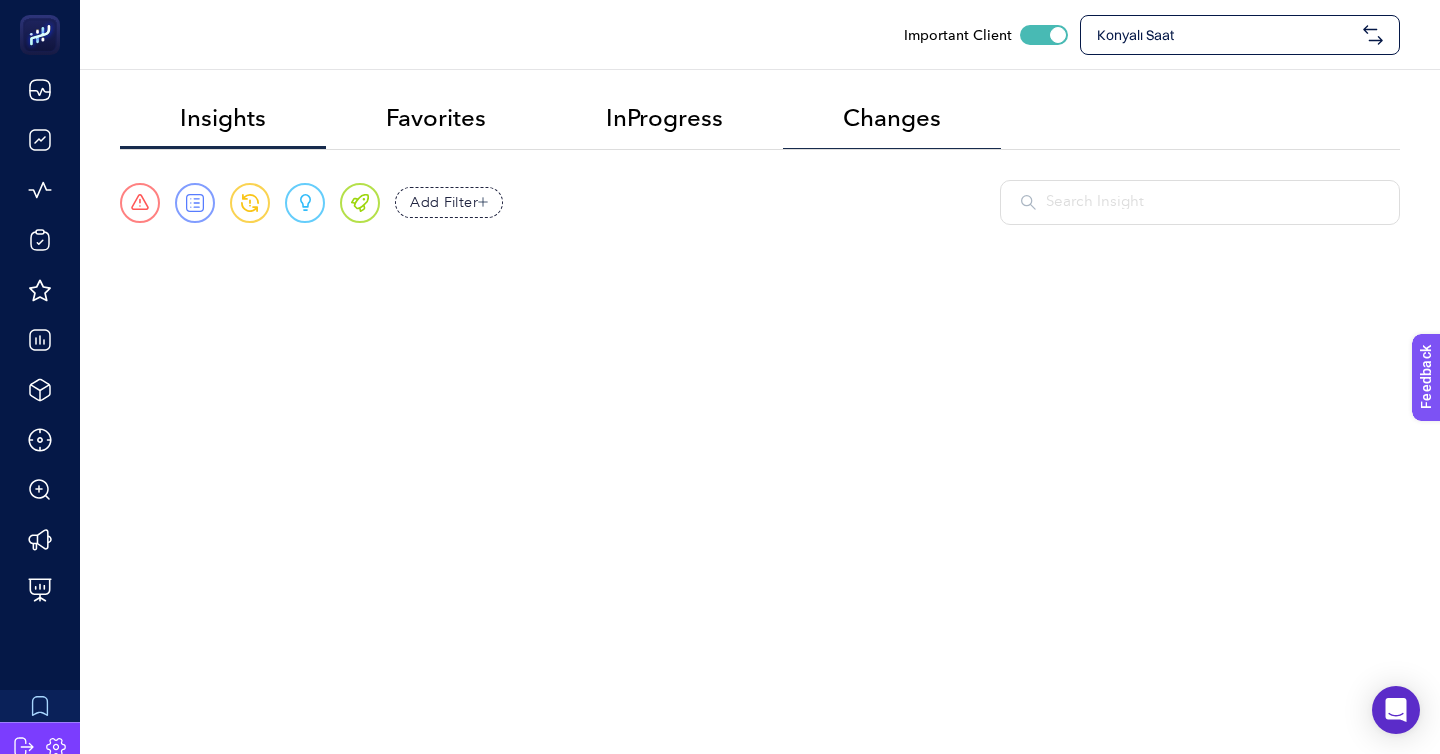 click on "Changes" 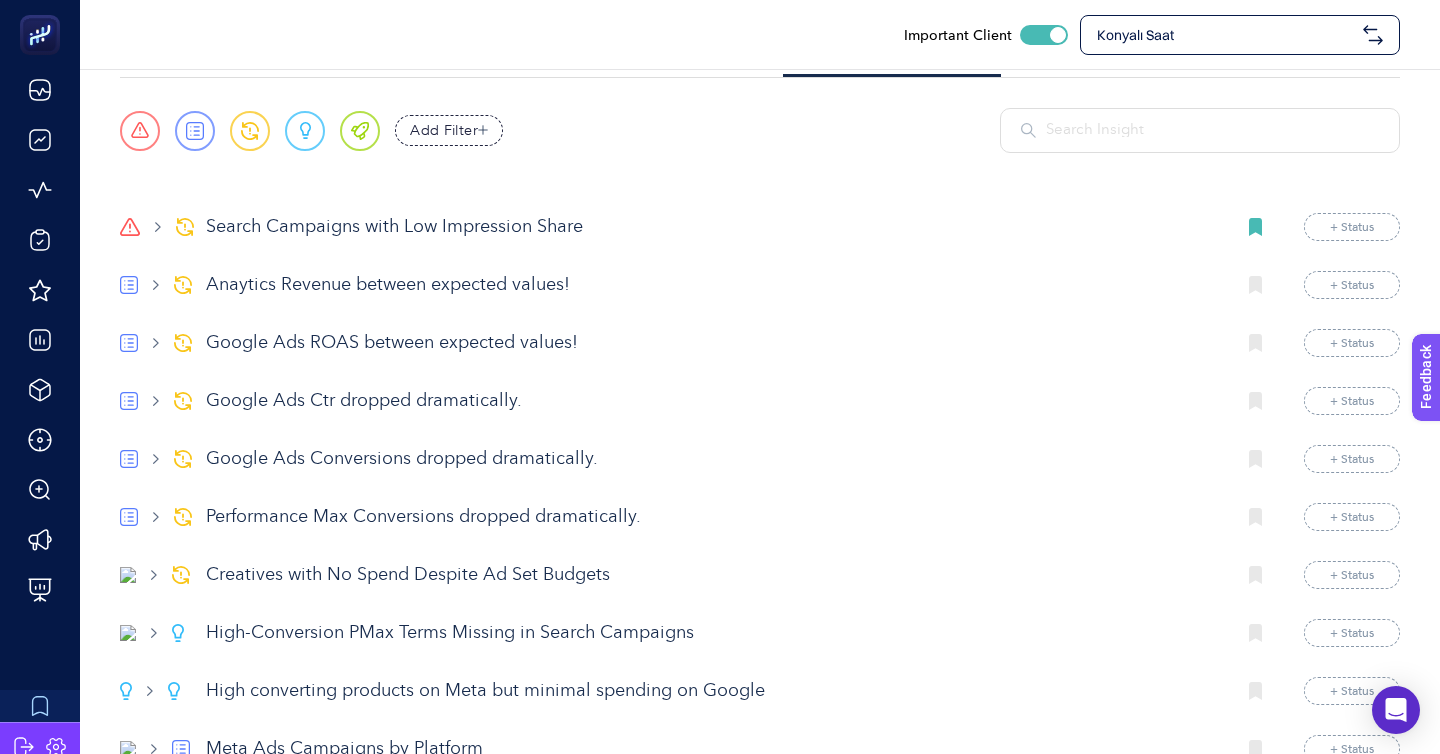 scroll, scrollTop: 105, scrollLeft: 0, axis: vertical 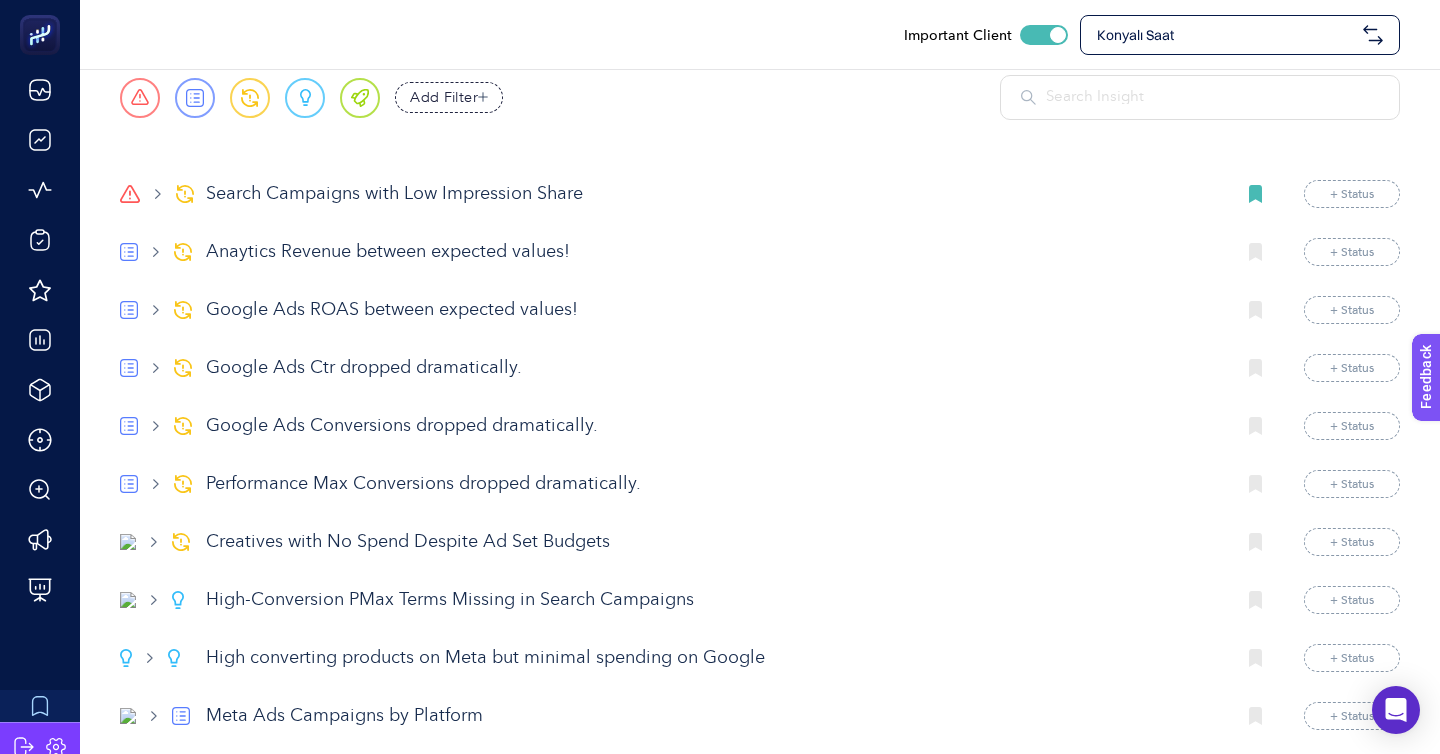 click on "Anaytics Revenue between expected values!" at bounding box center (712, 252) 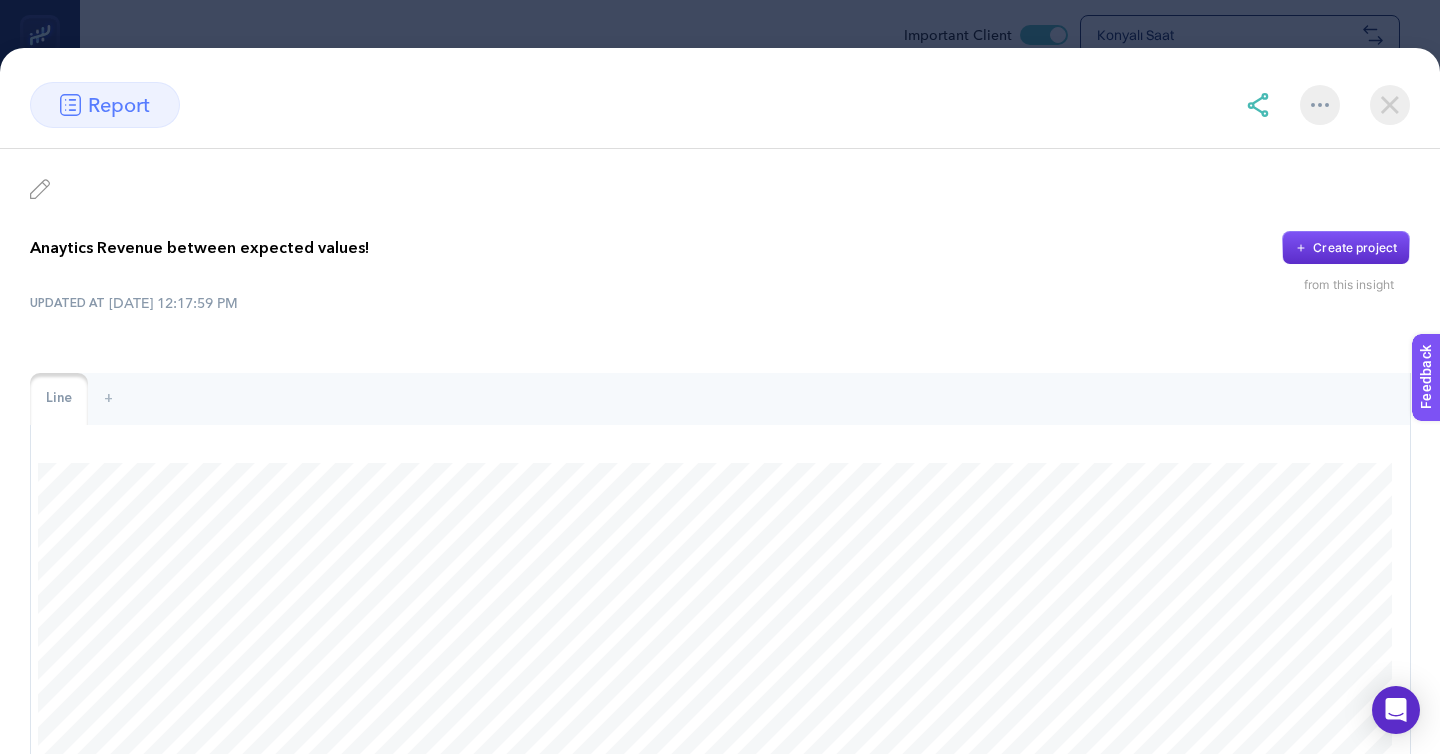 scroll, scrollTop: 51, scrollLeft: 0, axis: vertical 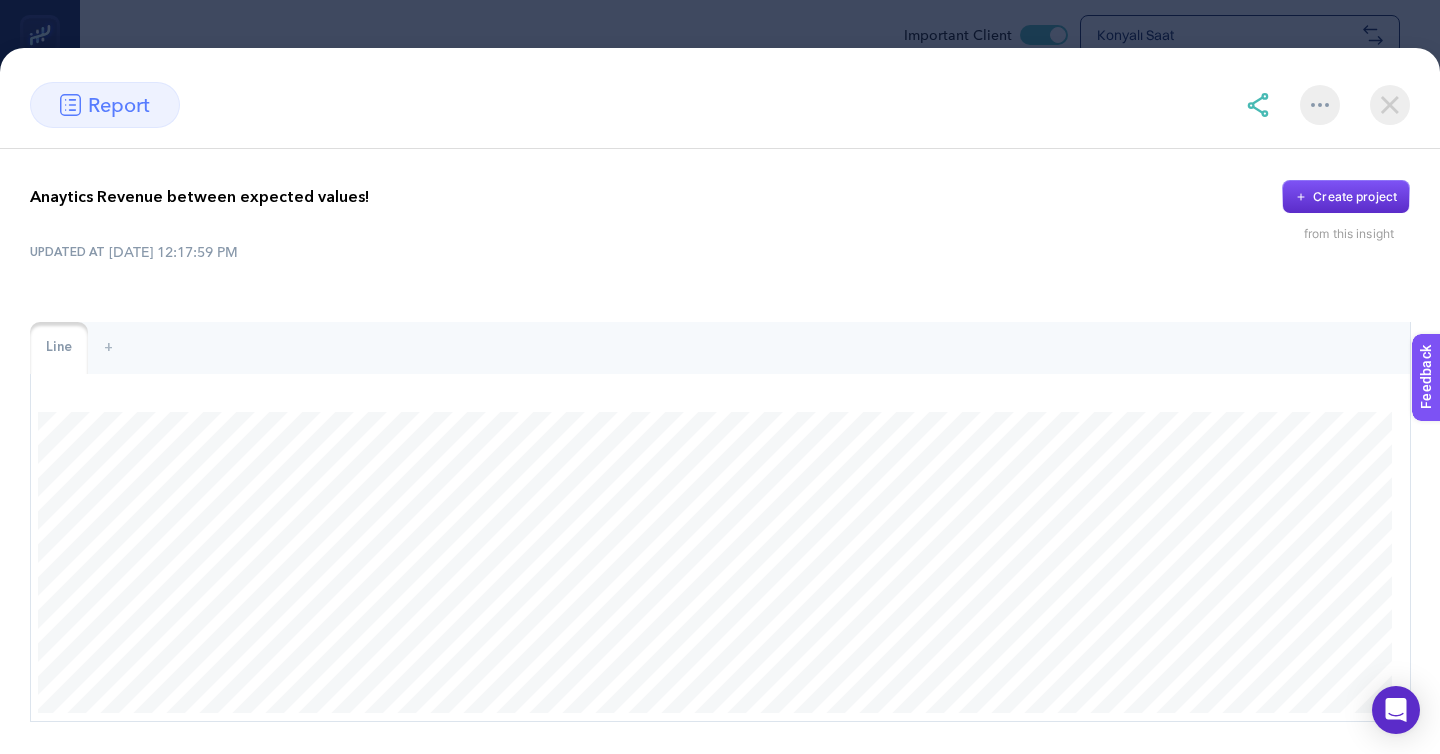 click at bounding box center [1390, 105] 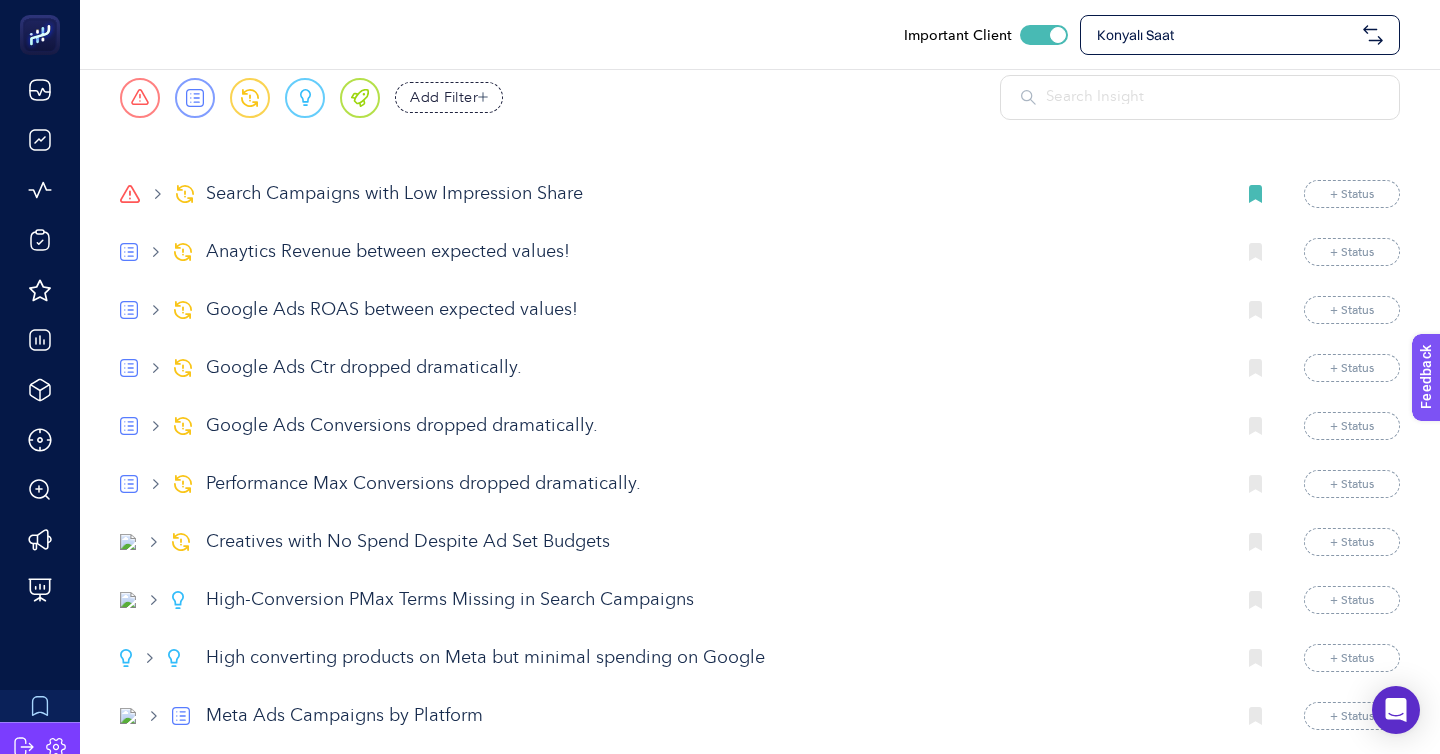 click on "Anaytics Revenue between expected values!" at bounding box center [712, 252] 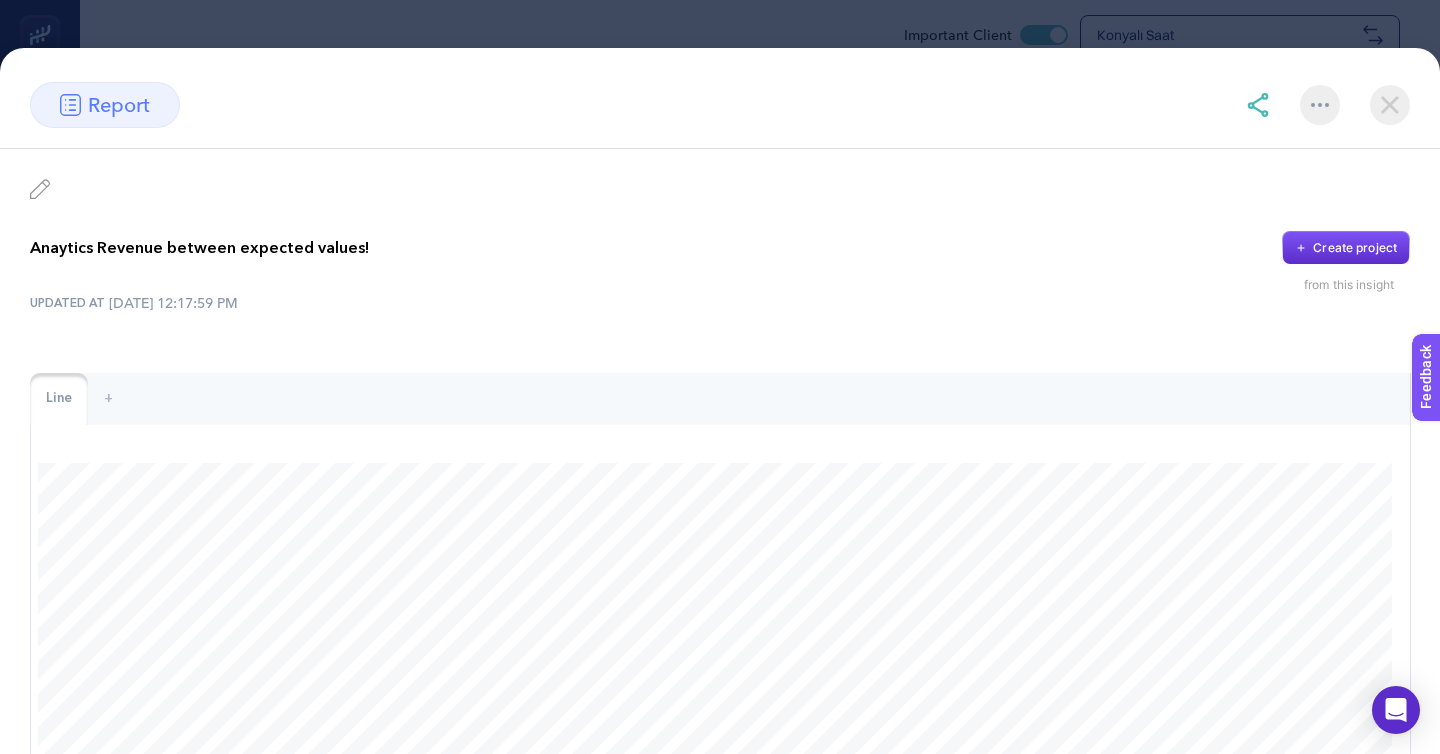 click at bounding box center [1328, 105] 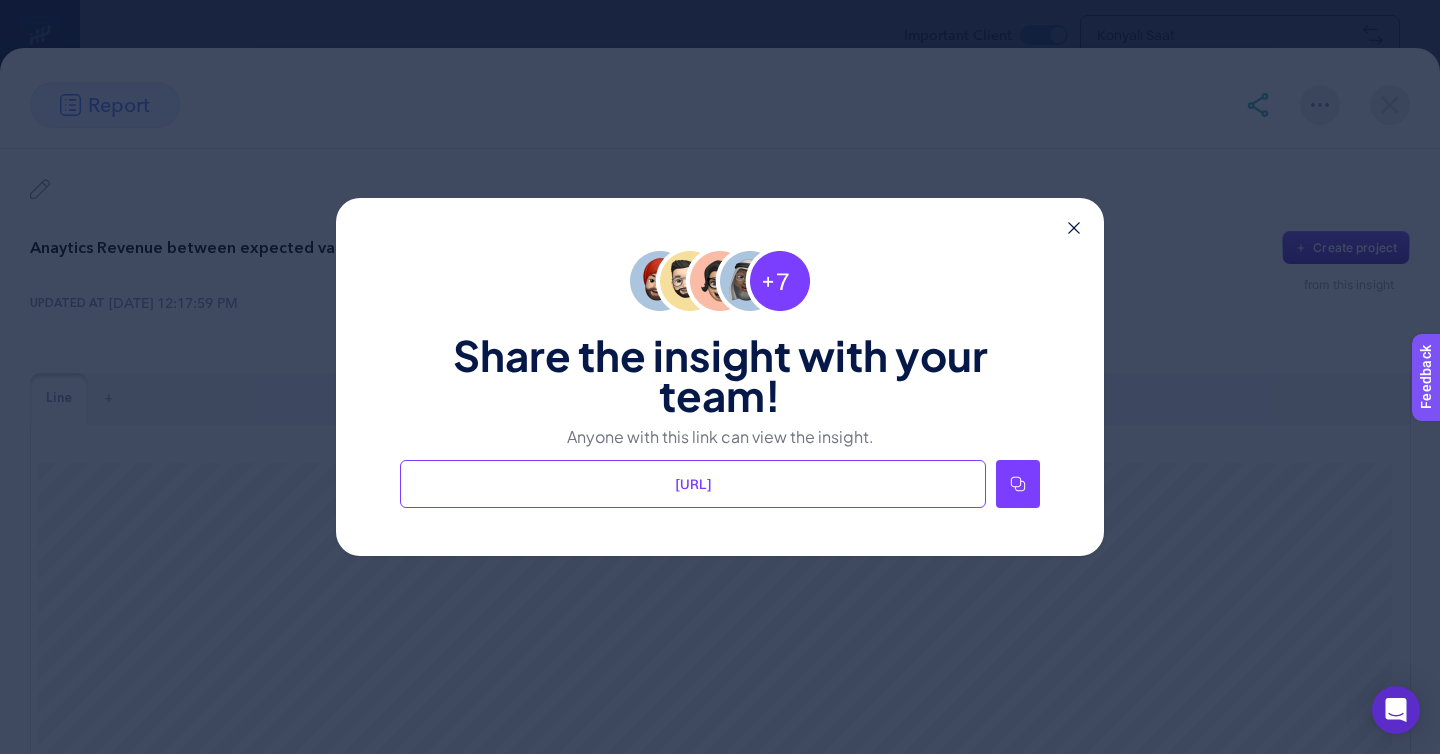 click at bounding box center (1018, 484) 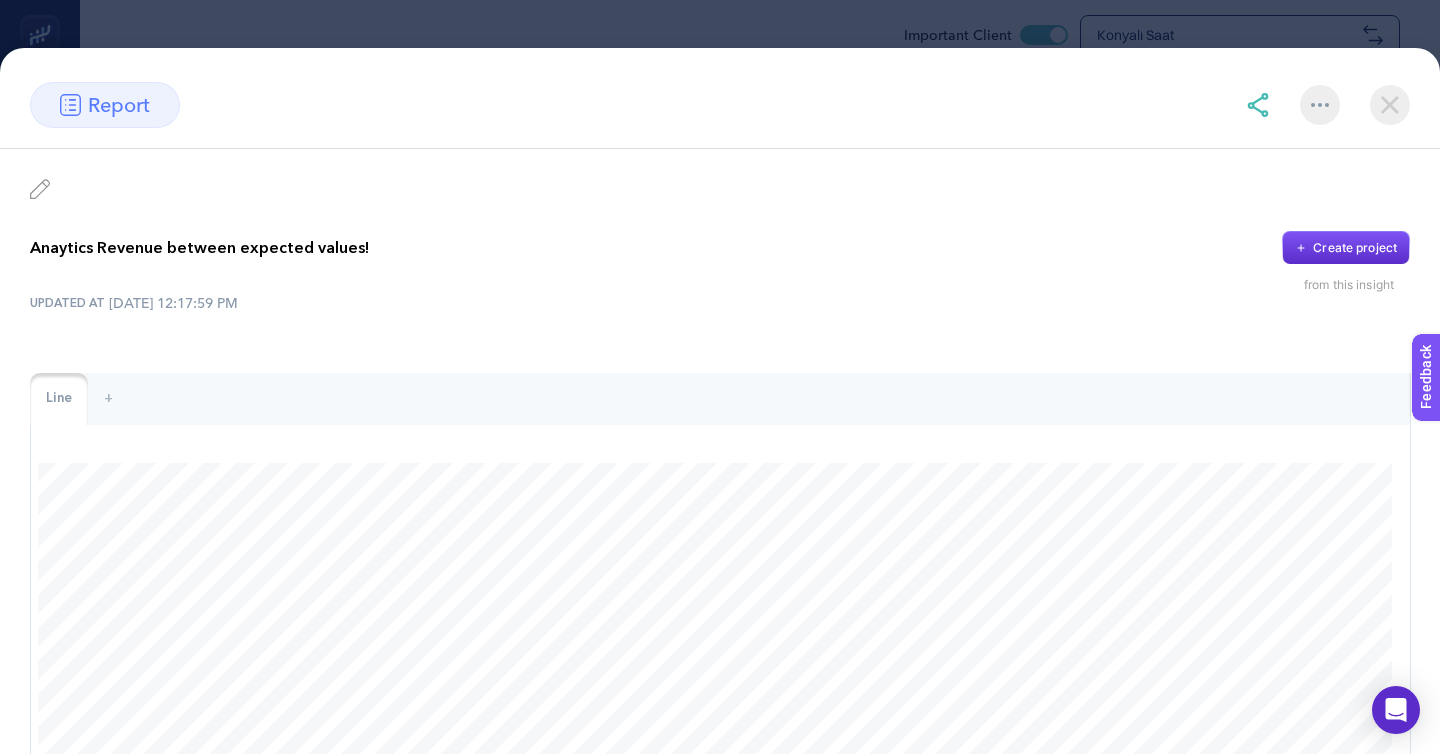 click on "report Anaytics Revenue between expected values!
Create project from this insight UPDATED AT 7/7/2025, 12:17:59 PM Line +" 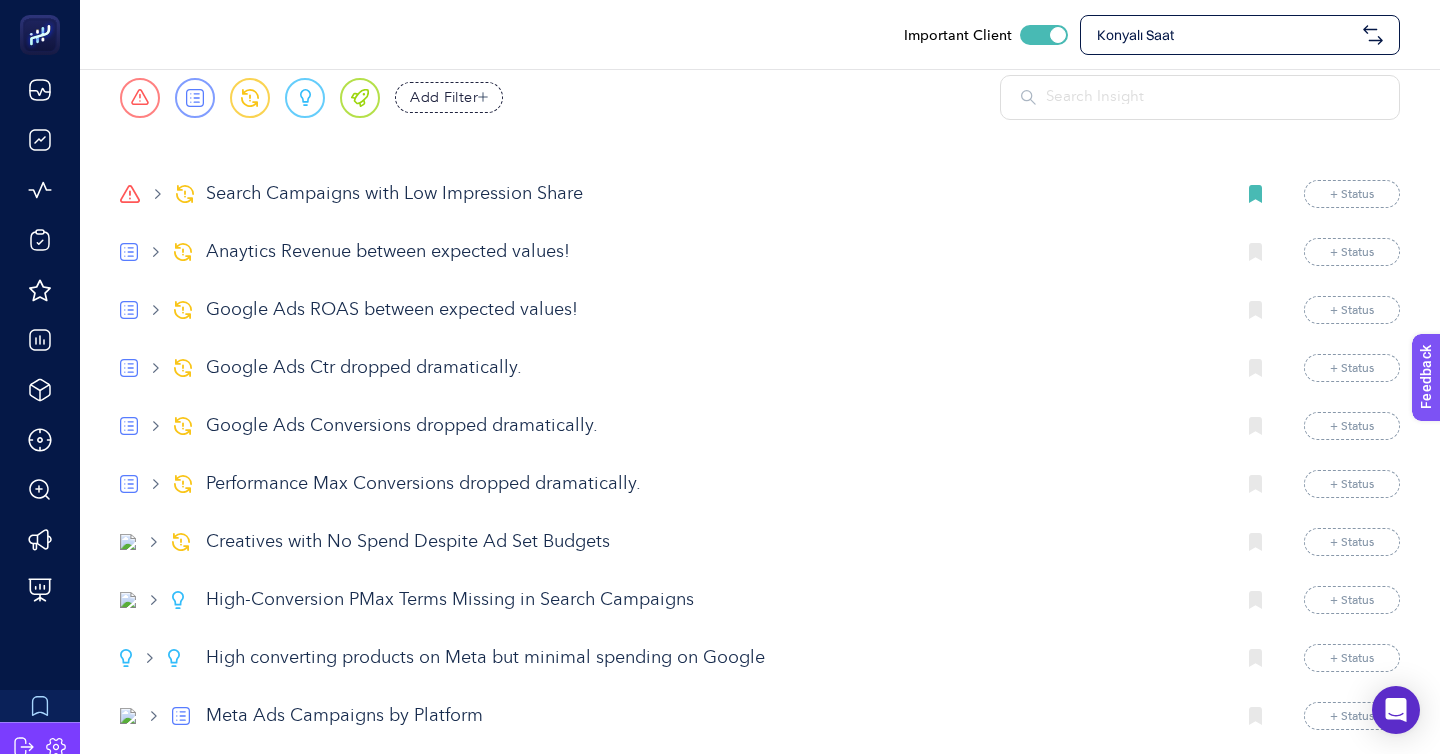 click on "Google Ads ROAS between expected values!" at bounding box center [712, 310] 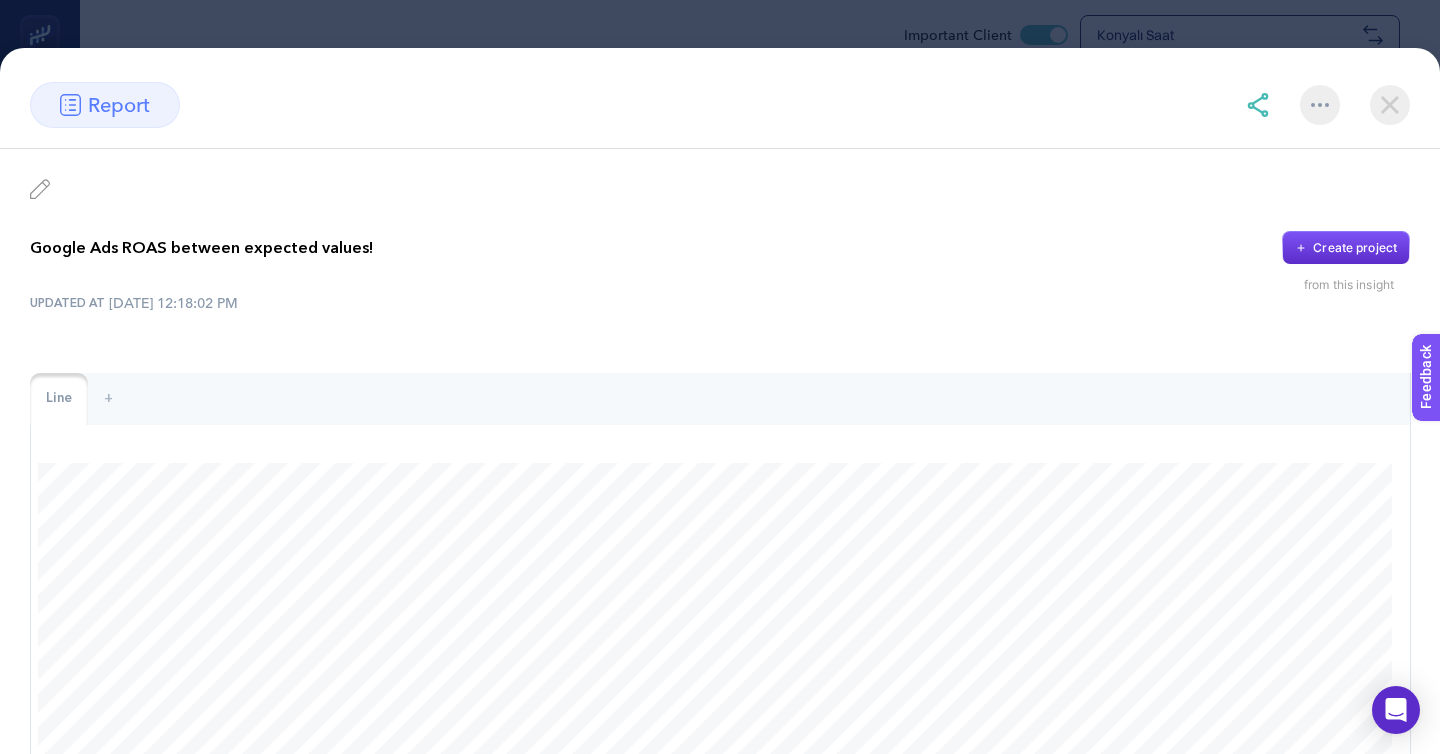 click at bounding box center [1390, 105] 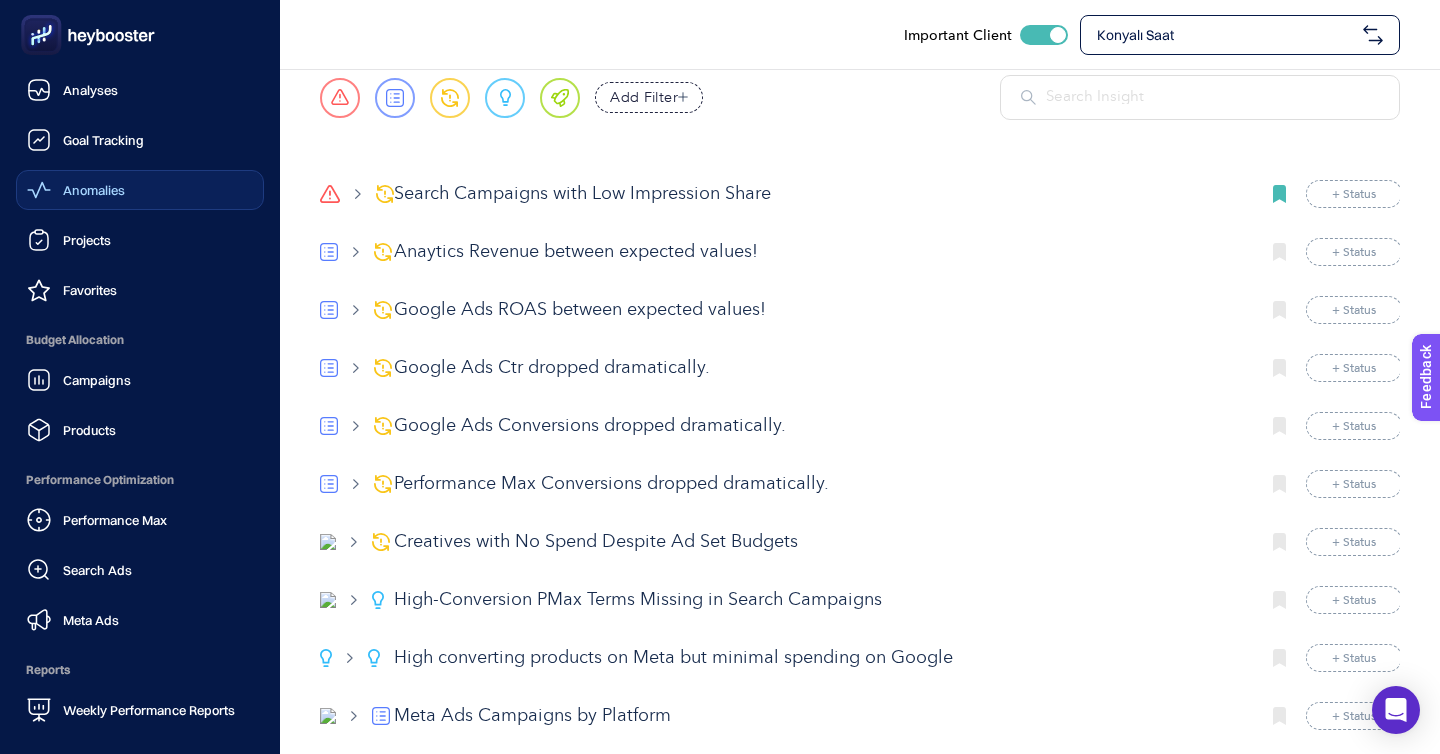 click on "Anomalies" at bounding box center (76, 190) 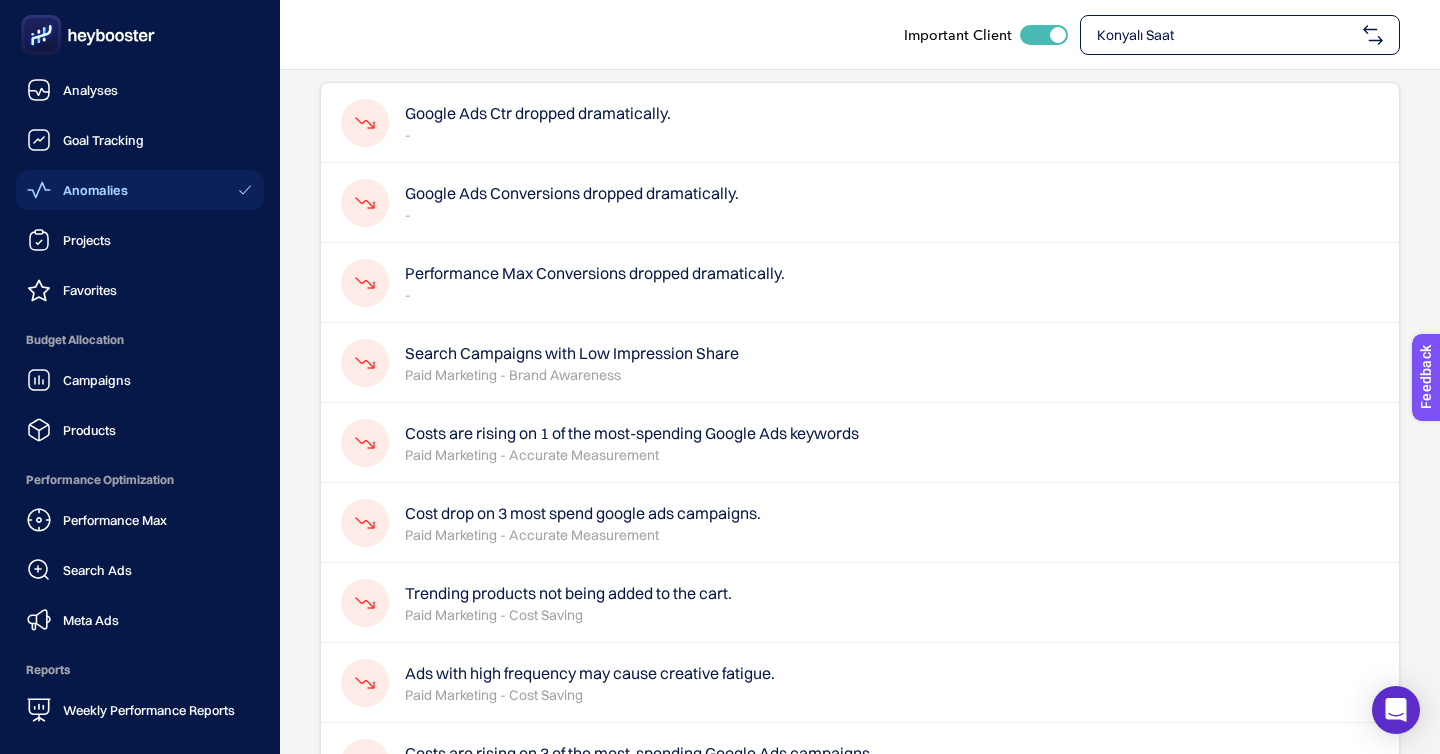 scroll, scrollTop: 163, scrollLeft: 0, axis: vertical 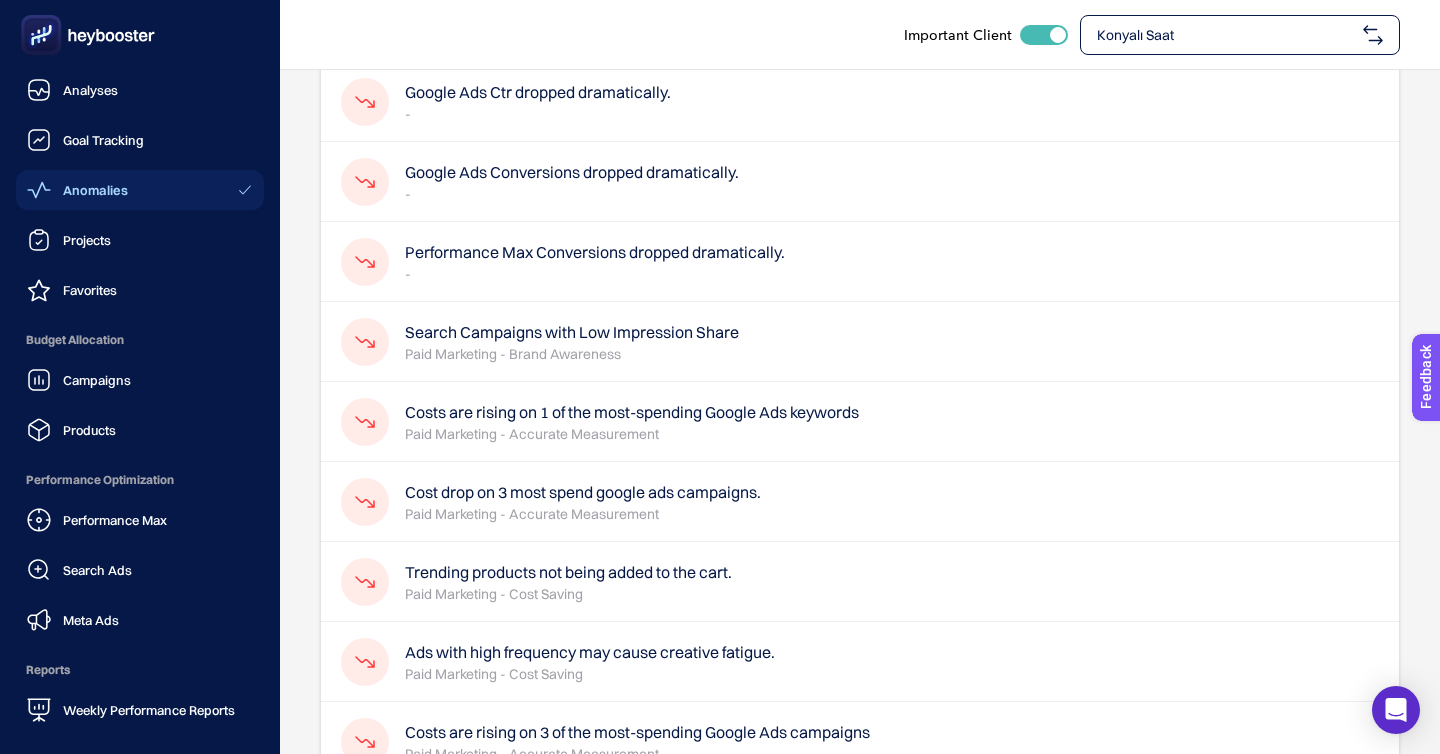 click 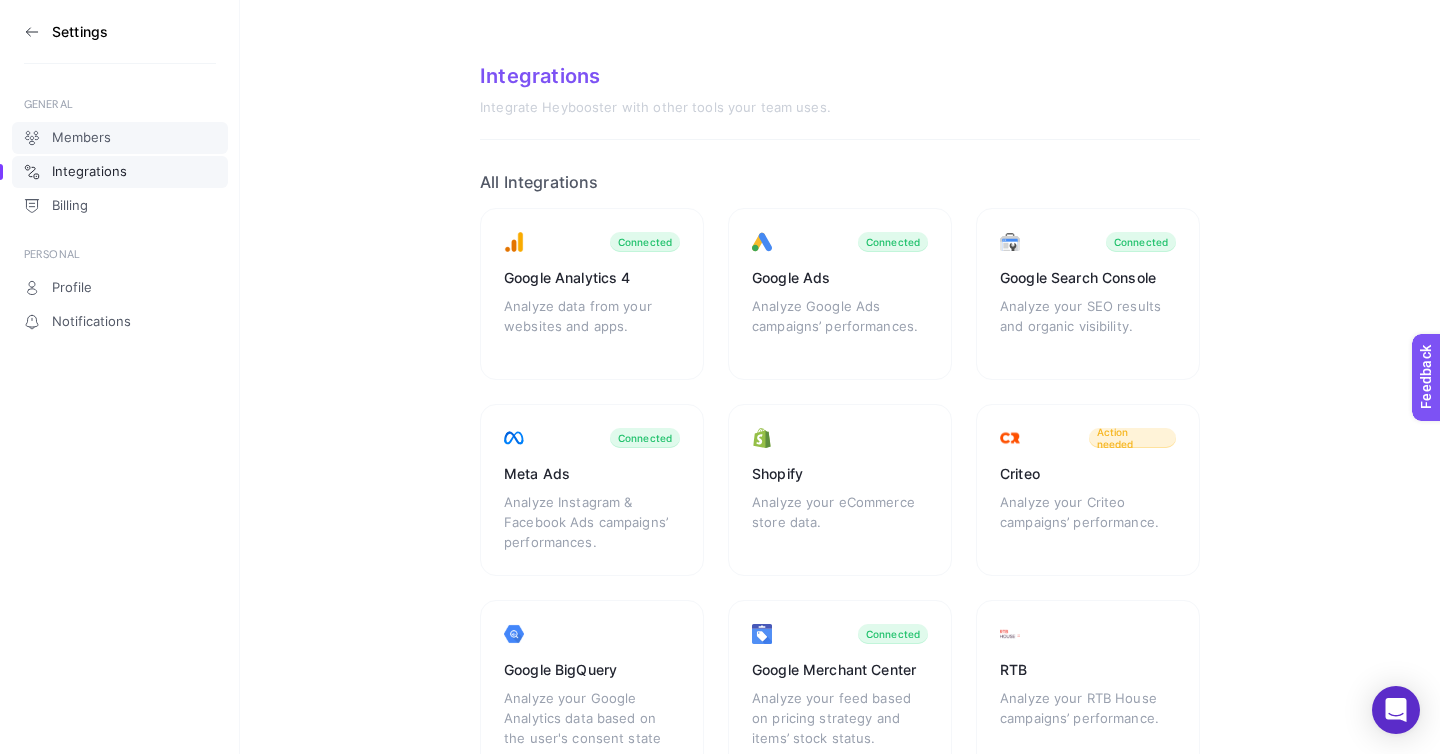 click on "Members" 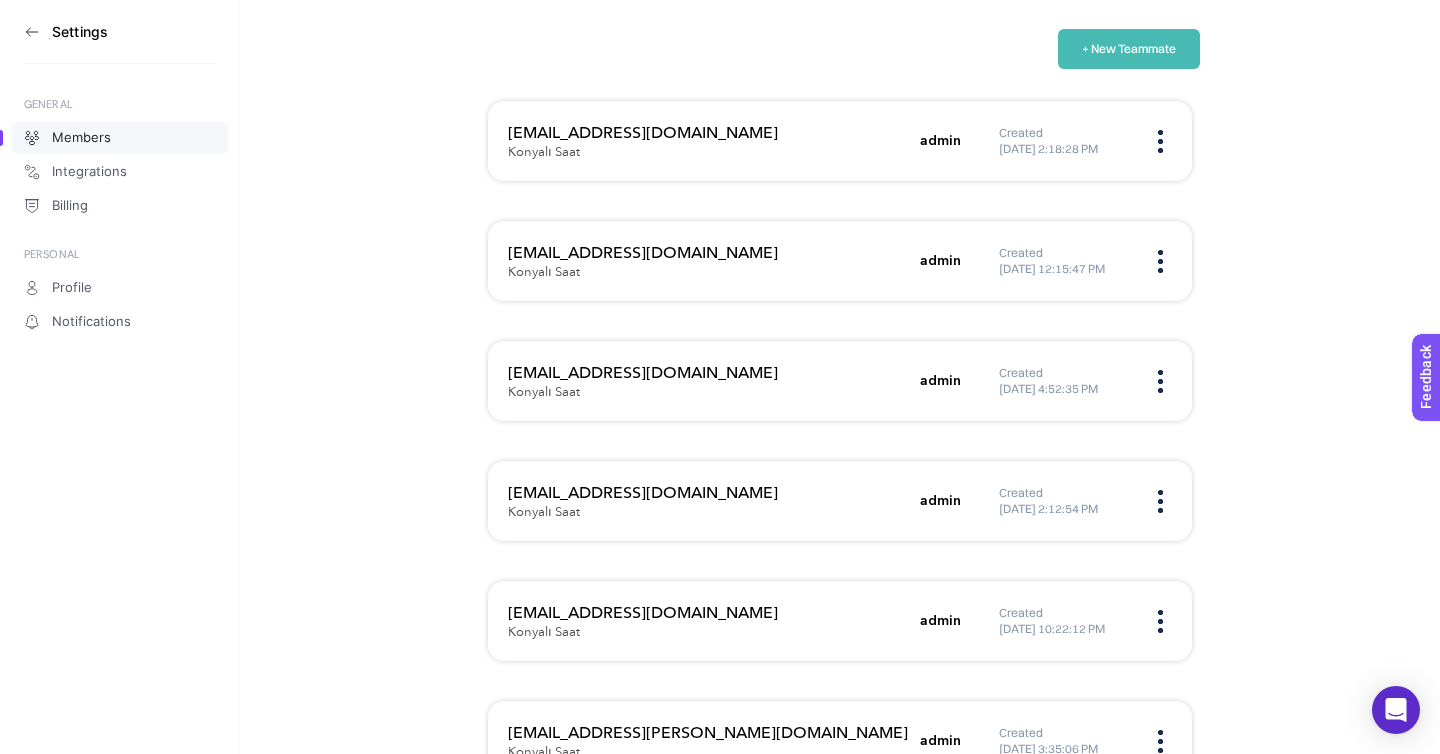 scroll, scrollTop: 214, scrollLeft: 0, axis: vertical 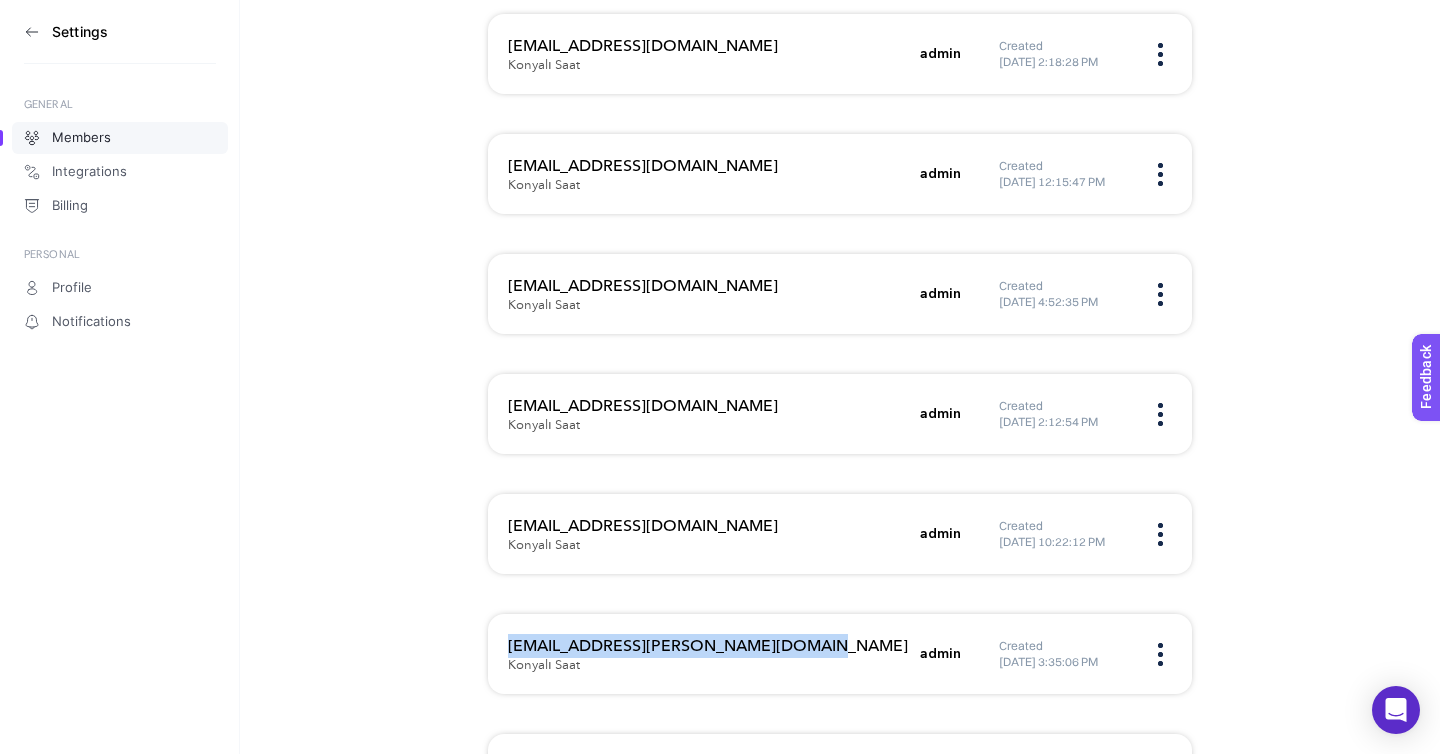 drag, startPoint x: 731, startPoint y: 494, endPoint x: 486, endPoint y: 484, distance: 245.204 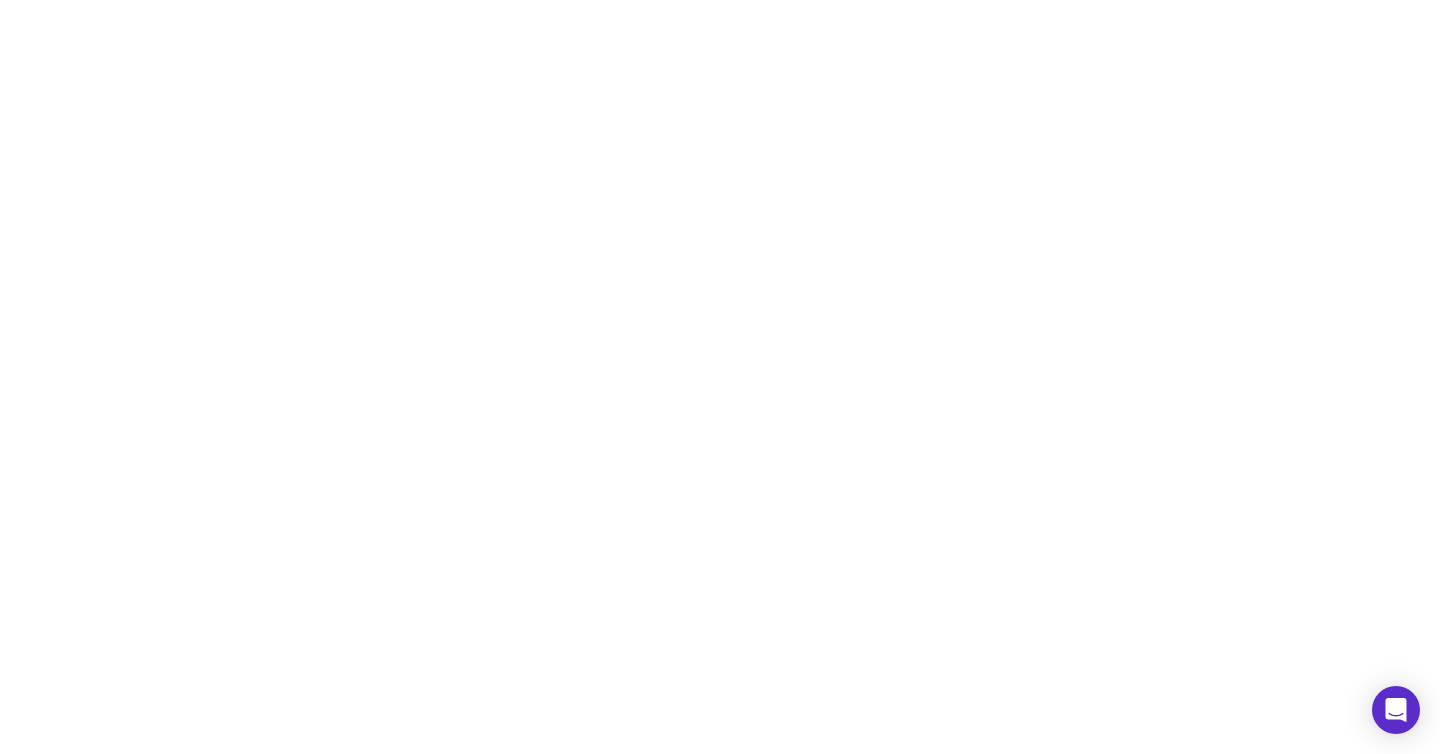 scroll, scrollTop: 0, scrollLeft: 0, axis: both 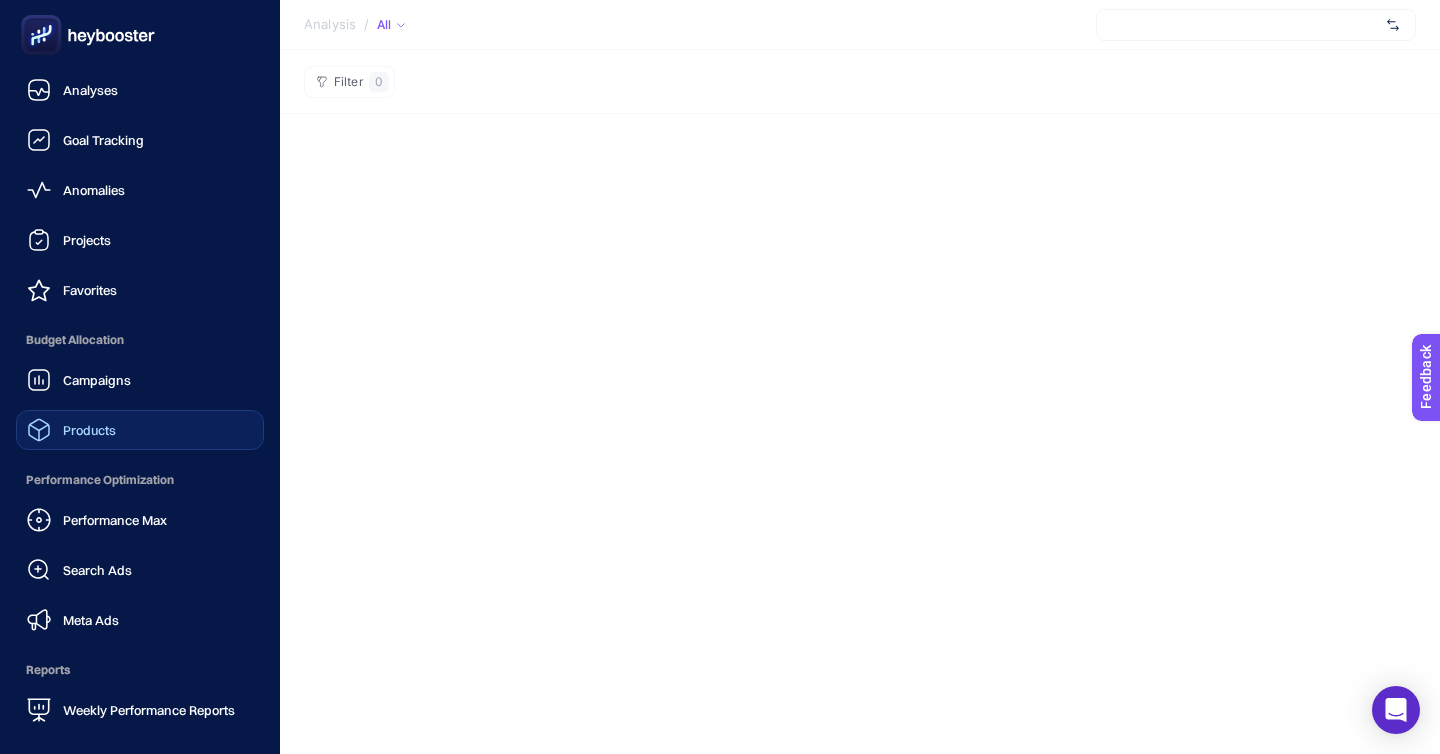 click on "Products" 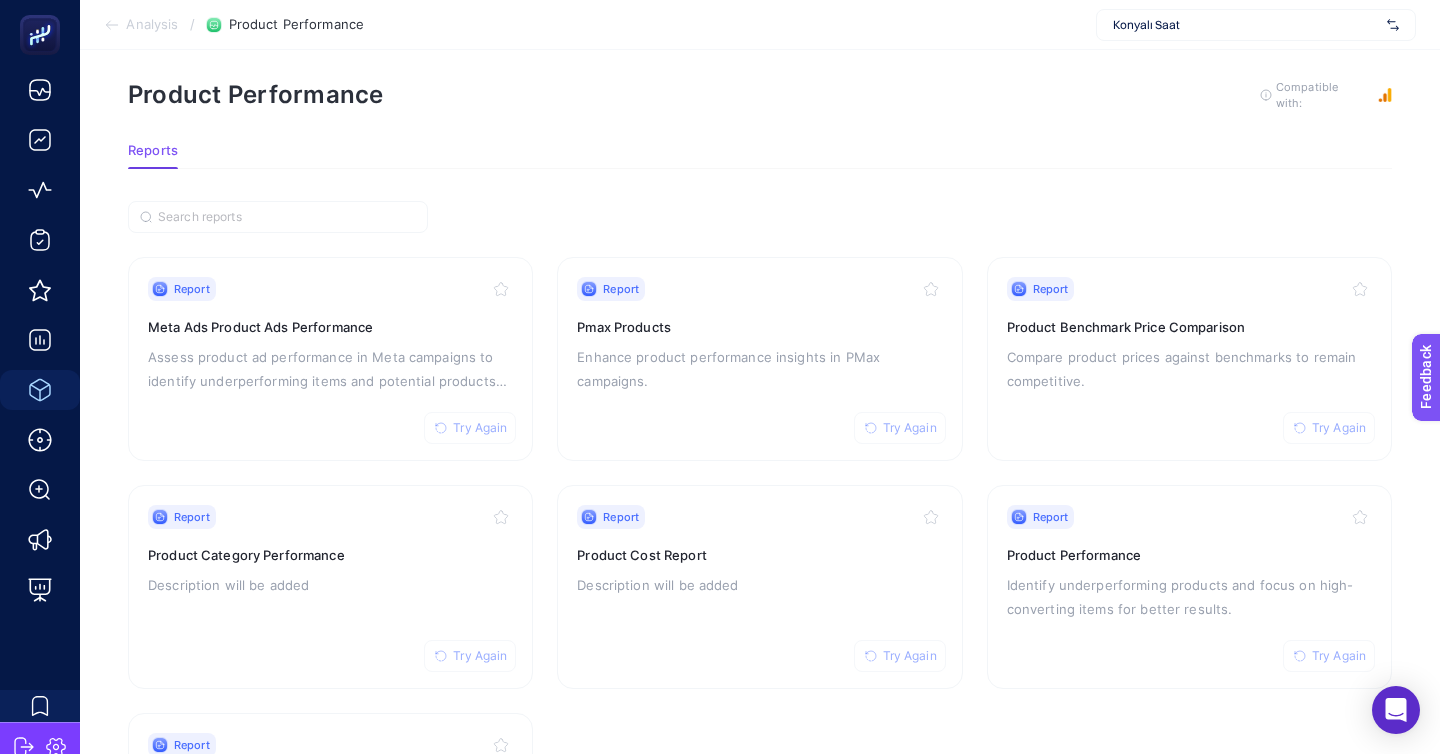 scroll, scrollTop: 24, scrollLeft: 0, axis: vertical 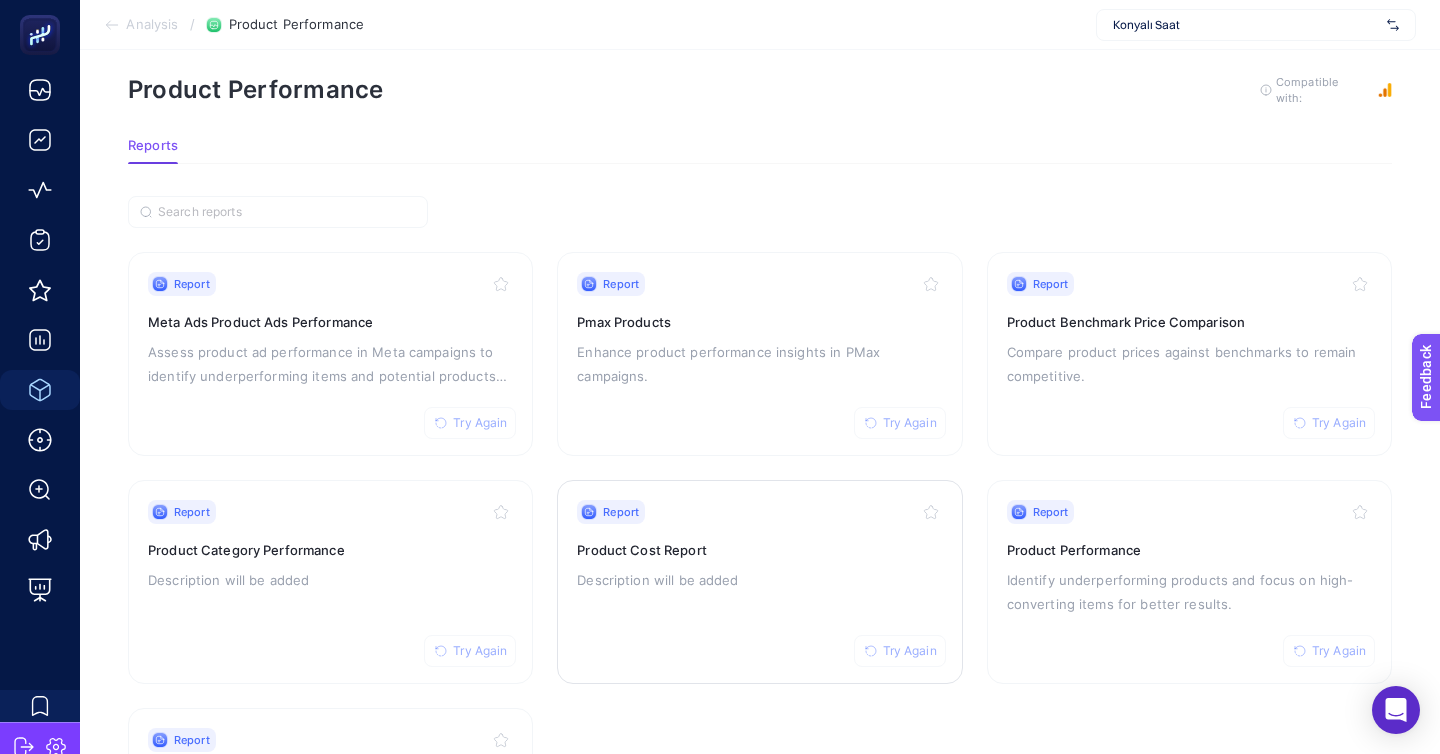 click on "Product Cost Report" at bounding box center (759, 550) 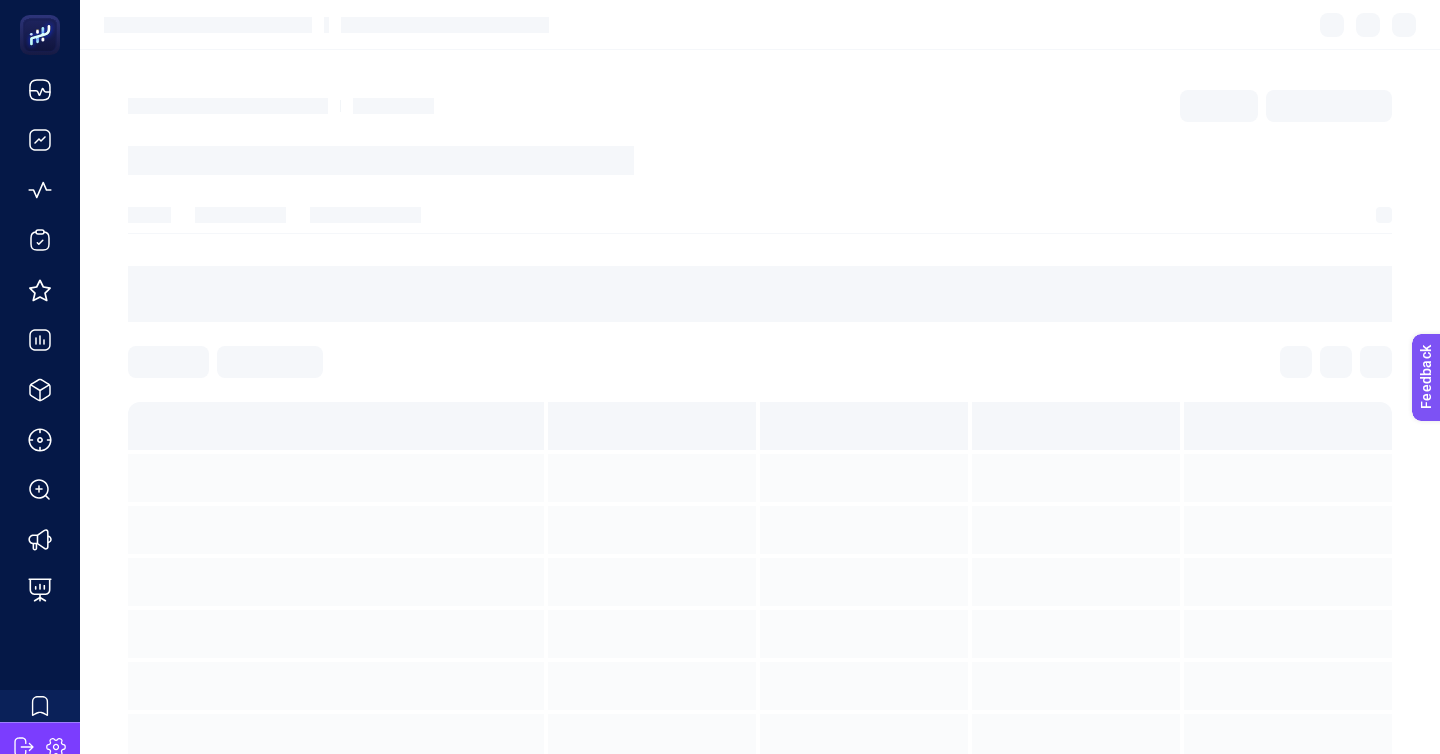 click at bounding box center [652, 582] 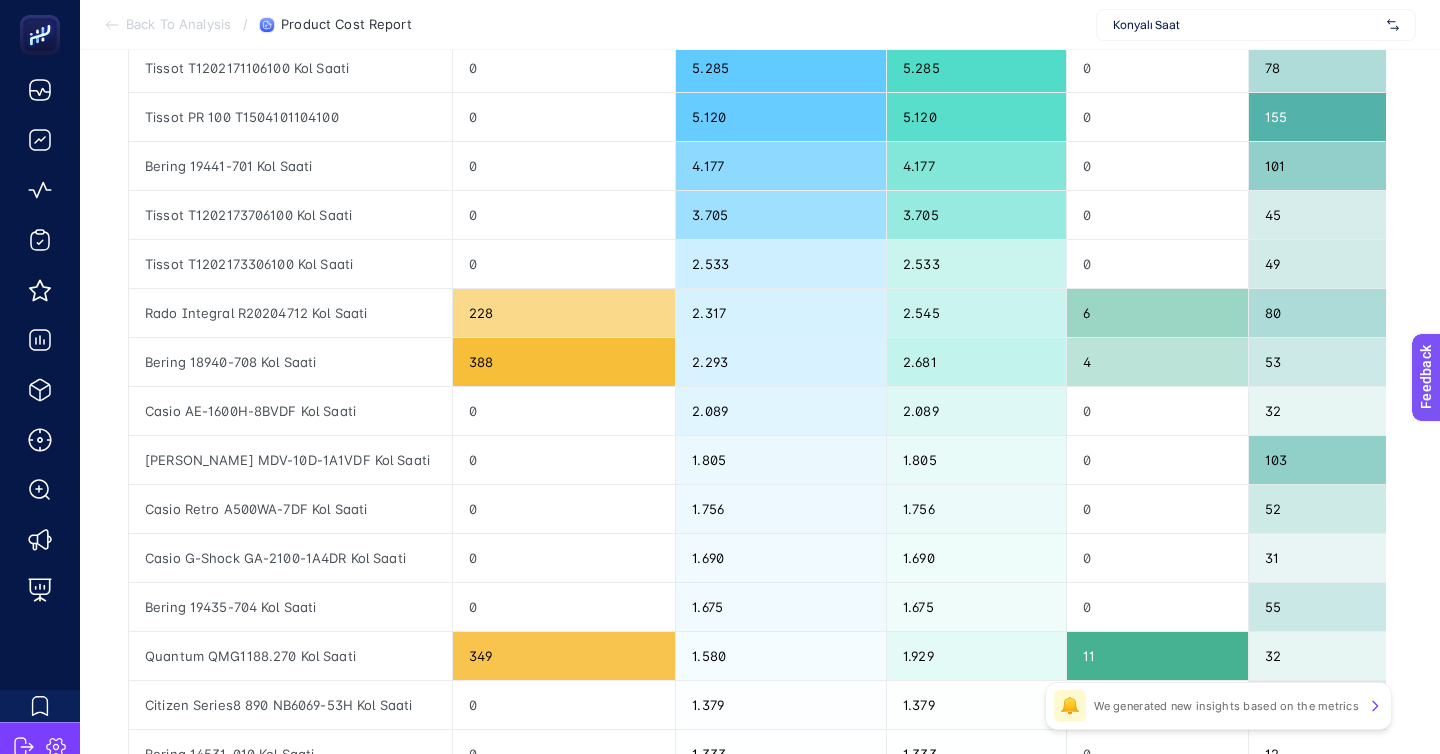 scroll, scrollTop: 592, scrollLeft: 0, axis: vertical 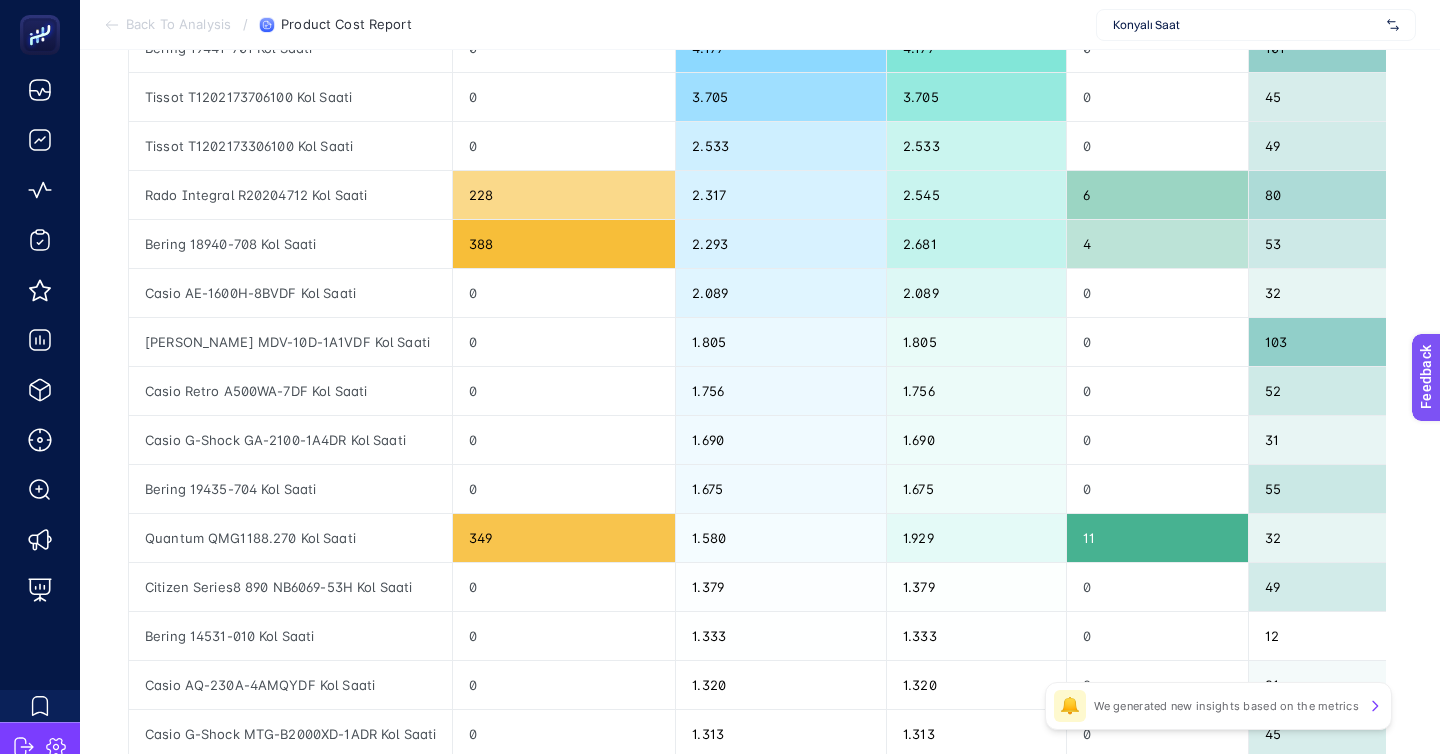 click on "5" 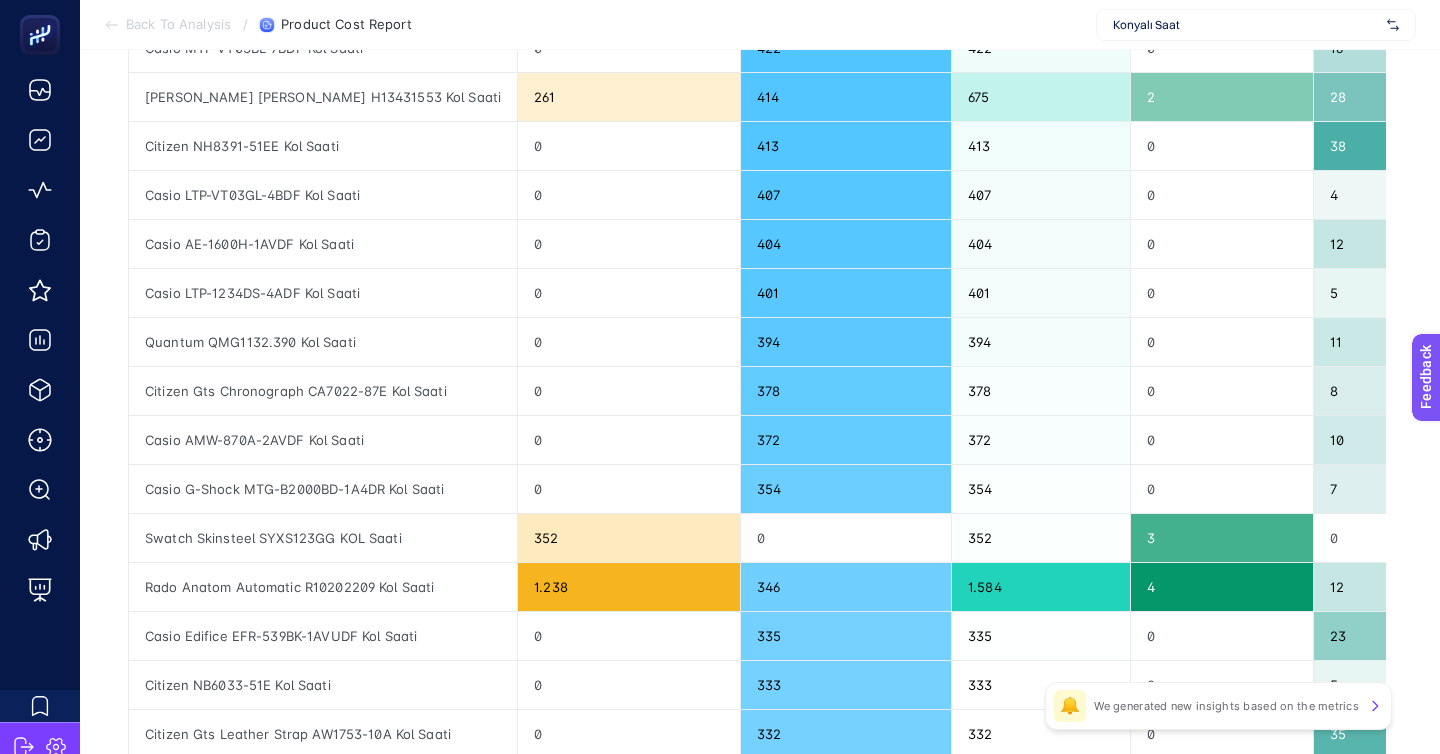 click on "7" 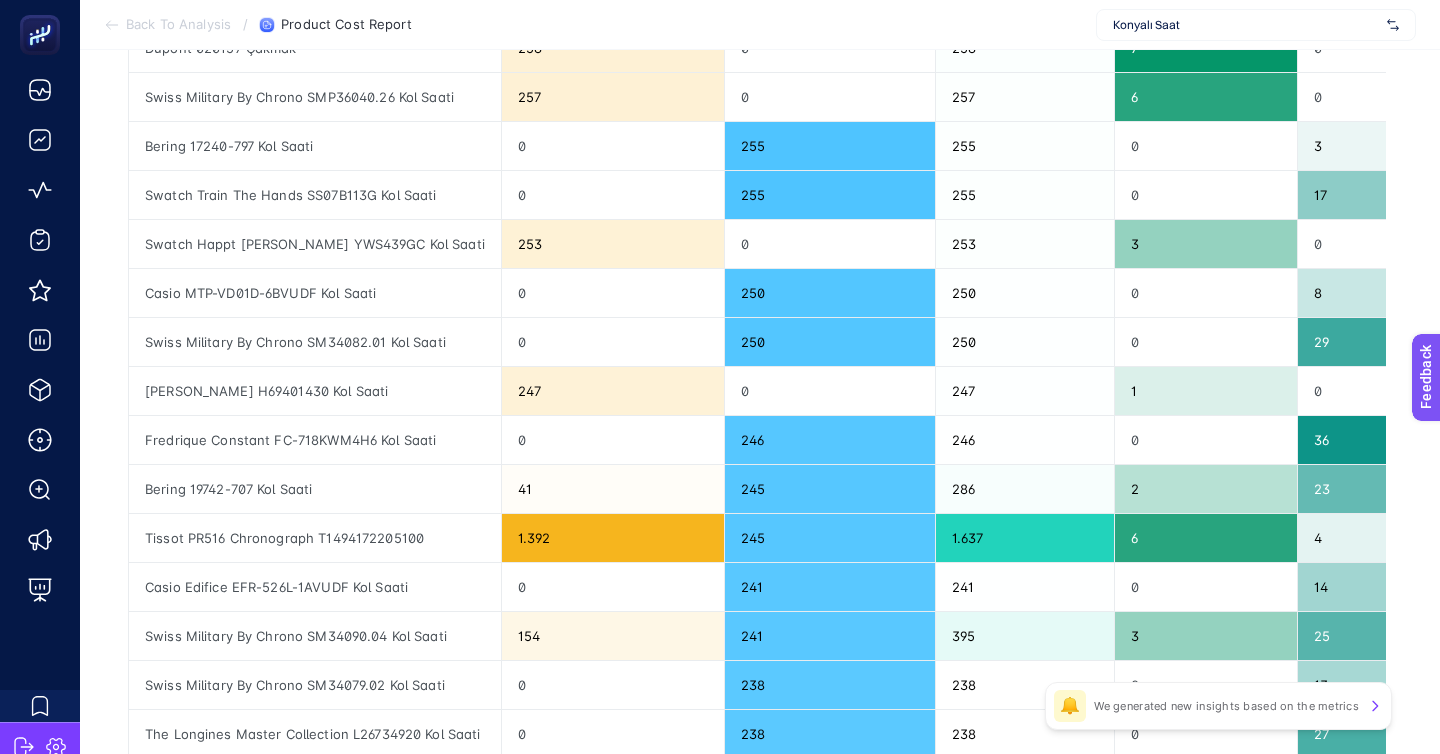 click on "9" 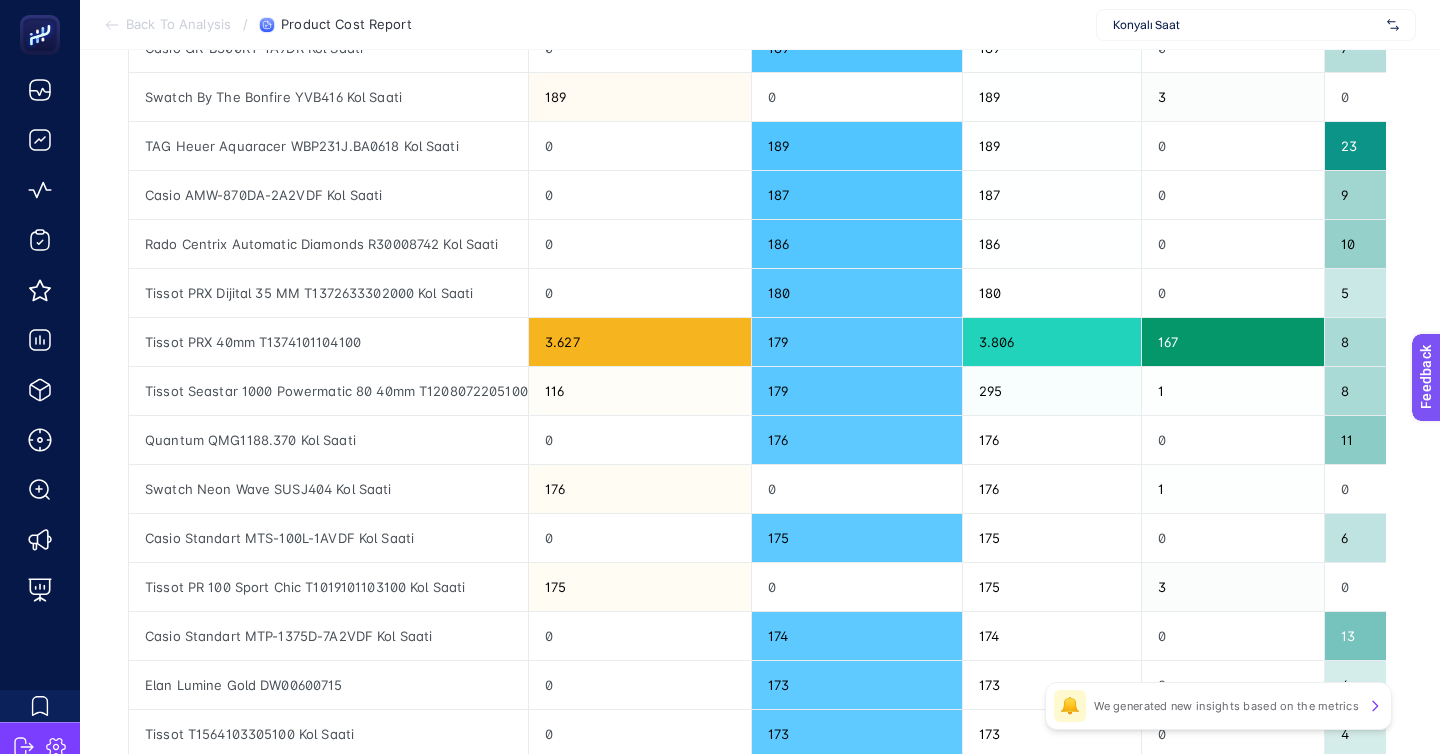 click on "11" 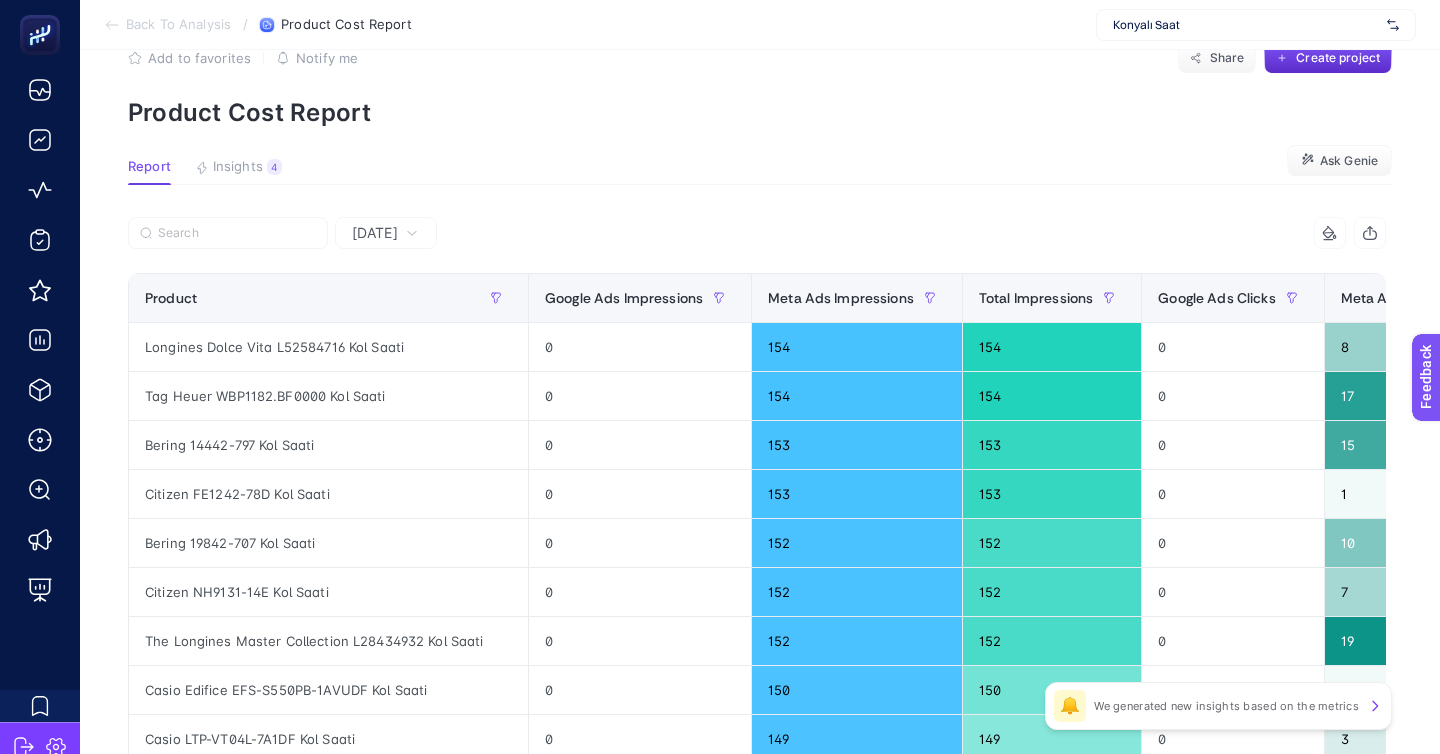 scroll, scrollTop: 0, scrollLeft: 0, axis: both 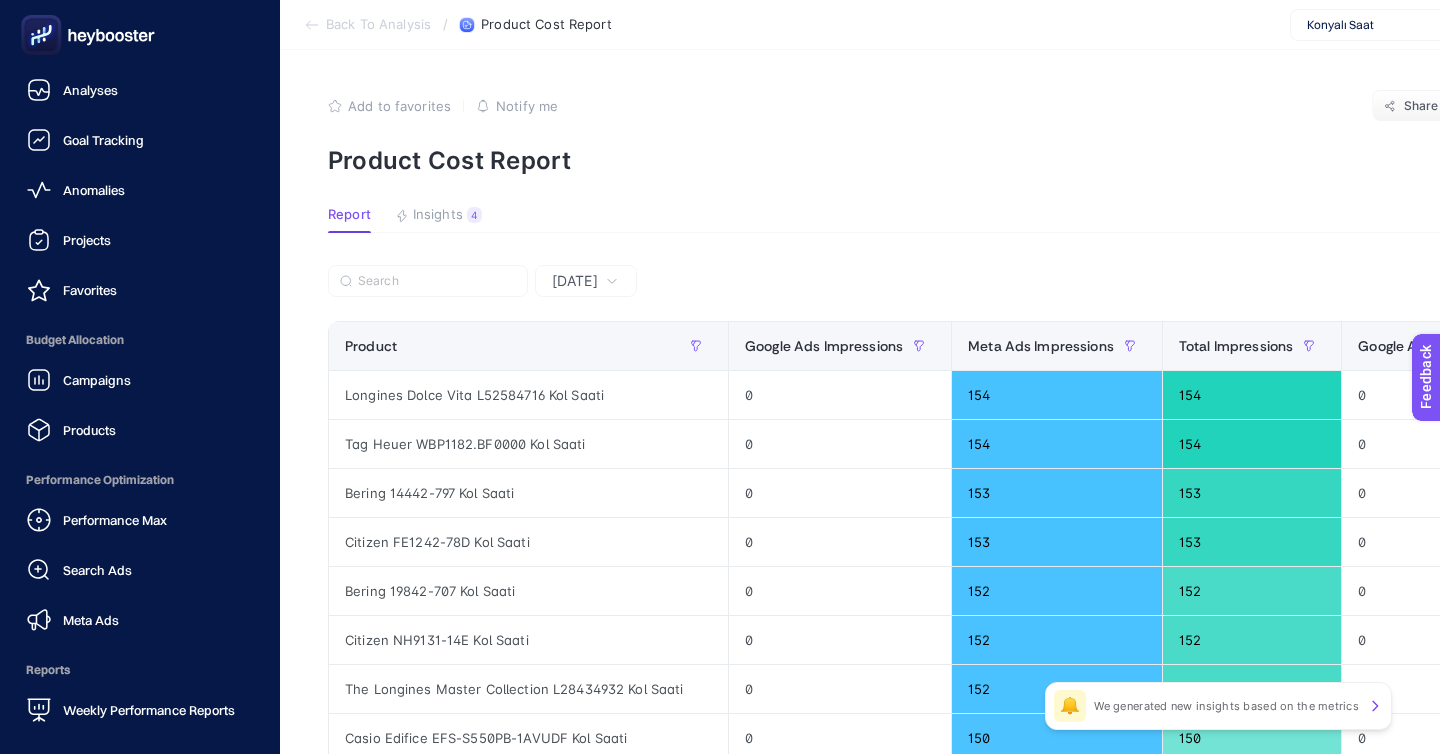 click 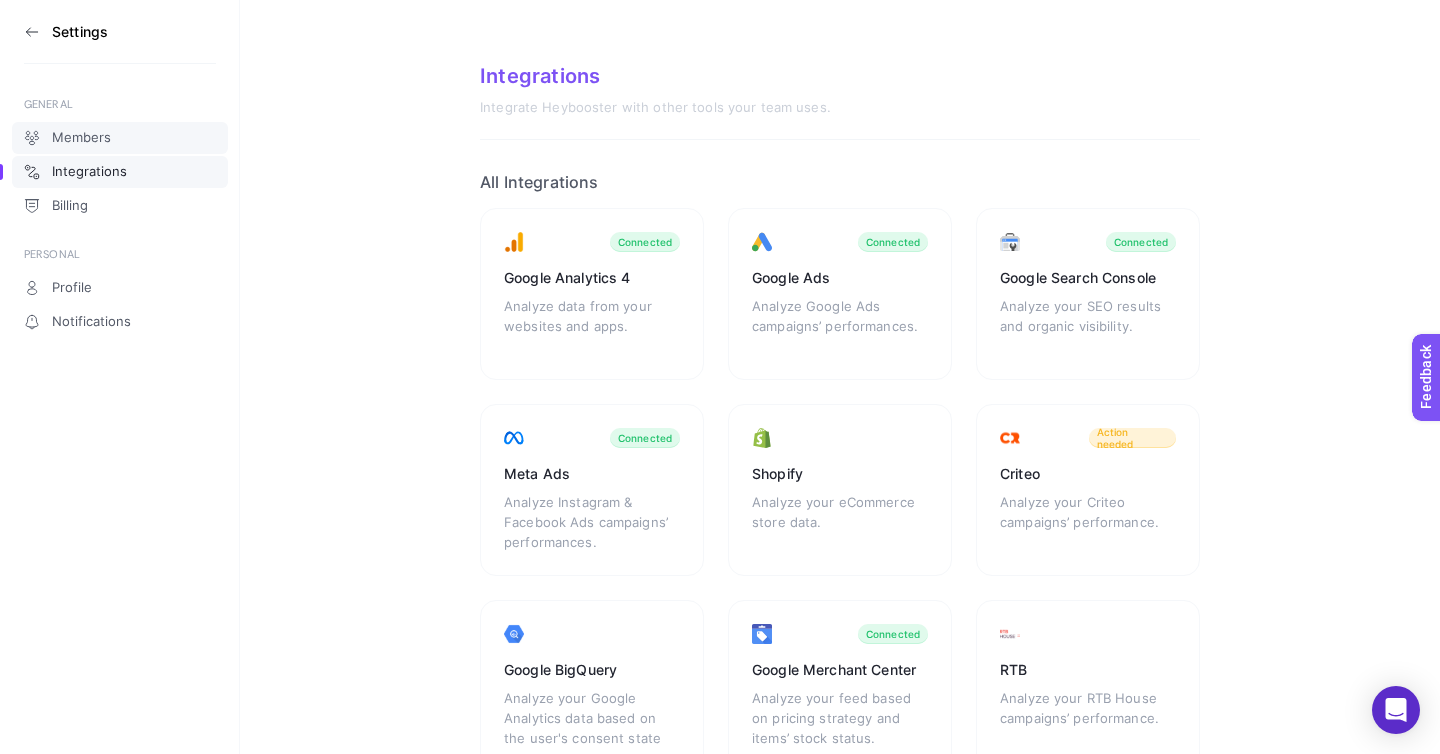 click on "Members" 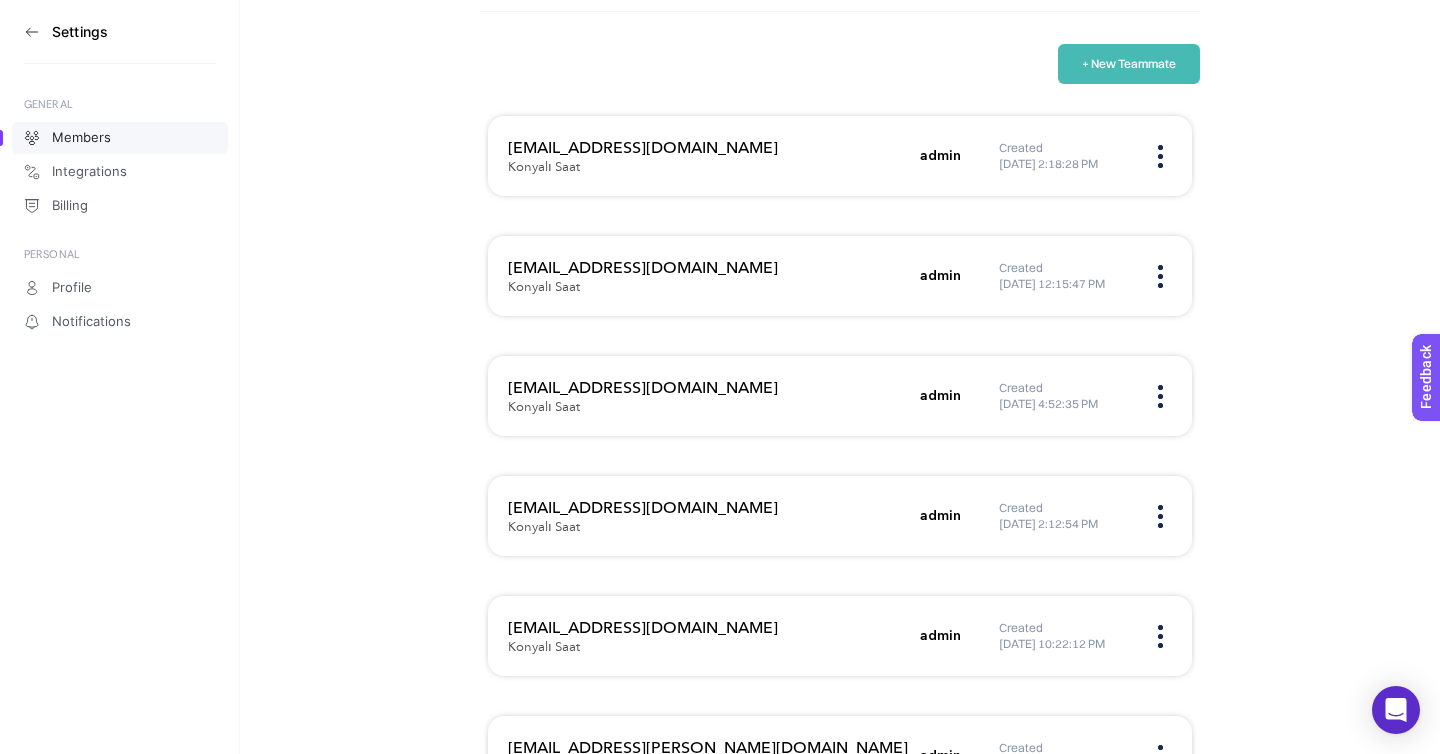 scroll, scrollTop: 214, scrollLeft: 0, axis: vertical 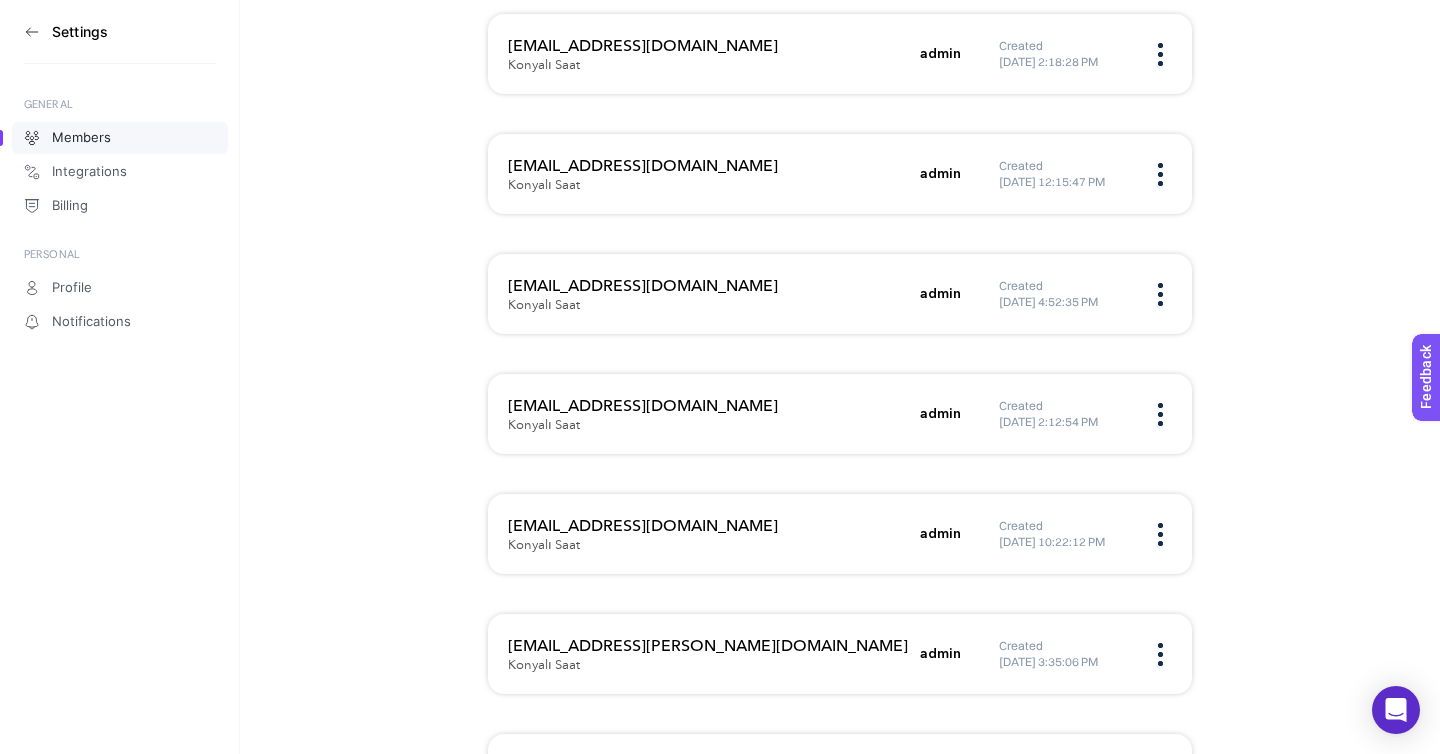 click on "fatmanur.azman@konyalisaat.com.tr Konyalı Saat" at bounding box center (708, 774) 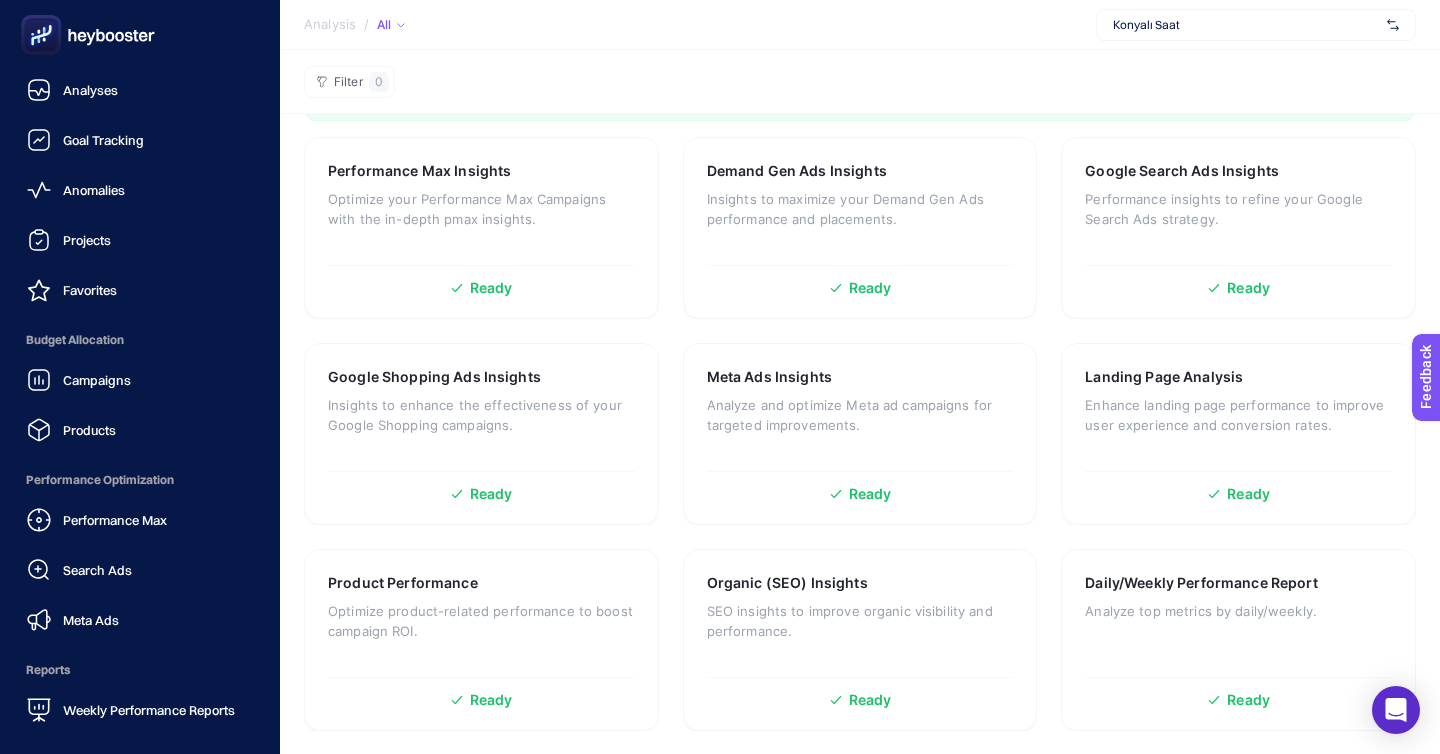 scroll, scrollTop: 214, scrollLeft: 0, axis: vertical 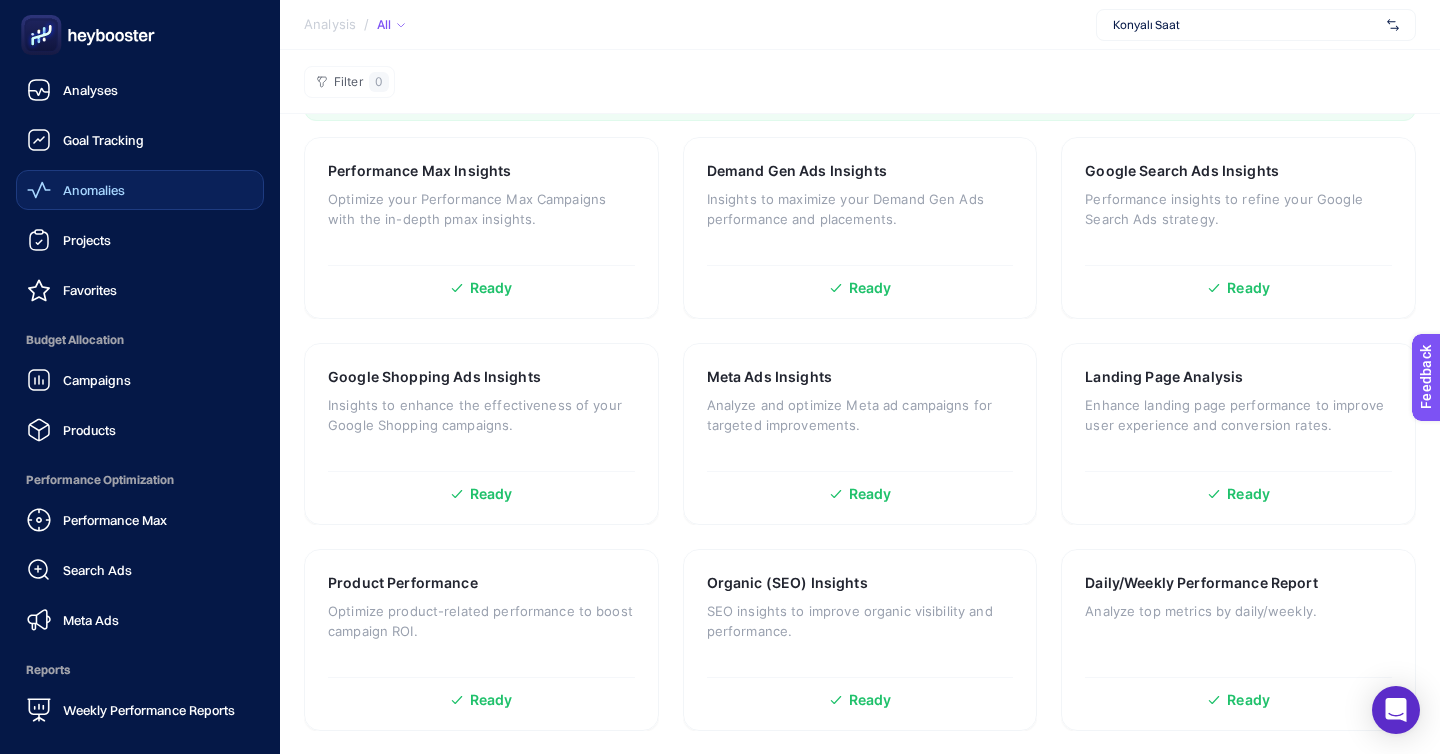 click on "Anomalies" at bounding box center [140, 190] 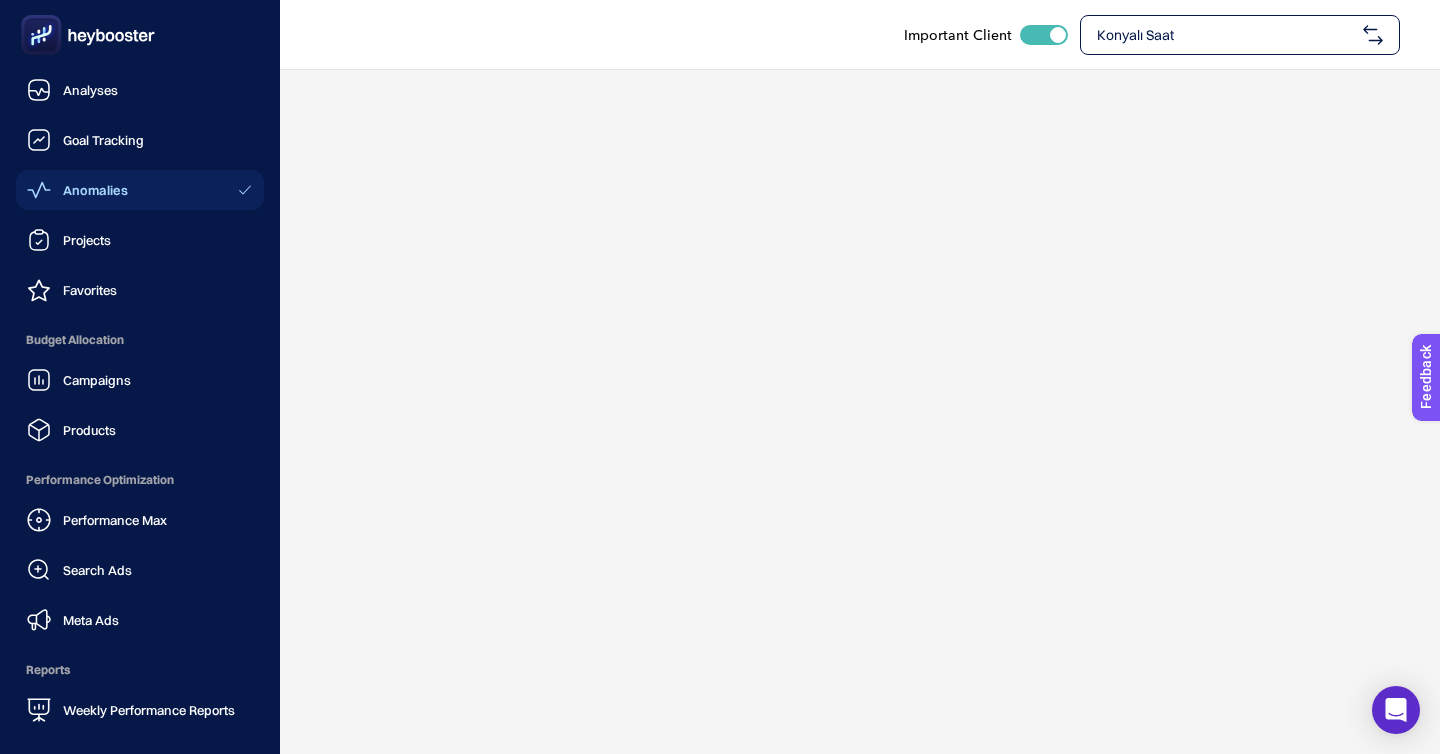 scroll, scrollTop: 0, scrollLeft: 0, axis: both 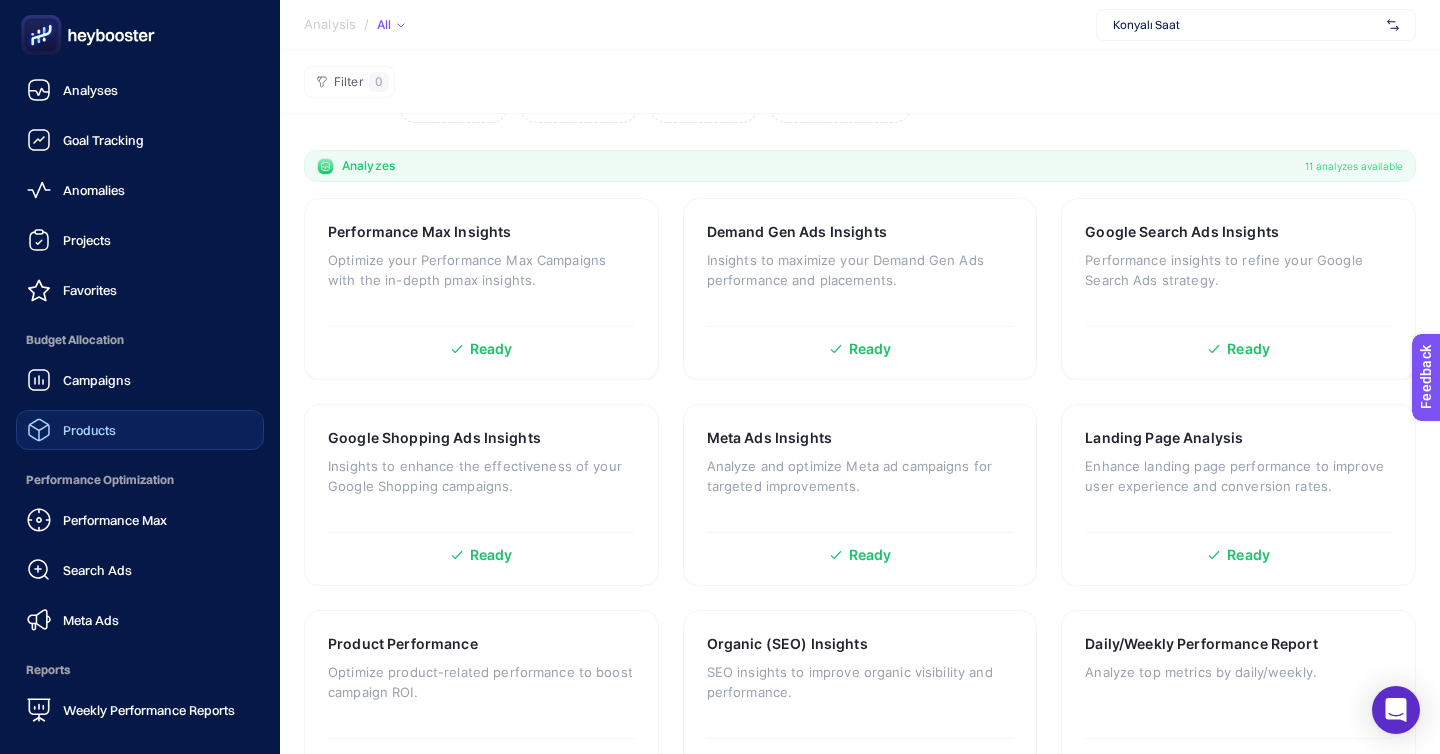 click on "Products" 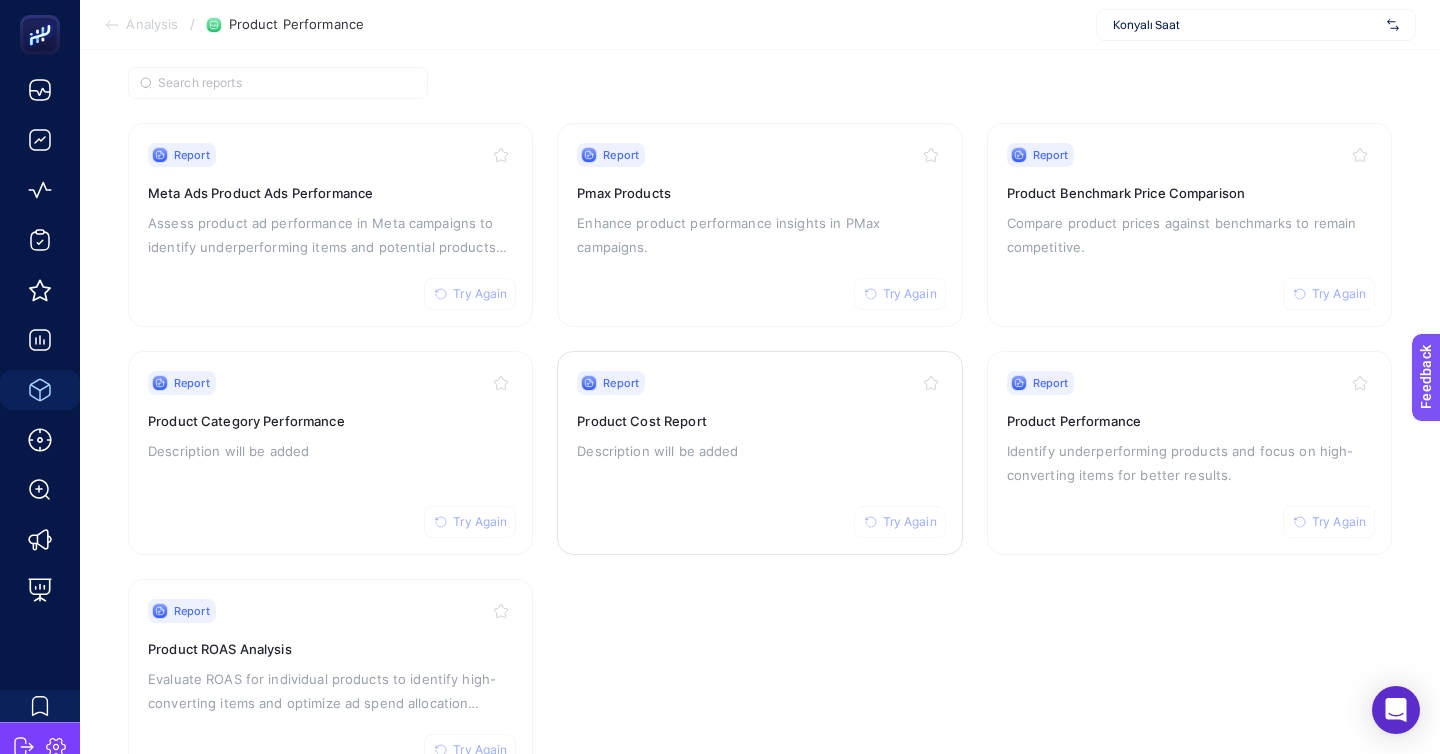 click on "Report Try Again Product Cost Report Description will be added" at bounding box center [759, 453] 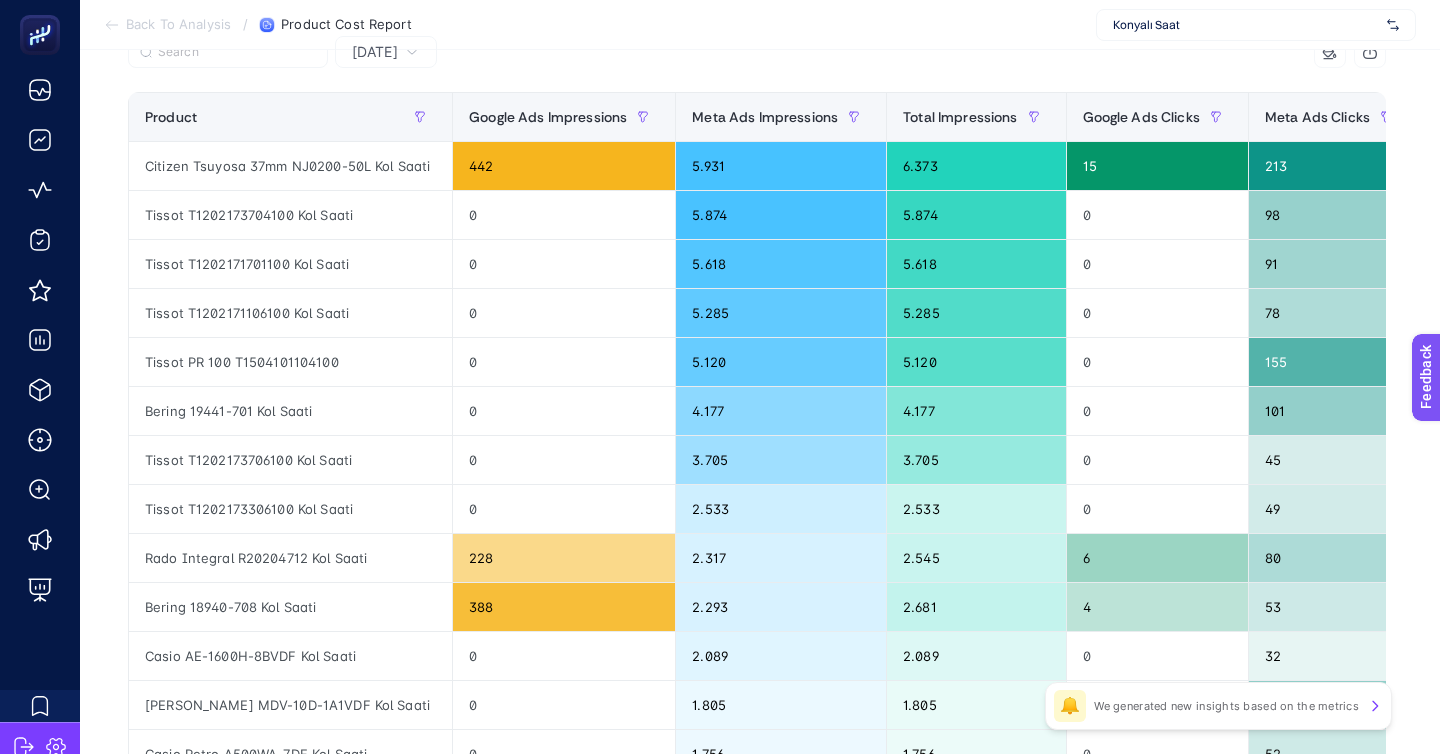 scroll, scrollTop: 592, scrollLeft: 0, axis: vertical 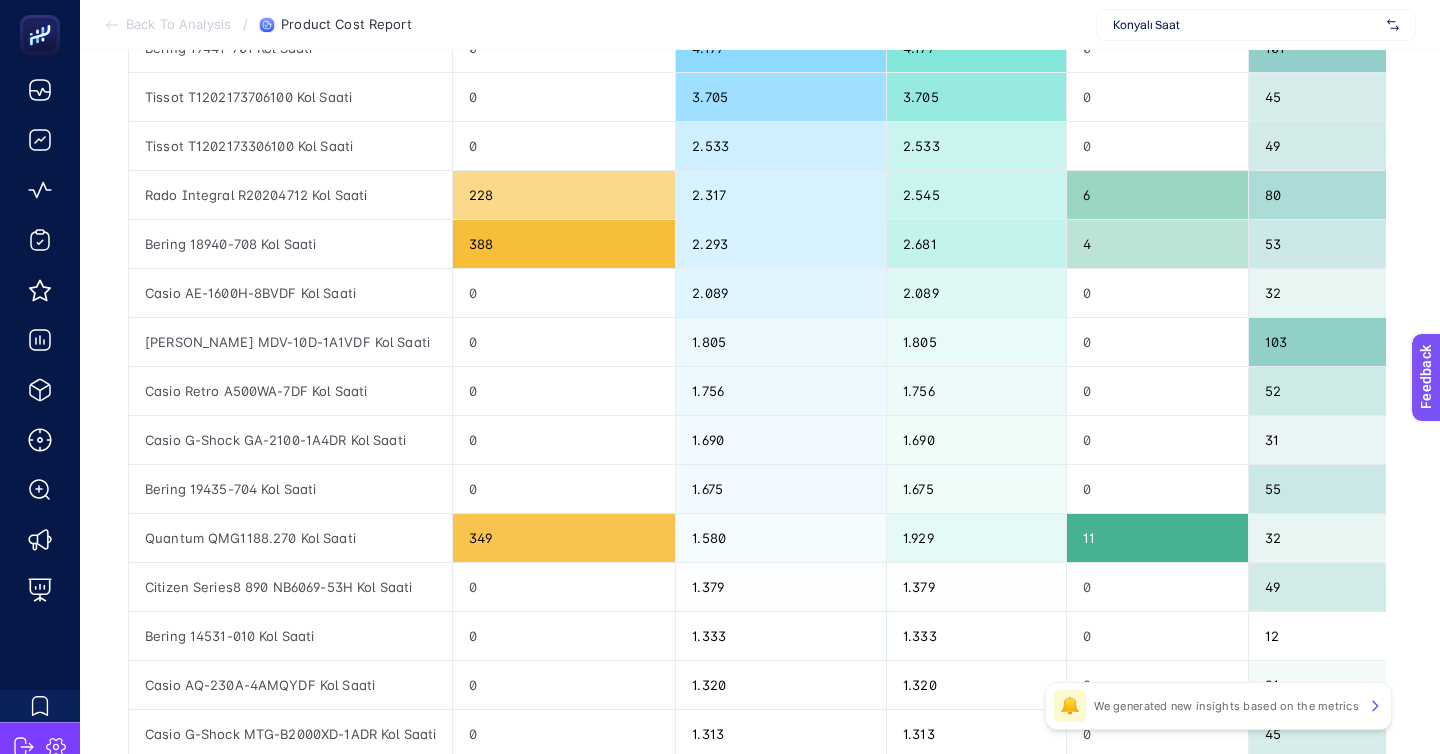 click 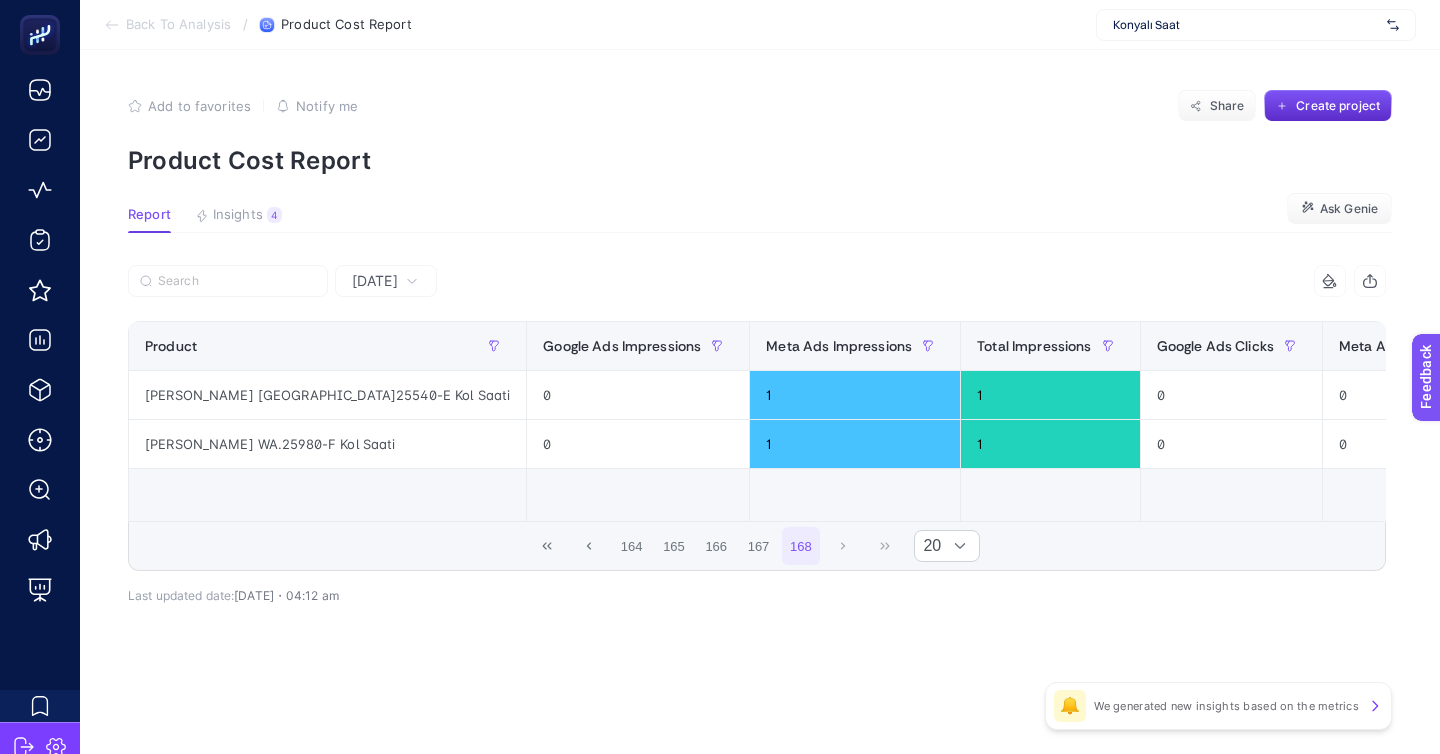 click on "Add to favorites false Notify me Share Create project Product Cost Report Report Insights 4  We generated new insights based on the metrics  Ask Genie Yesterday 9 items selected Product Google Ads Impressions Meta Ads Impressions Total Impressions Google Ads Clicks Meta Ads Clicks Total Clicks Google Ads Cost Meta Ads Cost Total Cost 10 items selected + Wainer WA.25540-E Kol Saati 0 1 1 0 0 0 0 0,06 0,06 Wainer WA.25980-F Kol Saati 0 1 1 0 0 0 0 0,04 0,04               Total: 16.469.13         164 165 166 167 168 20 3 items selected Product Google Ads Cost Meta Ads Cost Total Cost 4 items selected + Tissot T1202173704100 Kol Saati 0 2.148,27 2.148,27 Tissot T1202171701100 Kol Saati 0 2.069,60 2.069,60 Tissot T1202171106100 Kol Saati 0 1.614,07 1.614,07 Tissot T1202173706100 Kol Saati 0 1.407,34 1.407,34 Tissot T1202173306100 Kol Saati 0 1.256,61 1.256,61 Casio G-Shock GA-2100-1A4DR Kol Saati 0 1.065,88 1.065,88 Tissot PR 100 T1504101104100 0 828,87 828,87 Casio Standart MDV-10D-1A1VDF Kol Saati 0 763,87 44,09" 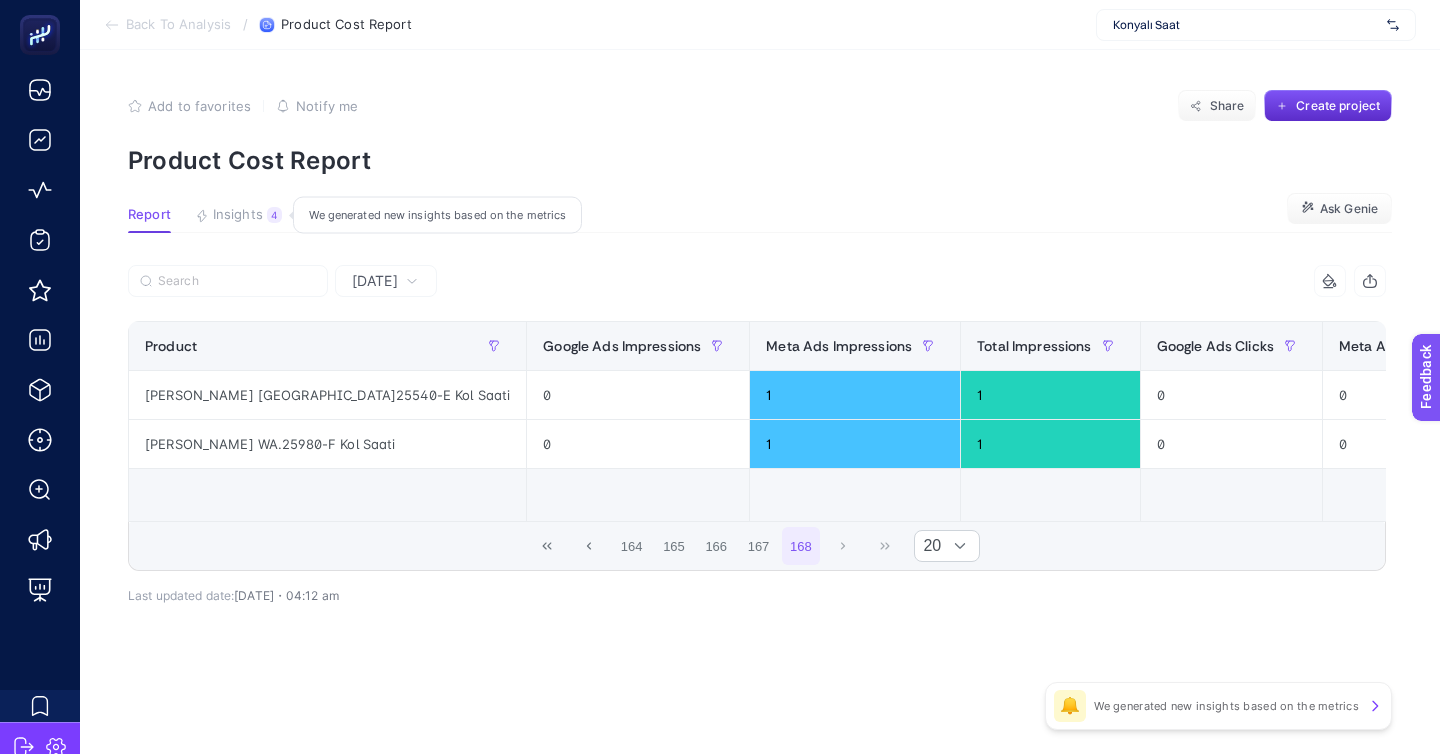 click on "Insights" at bounding box center [238, 215] 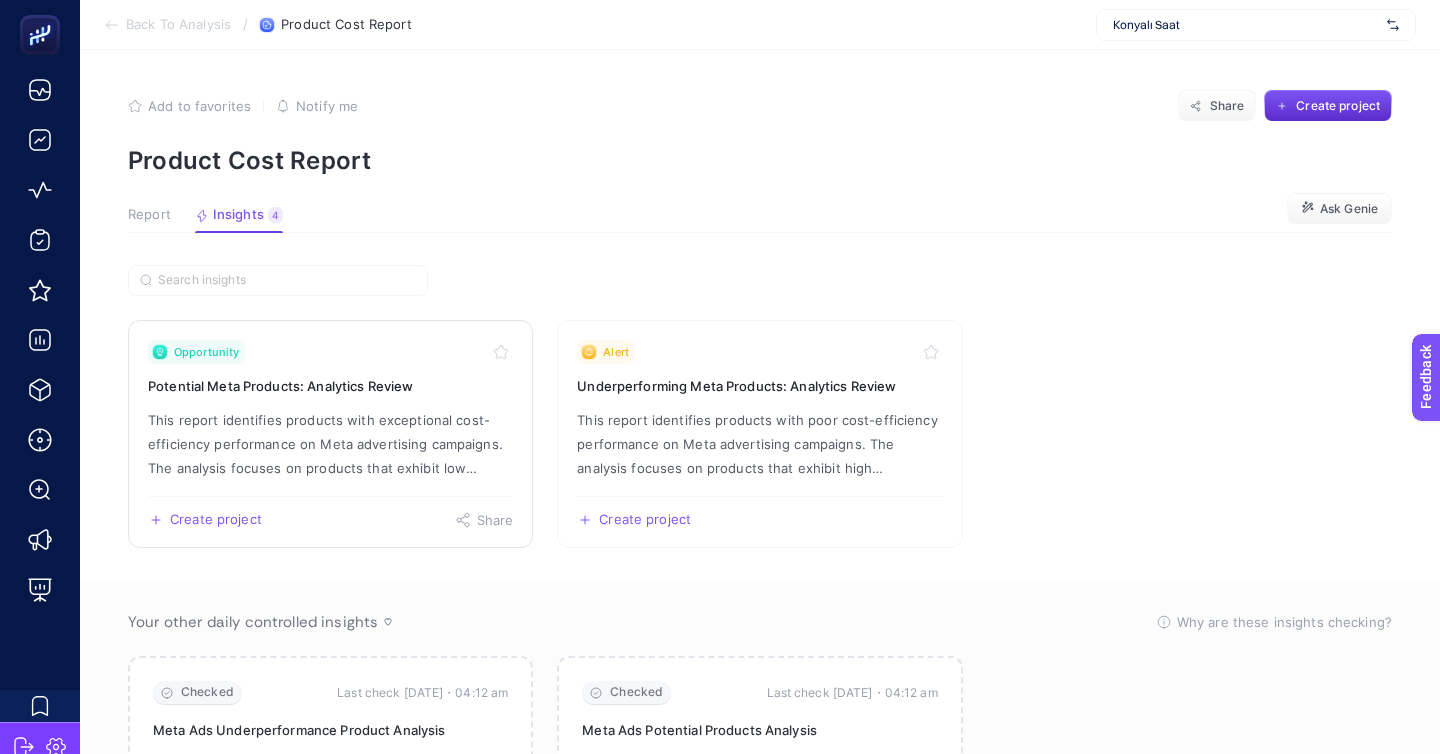 click on "This report identifies products with exceptional cost-efficiency performance on Meta advertising campaigns. The analysis focuses on products that exhibit low advertising costs (Meta cost and CPC - Cost Per Click) while generating disproportionately high overall purchase values, representing significant potential analytics value." at bounding box center (330, 444) 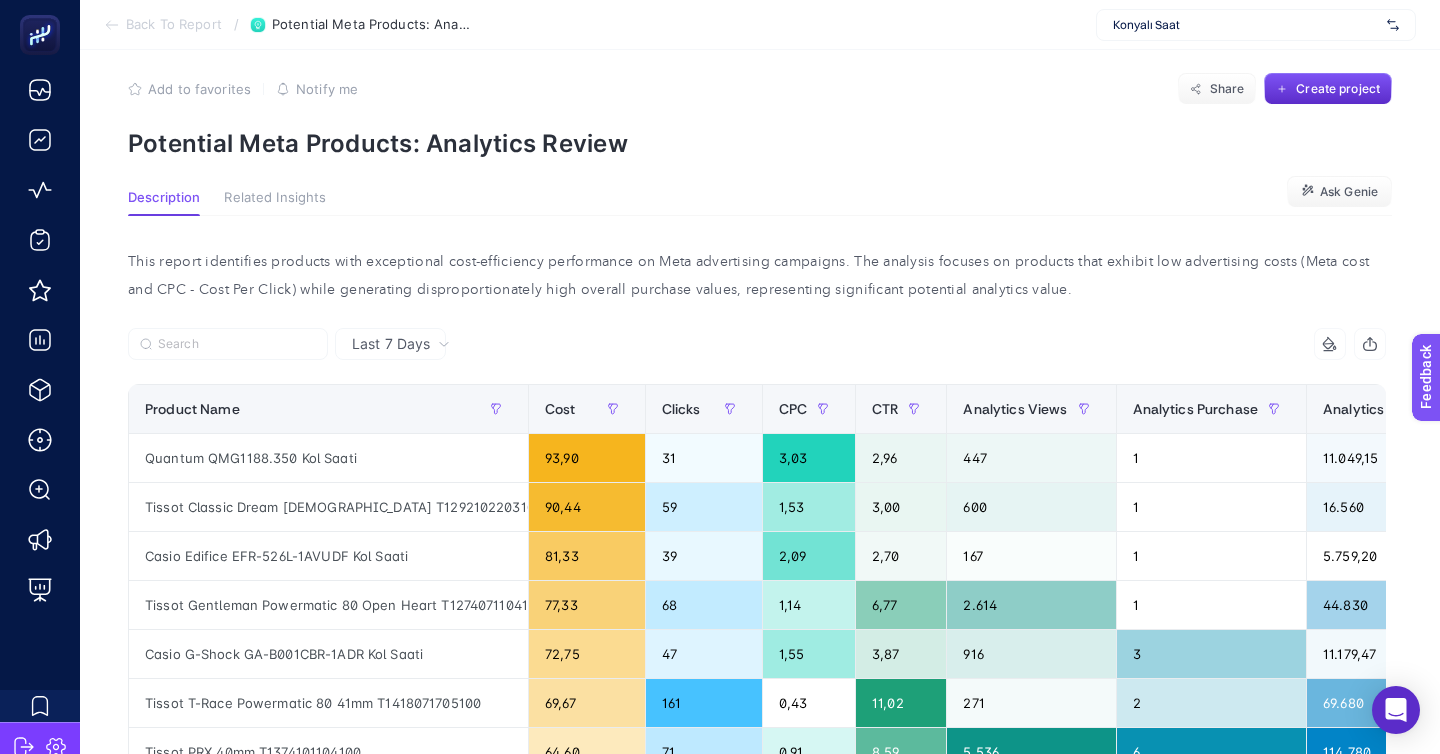 scroll, scrollTop: 0, scrollLeft: 0, axis: both 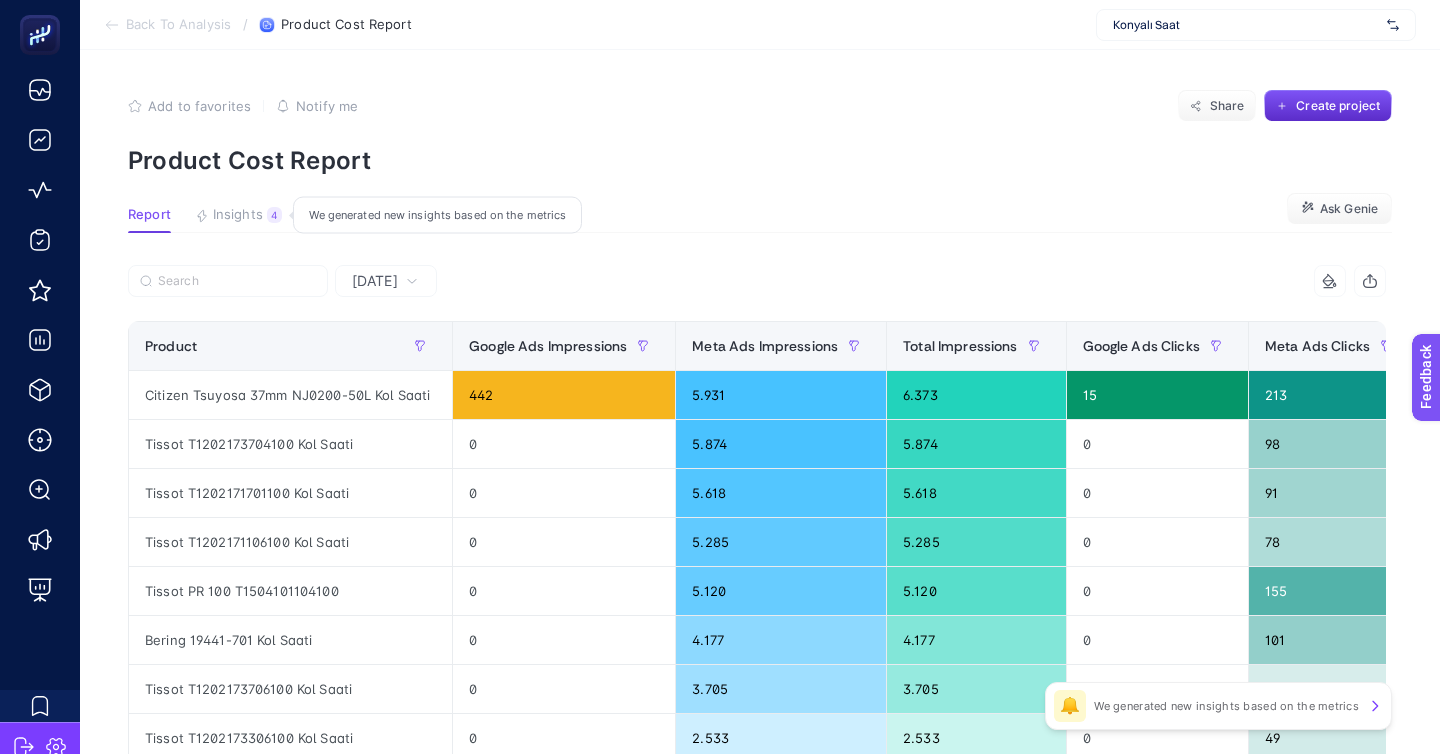 click on "Insights" at bounding box center [238, 215] 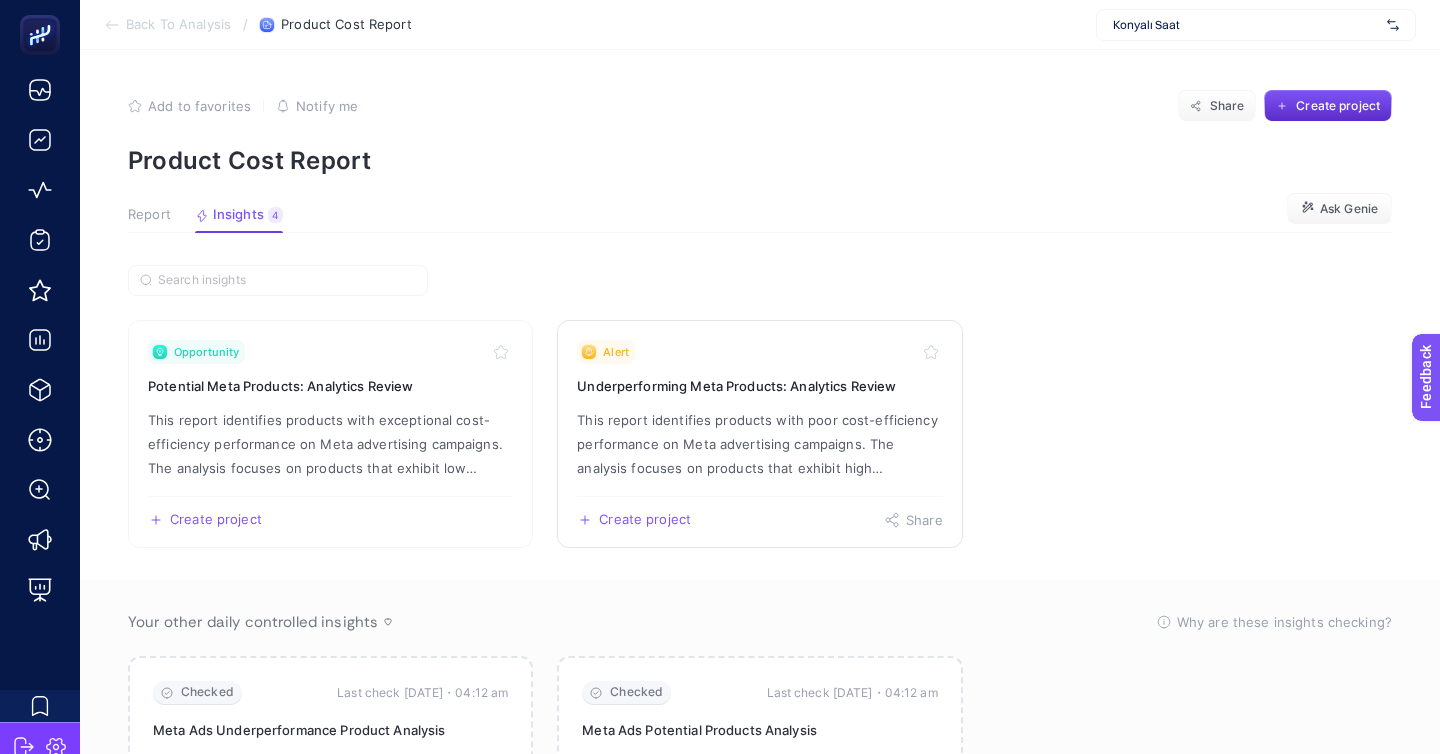 click on "Create project   Share" at bounding box center [759, 512] 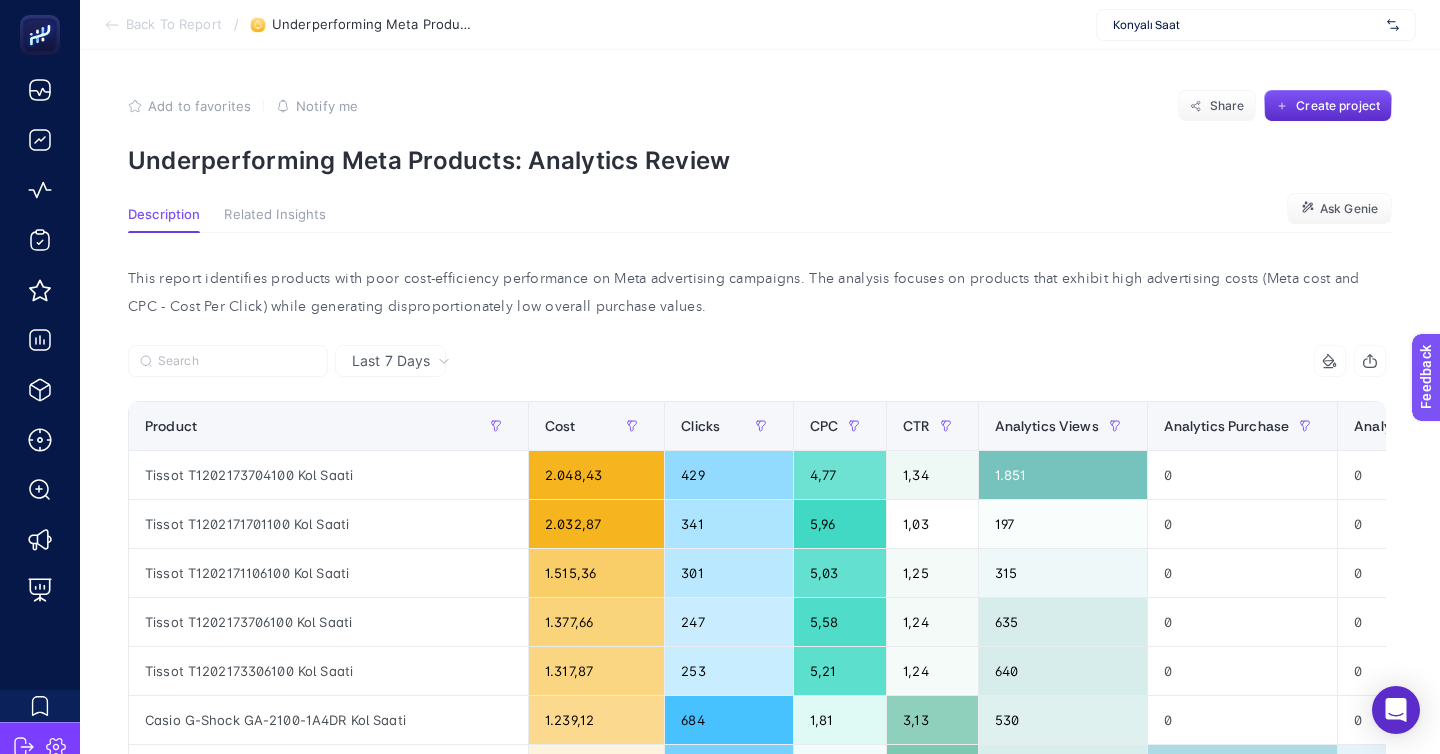 click on "Back To Report" at bounding box center (174, 25) 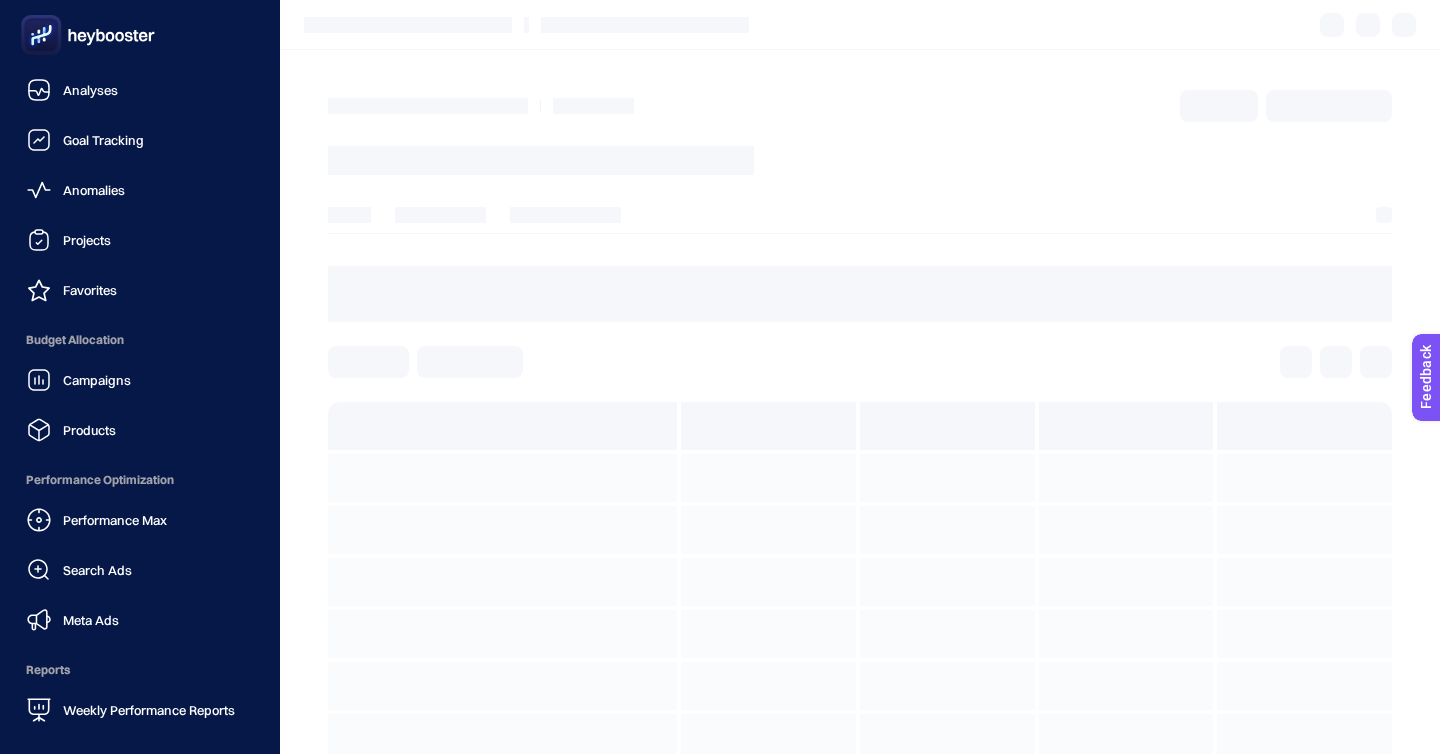 click on "Analyses Goal Tracking Anomalies Projects Favorites Budget Allocation Campaigns Products Performance Optimization Performance Max Search Ads Meta Ads Reports Weekly Performance Reports" at bounding box center [140, 400] 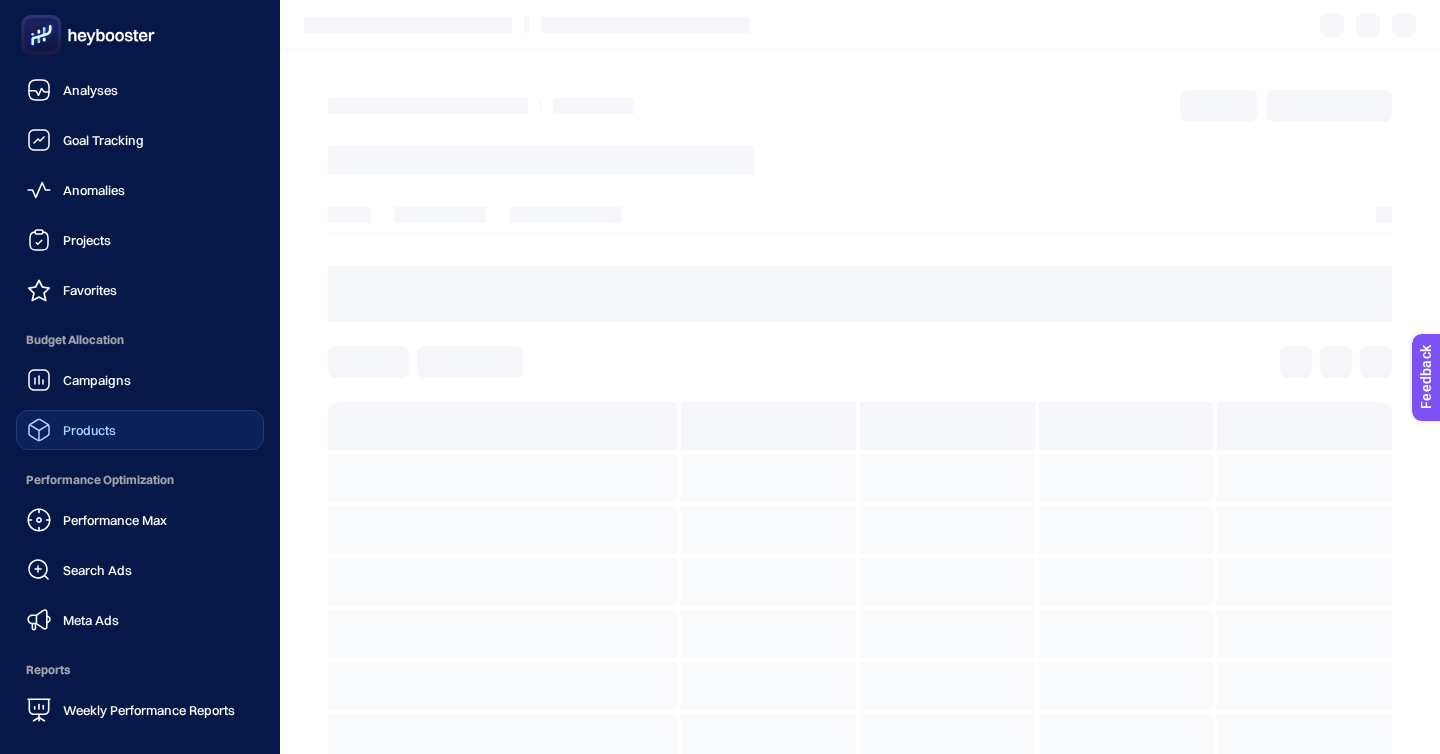 click on "Products" 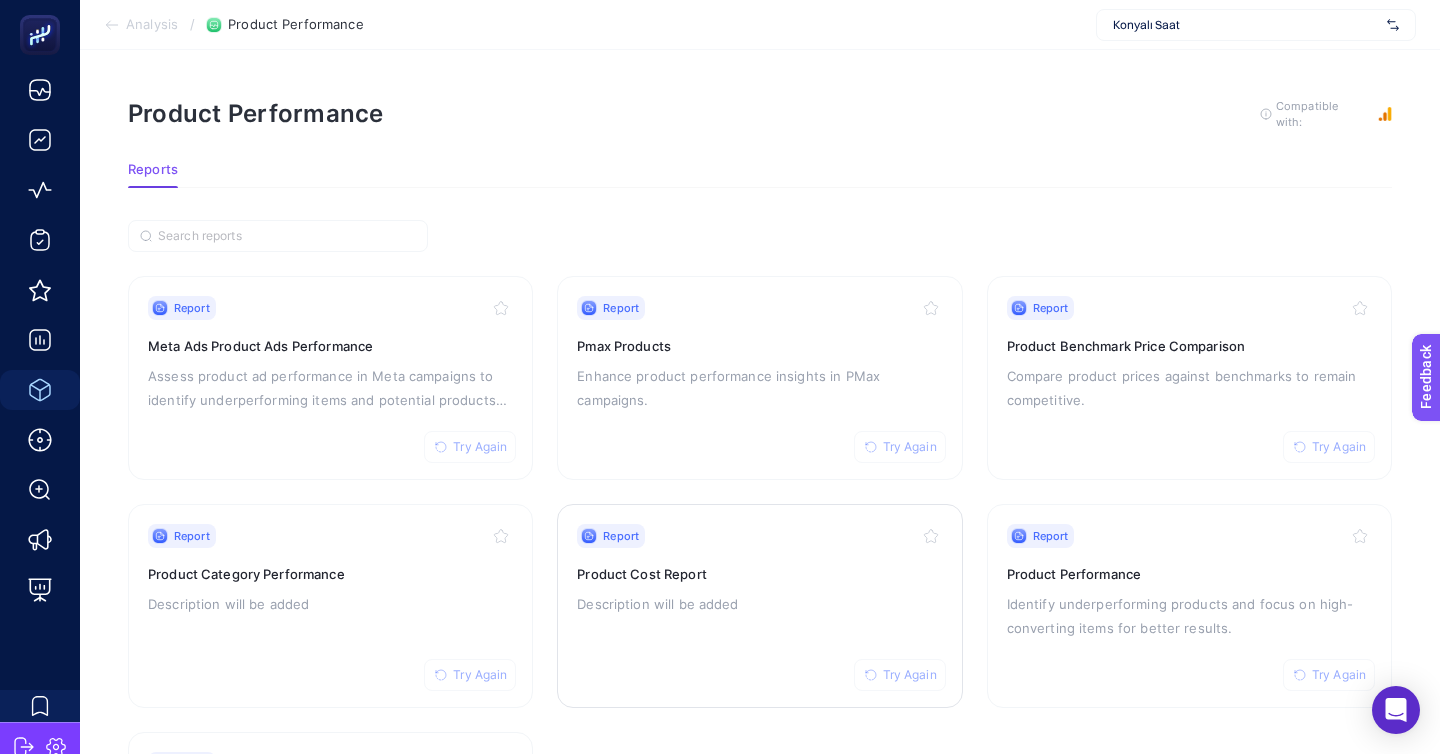 click on "Report" at bounding box center (621, 536) 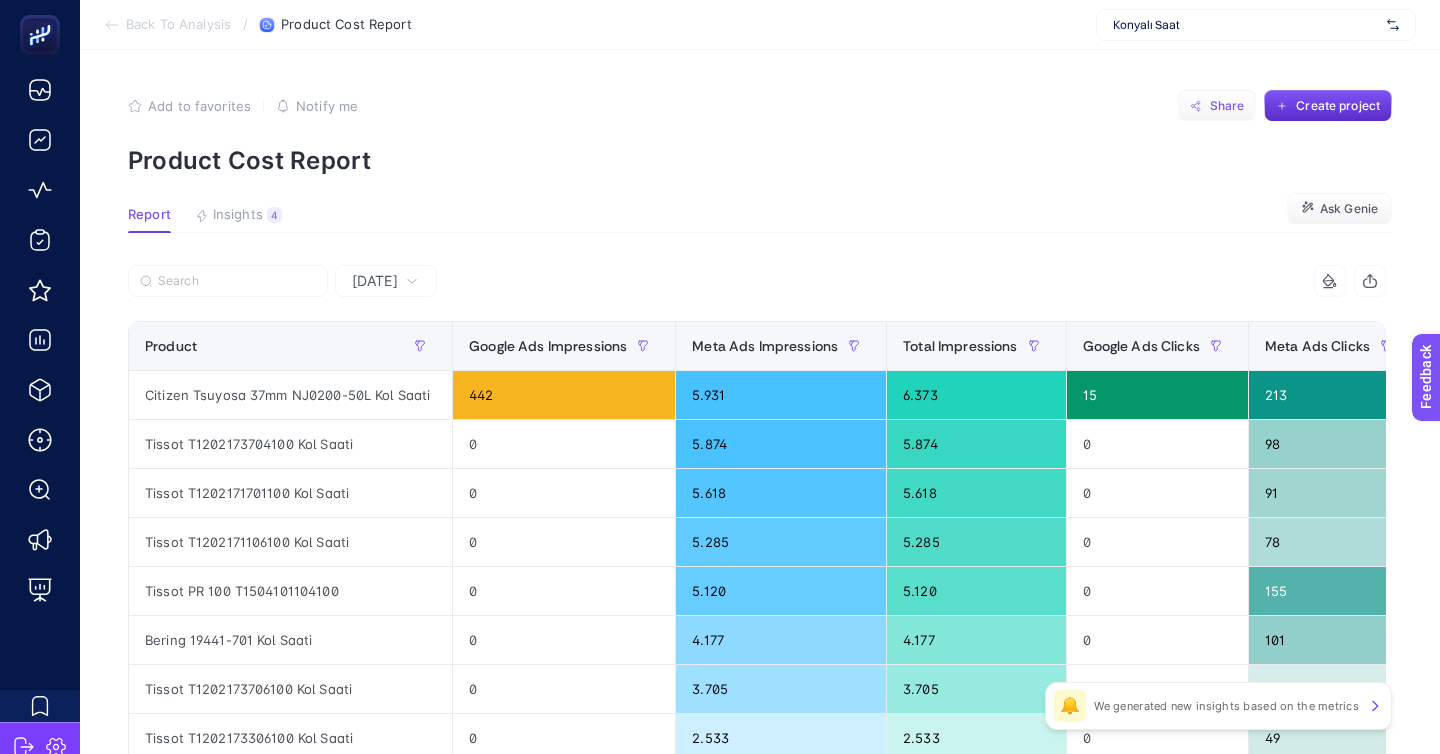 click on "Share" at bounding box center [1217, 106] 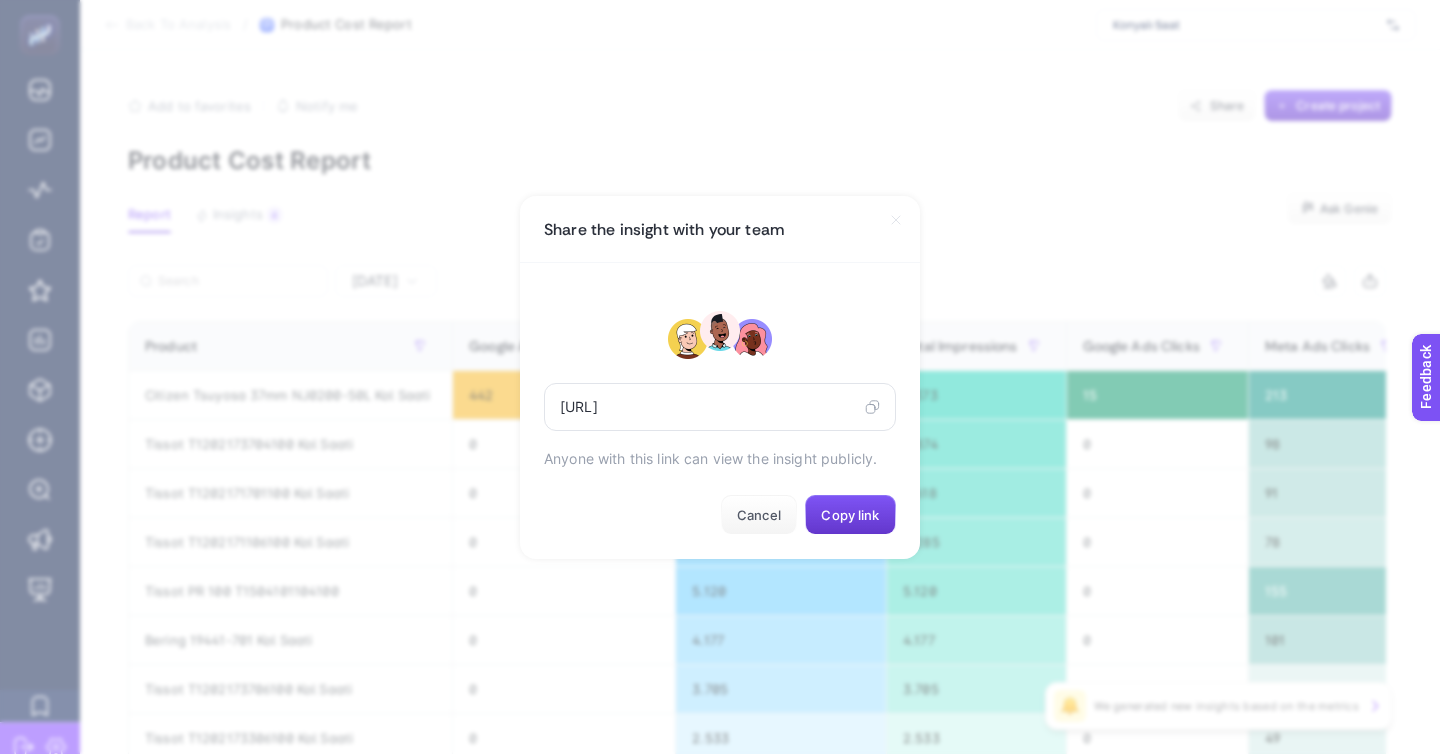 click on "Copy link" 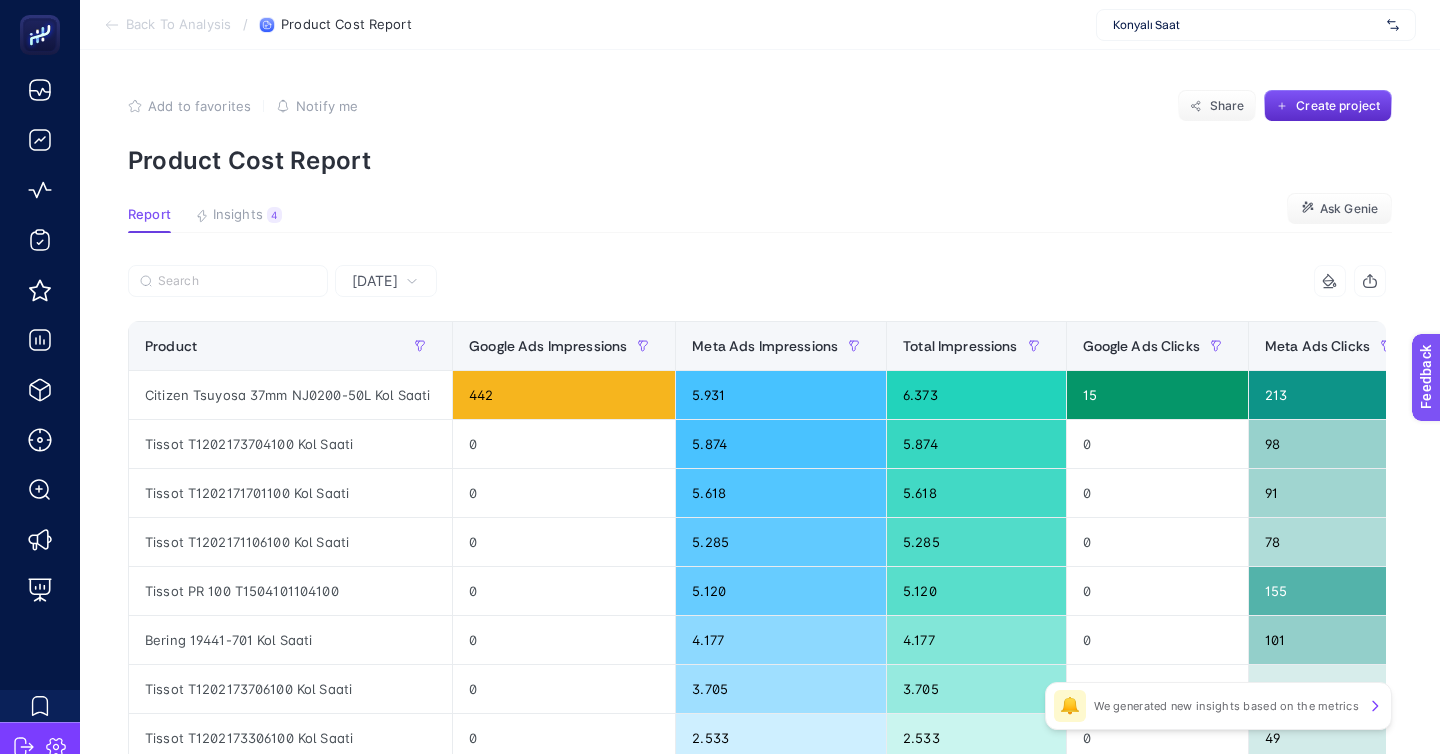 click on "Back To Analysis / Product Cost Report Konyalı Saat" 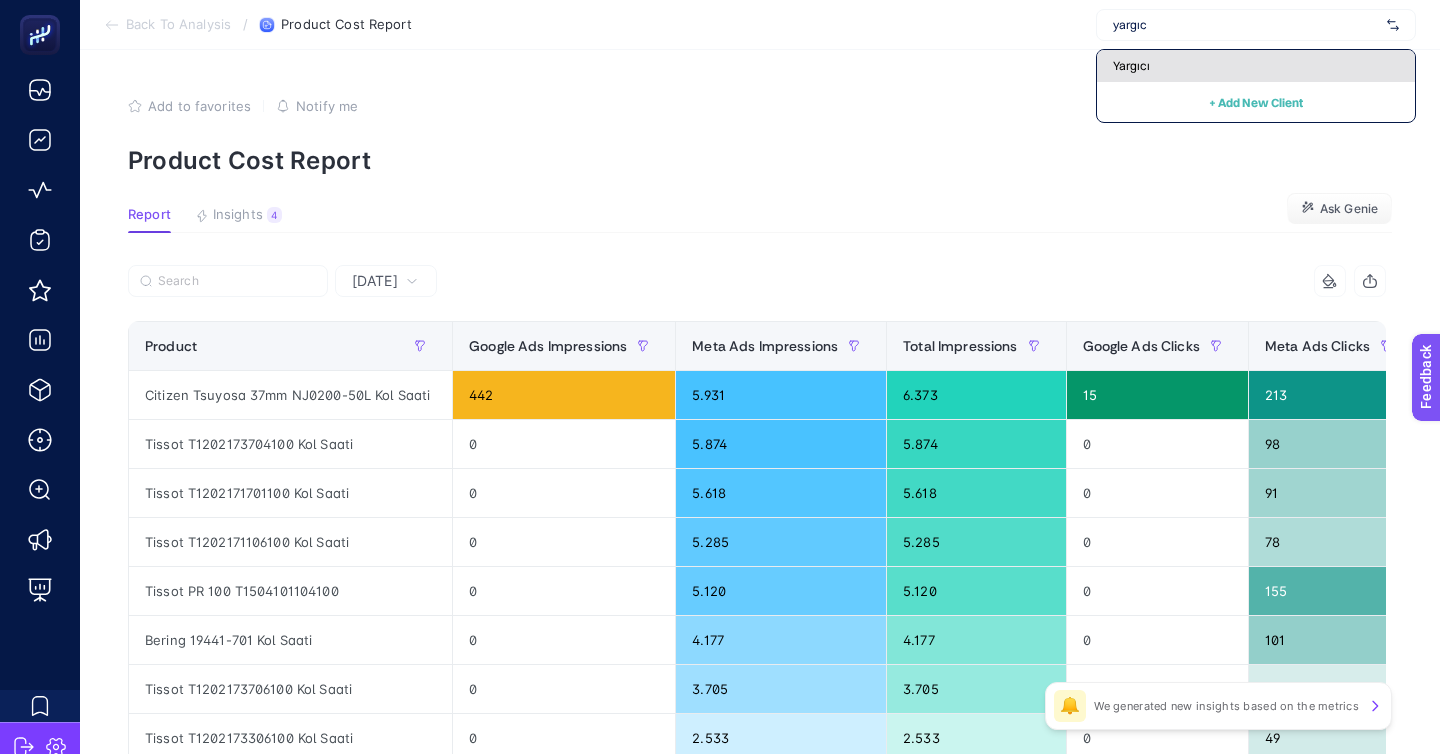 type on "yargıc" 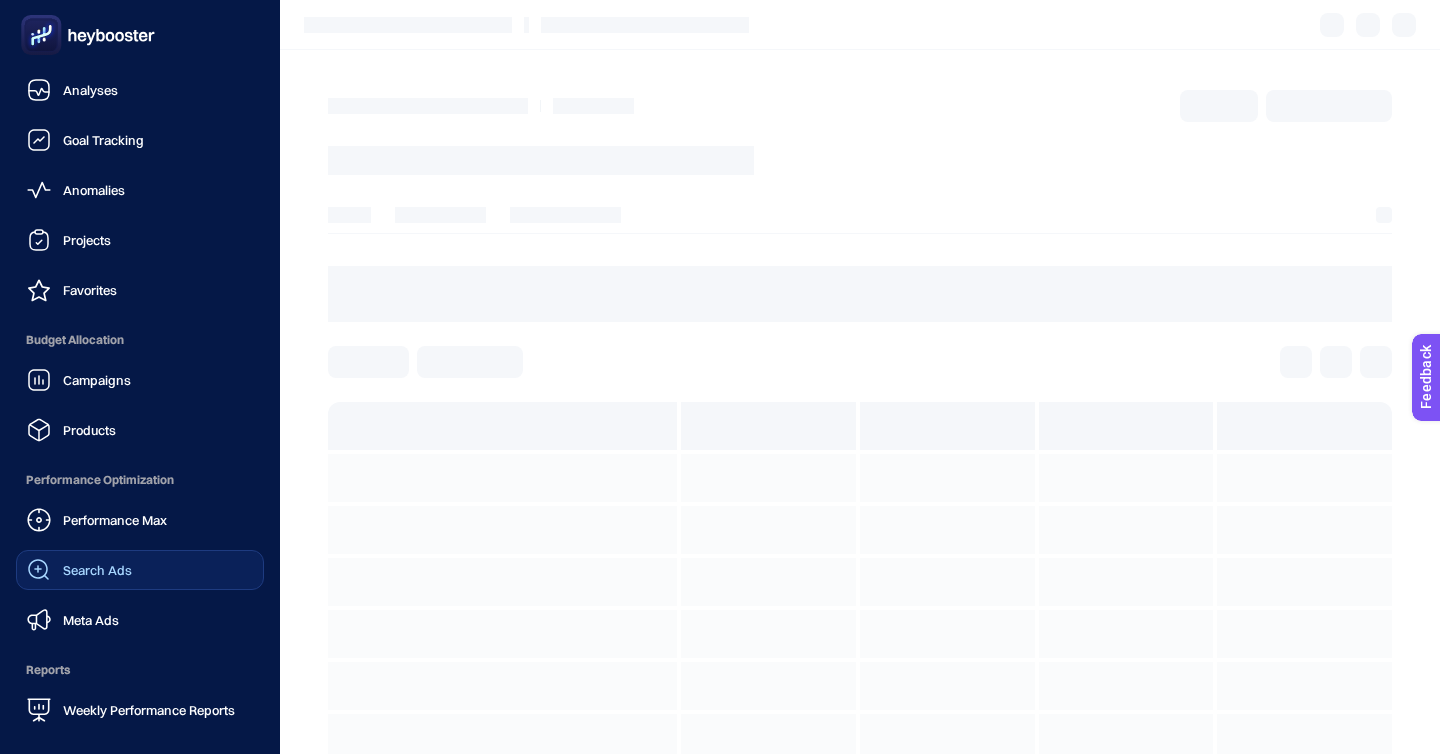click on "Search Ads" 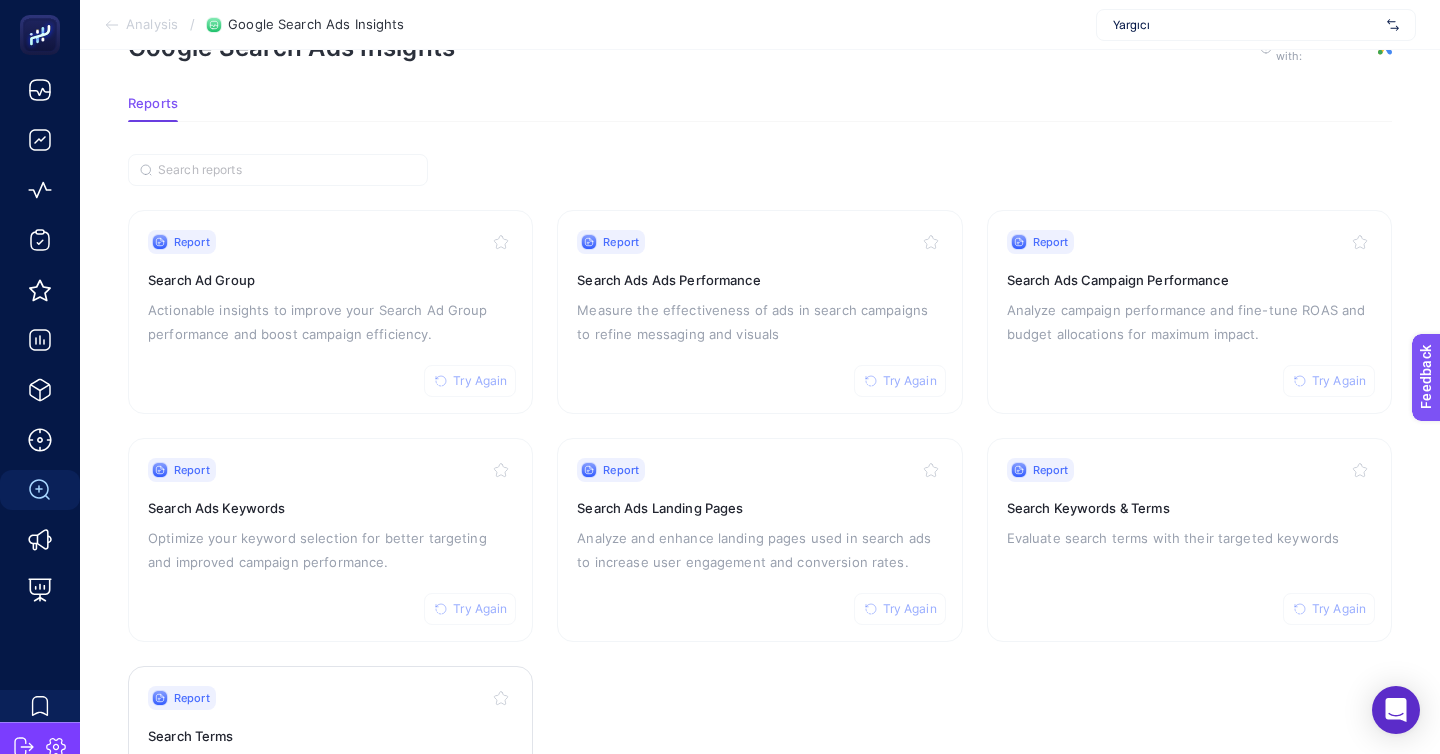 scroll, scrollTop: 85, scrollLeft: 0, axis: vertical 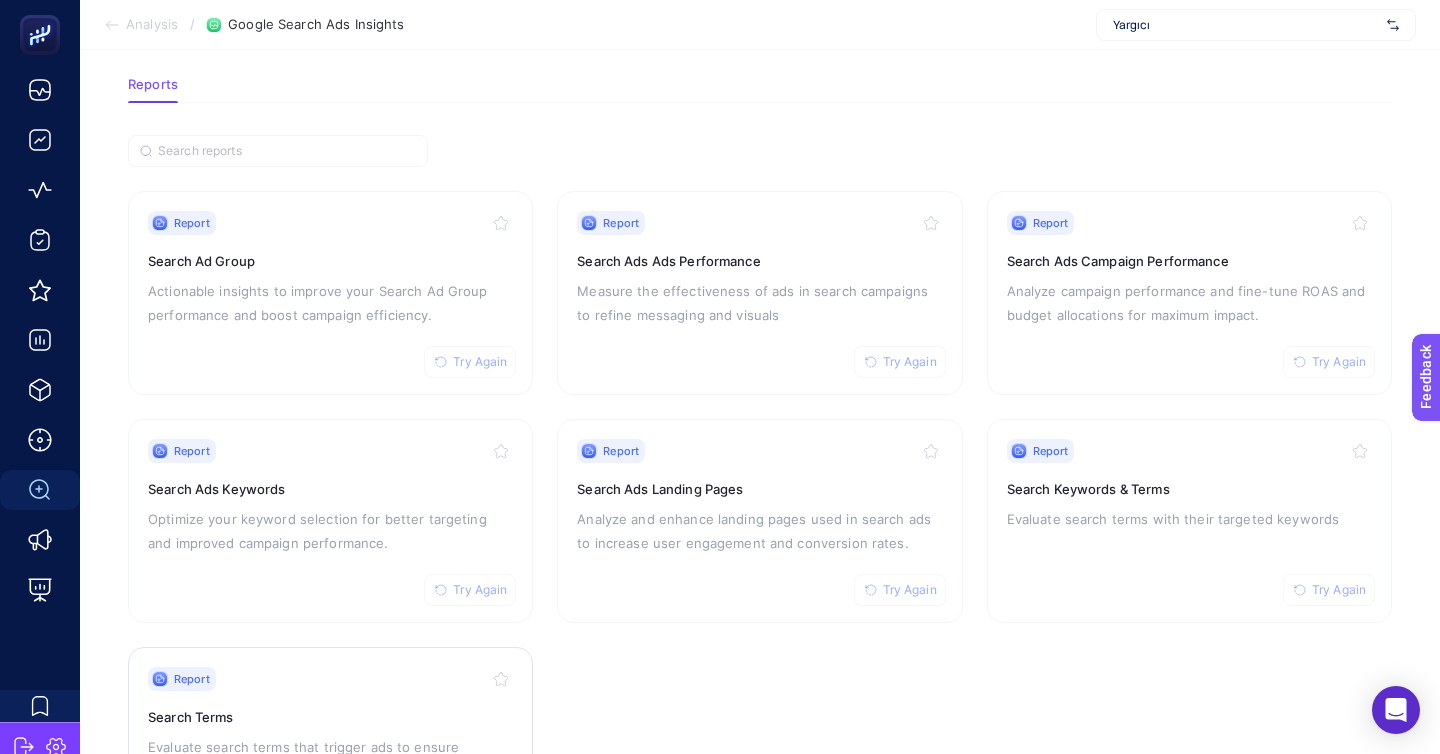 click on "Report Try Again Search Terms Evaluate search terms that trigger ads to ensure relevance" at bounding box center [330, 749] 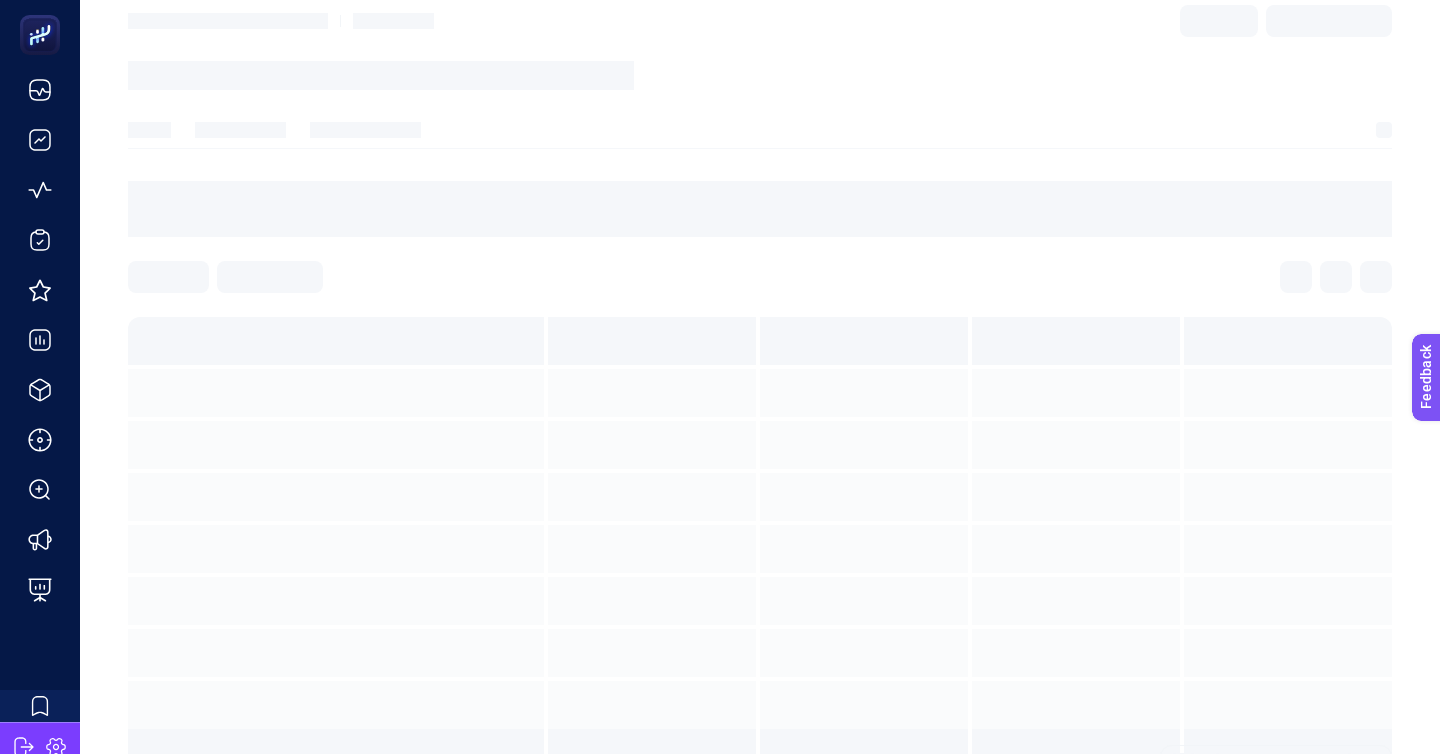 scroll, scrollTop: 0, scrollLeft: 0, axis: both 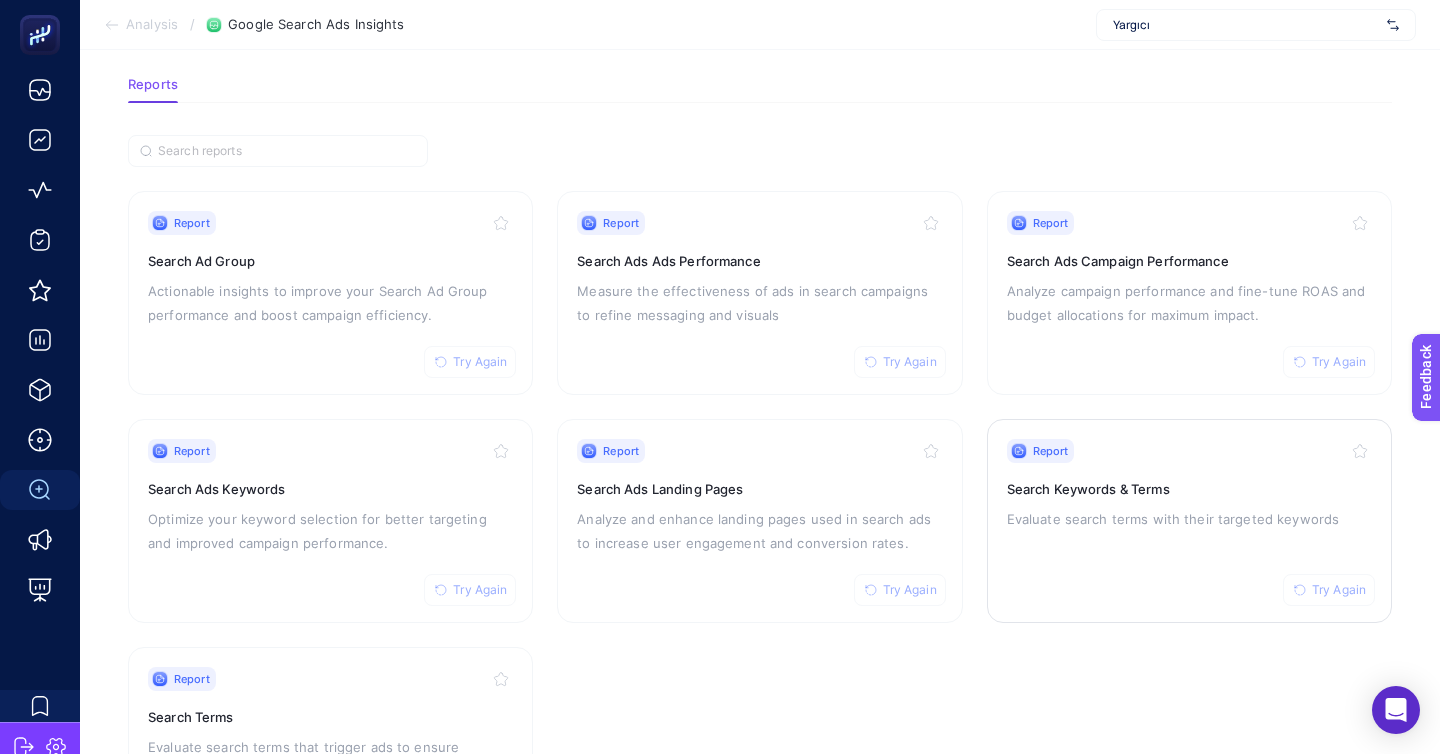 click on "Report Try Again Search Keywords & Terms Evaluate search terms with their targeted keywords" at bounding box center (1189, 521) 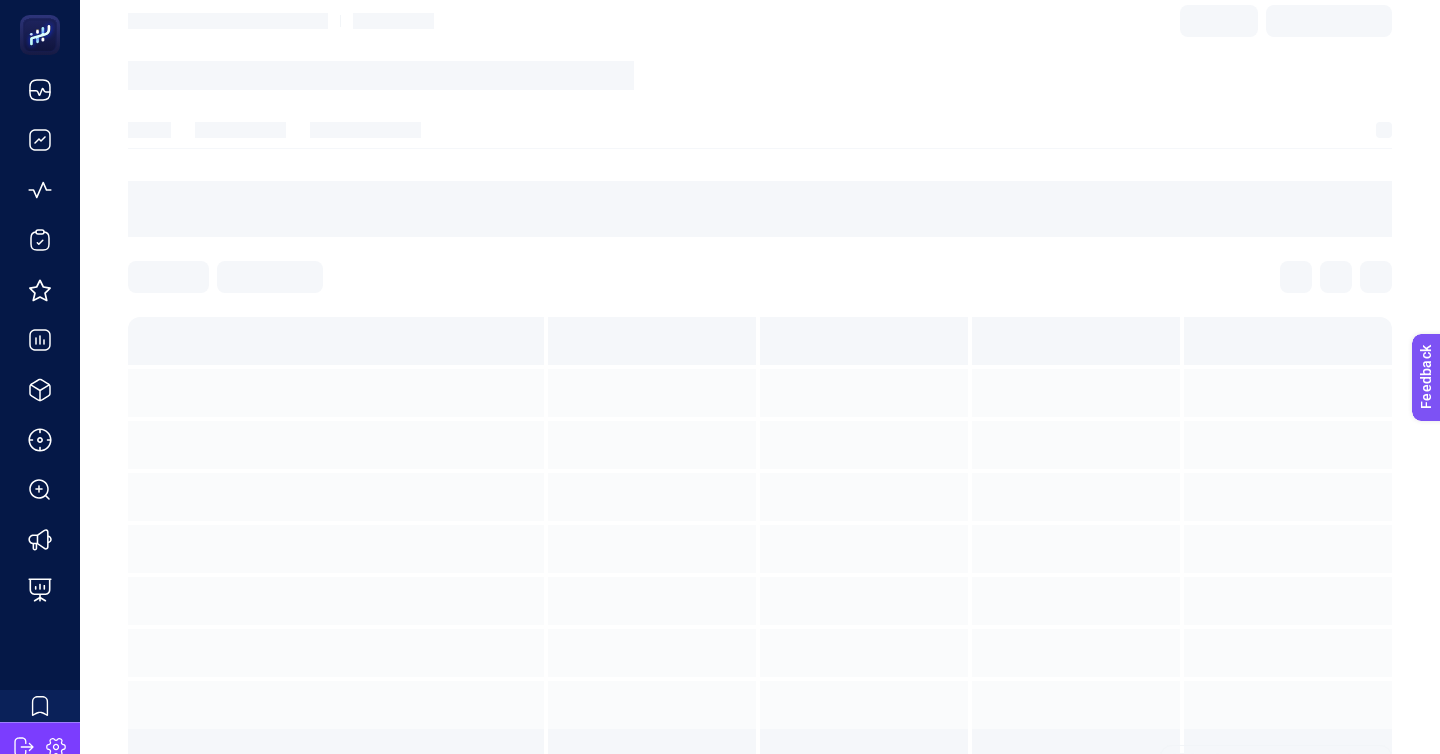 scroll, scrollTop: 0, scrollLeft: 0, axis: both 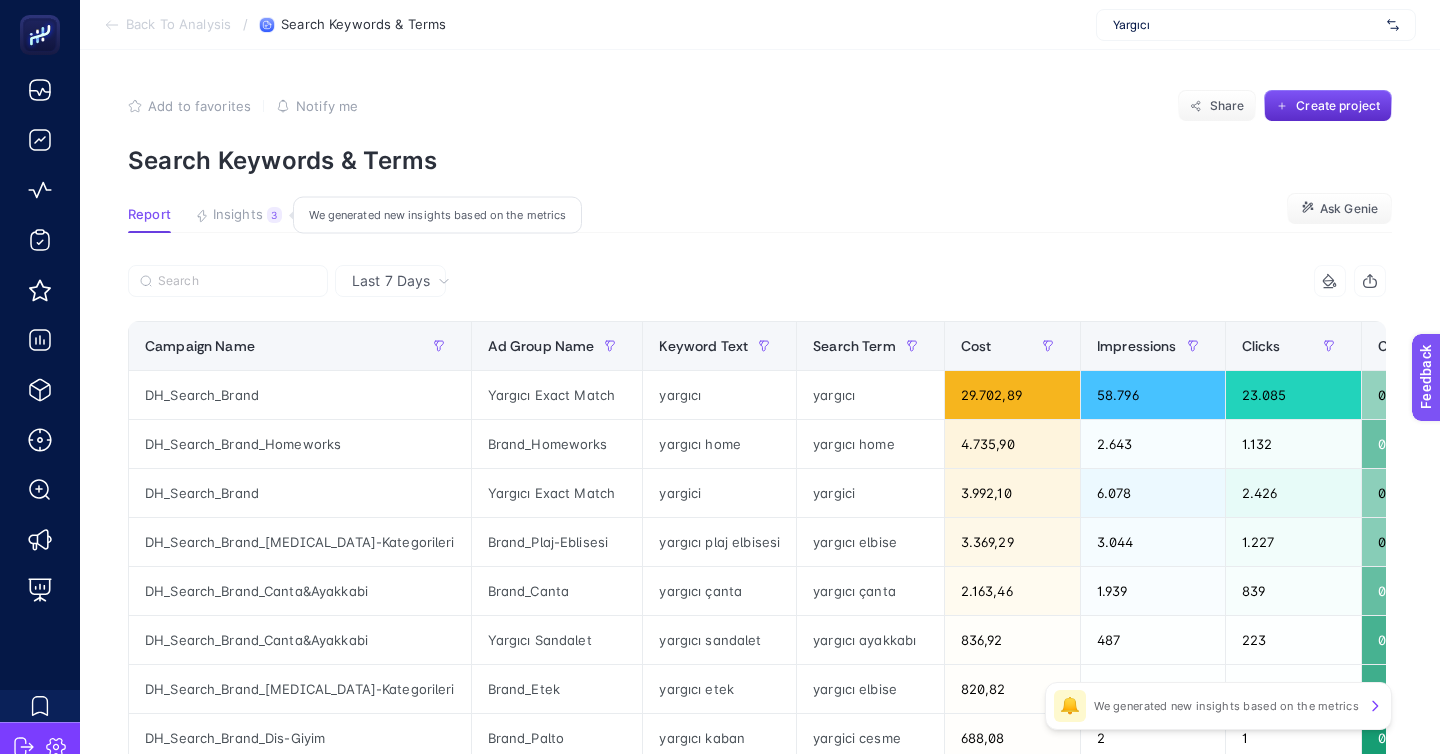 click on "Insights" at bounding box center (238, 215) 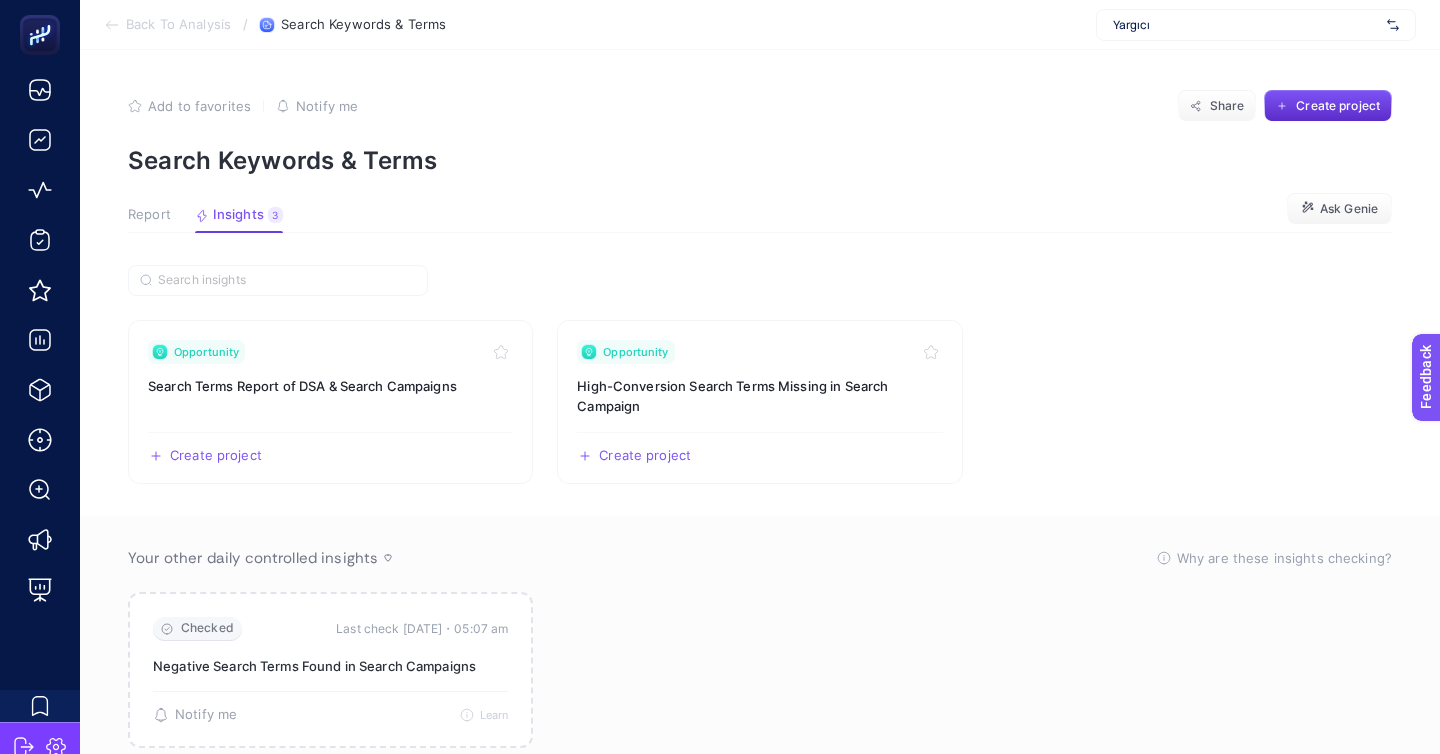 click on "Report" at bounding box center (149, 215) 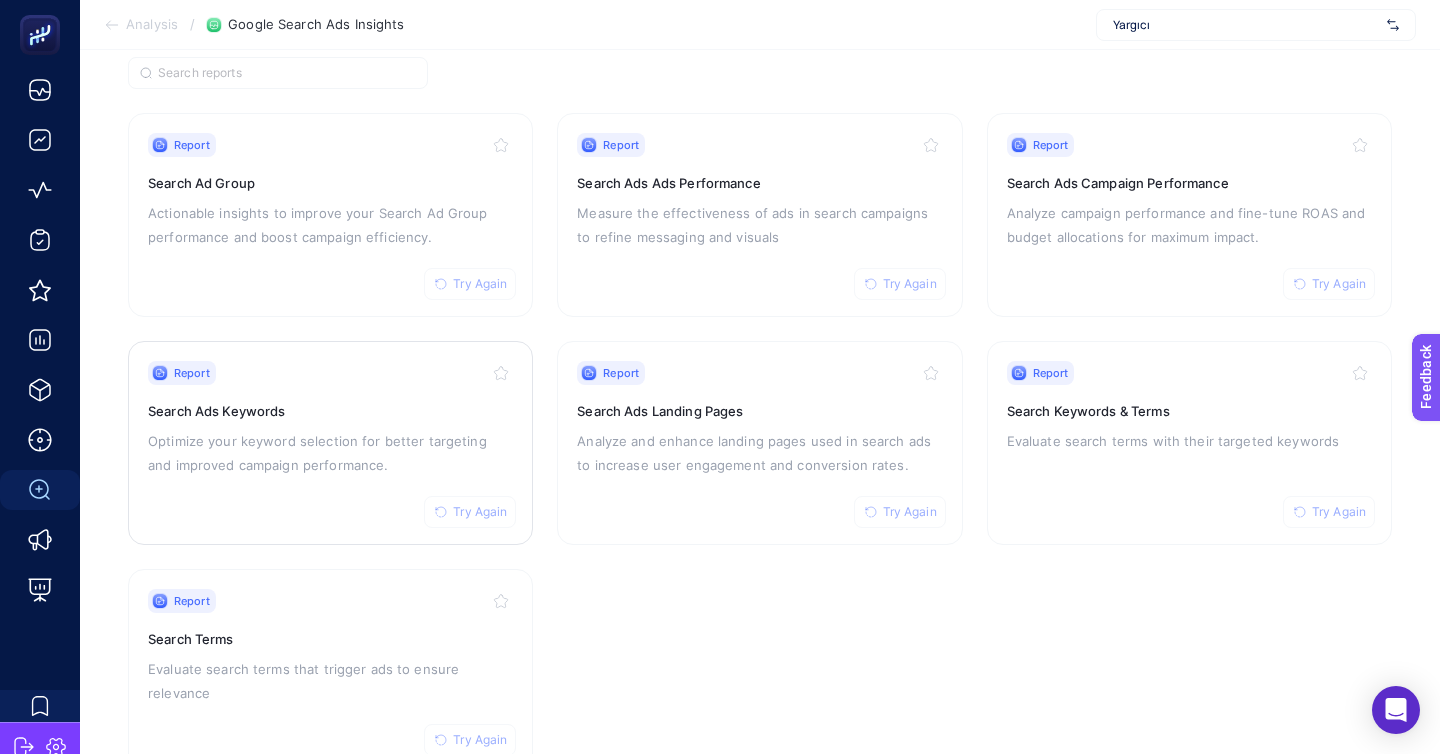 scroll, scrollTop: 172, scrollLeft: 0, axis: vertical 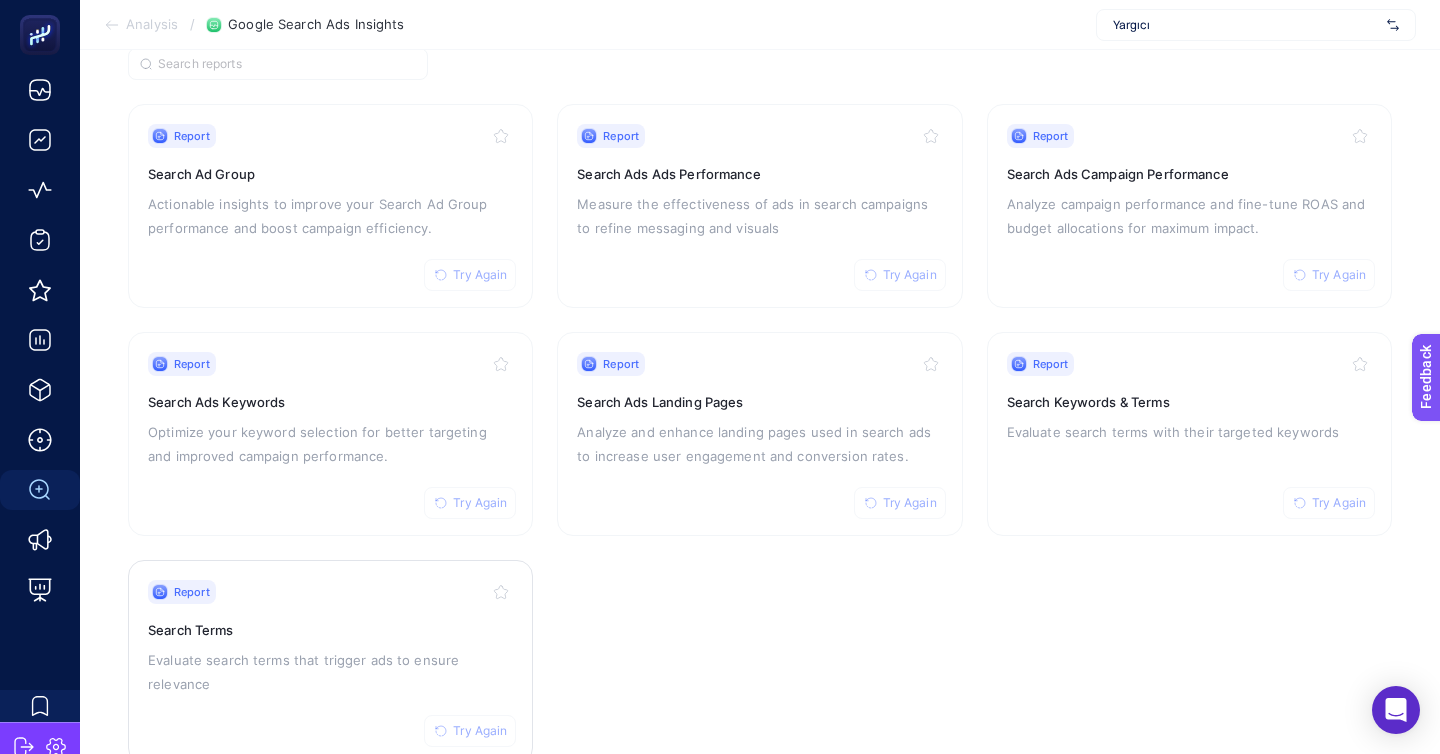 click on "Report Try Again Search Terms Evaluate search terms that trigger ads to ensure relevance" 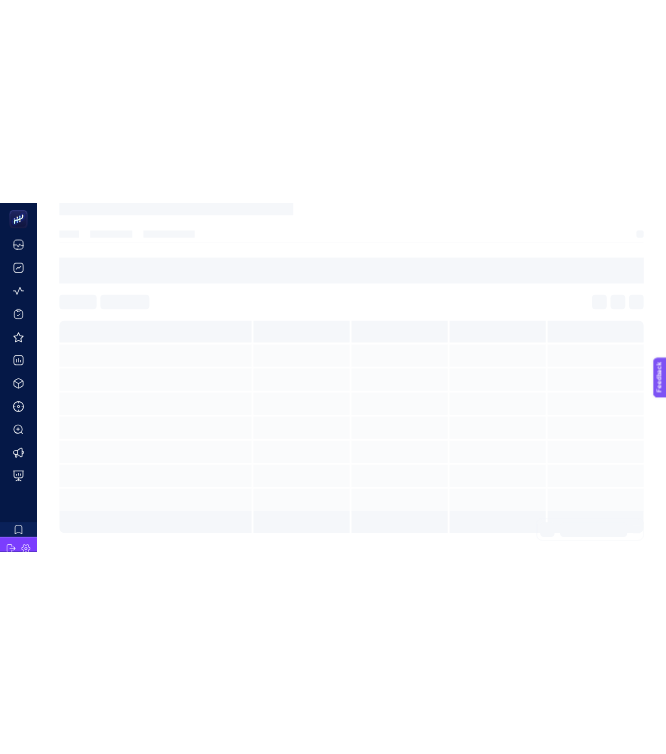 scroll, scrollTop: 0, scrollLeft: 0, axis: both 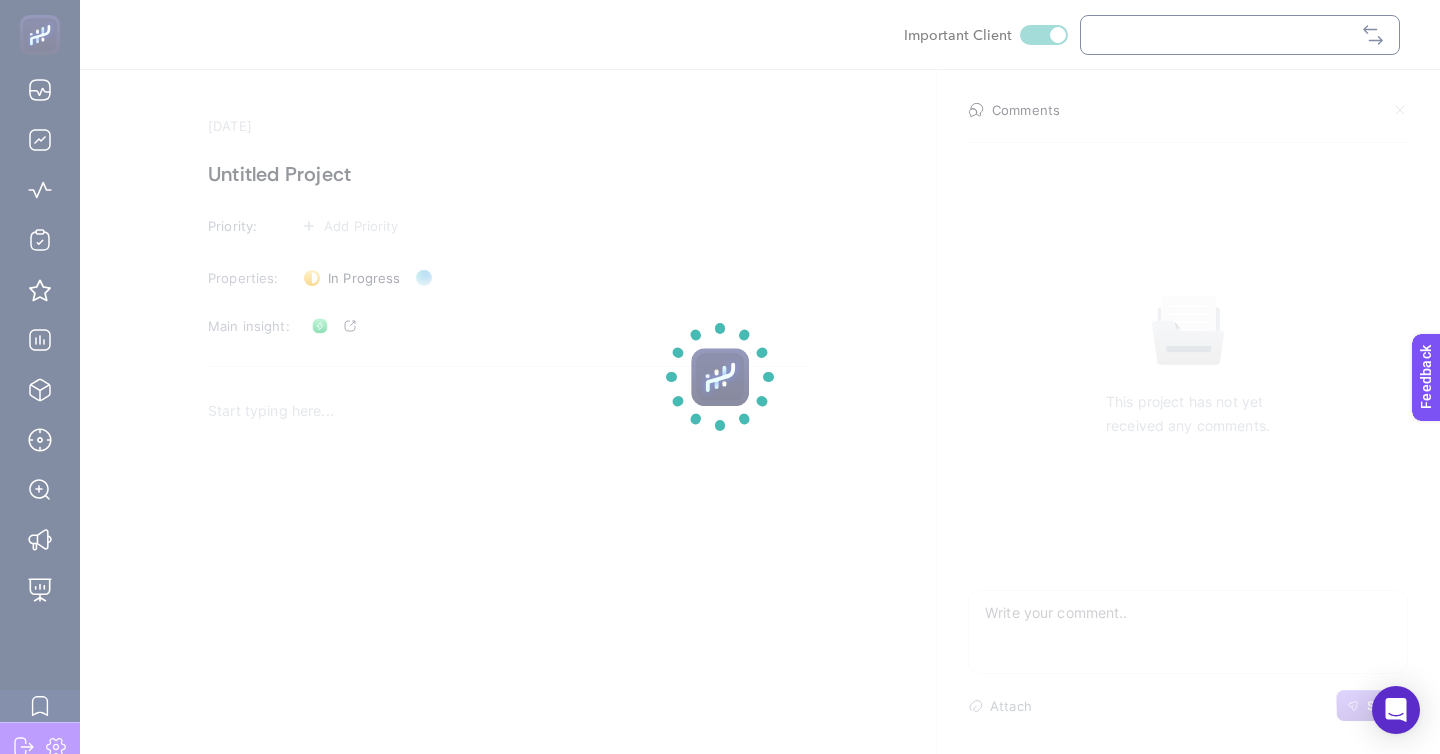 checkbox on "true" 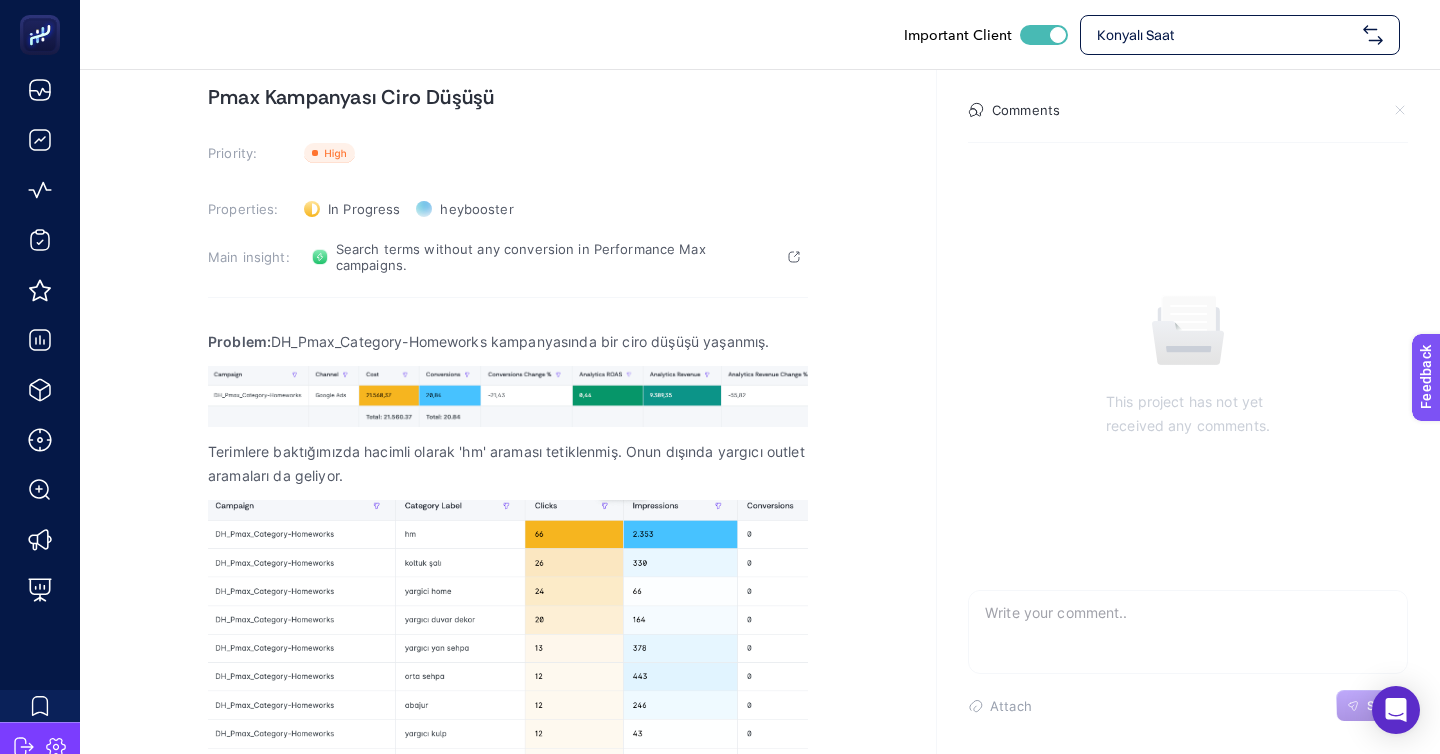 scroll, scrollTop: 139, scrollLeft: 0, axis: vertical 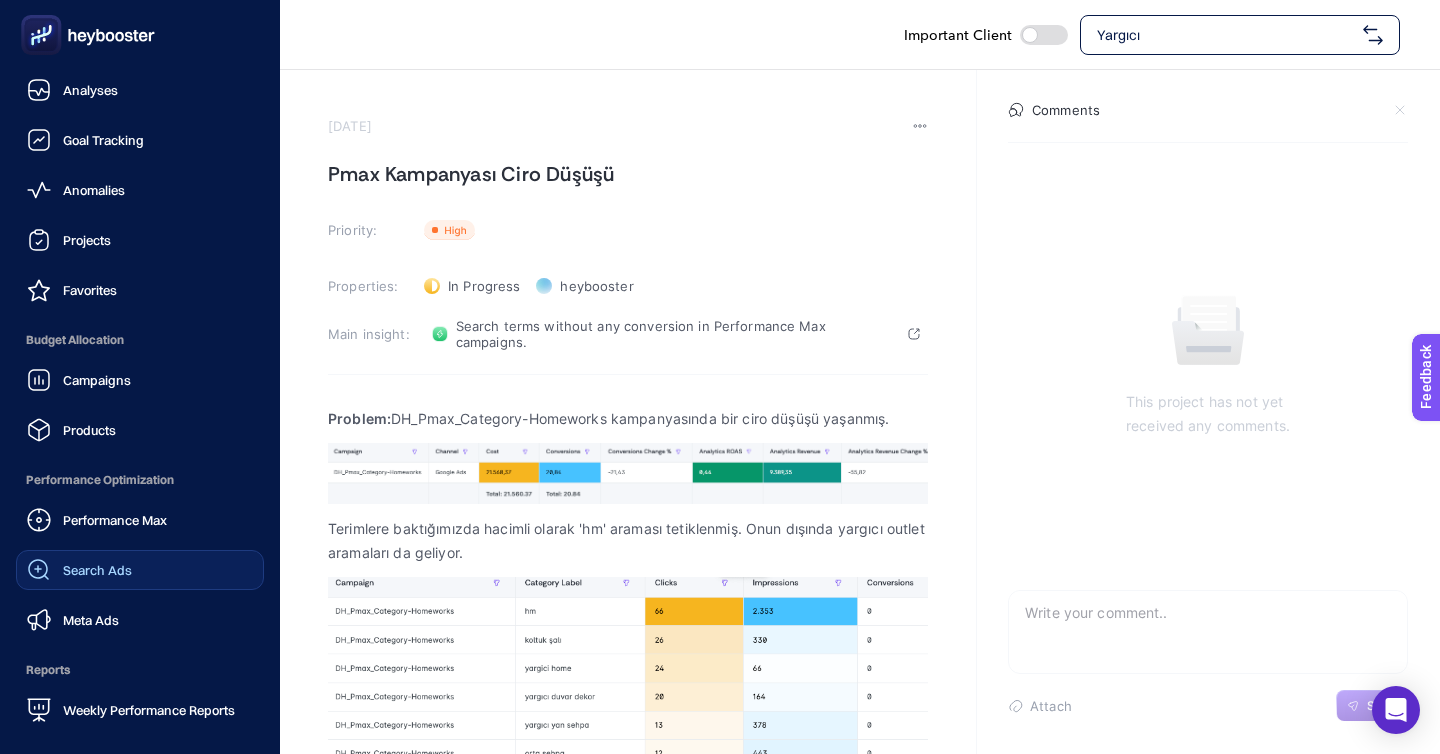 click on "Search Ads" 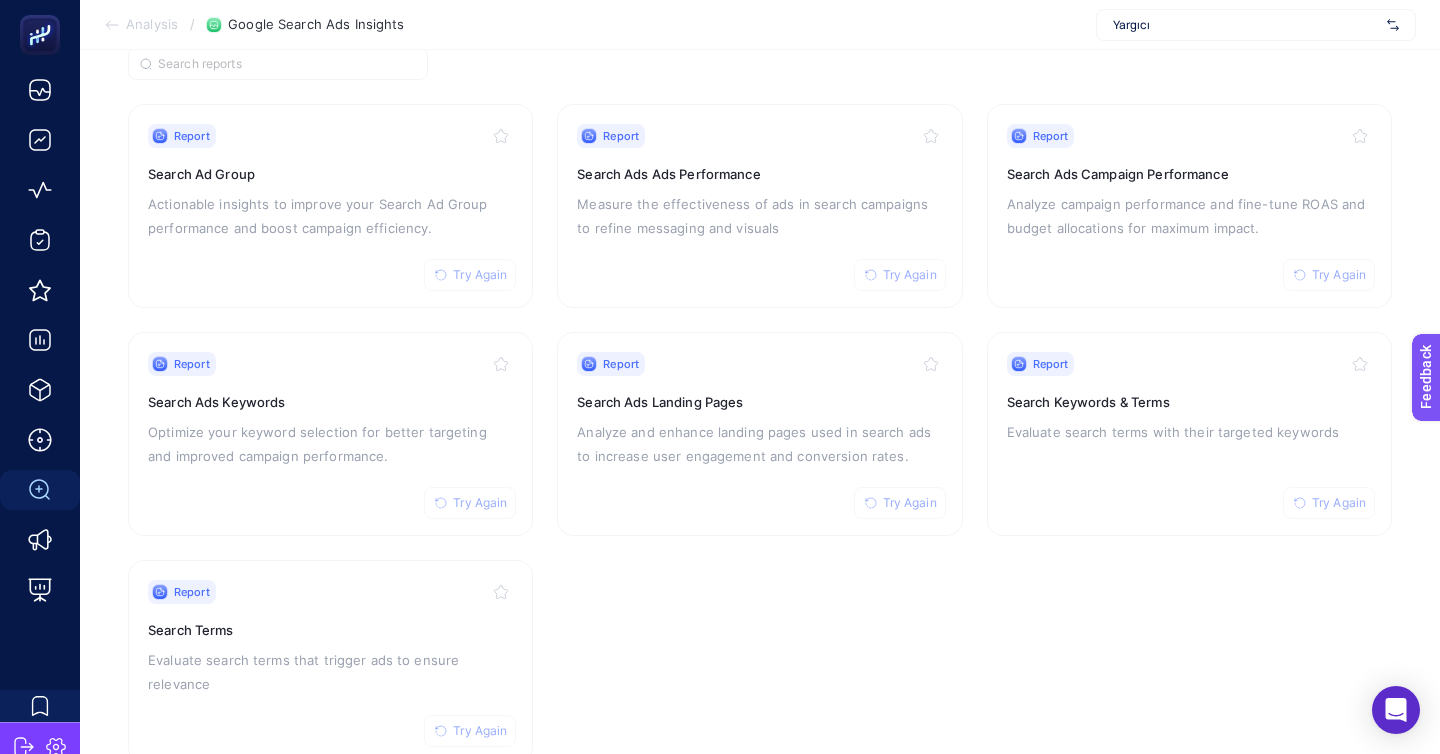 scroll, scrollTop: 172, scrollLeft: 0, axis: vertical 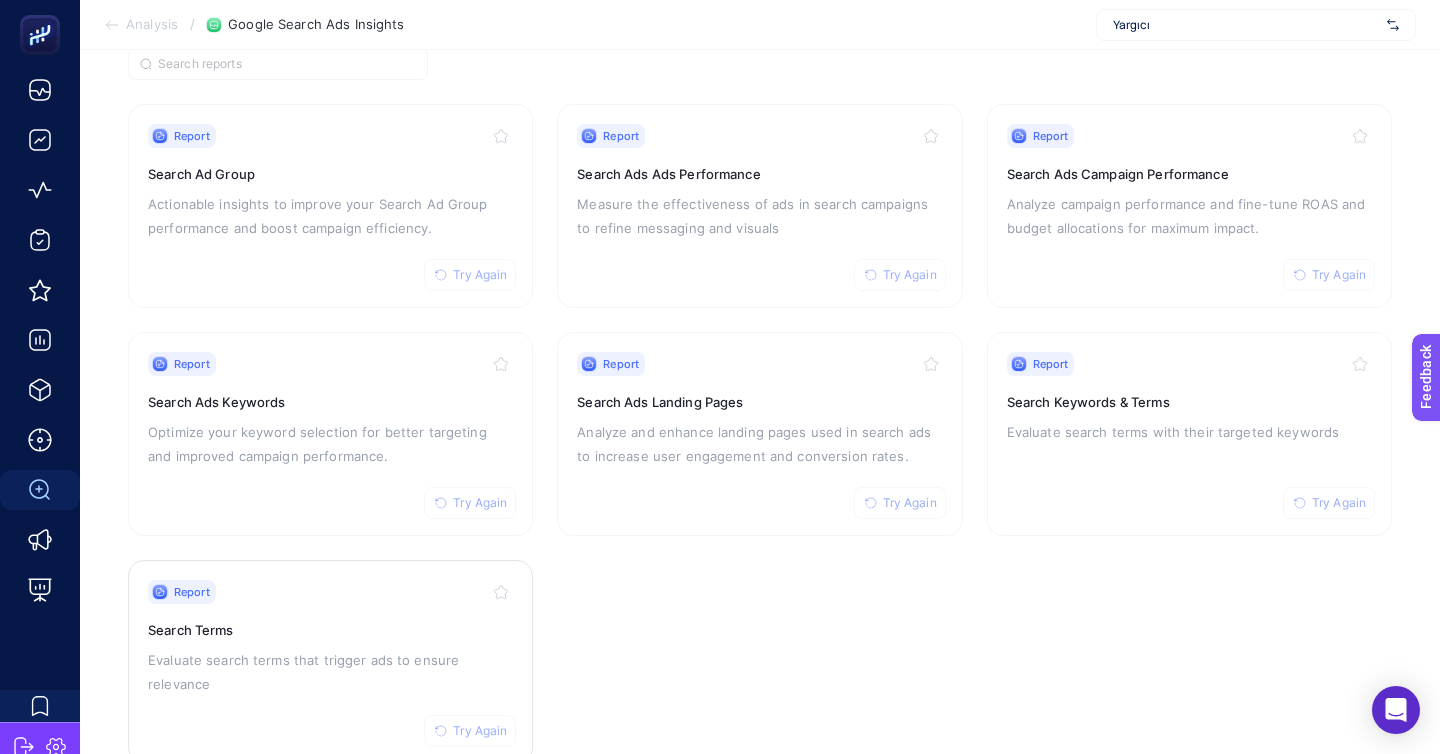 click on "Try Again" at bounding box center [480, 731] 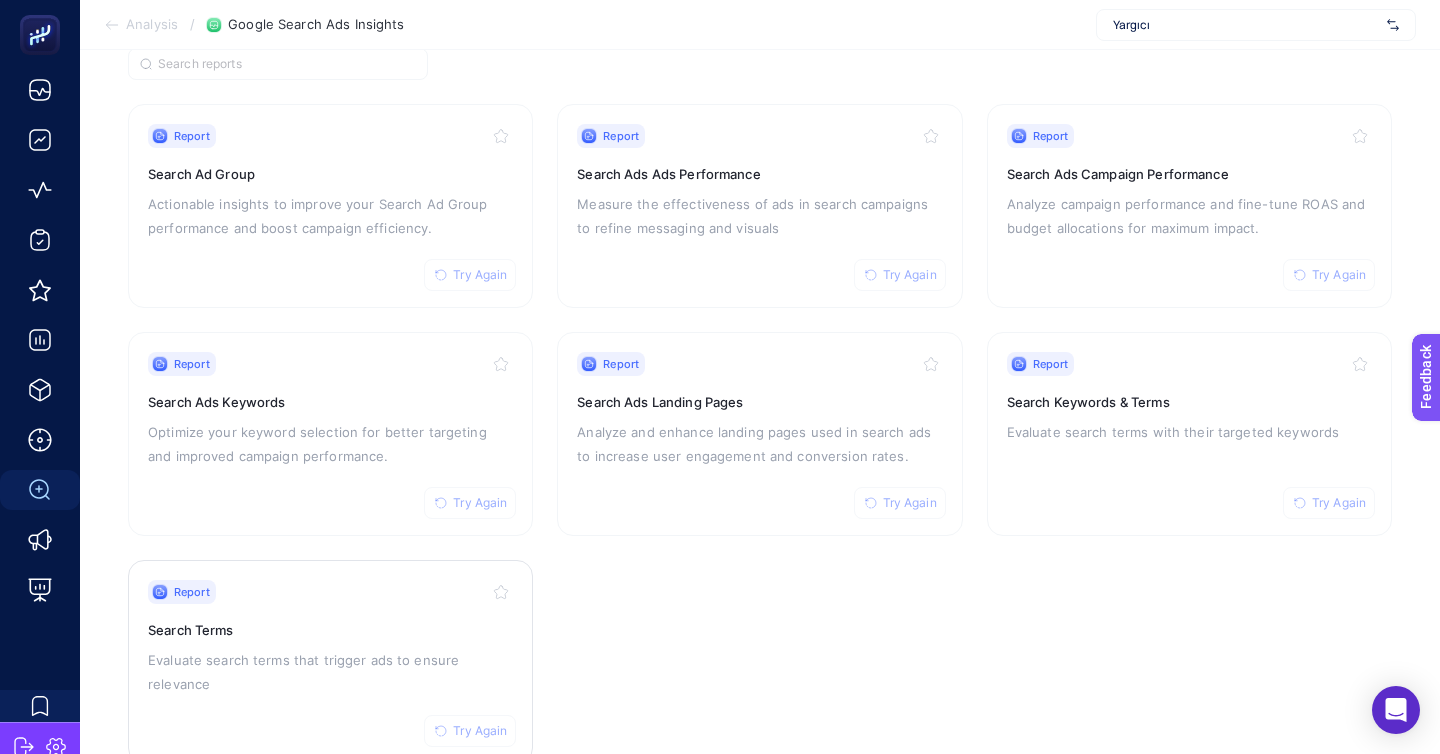 click on "Search Terms" at bounding box center [330, 630] 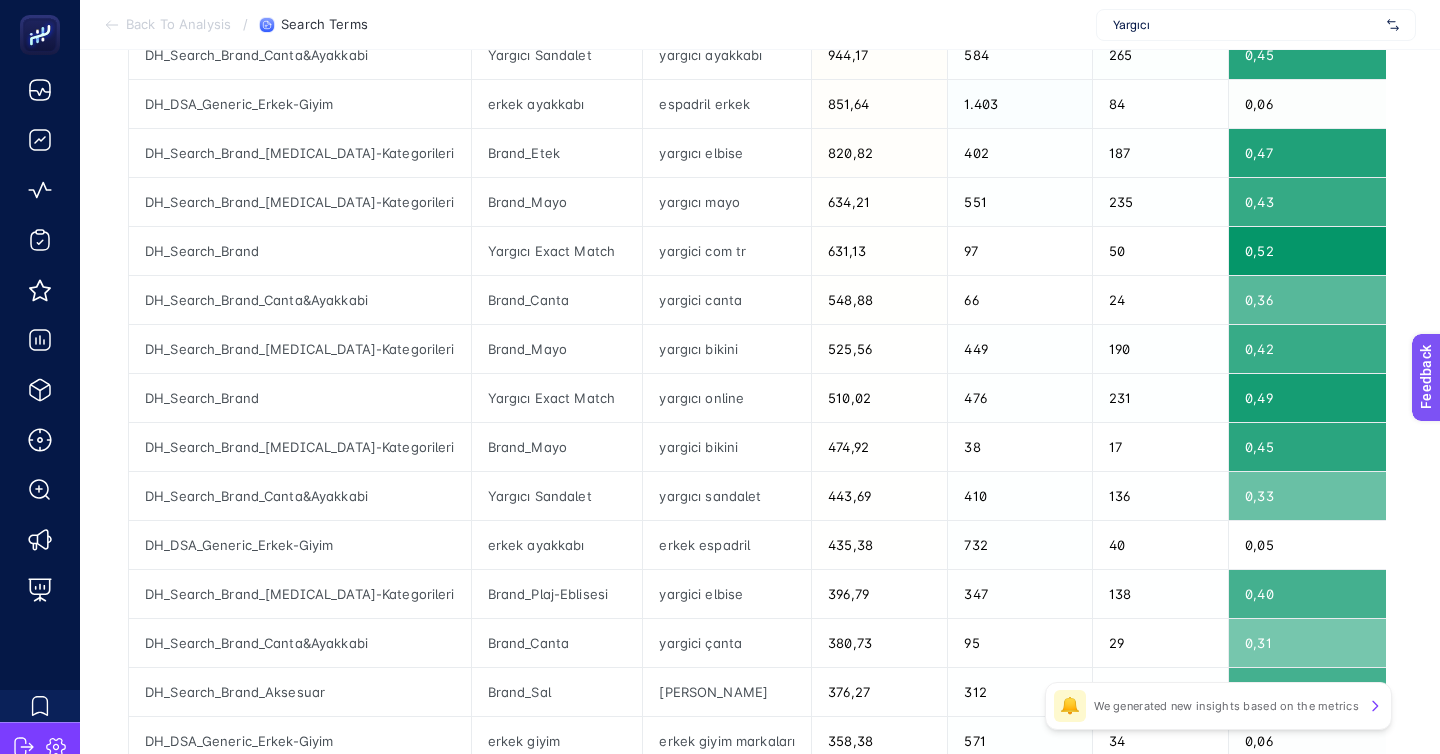 scroll, scrollTop: 592, scrollLeft: 0, axis: vertical 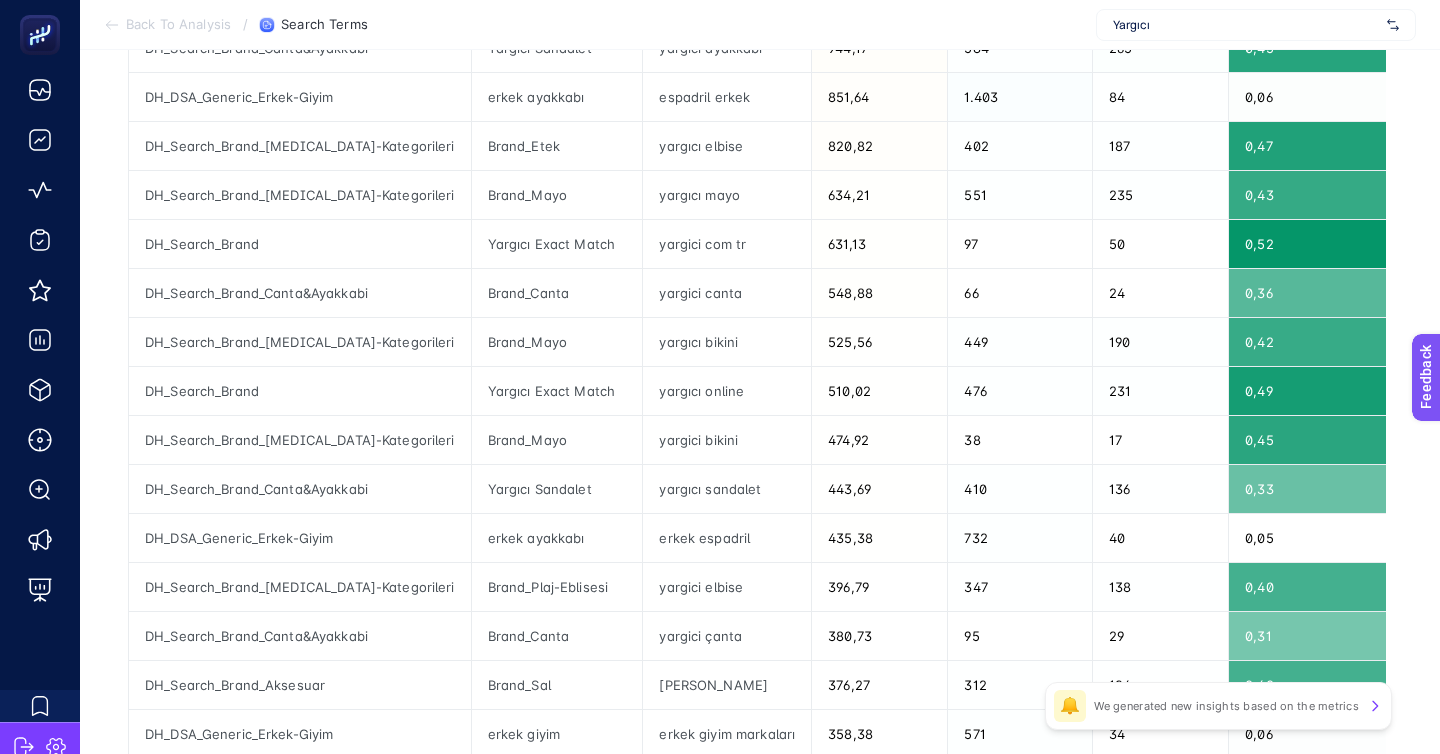 click on "2" 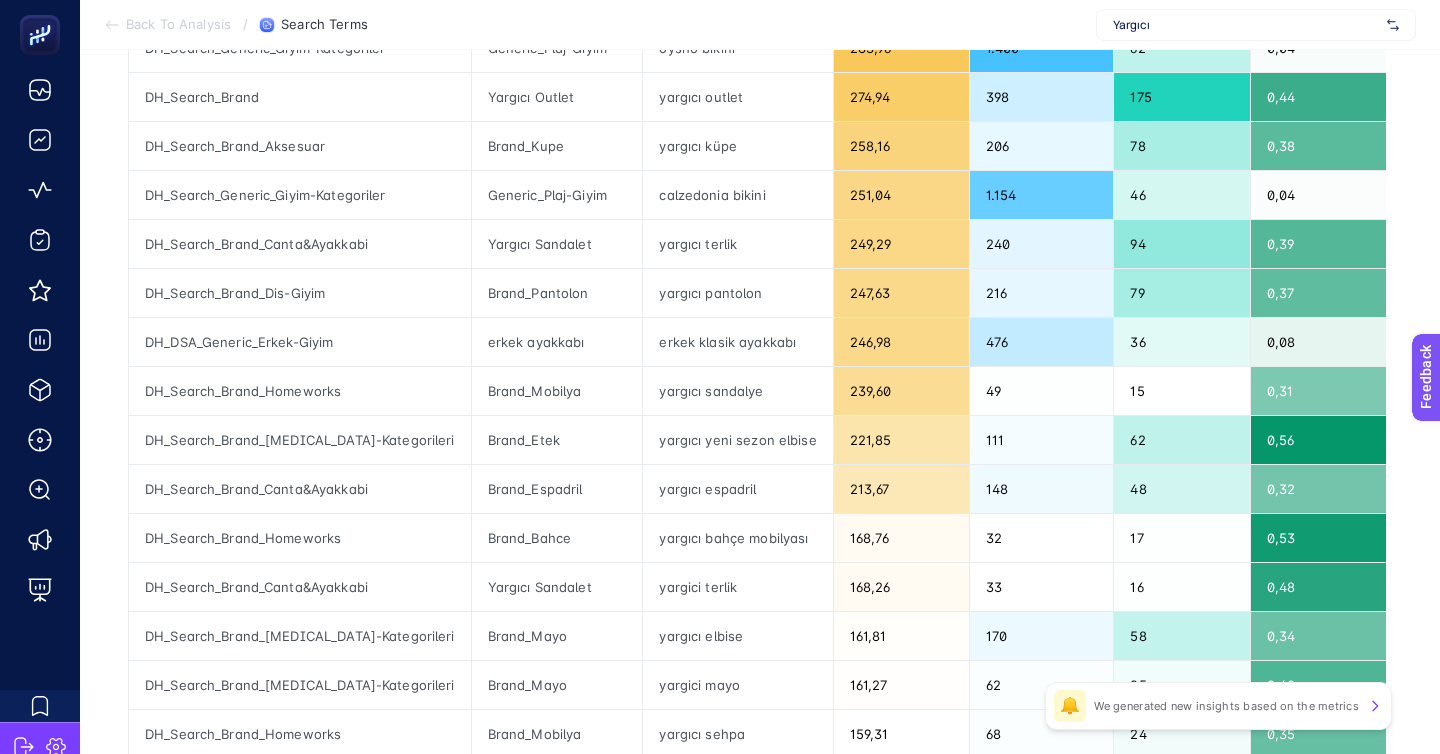 click on "3" 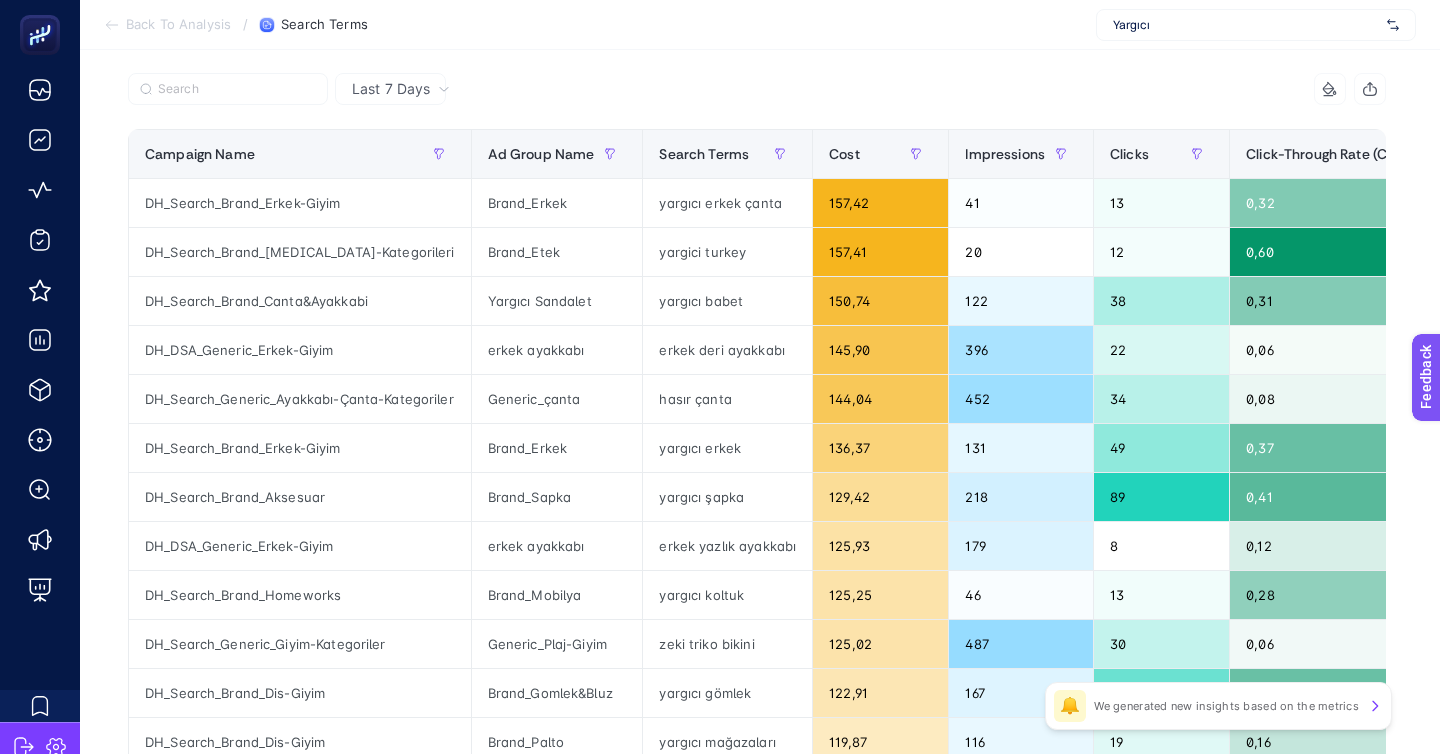scroll, scrollTop: 0, scrollLeft: 0, axis: both 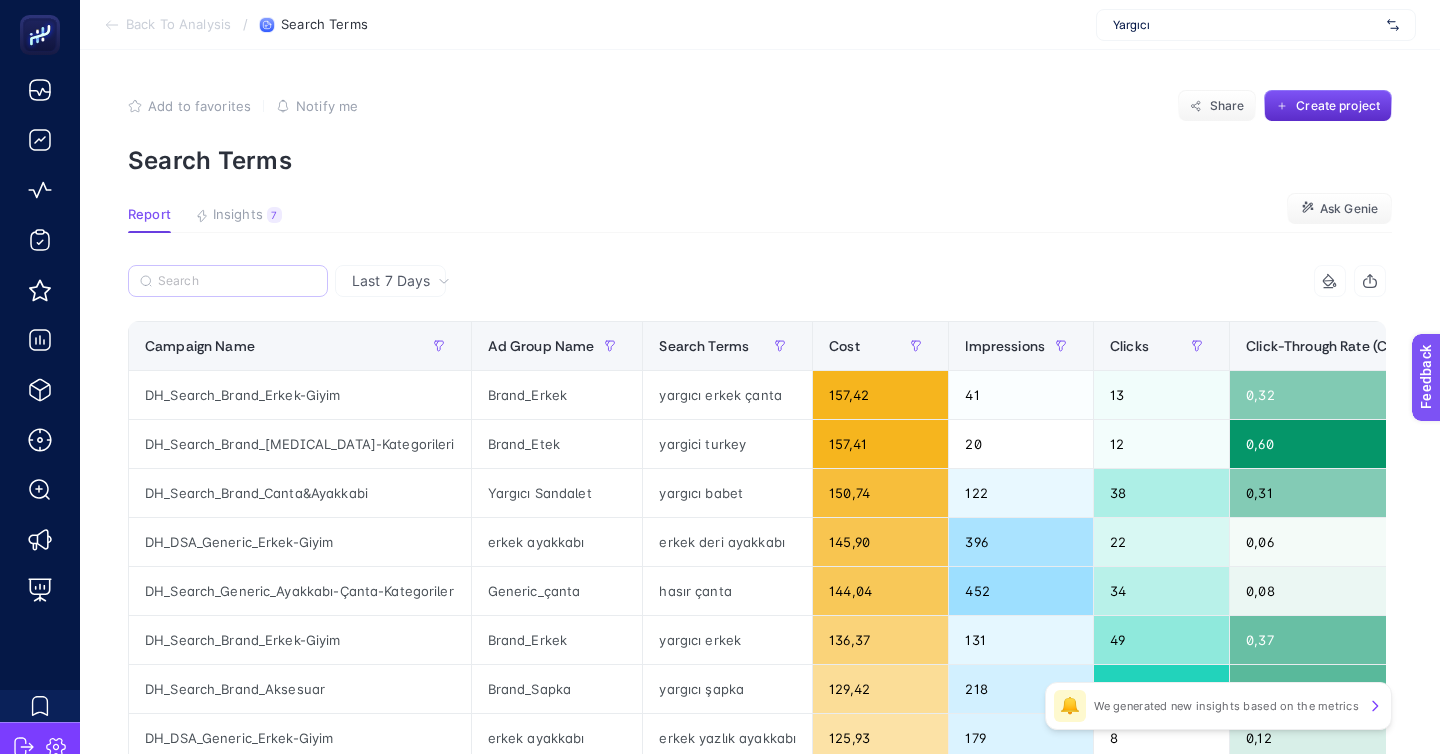 click at bounding box center [228, 281] 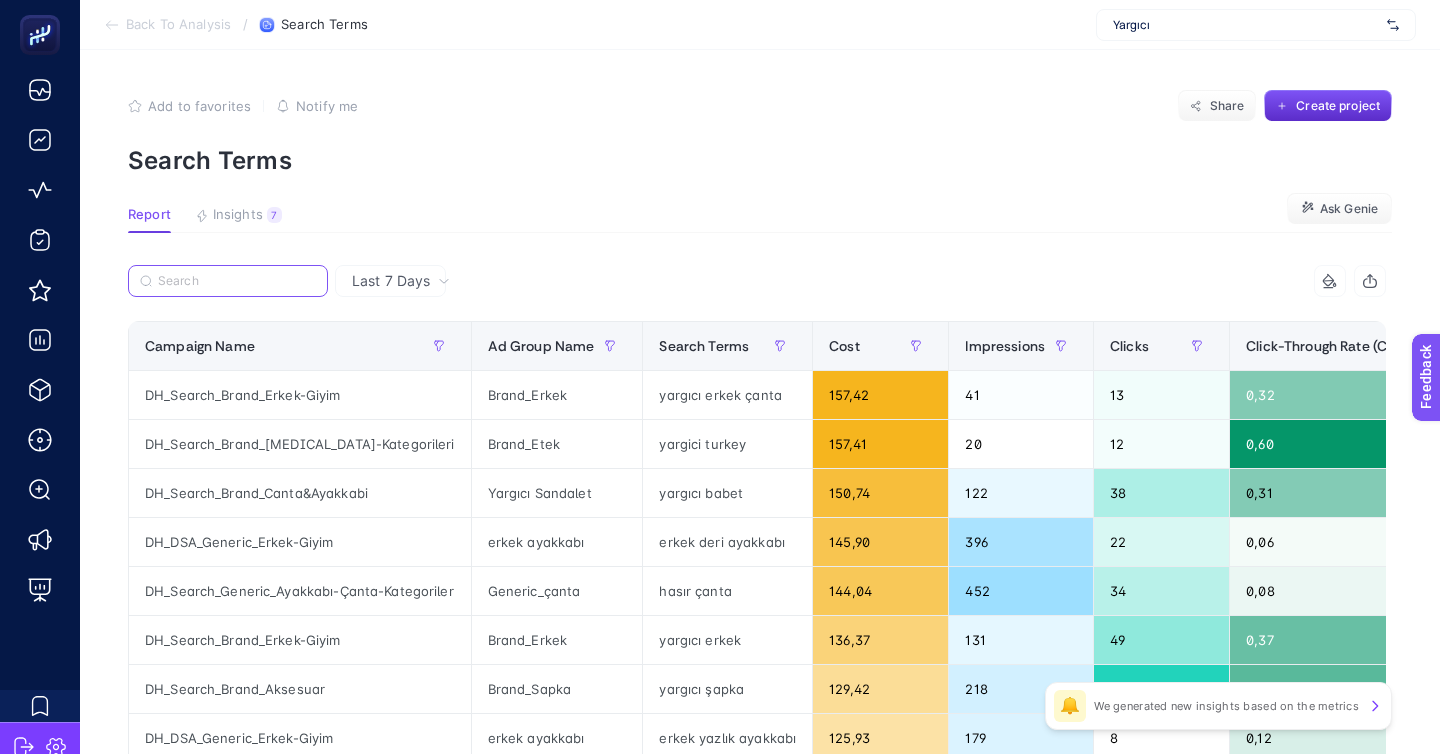 click at bounding box center [237, 281] 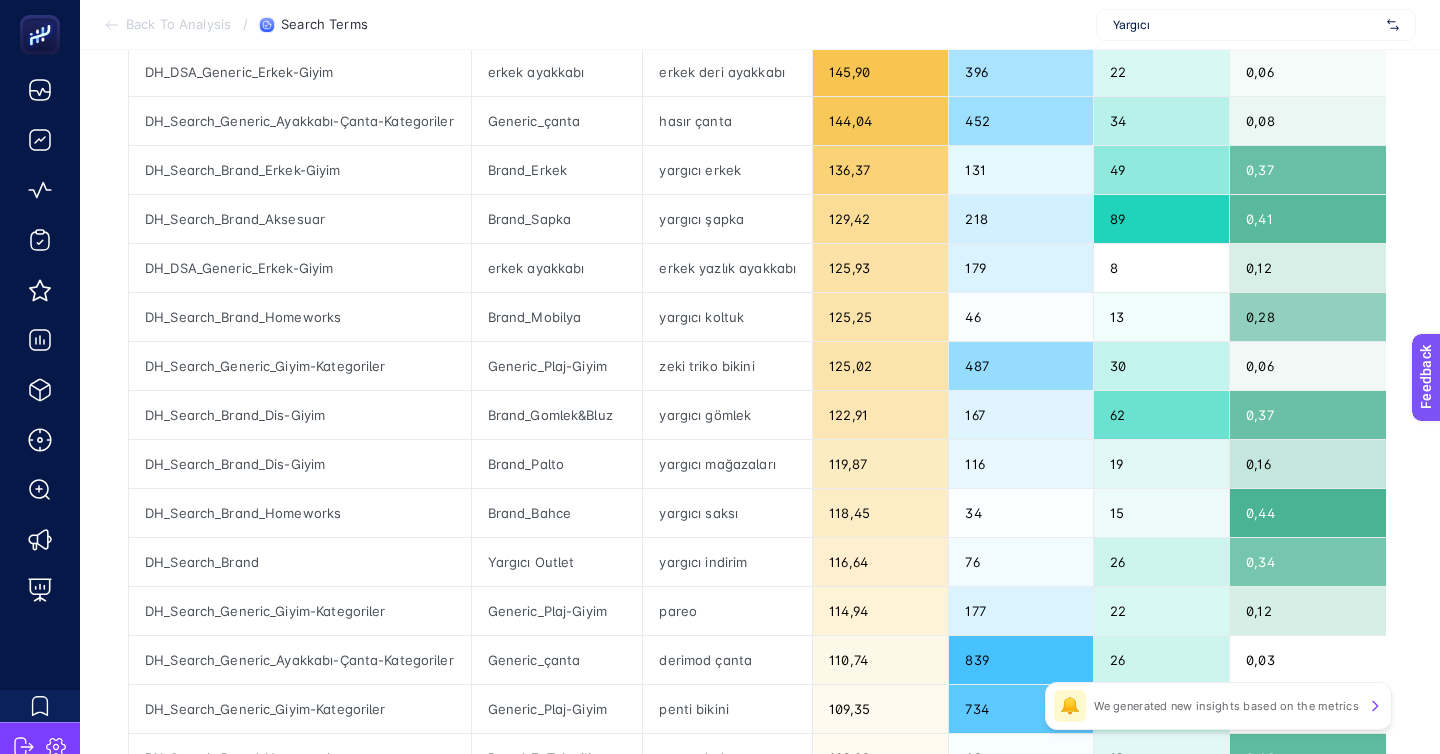 scroll, scrollTop: 556, scrollLeft: 0, axis: vertical 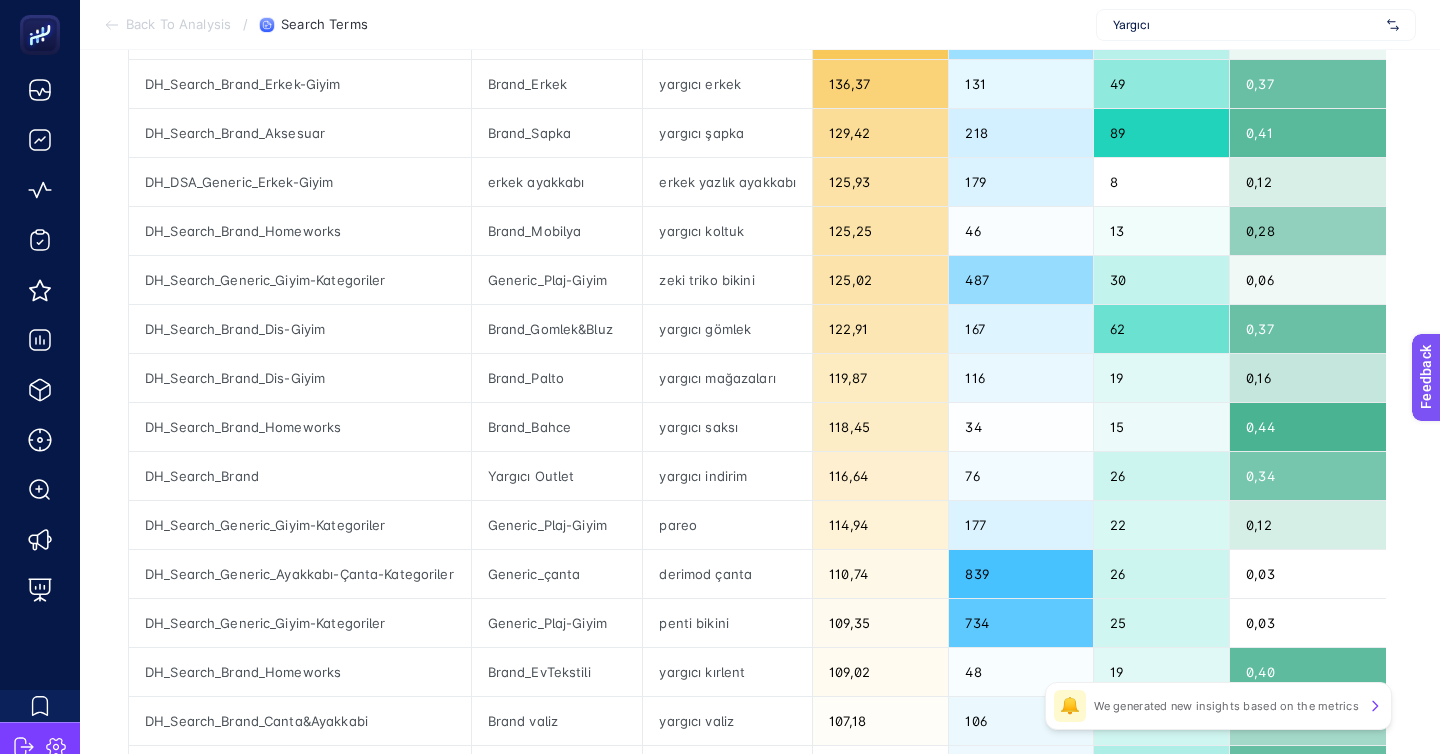 click on "4" 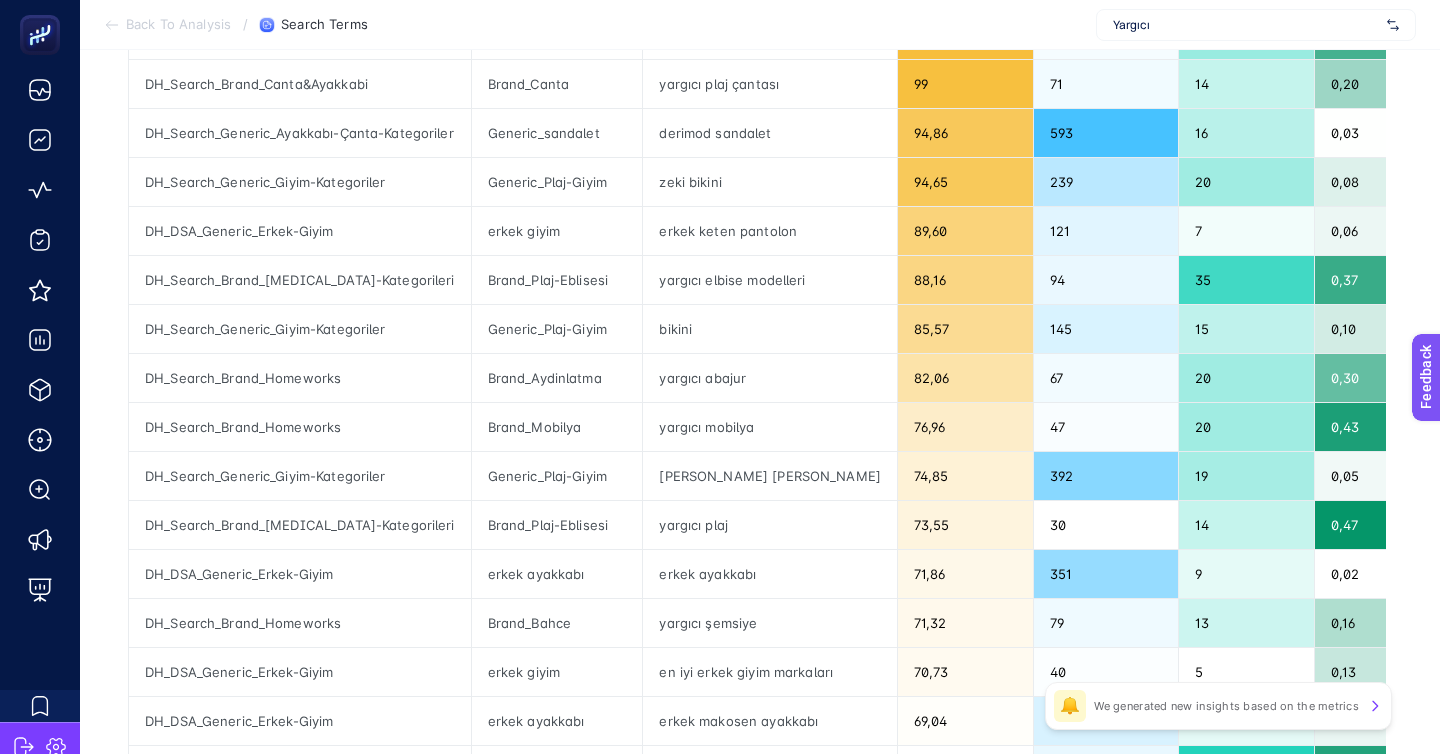 click 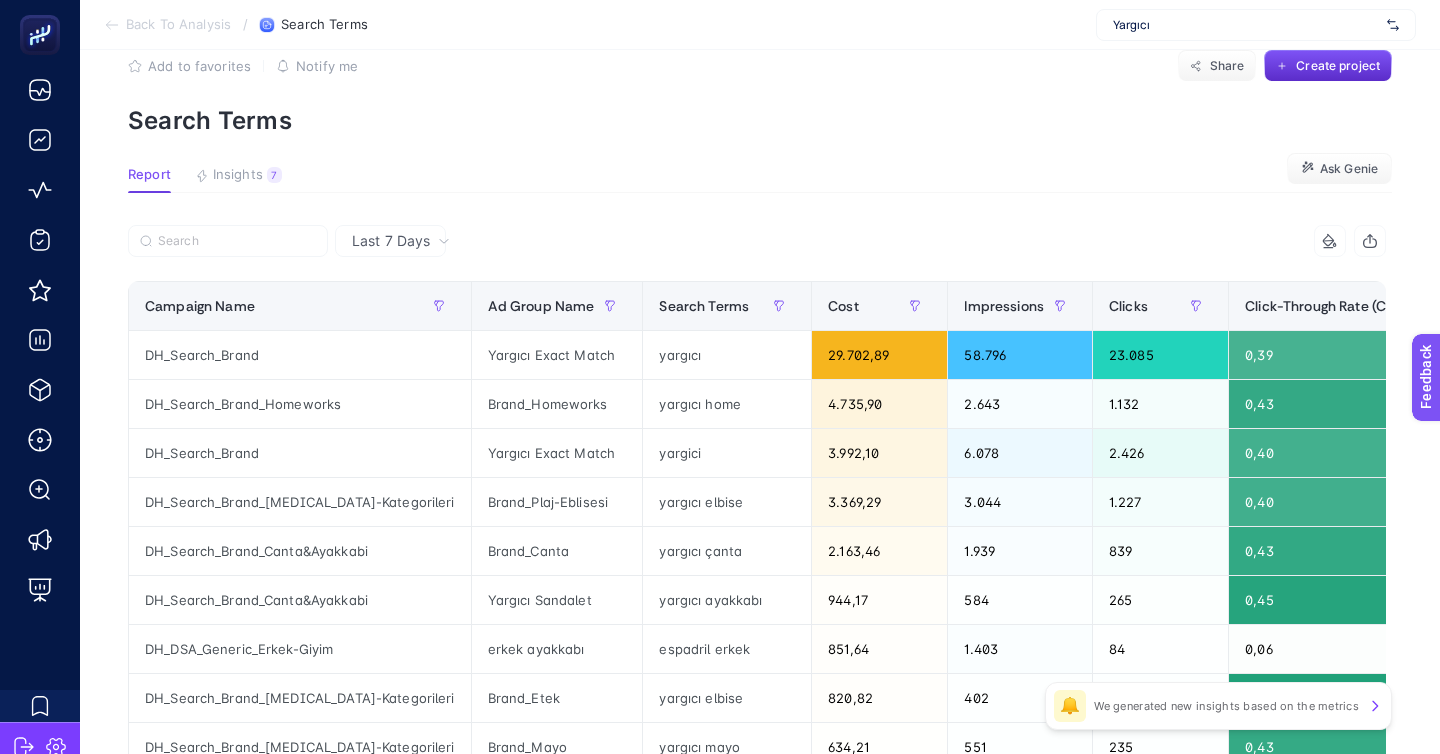 scroll, scrollTop: 0, scrollLeft: 0, axis: both 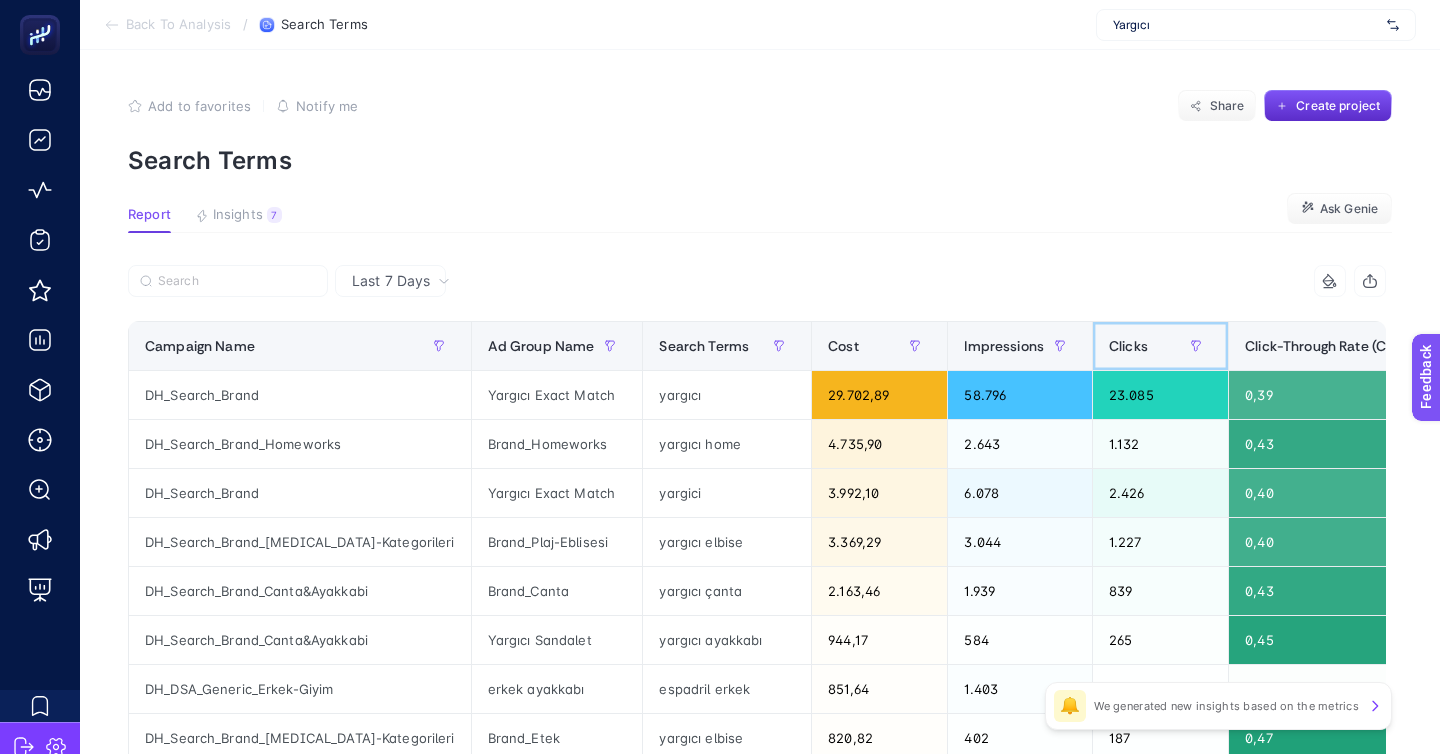 click on "Clicks" 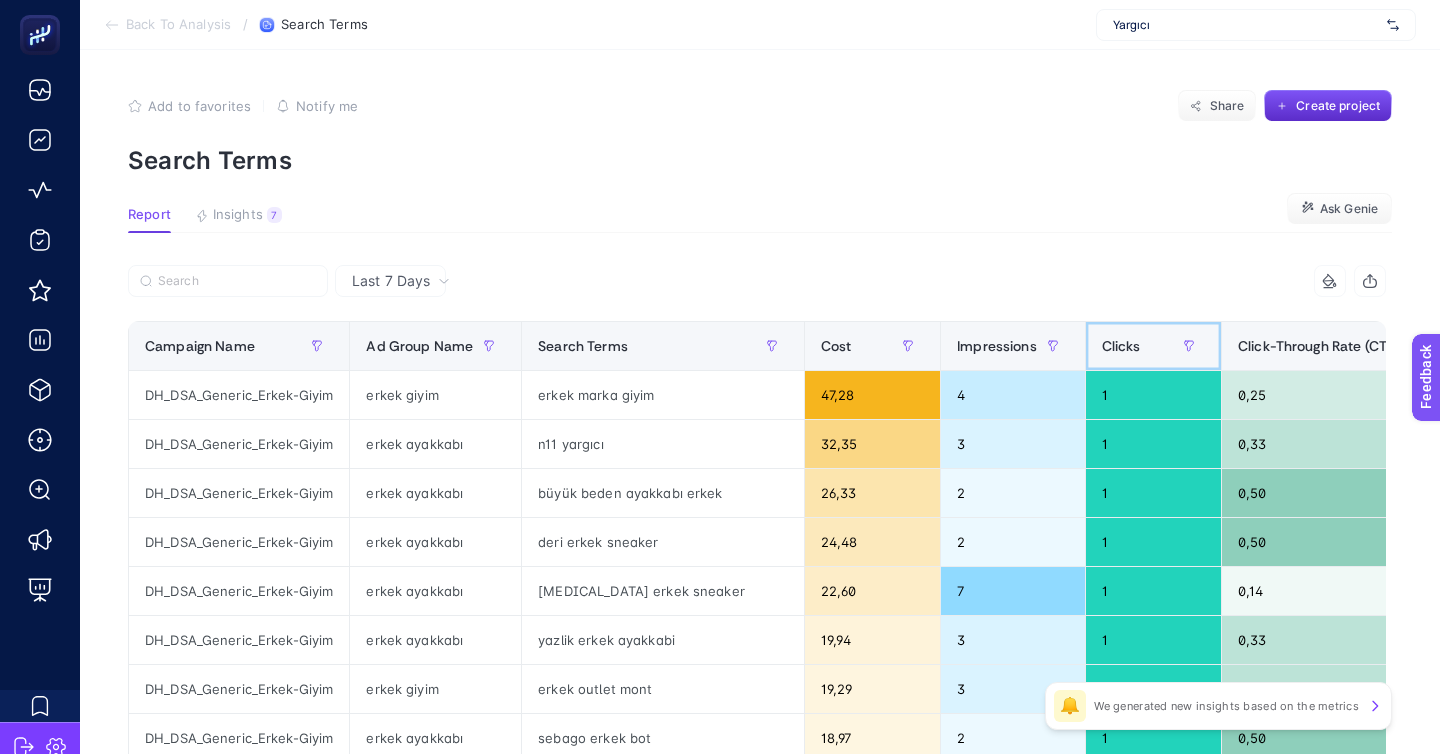 click on "Clicks" 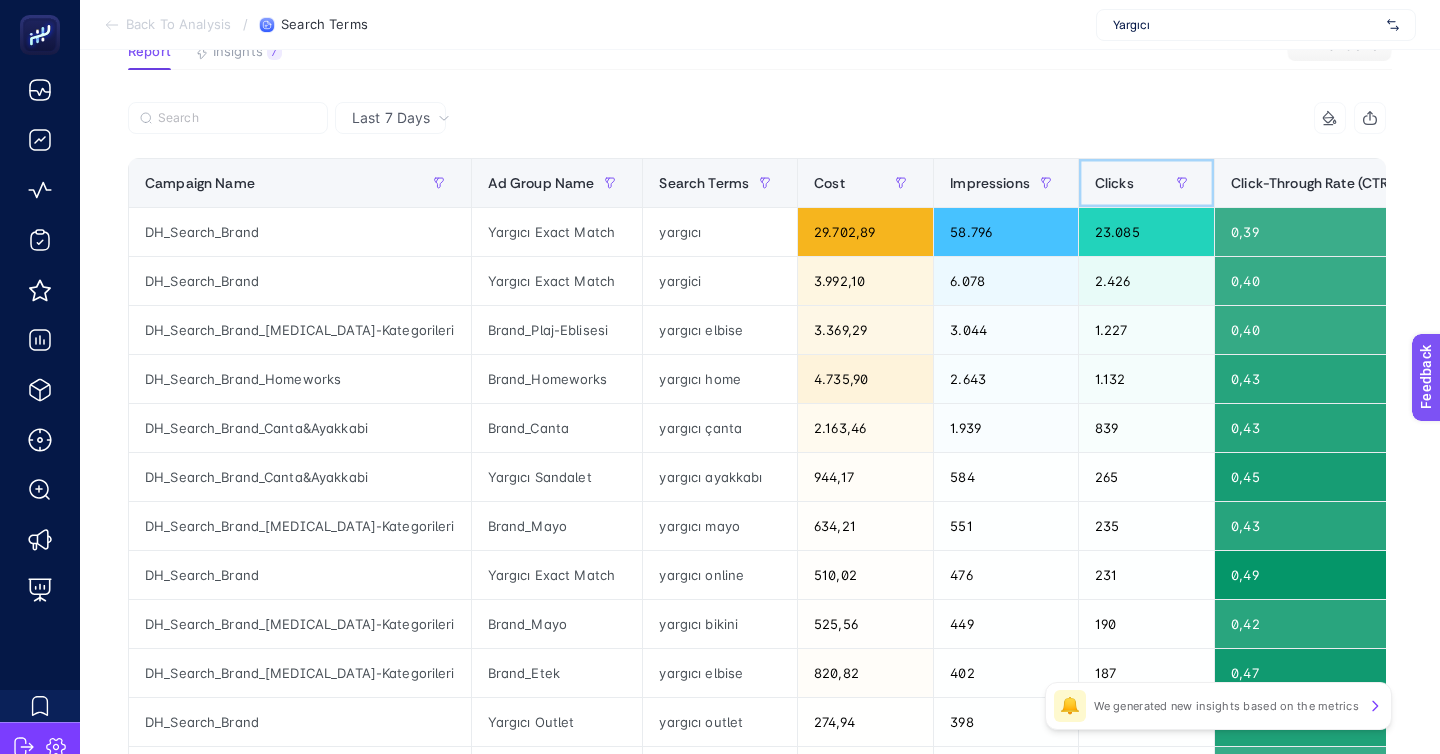scroll, scrollTop: 103, scrollLeft: 0, axis: vertical 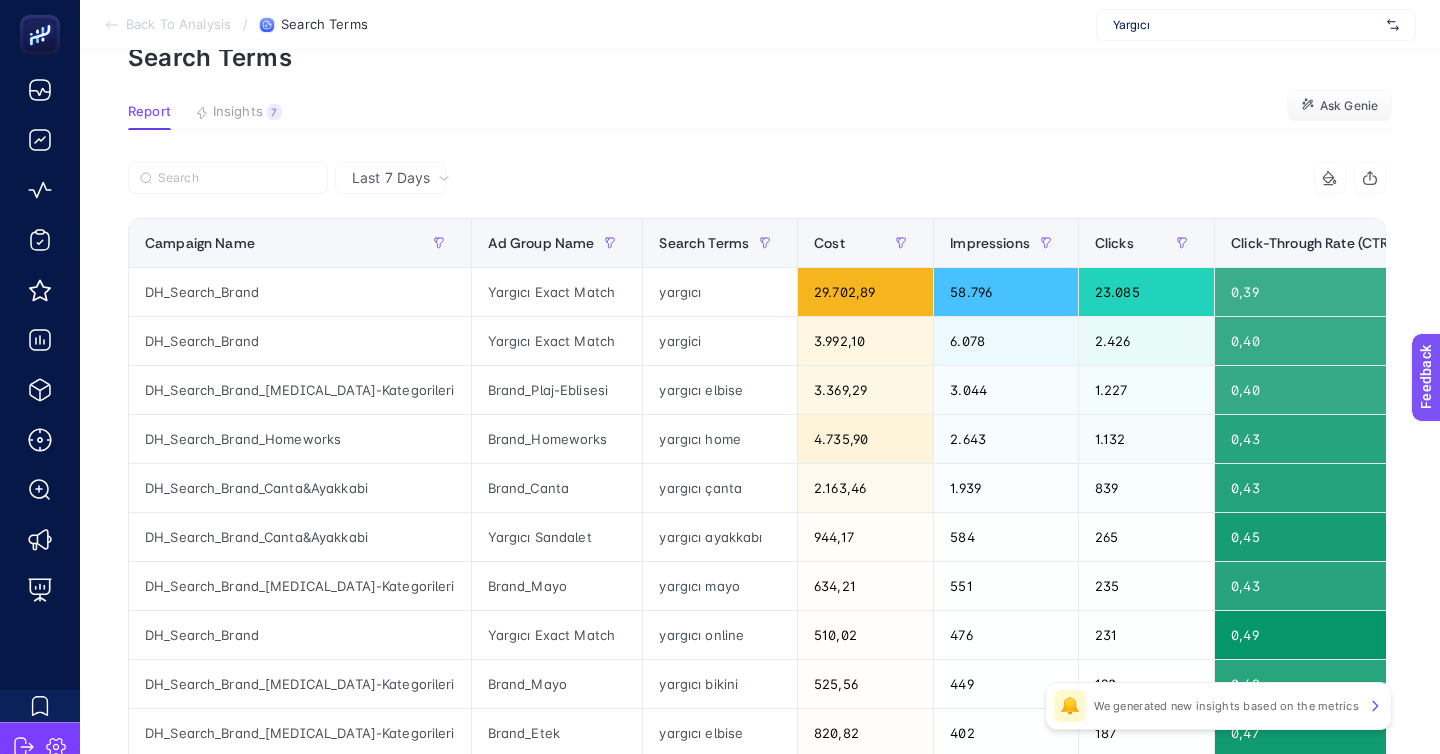 click on "Yargıcı" at bounding box center [1246, 25] 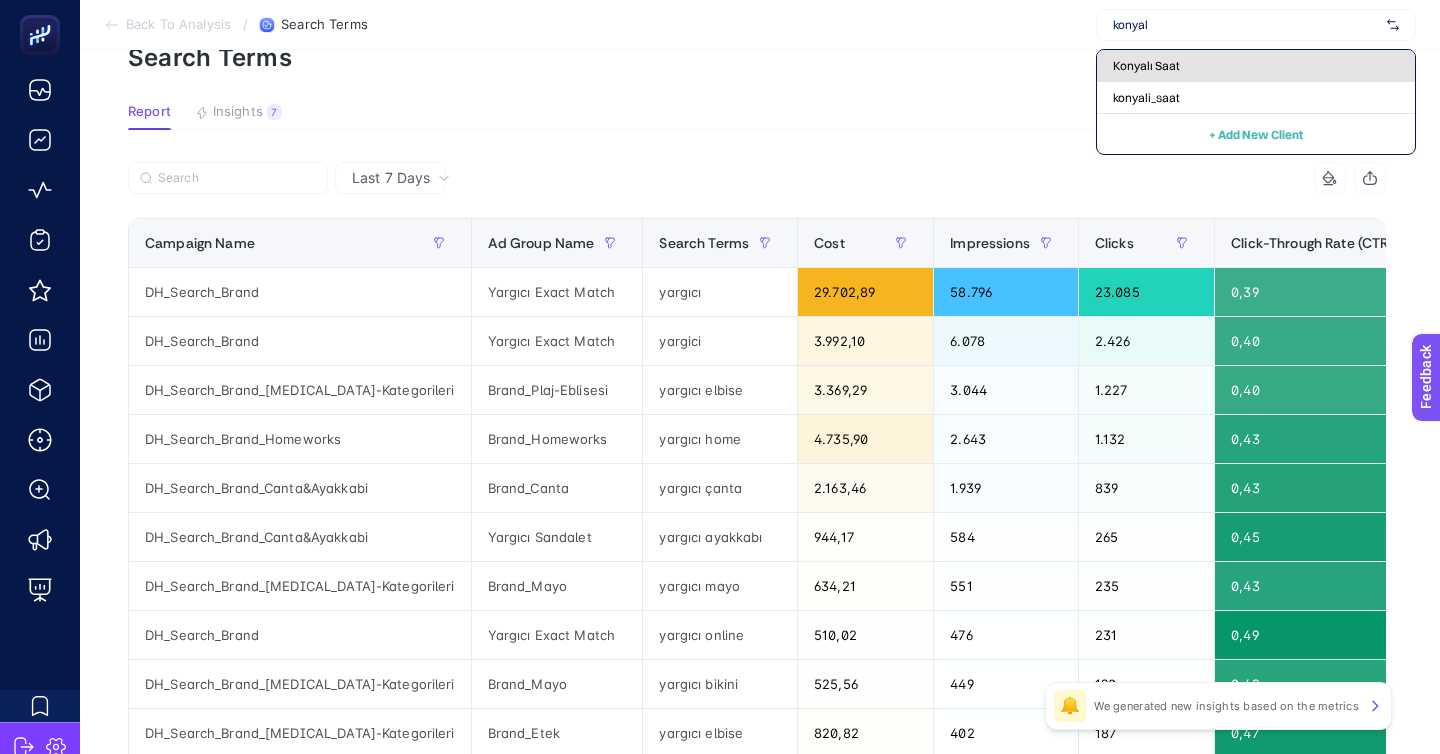type on "konyal" 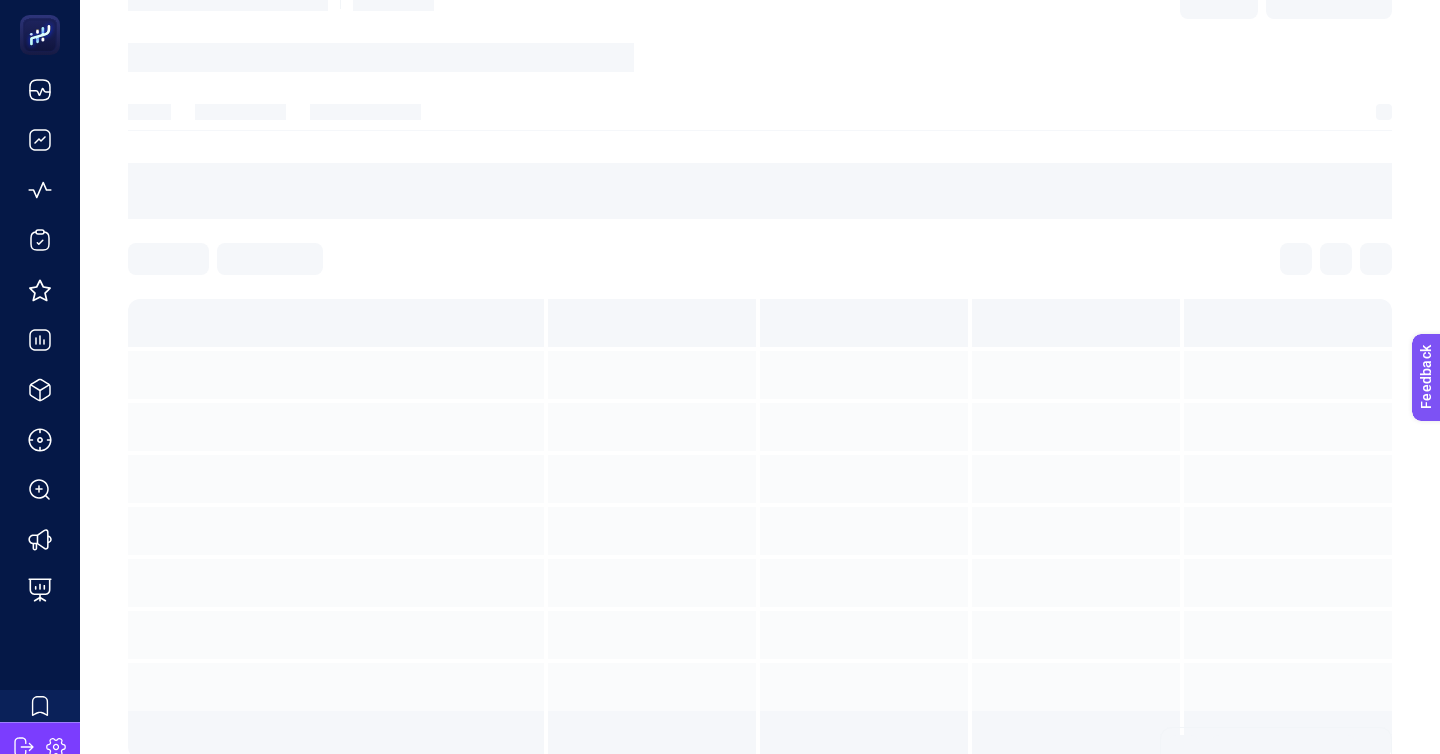 scroll, scrollTop: 0, scrollLeft: 0, axis: both 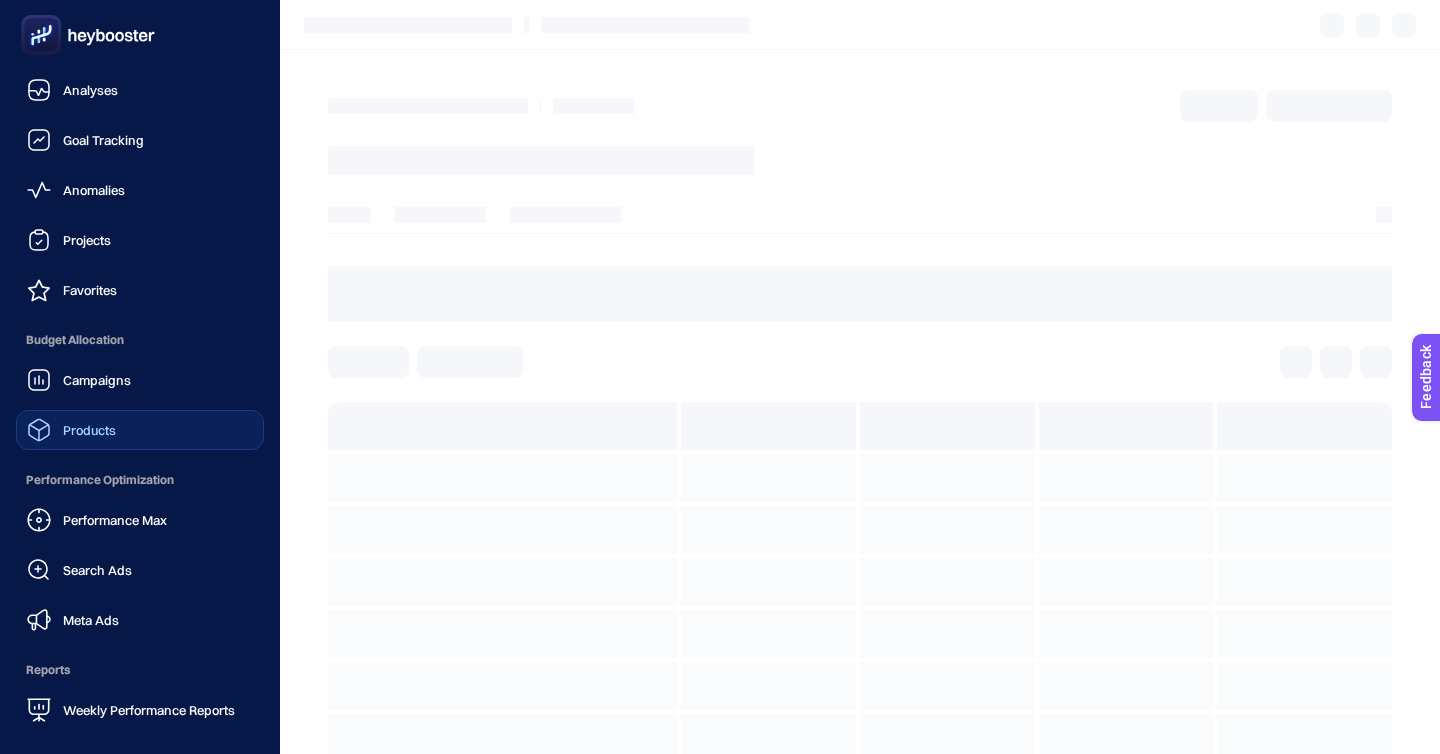 click on "Products" 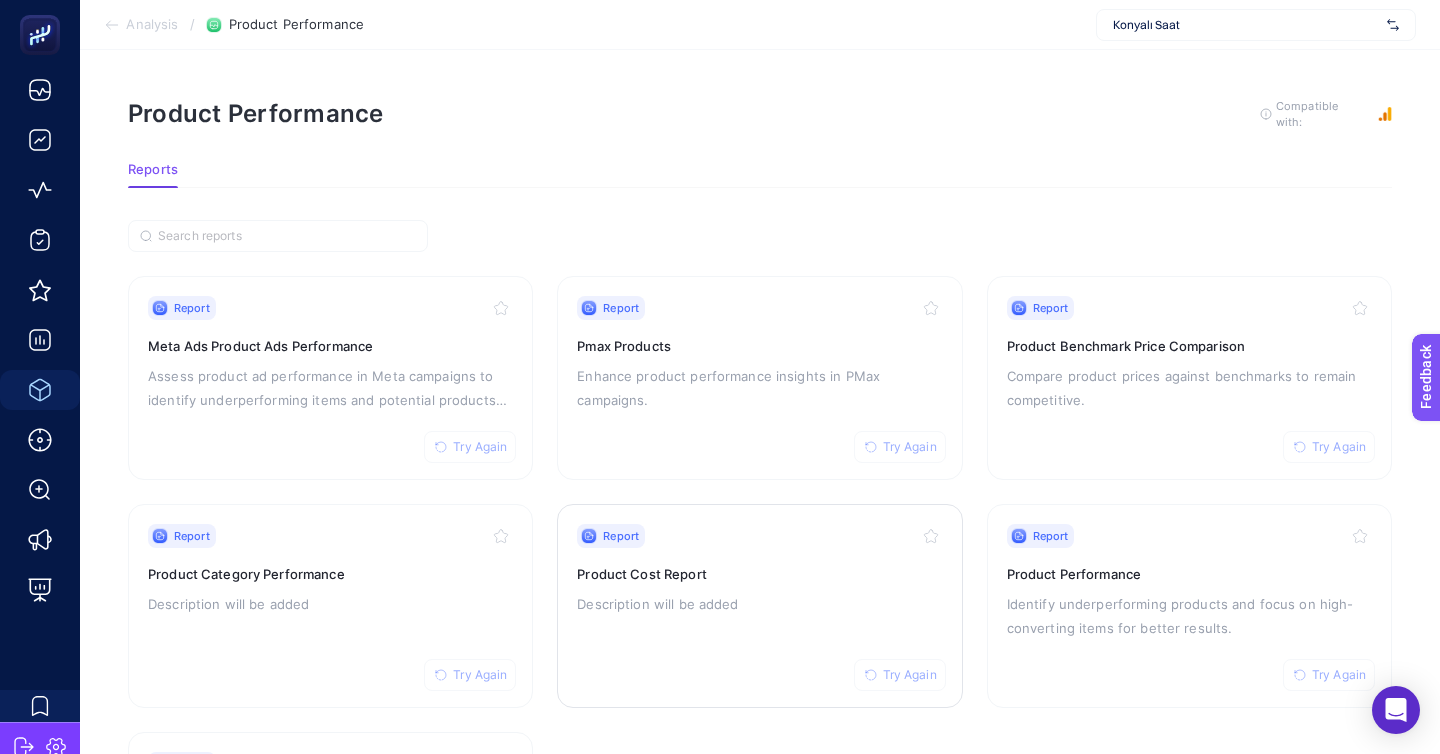 click on "Report Try Again Product Cost Report Description will be added" at bounding box center (759, 606) 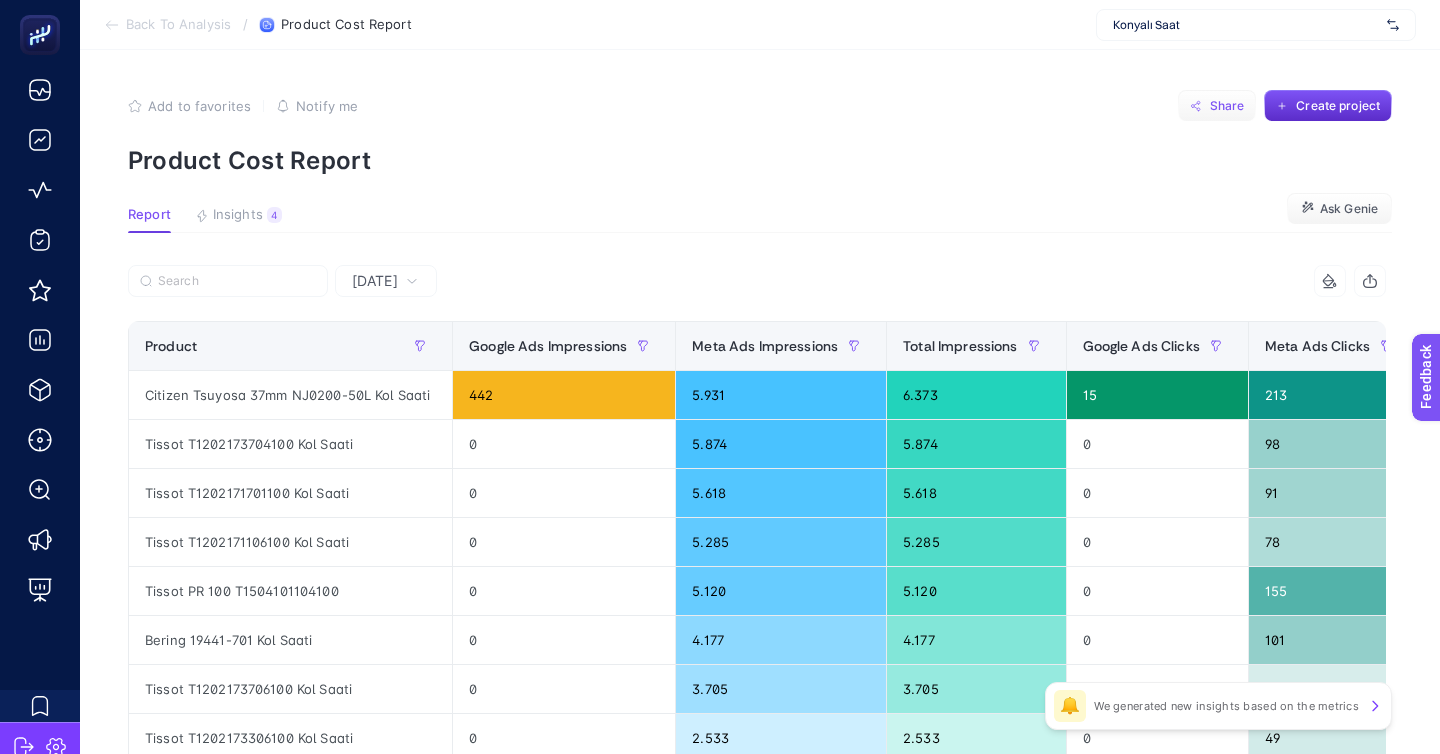 click on "Share" at bounding box center [1217, 106] 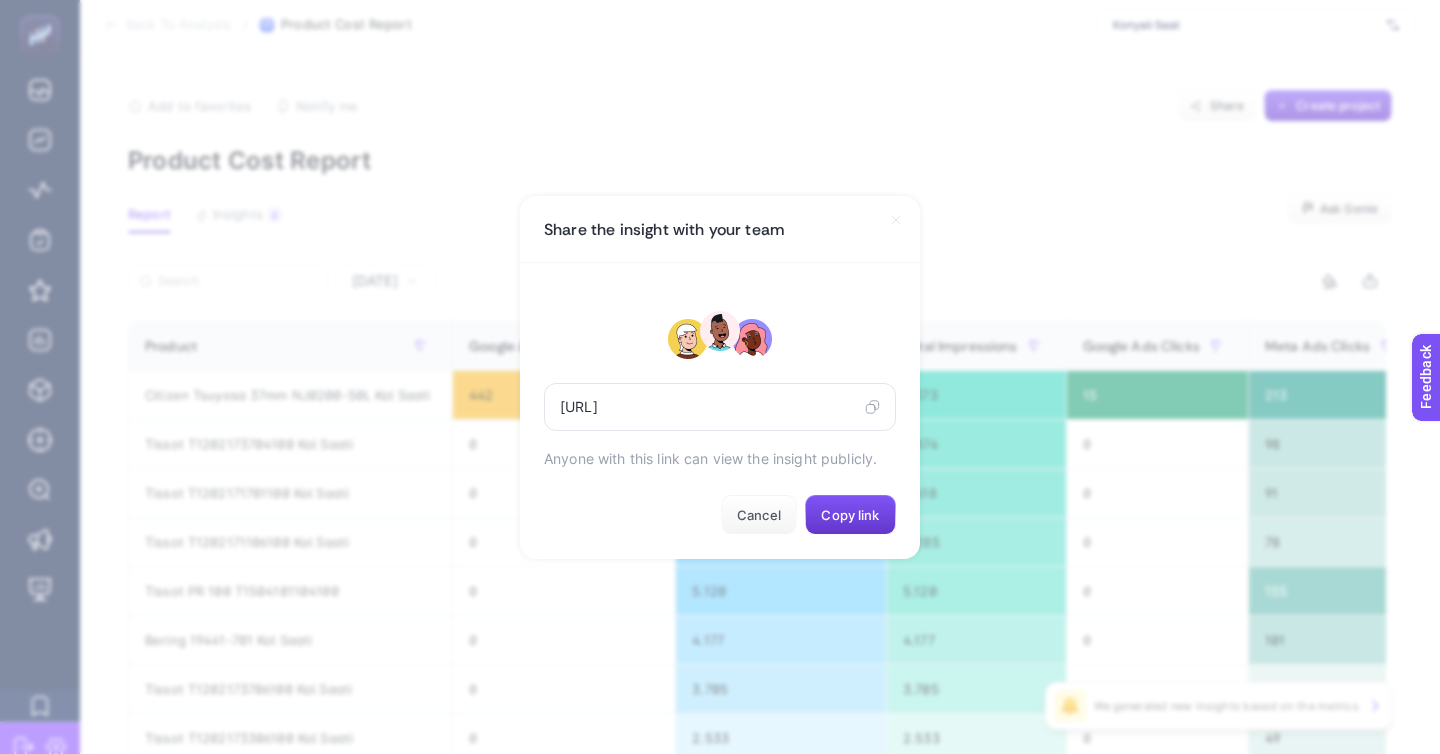 click on "Copy link" 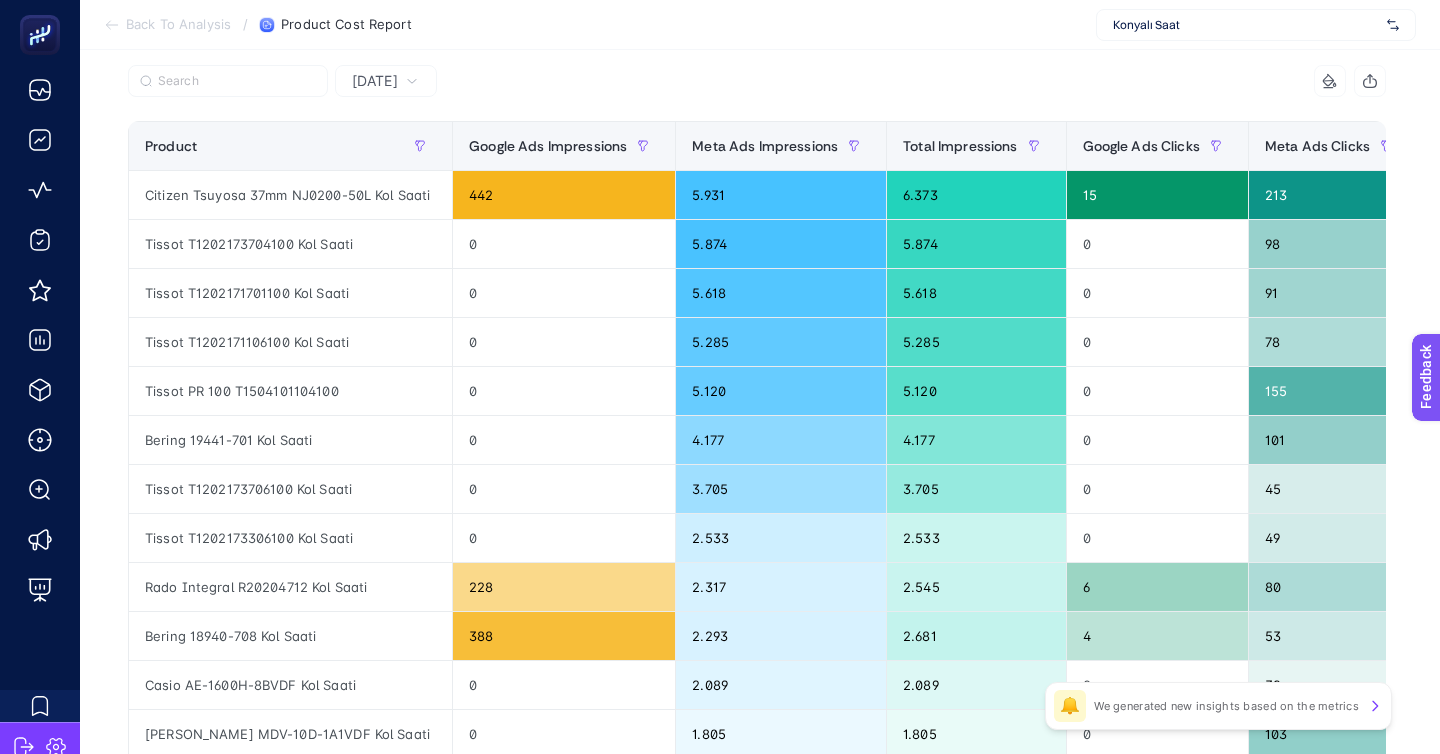scroll, scrollTop: 592, scrollLeft: 0, axis: vertical 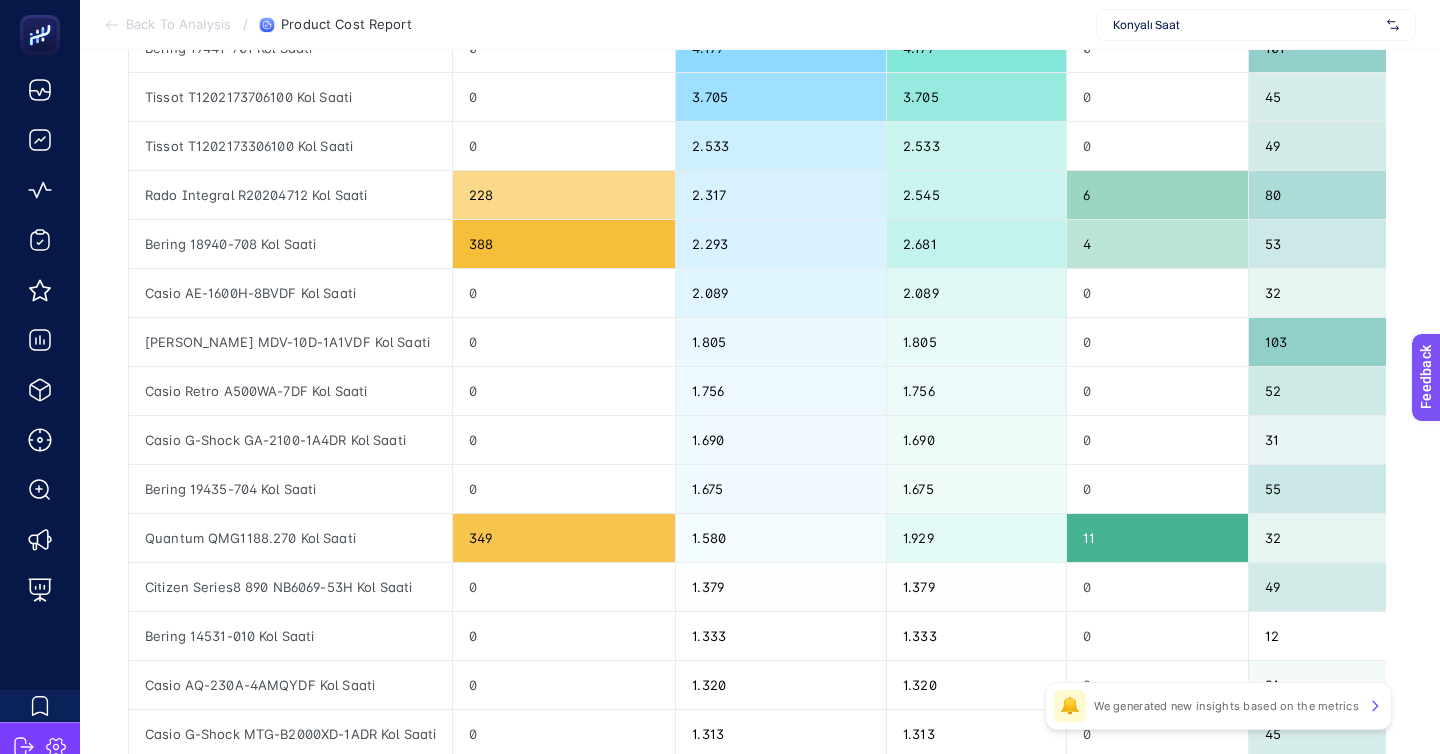 click 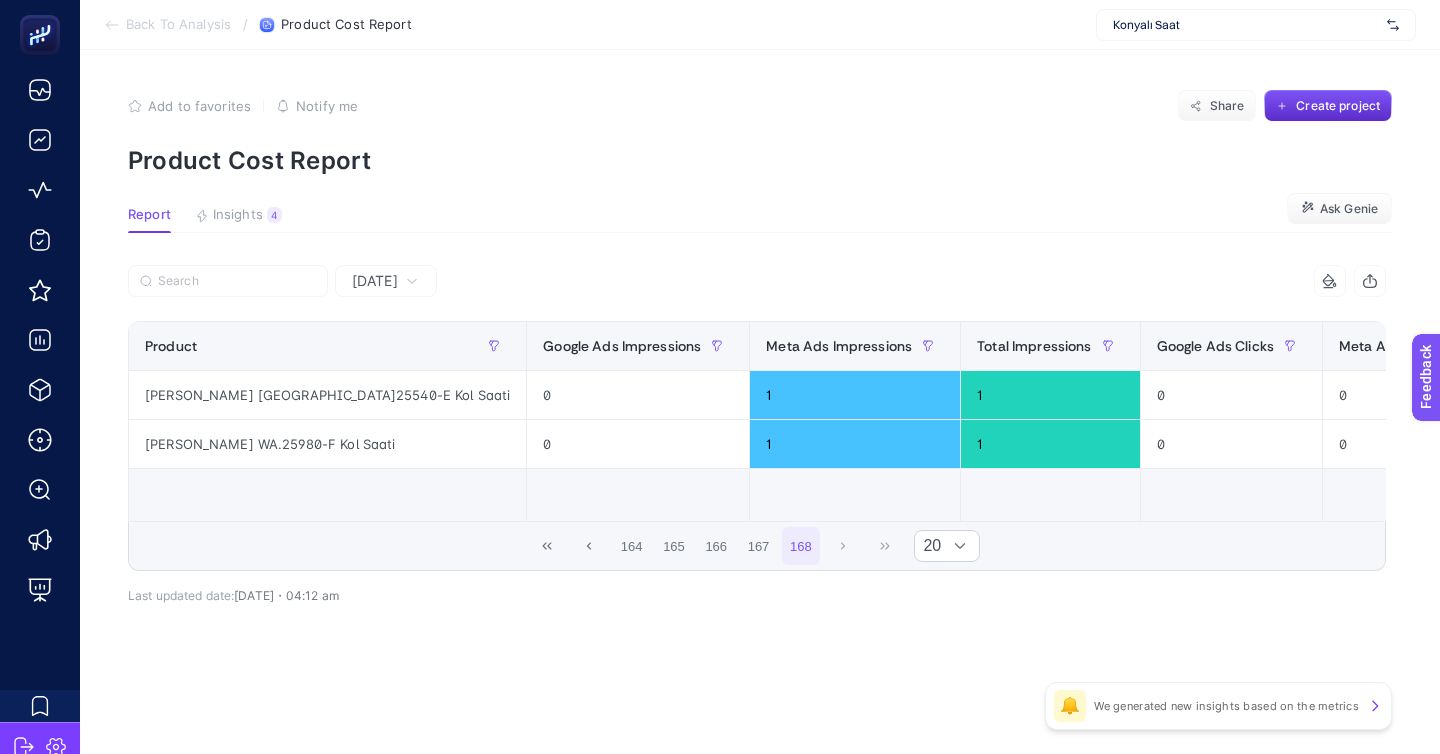 scroll, scrollTop: 0, scrollLeft: 0, axis: both 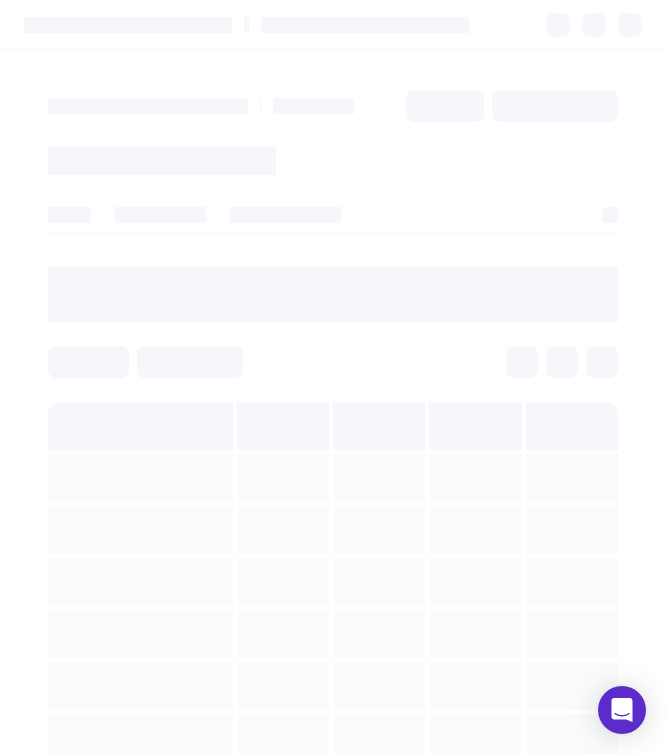 click at bounding box center (333, 632) 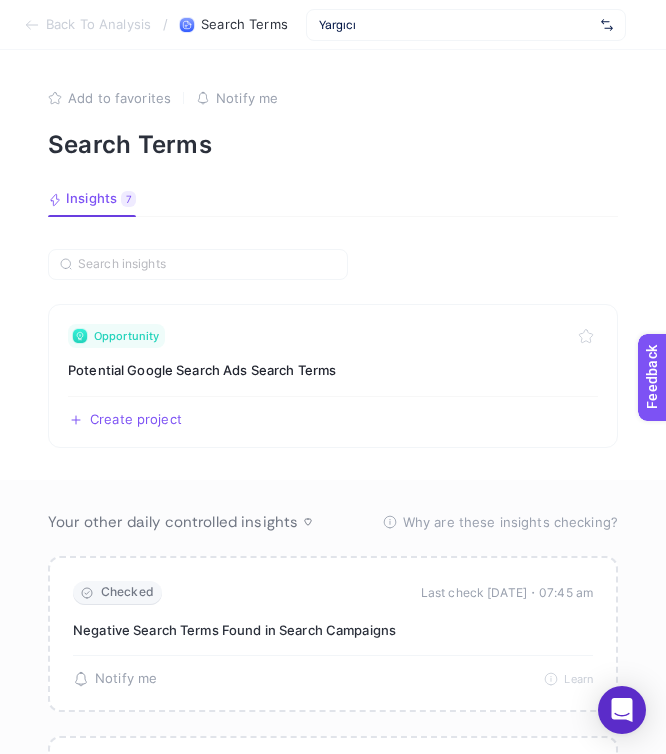 click on "Add to favorites false Notify me Search Terms Insights 7  We generated new insights based on the metrics  Opportunity Potential Google Search Ads Search Terms  Create project   Share   Your other daily controlled insights   Why are these insights checking?   These insights are currently being checked to ensure that they are up to date and reflect the most recent data available. The system regularly reviews insights to verify the accuracy of the data sources and the integrity of the integrations that support them. This process helps to identify any potential issues, such as missing data or disconnected integrations, so that insights remain relevant and actionable. Once the check is complete, any necessary updates or adjustments will be applied to keep the insights aligned with current performance metrics and objectives.   Checked   Last check [DATE]・07:45 am Negative Search Terms Found in Search Campaigns  🔔   There is no alert for now. Would you like to get a notification when the insight popped up?" 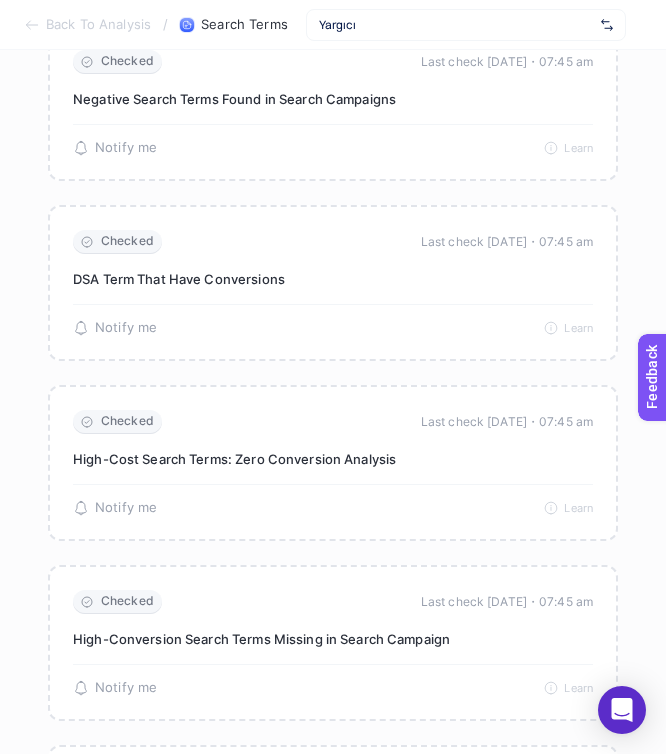 scroll, scrollTop: 0, scrollLeft: 0, axis: both 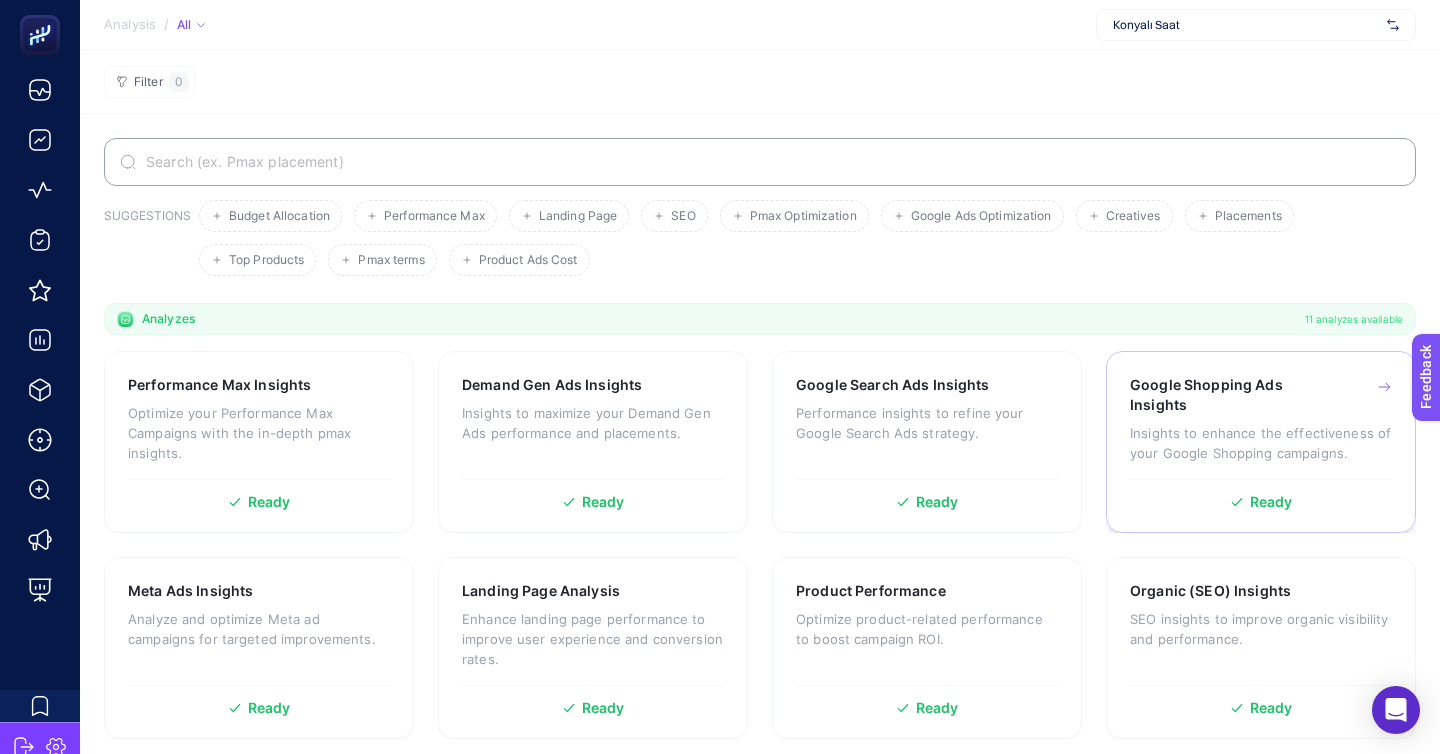 click on "Google Shopping Ads Insights Insights to enhance the effectiveness of your Google Shopping campaigns." at bounding box center (1261, 427) 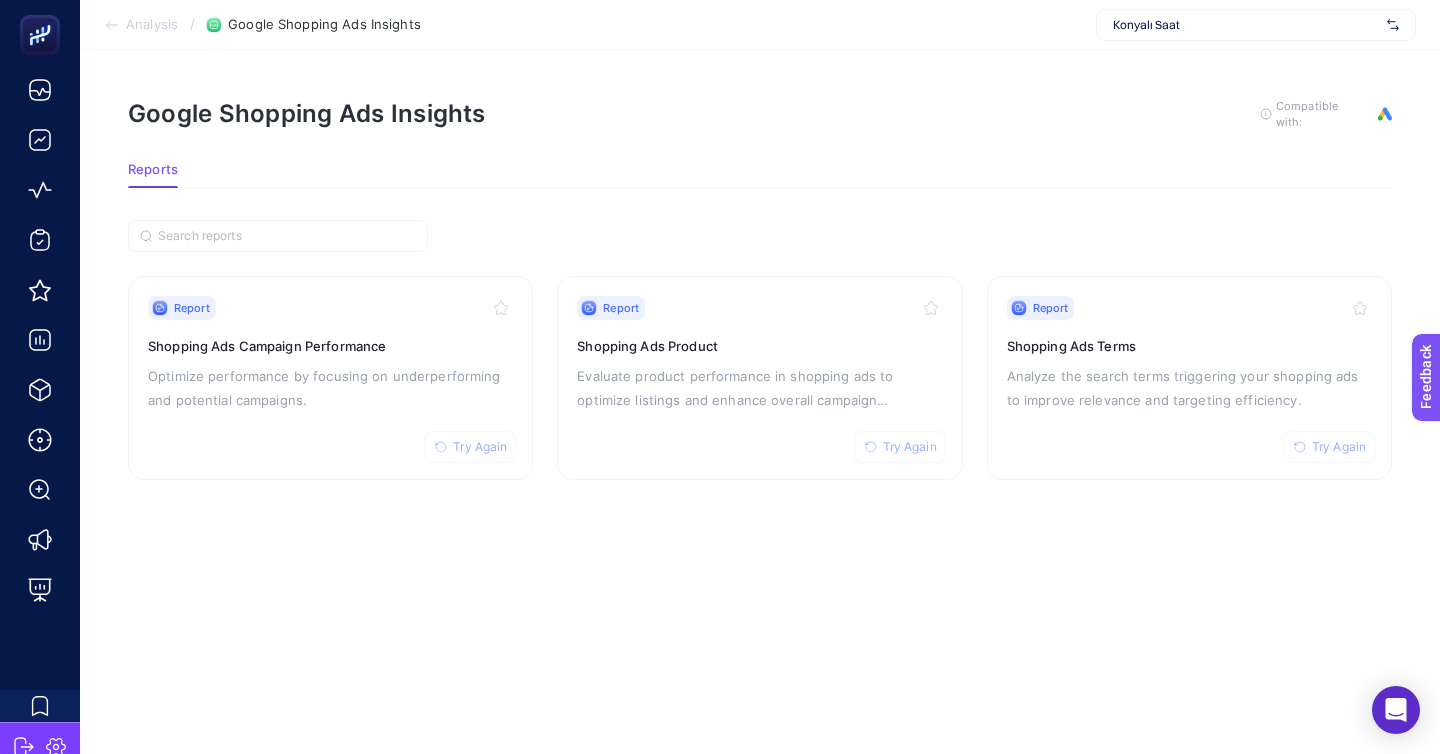 click on "Konyalı Saat" at bounding box center [1246, 25] 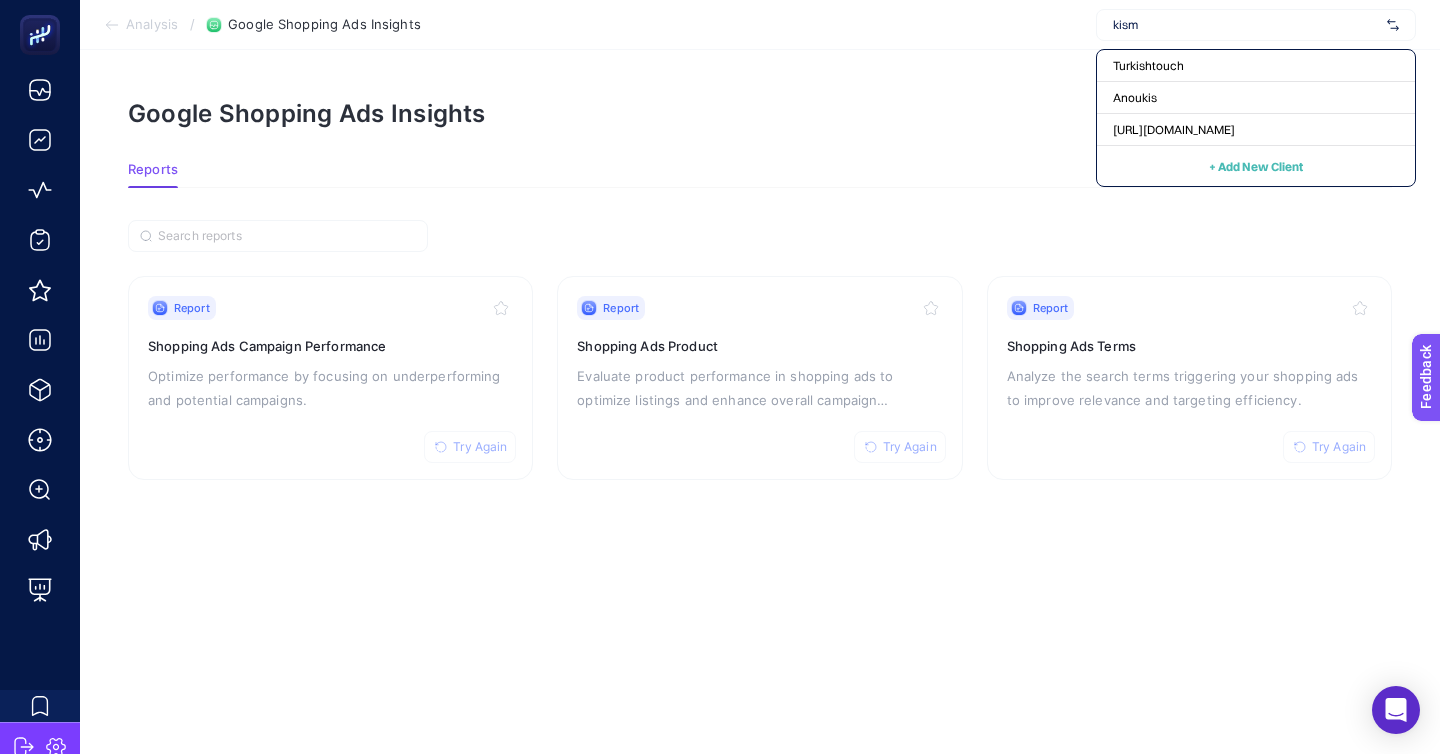 type on "kisme" 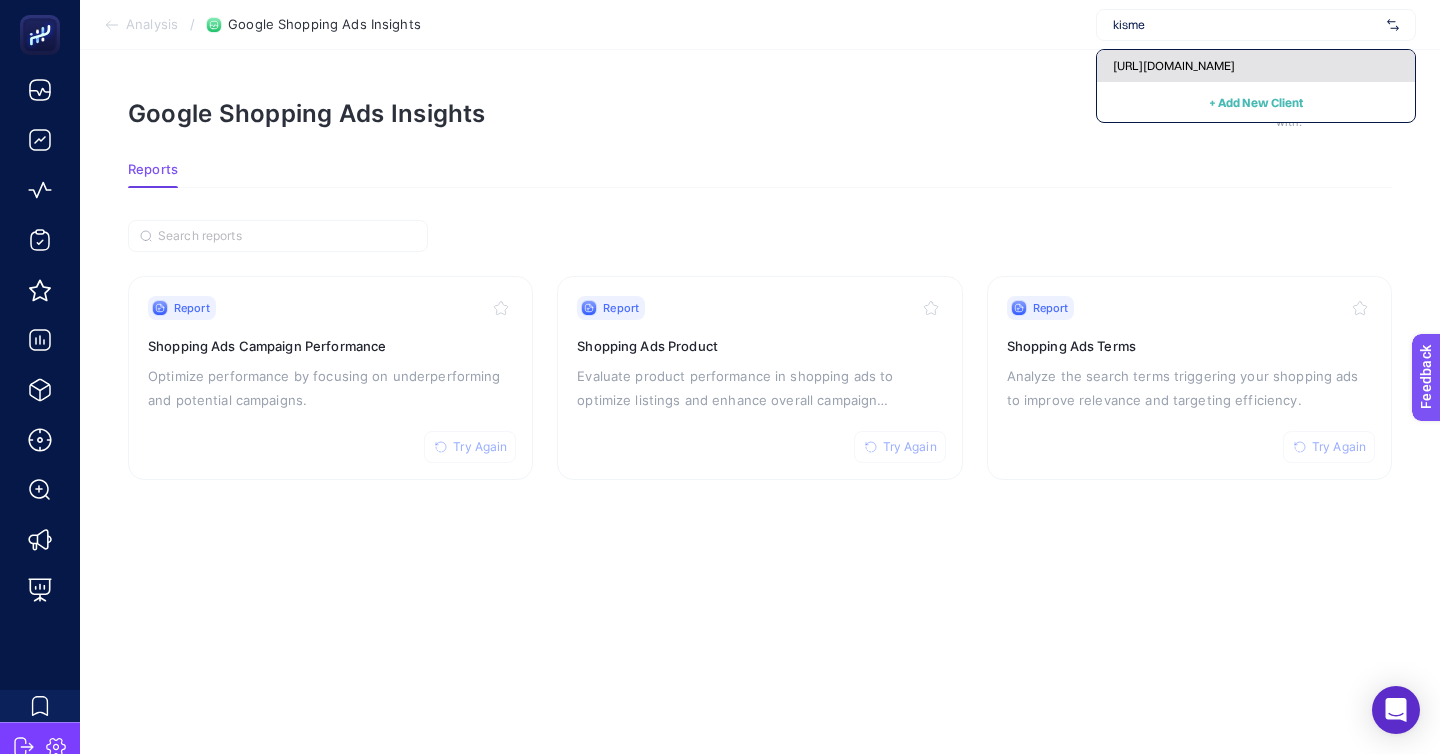 click on "[URL][DOMAIN_NAME]" 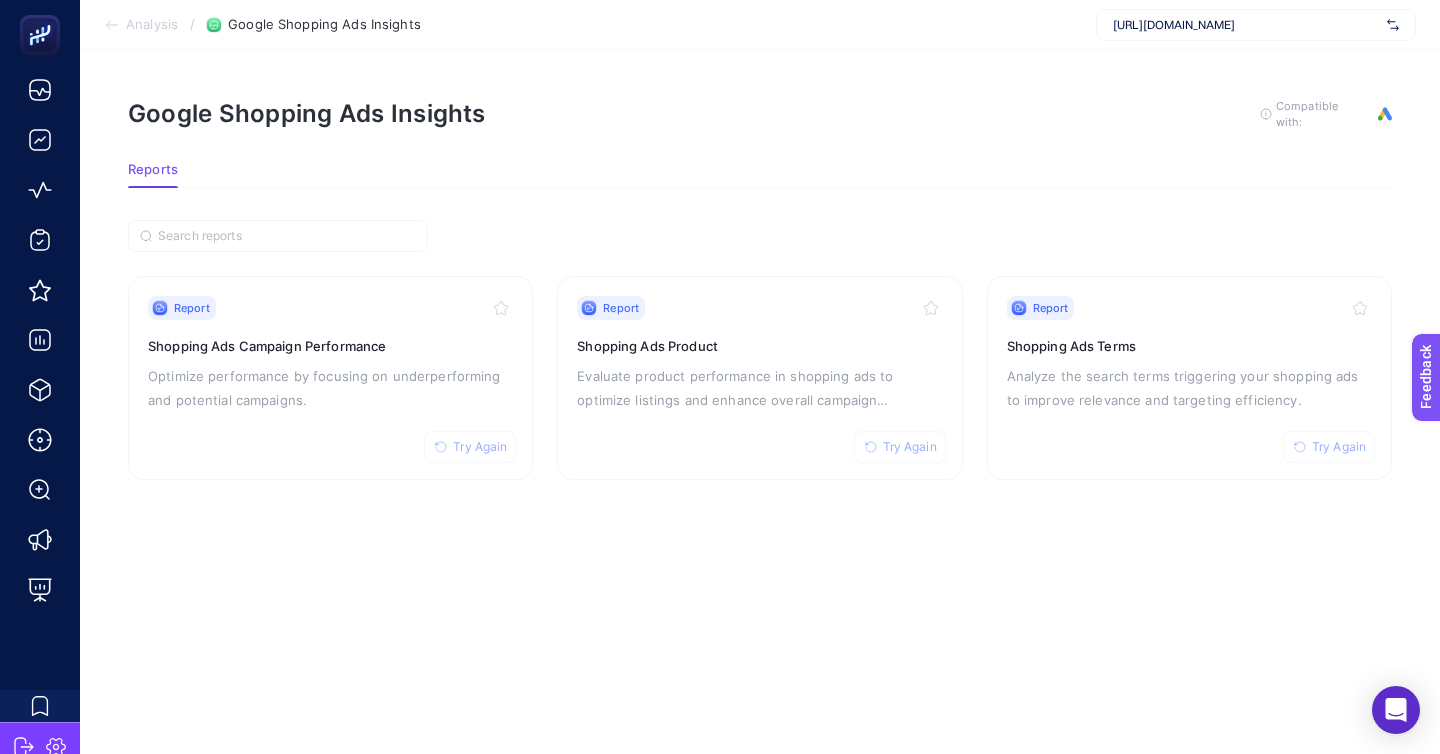 click on "[URL][DOMAIN_NAME]" at bounding box center (1246, 25) 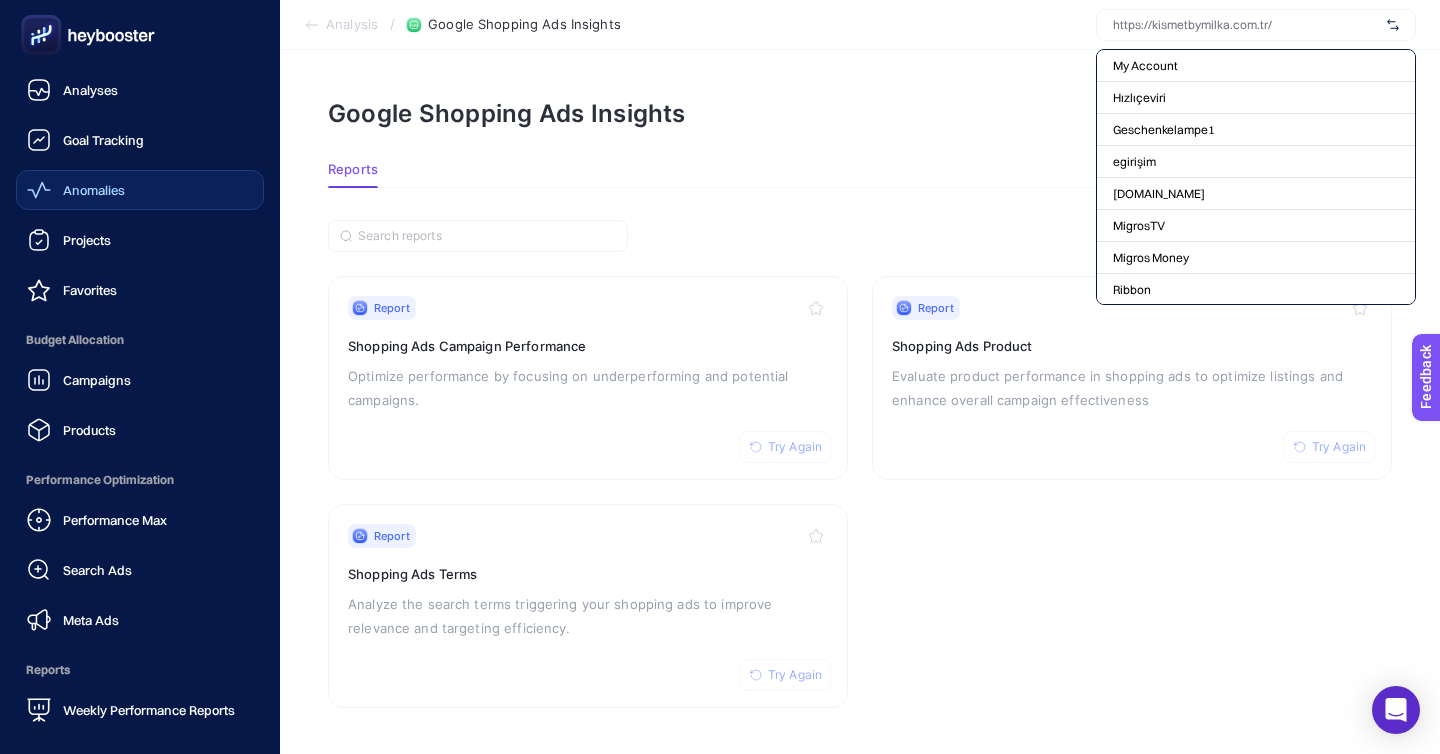 click on "Anomalies" at bounding box center [140, 190] 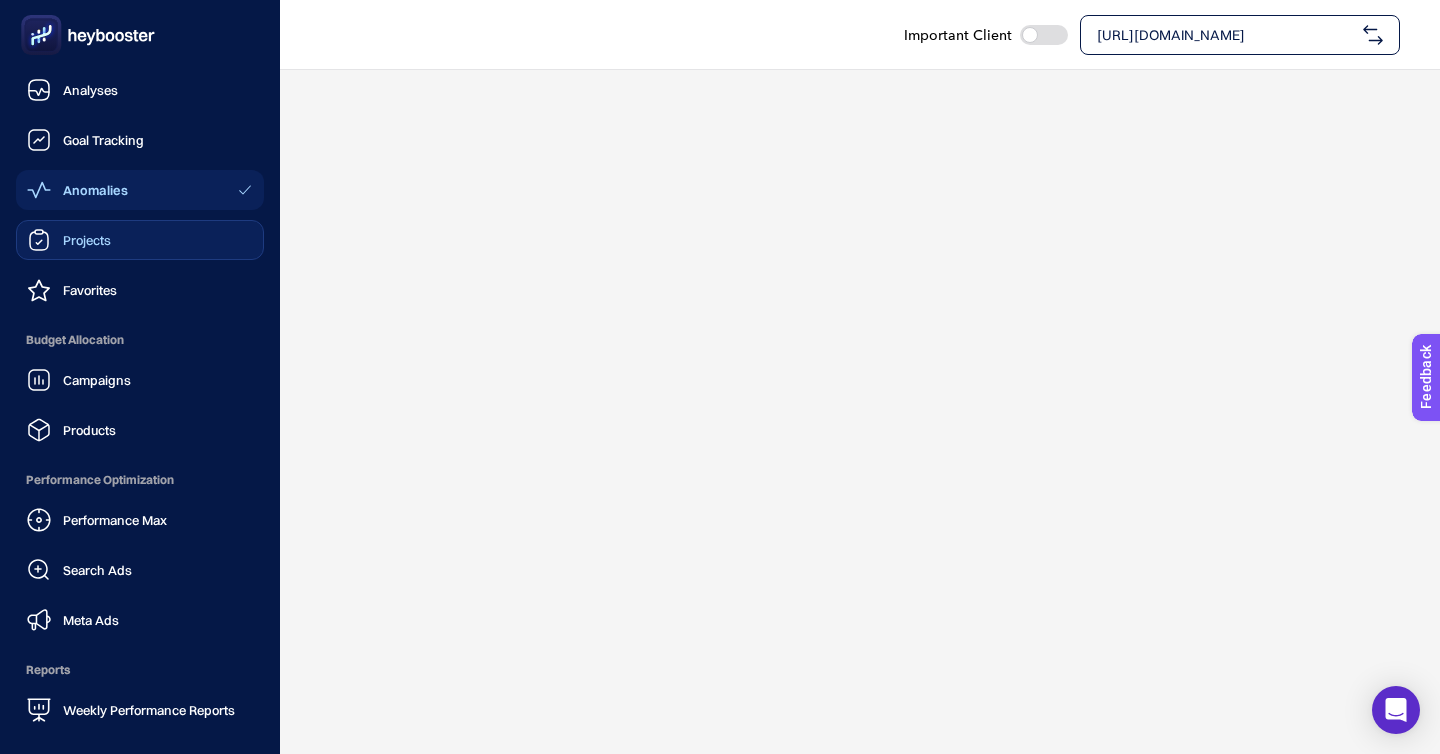 click on "Projects" at bounding box center (69, 240) 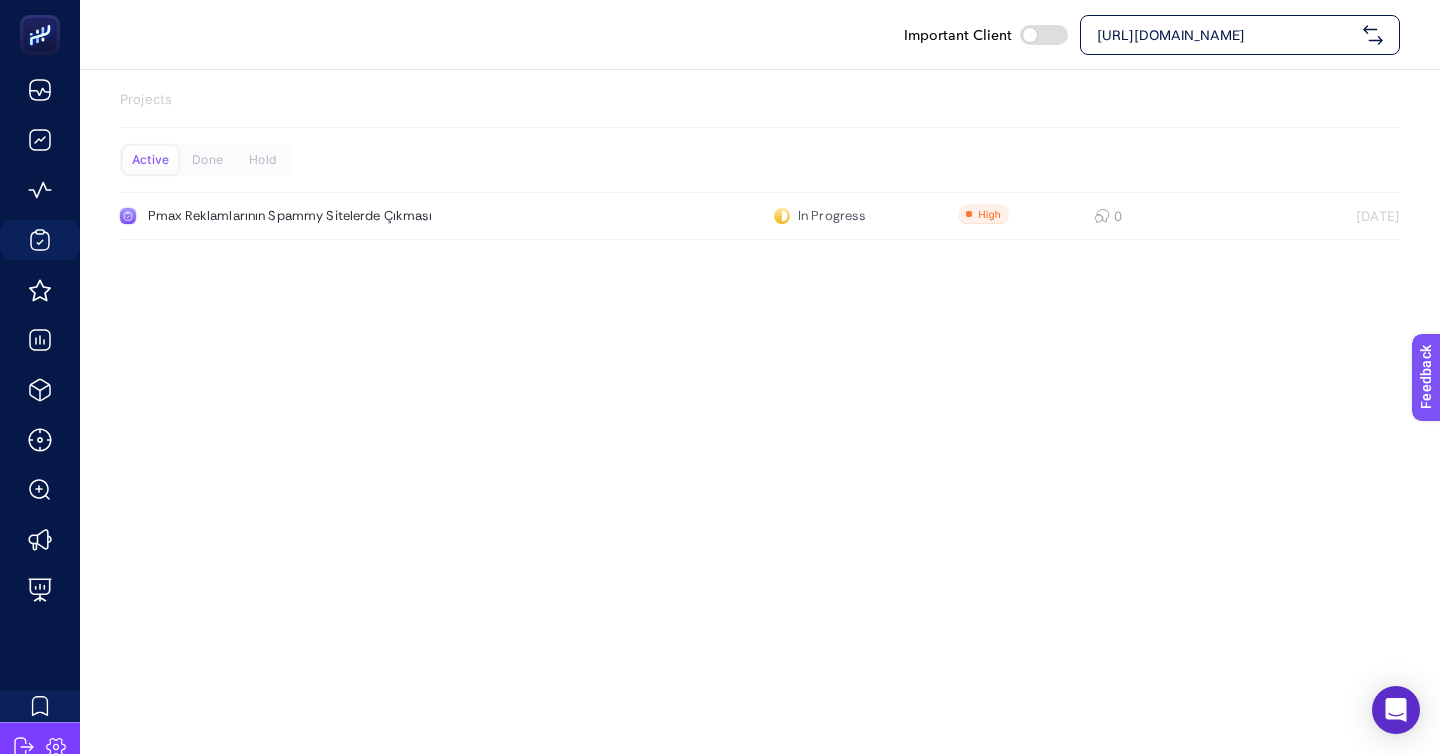 click at bounding box center (1044, 35) 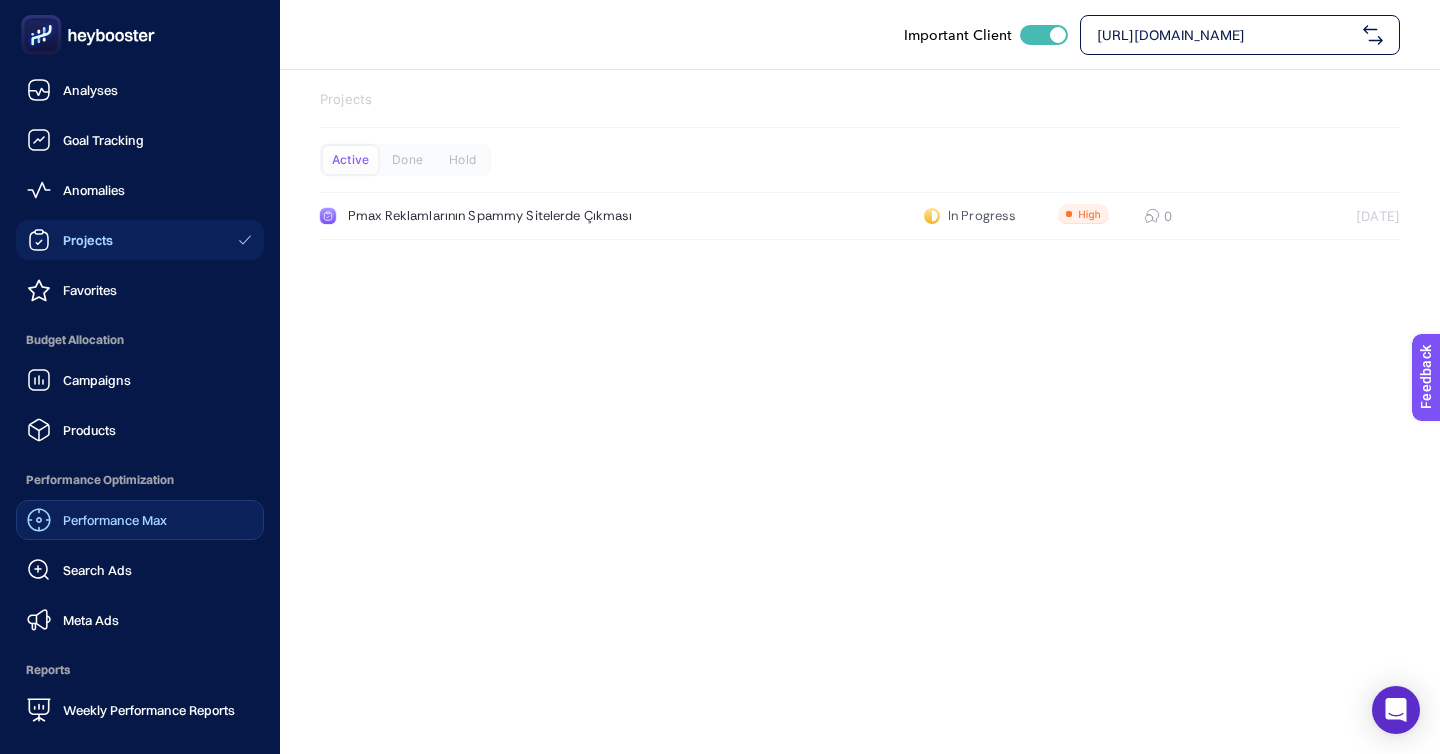 click on "Performance Max" 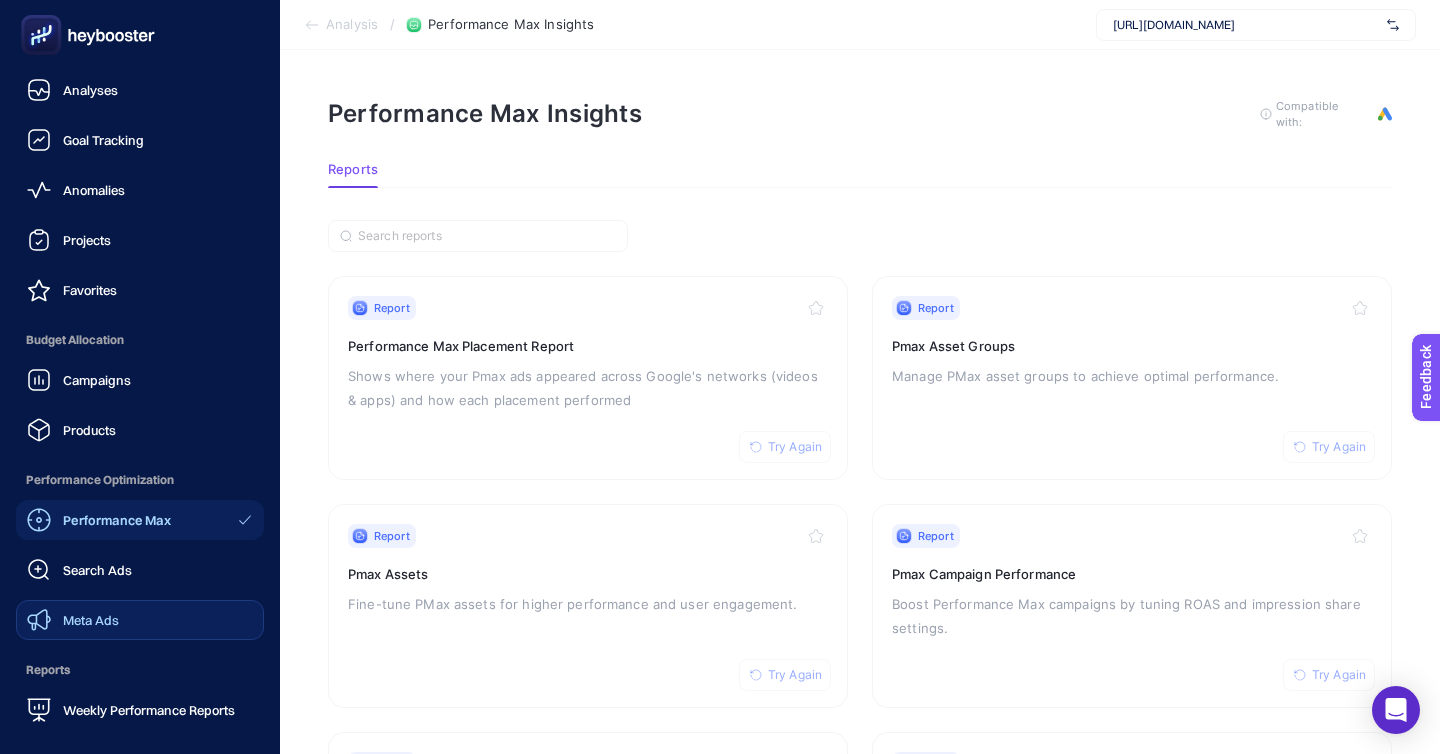 click on "Meta Ads" 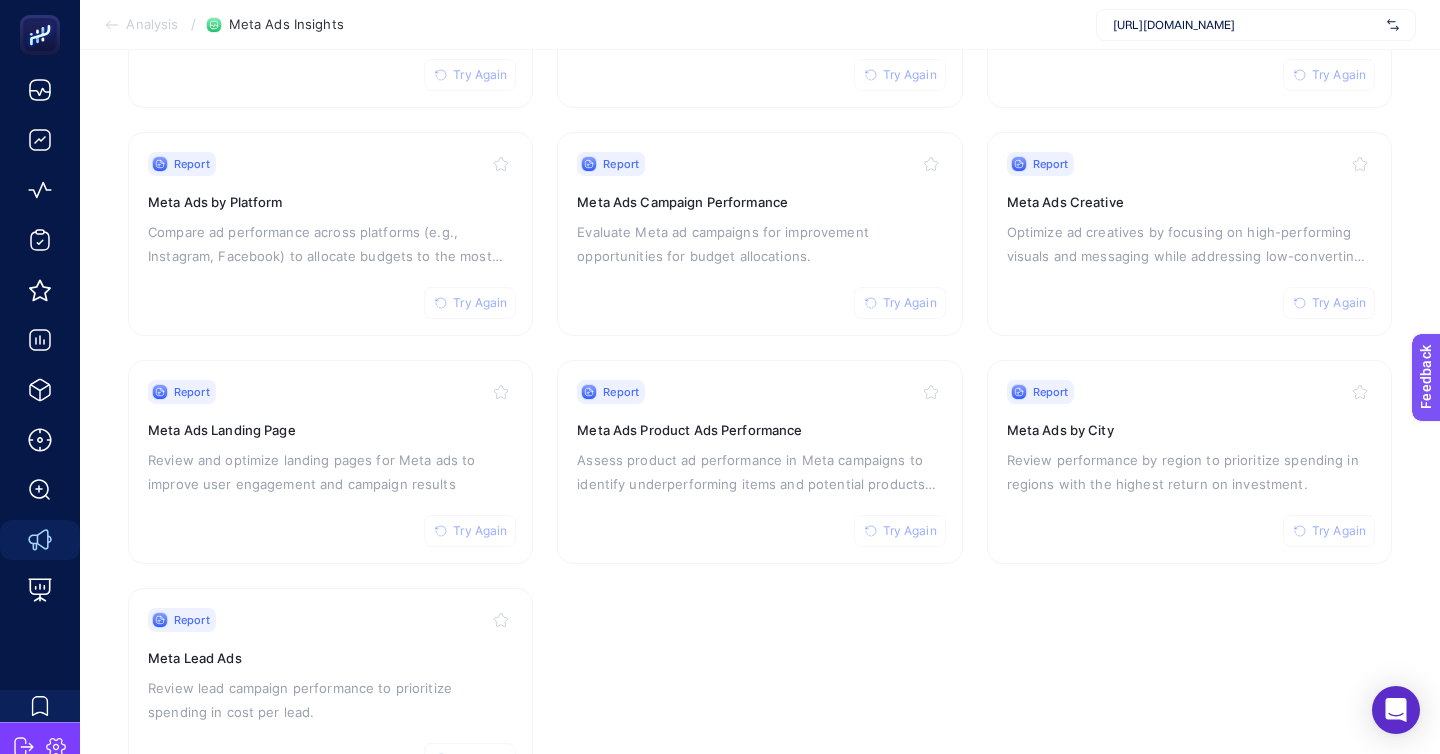 scroll, scrollTop: 354, scrollLeft: 0, axis: vertical 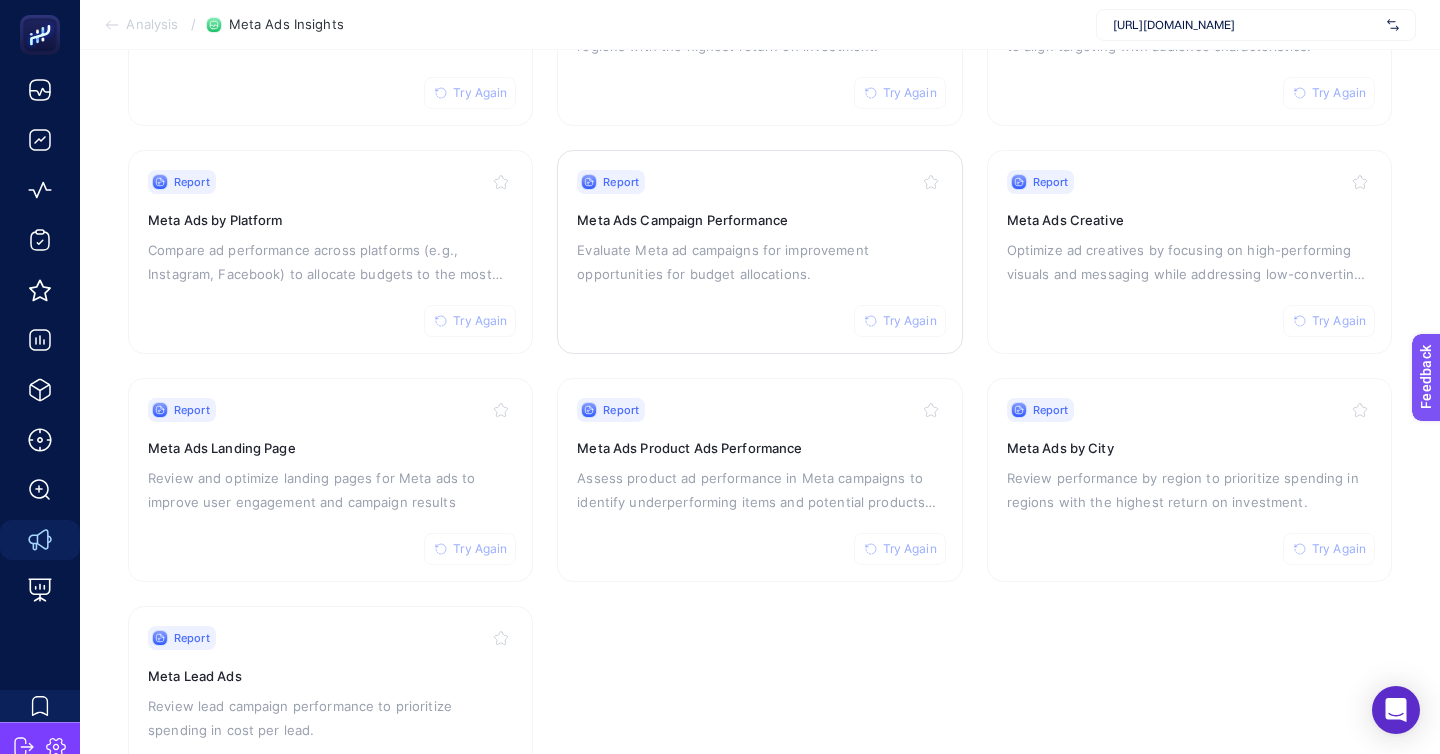 click on "Evaluate Meta ad campaigns for improvement opportunities for budget allocations." at bounding box center (759, 262) 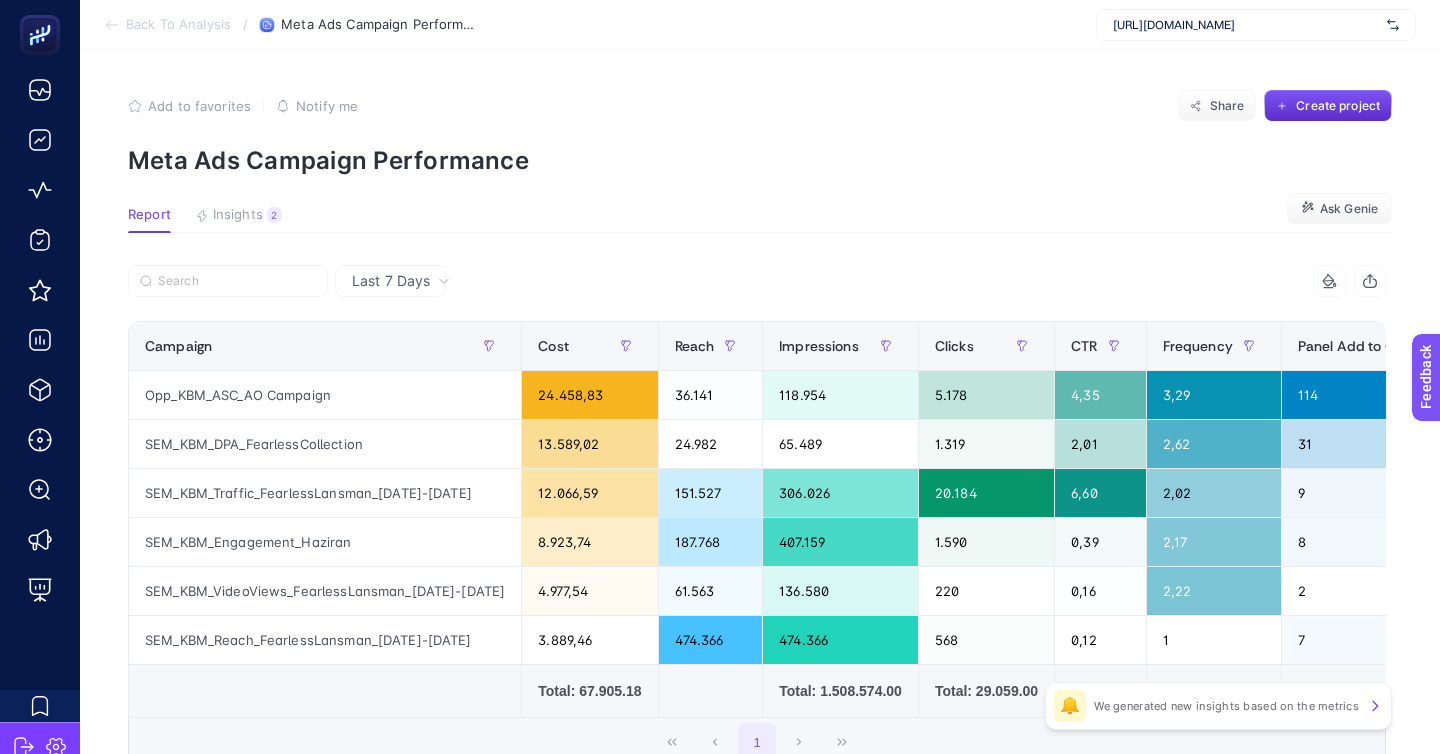 click on "Back To Analysis" at bounding box center [178, 25] 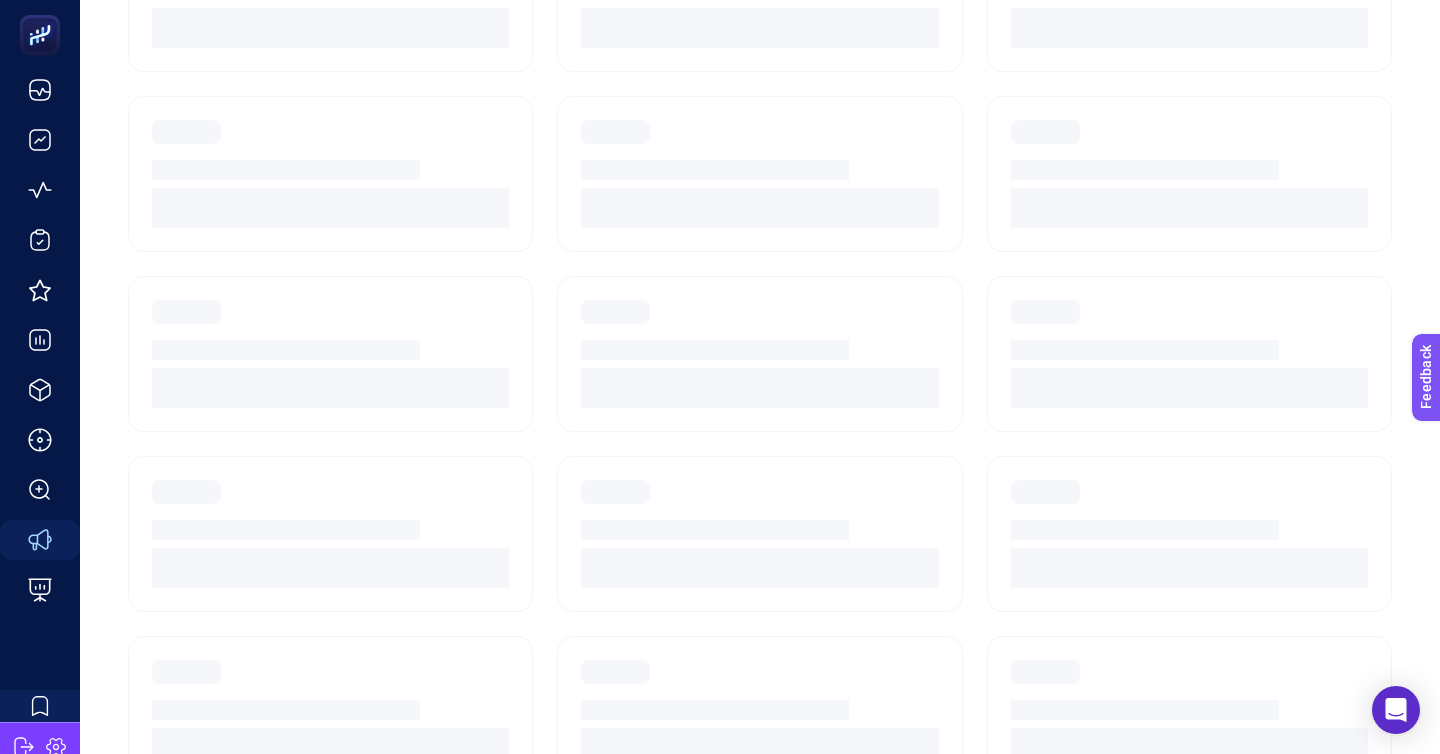 scroll, scrollTop: 396, scrollLeft: 0, axis: vertical 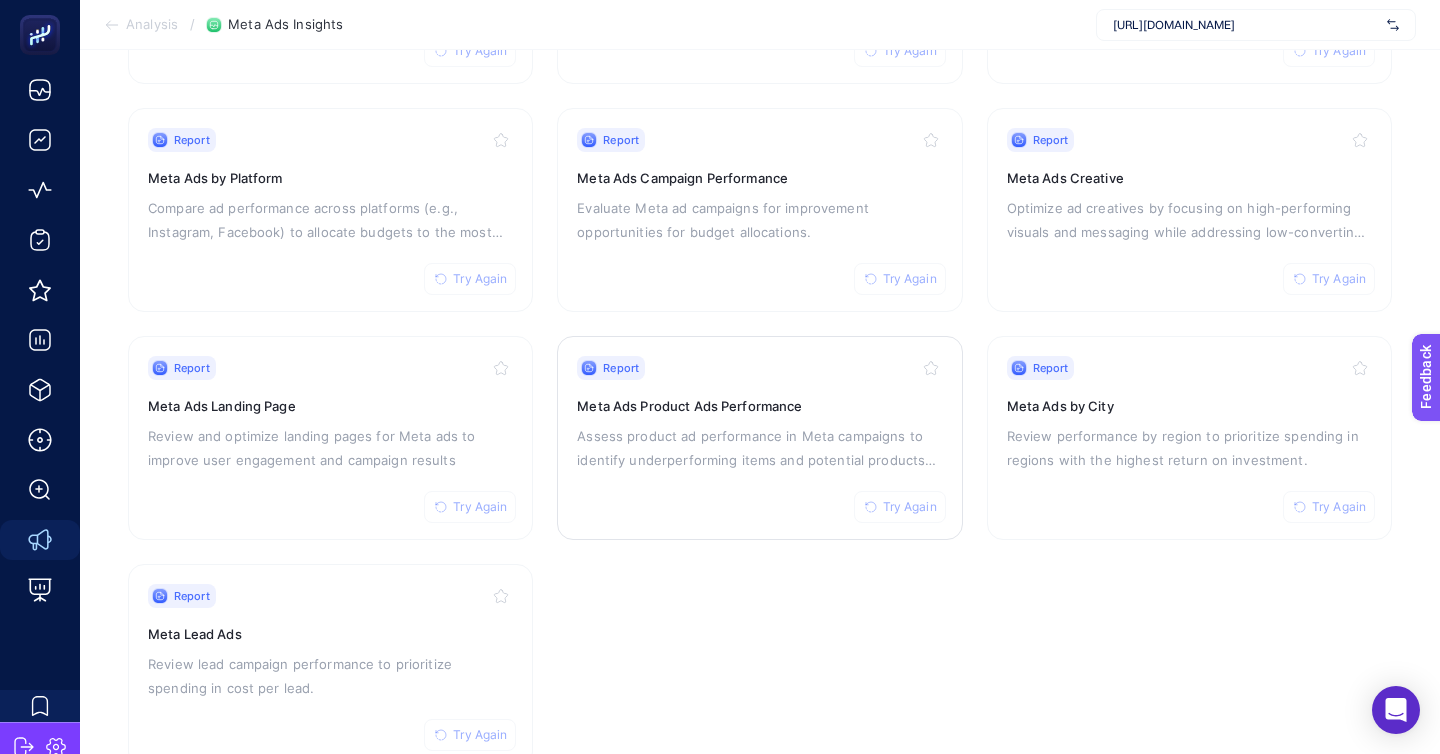 click on "Assess product ad performance in Meta campaigns to identify underperforming items and potential products for promotion." at bounding box center (759, 448) 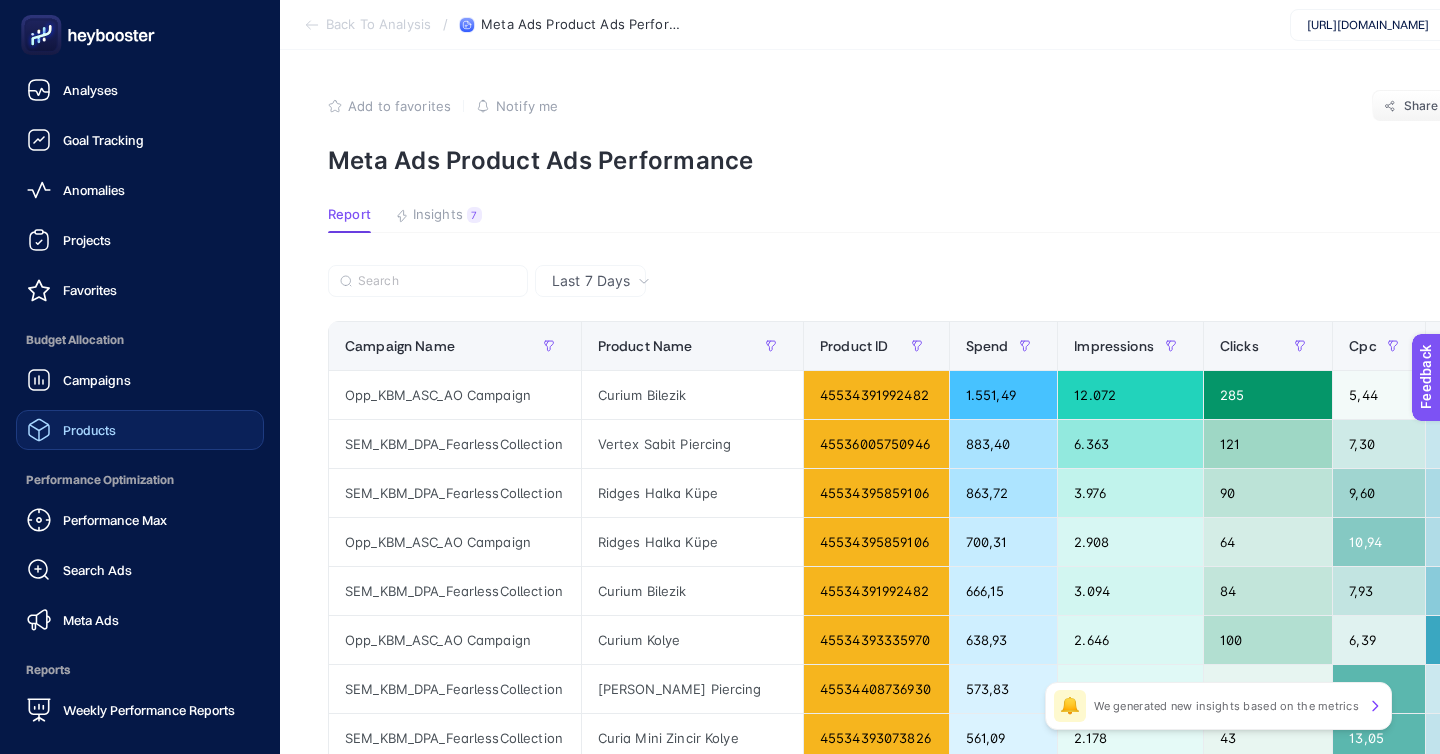 click on "Products" 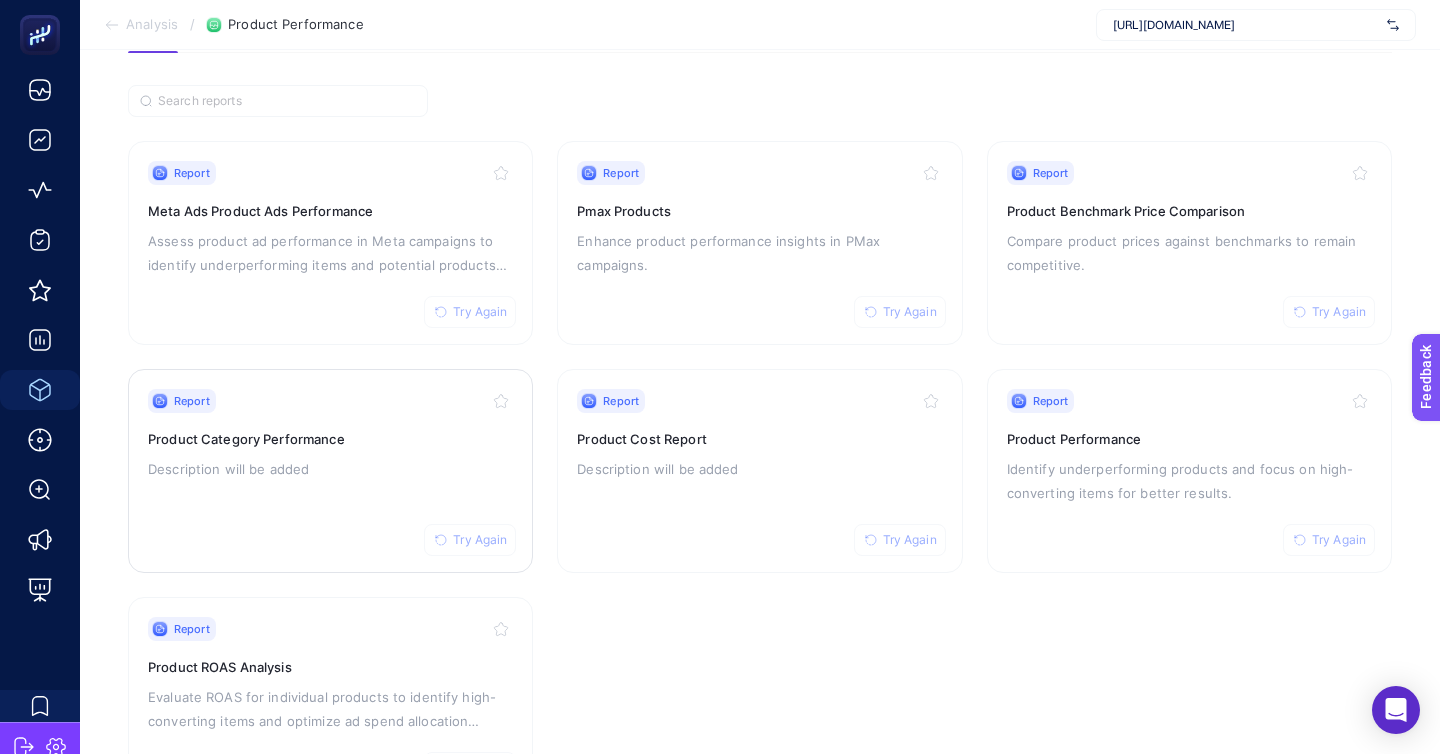 scroll, scrollTop: 172, scrollLeft: 0, axis: vertical 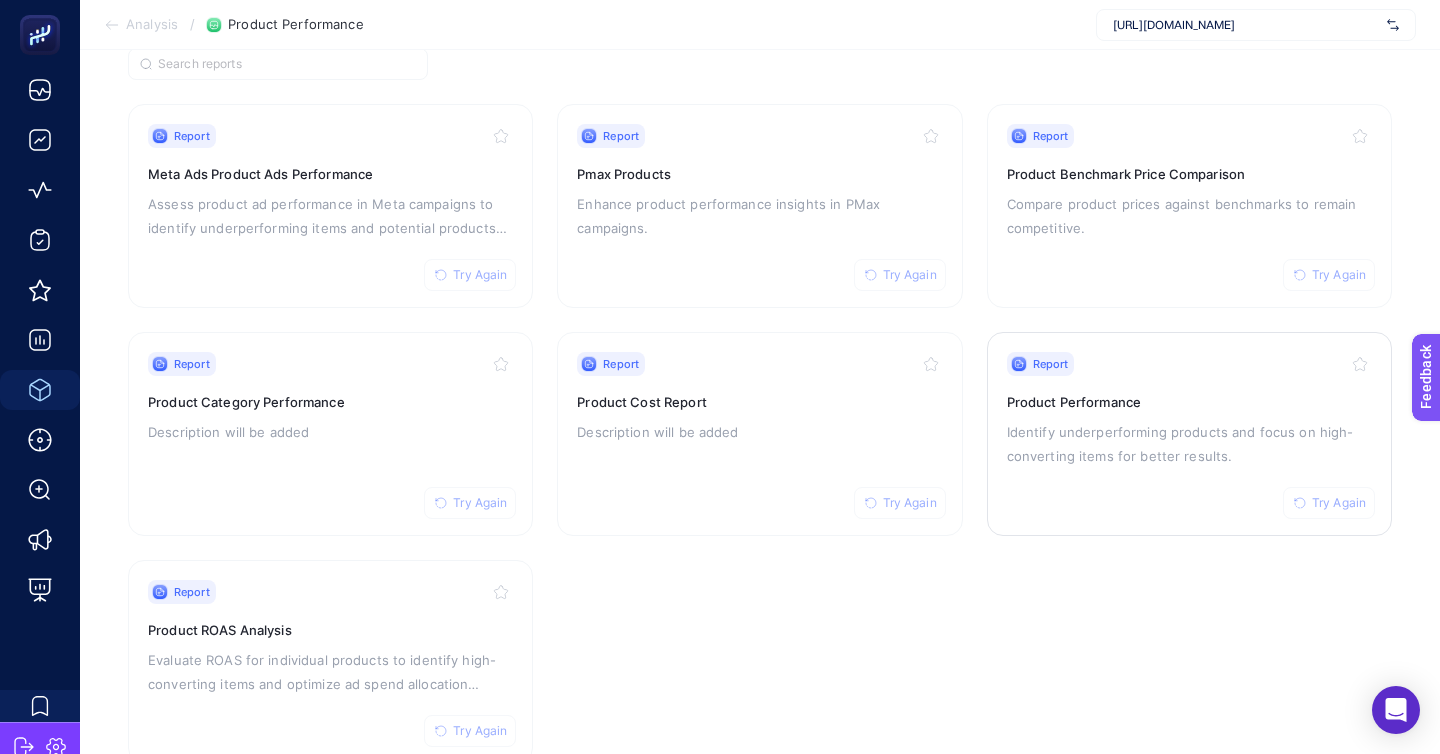 click on "Report Try Again Product Performance Identify underperforming products and focus on high-converting items for better results." at bounding box center (1189, 434) 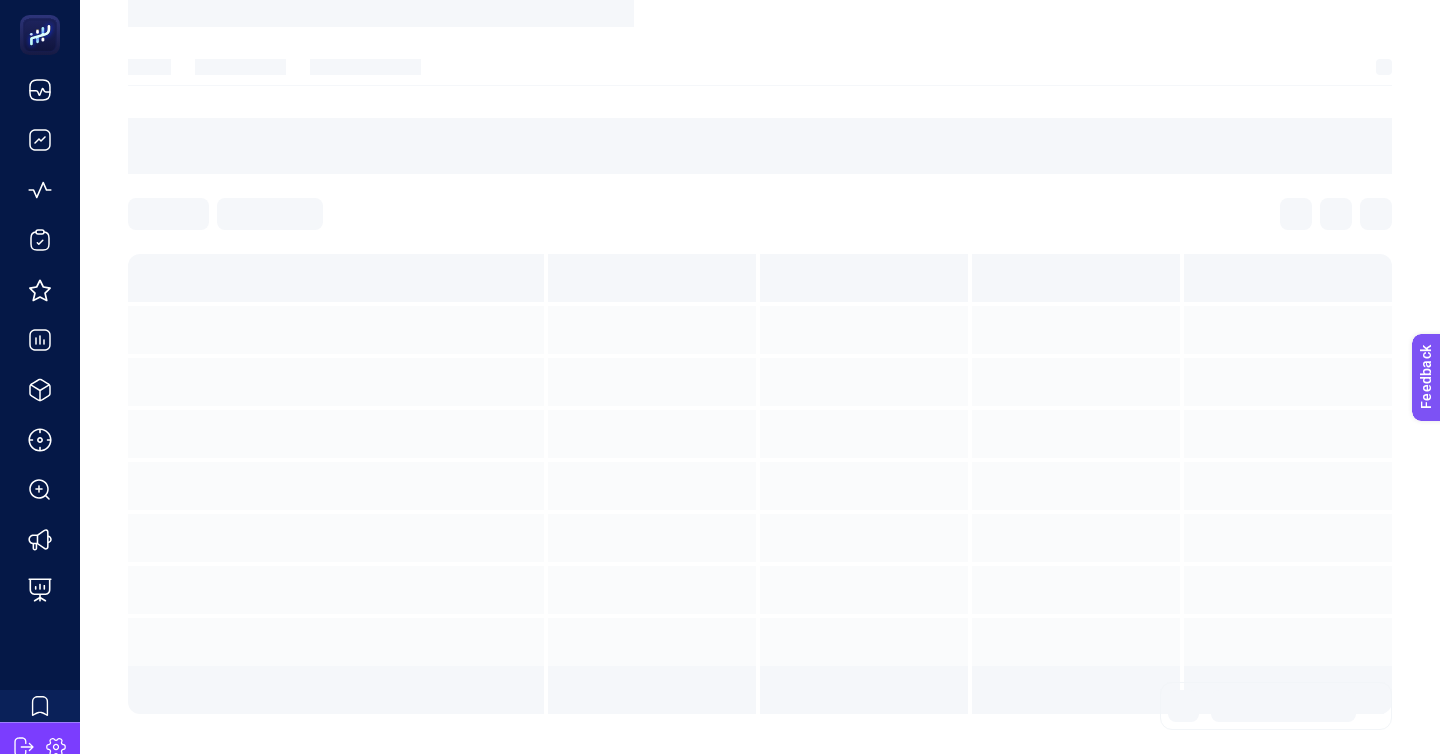 scroll, scrollTop: 0, scrollLeft: 0, axis: both 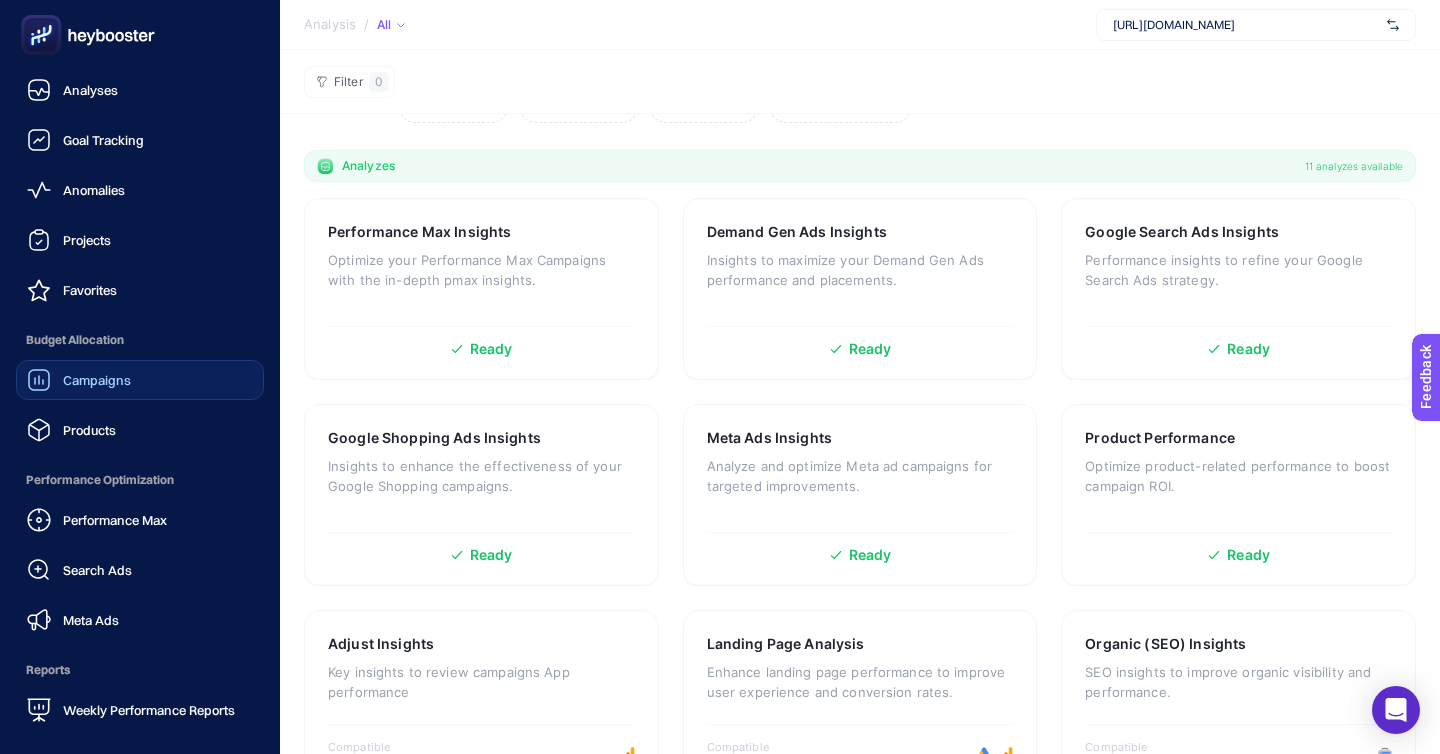 click on "Campaigns" 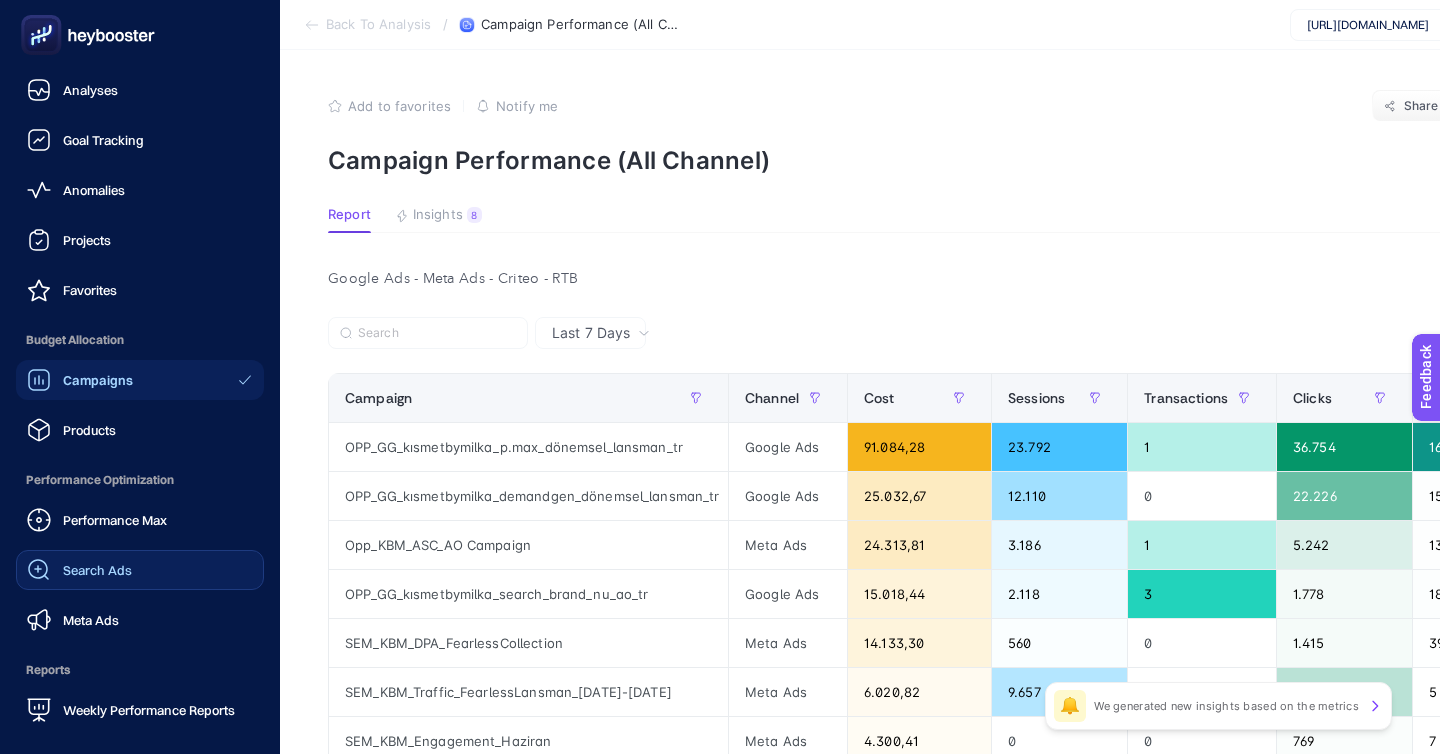 click on "Search Ads" at bounding box center [97, 570] 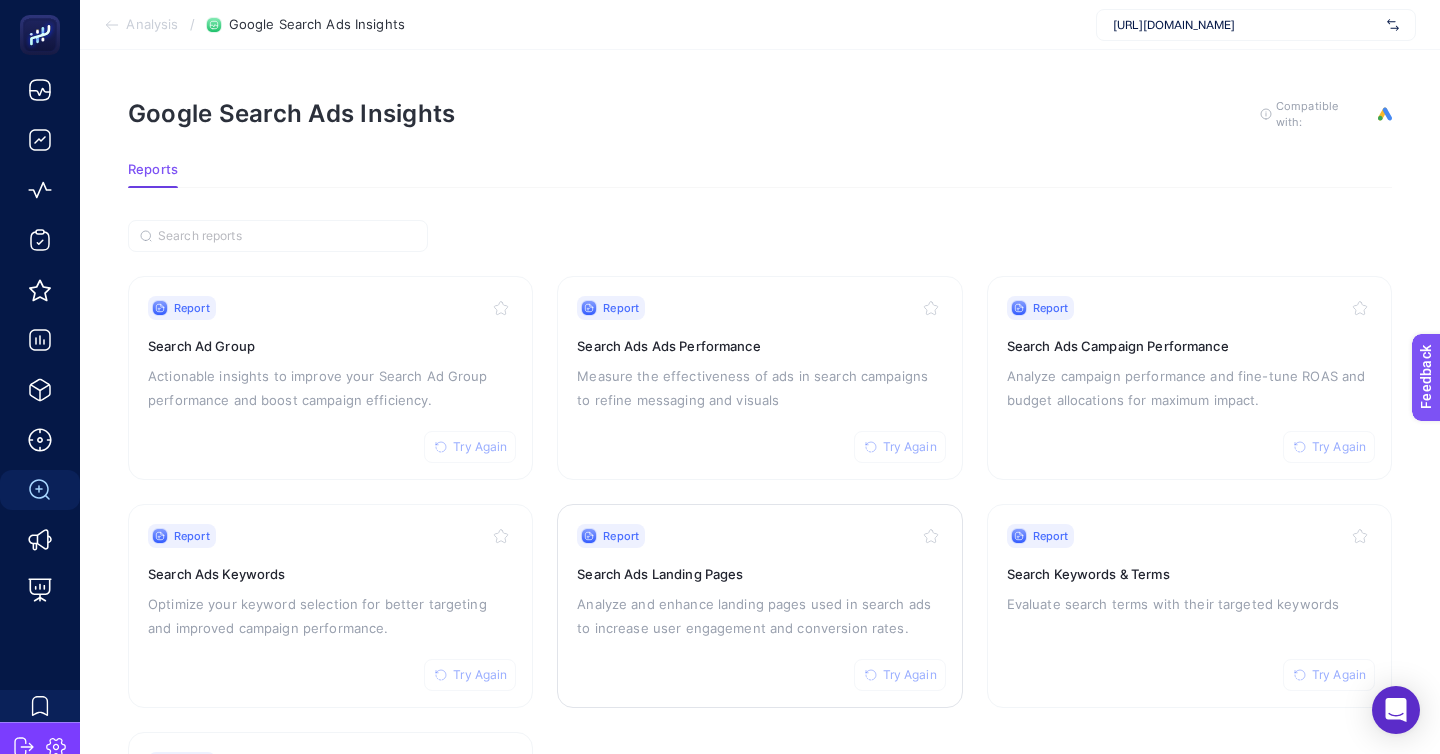 scroll, scrollTop: 21, scrollLeft: 0, axis: vertical 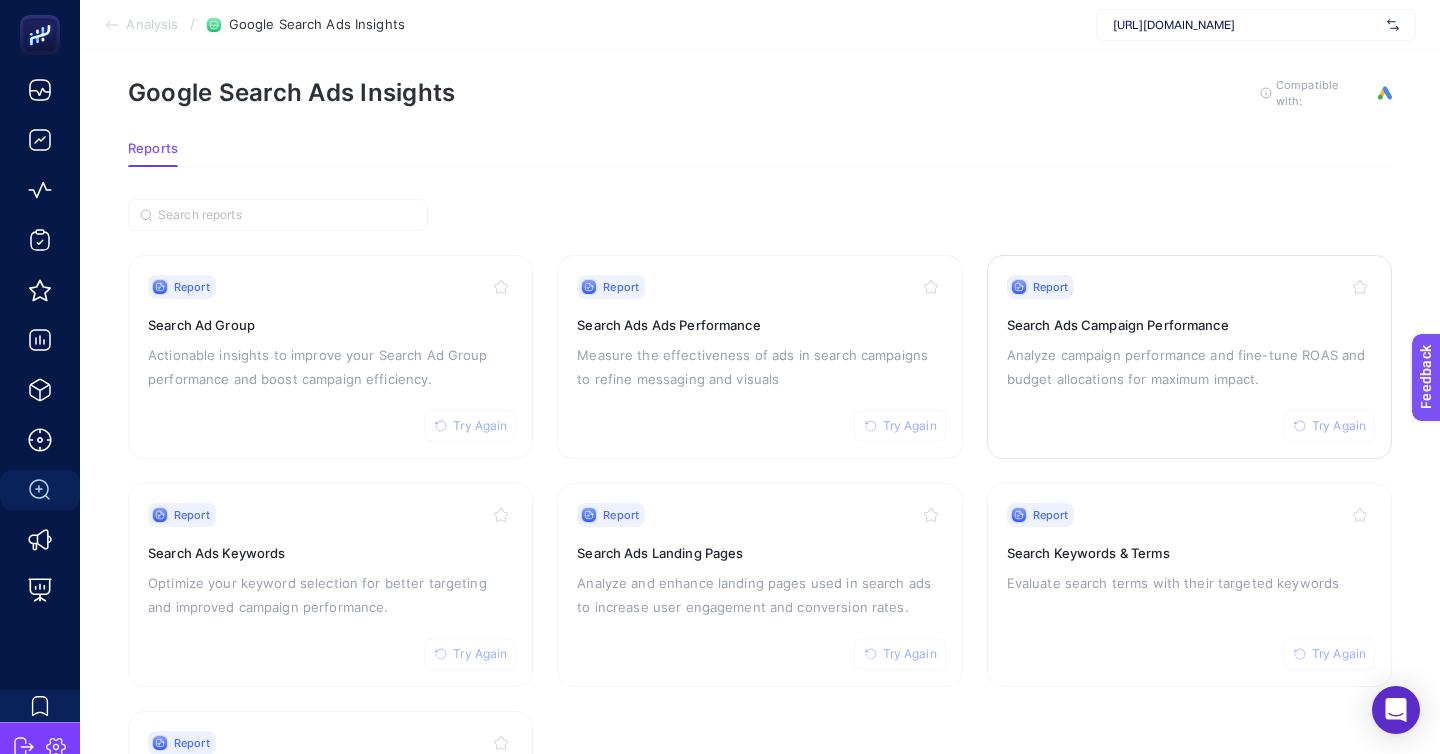click on "Analyze campaign performance and fine-tune ROAS and budget allocations for maximum impact." at bounding box center (1189, 367) 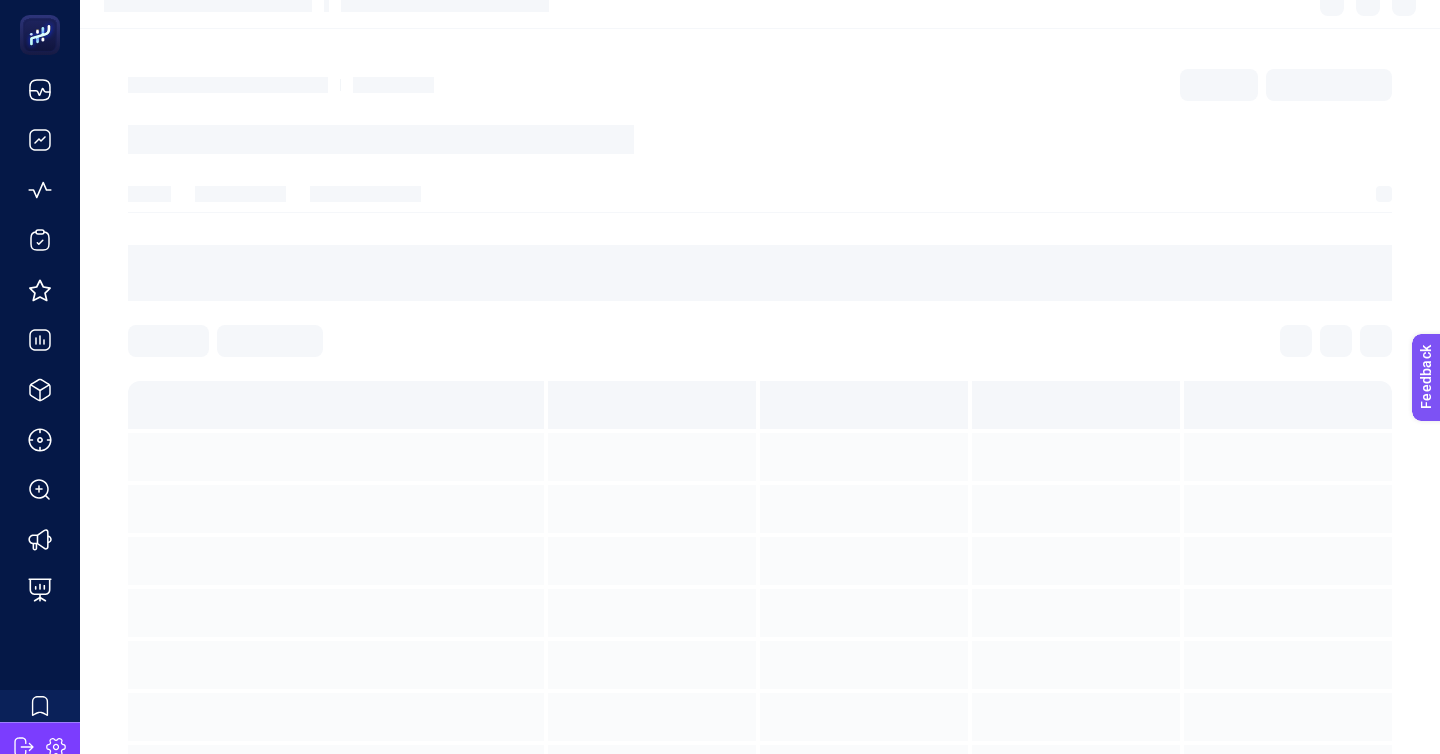 scroll, scrollTop: 0, scrollLeft: 0, axis: both 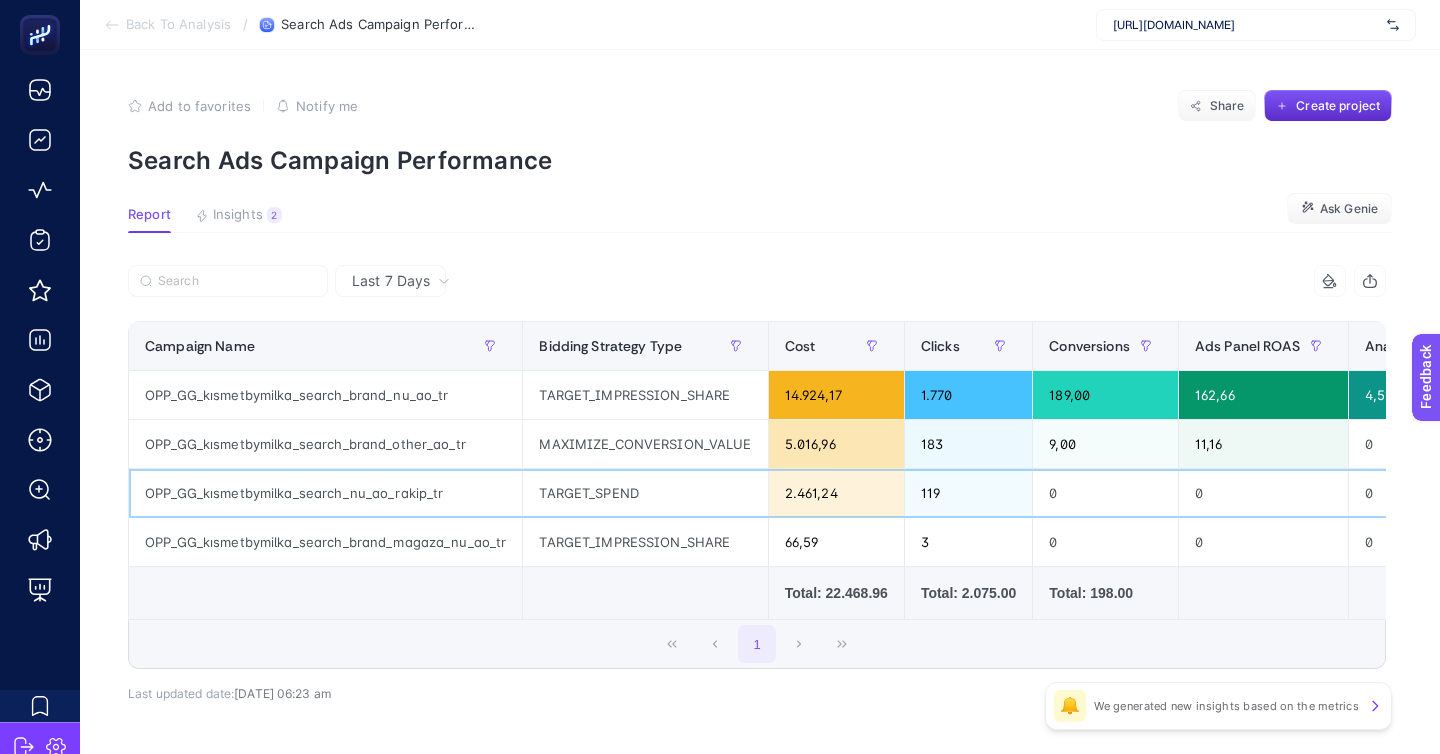 click on "2.461,24" 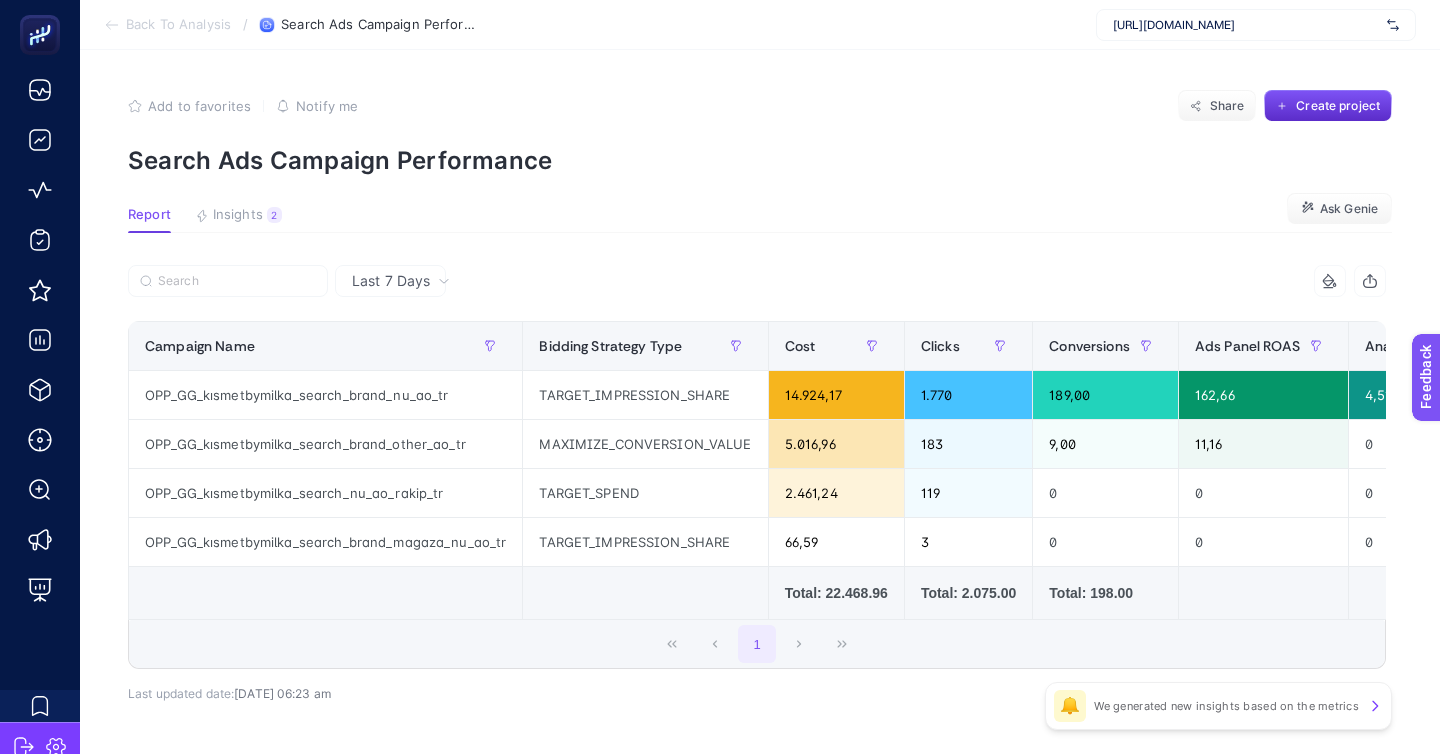 scroll, scrollTop: 21, scrollLeft: 0, axis: vertical 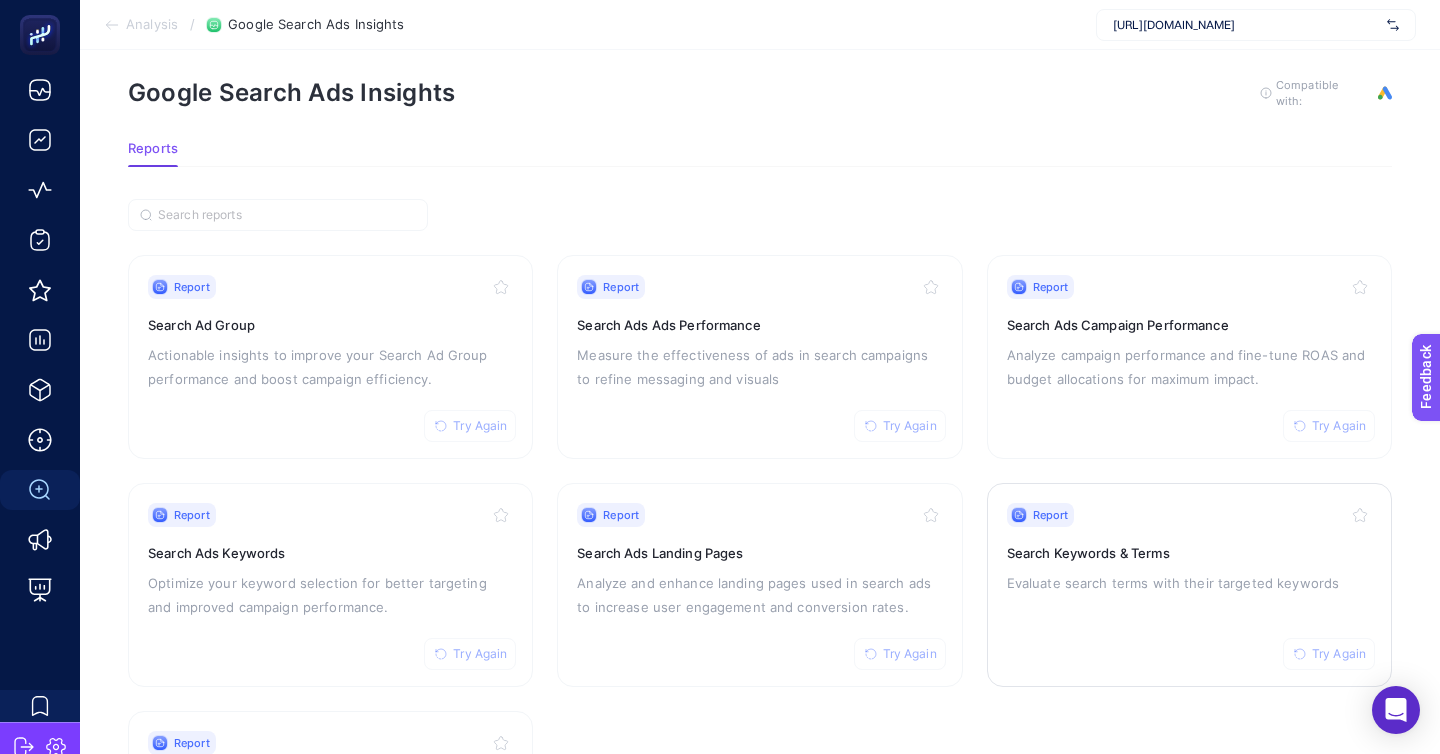 click on "Report Try Again Search Keywords & Terms Evaluate search terms with their targeted keywords" 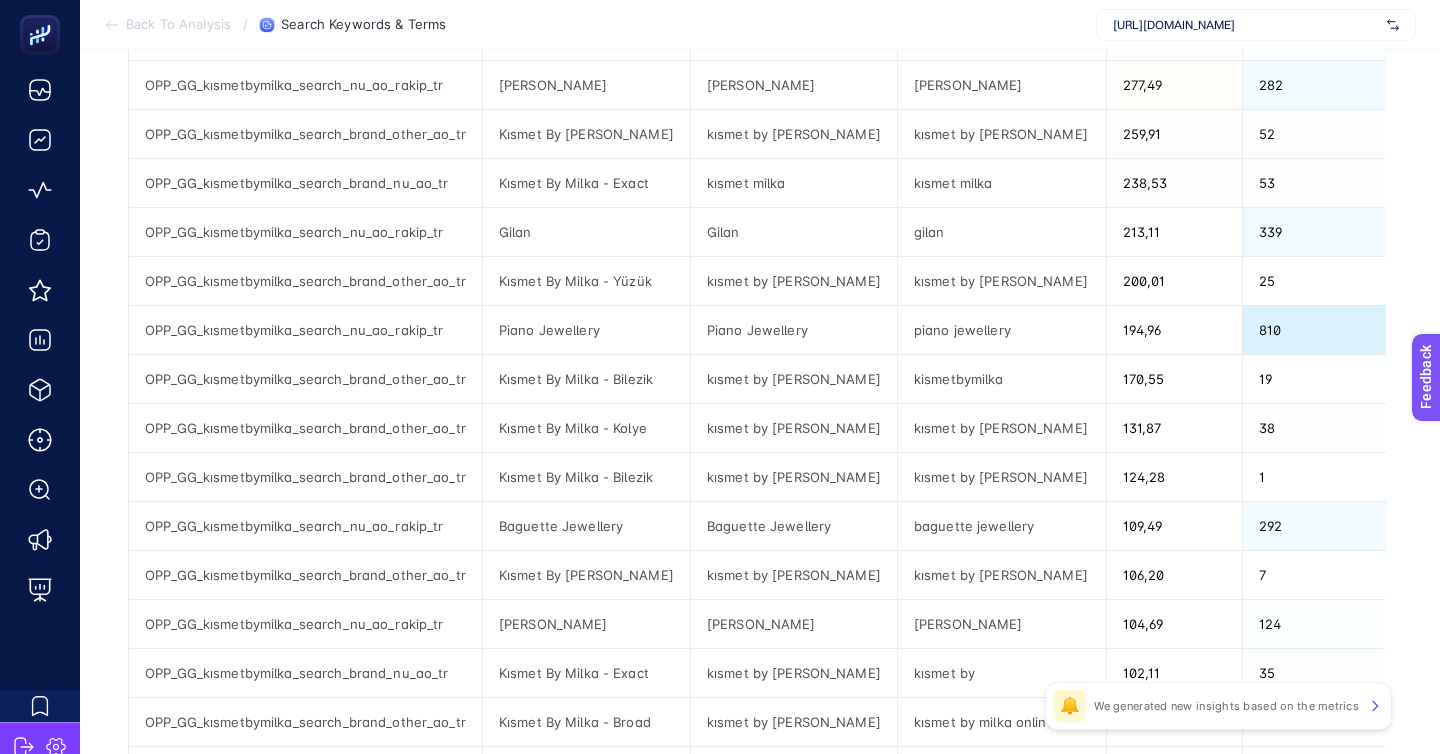 scroll, scrollTop: 509, scrollLeft: 0, axis: vertical 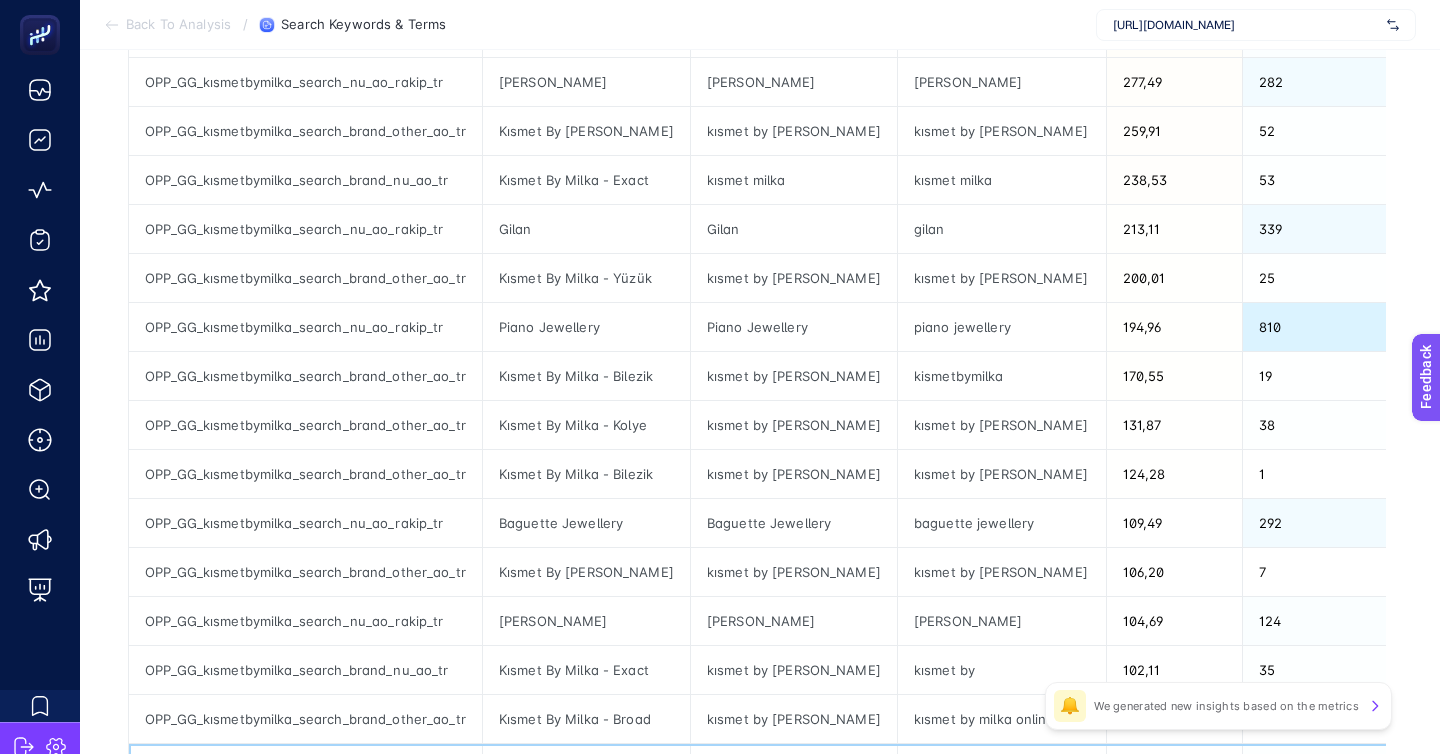 click on "öbs kafkas" 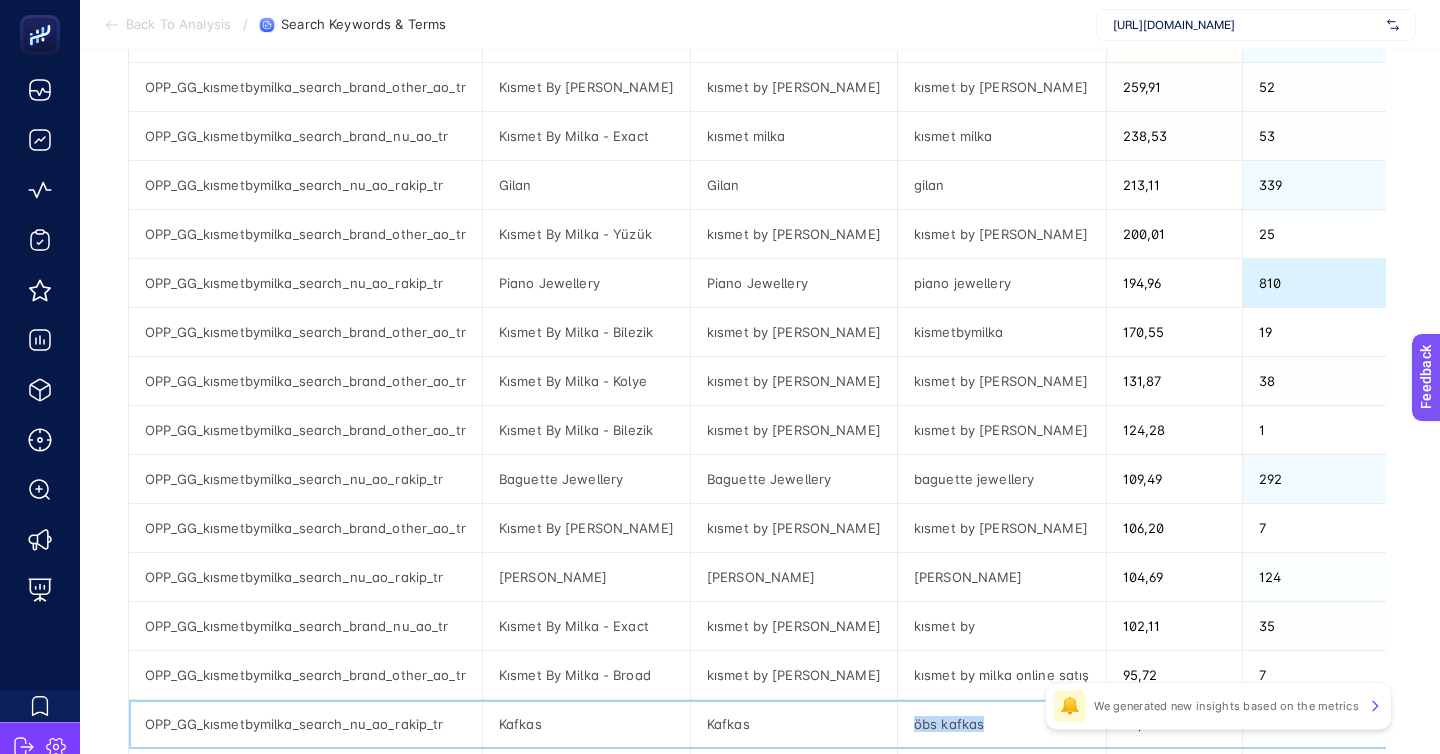 scroll, scrollTop: 555, scrollLeft: 0, axis: vertical 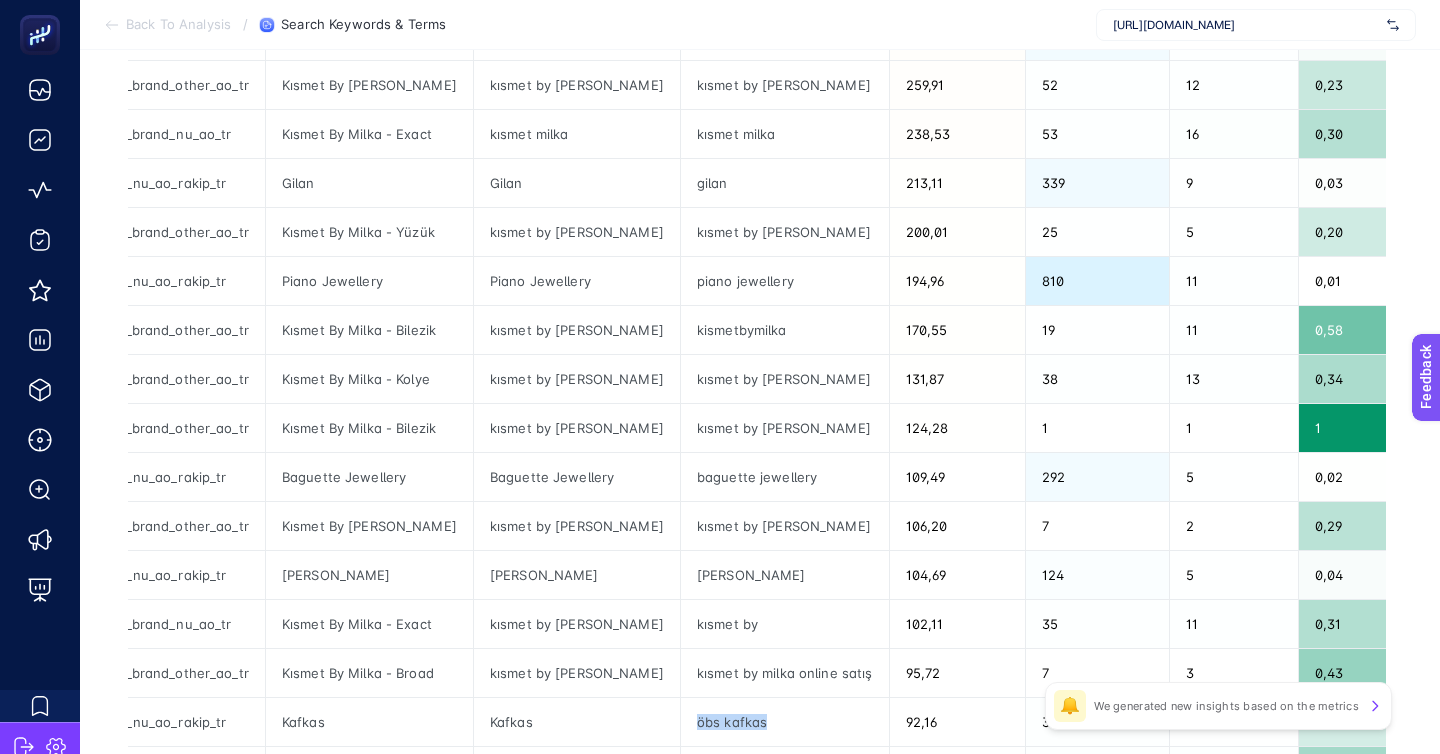 click on "2" 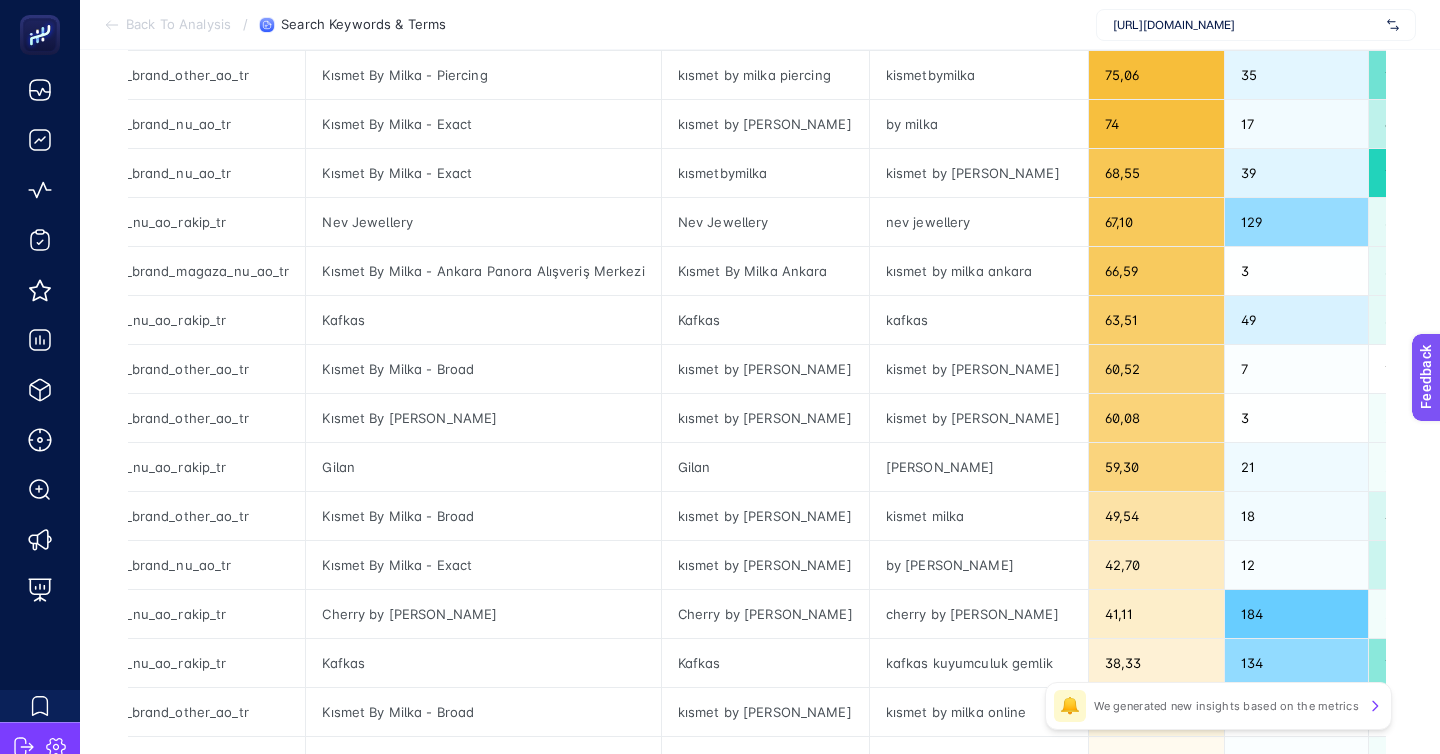 scroll, scrollTop: 564, scrollLeft: 0, axis: vertical 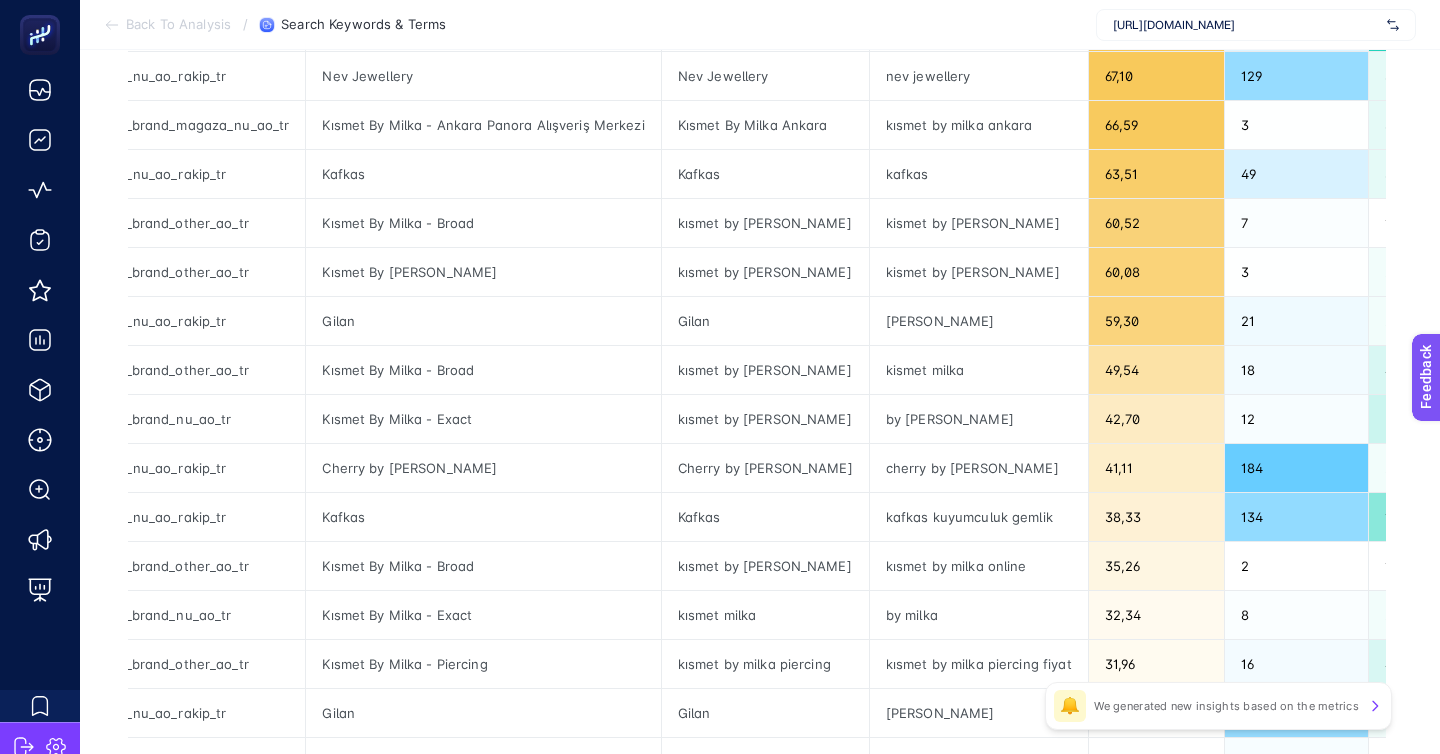 click on "3" 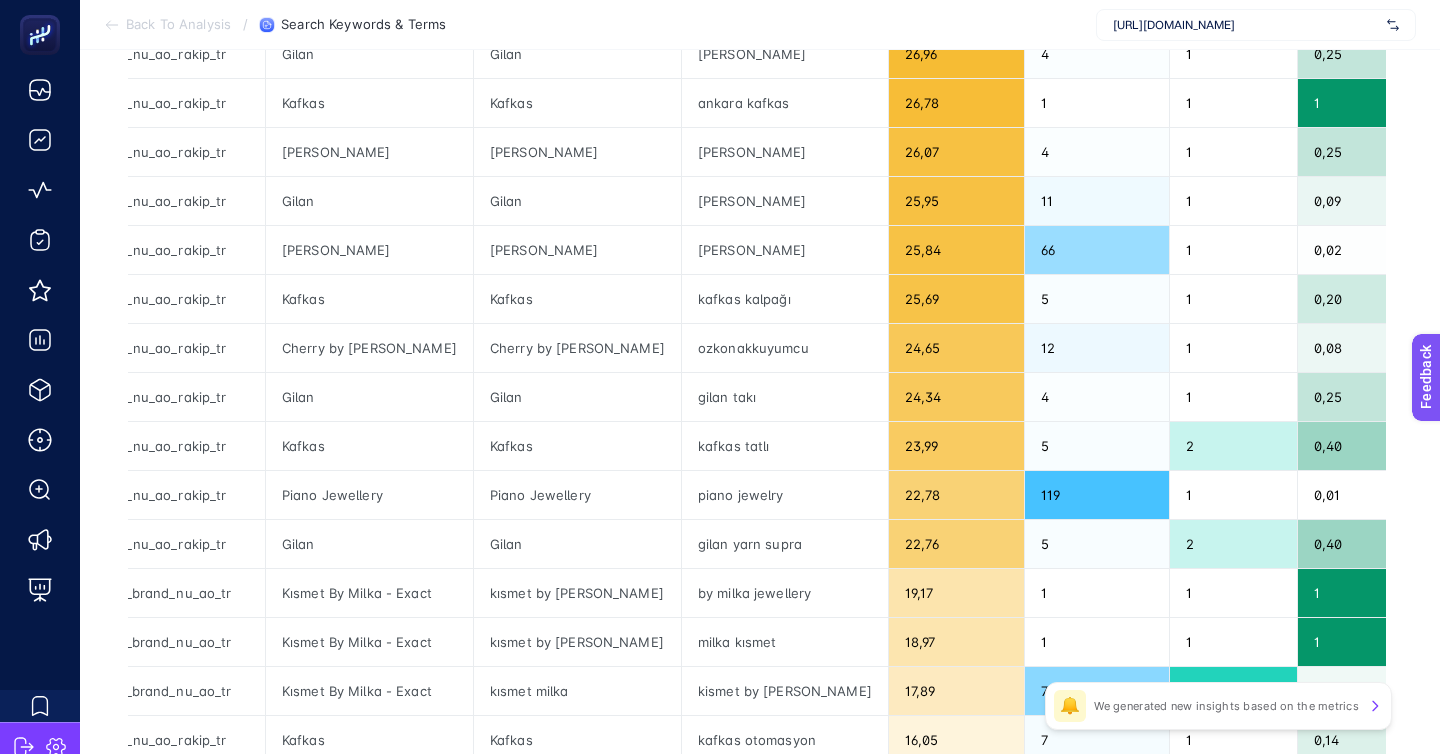 scroll, scrollTop: 543, scrollLeft: 0, axis: vertical 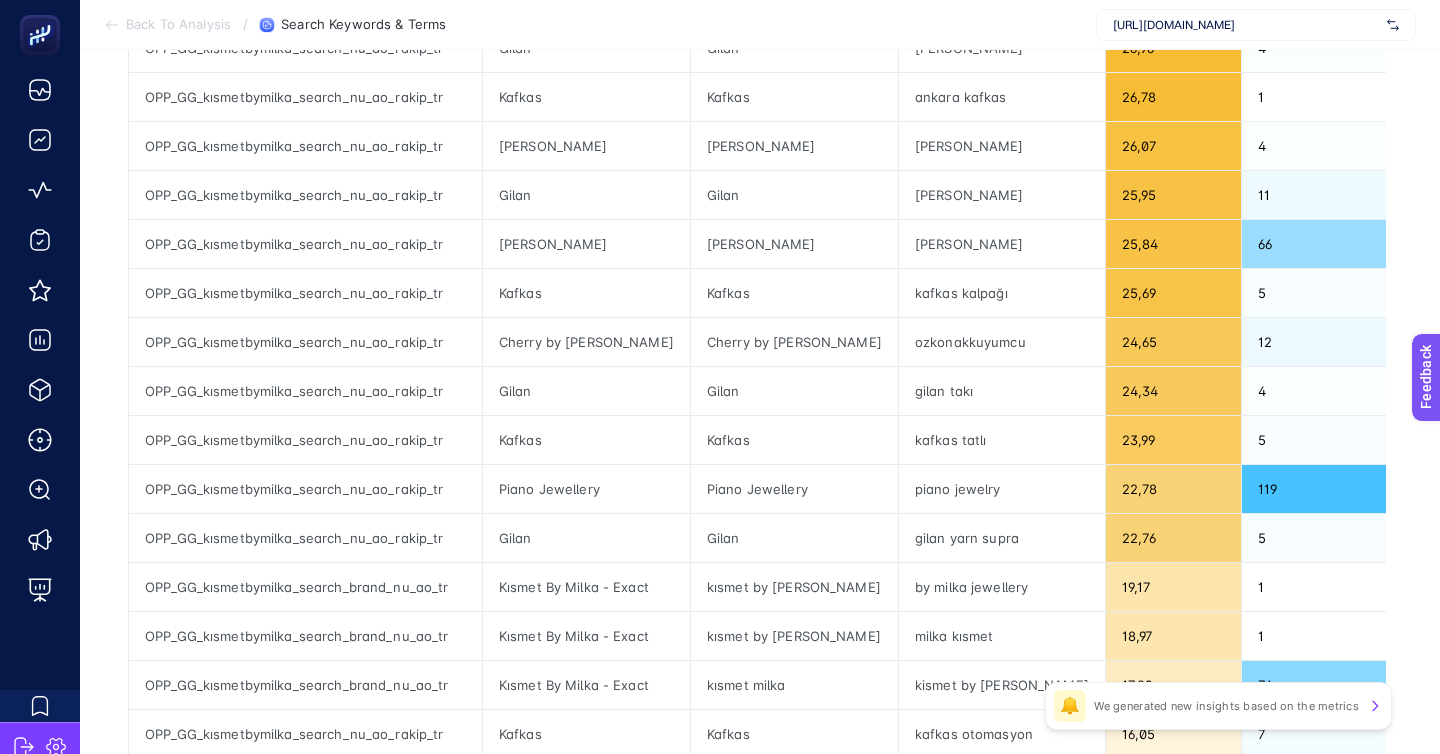 click 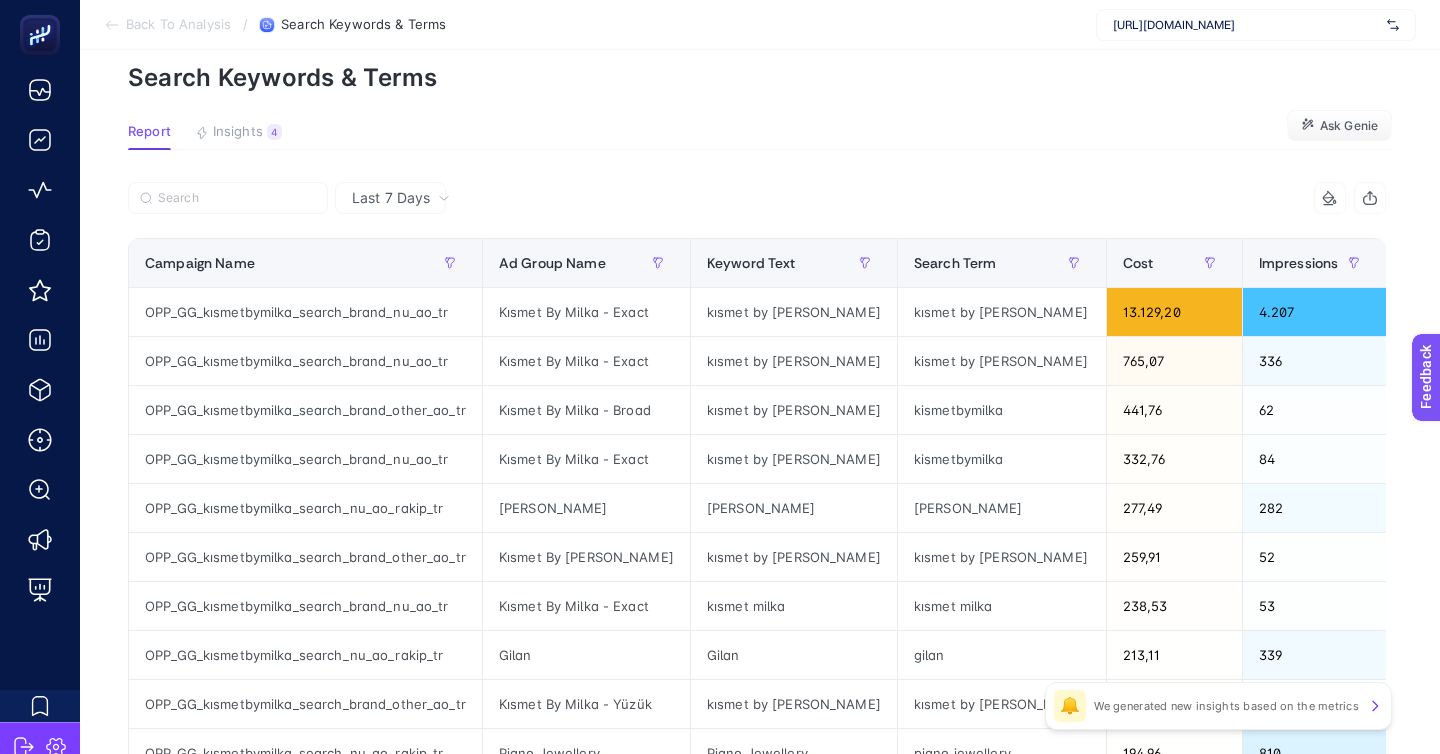scroll, scrollTop: 0, scrollLeft: 0, axis: both 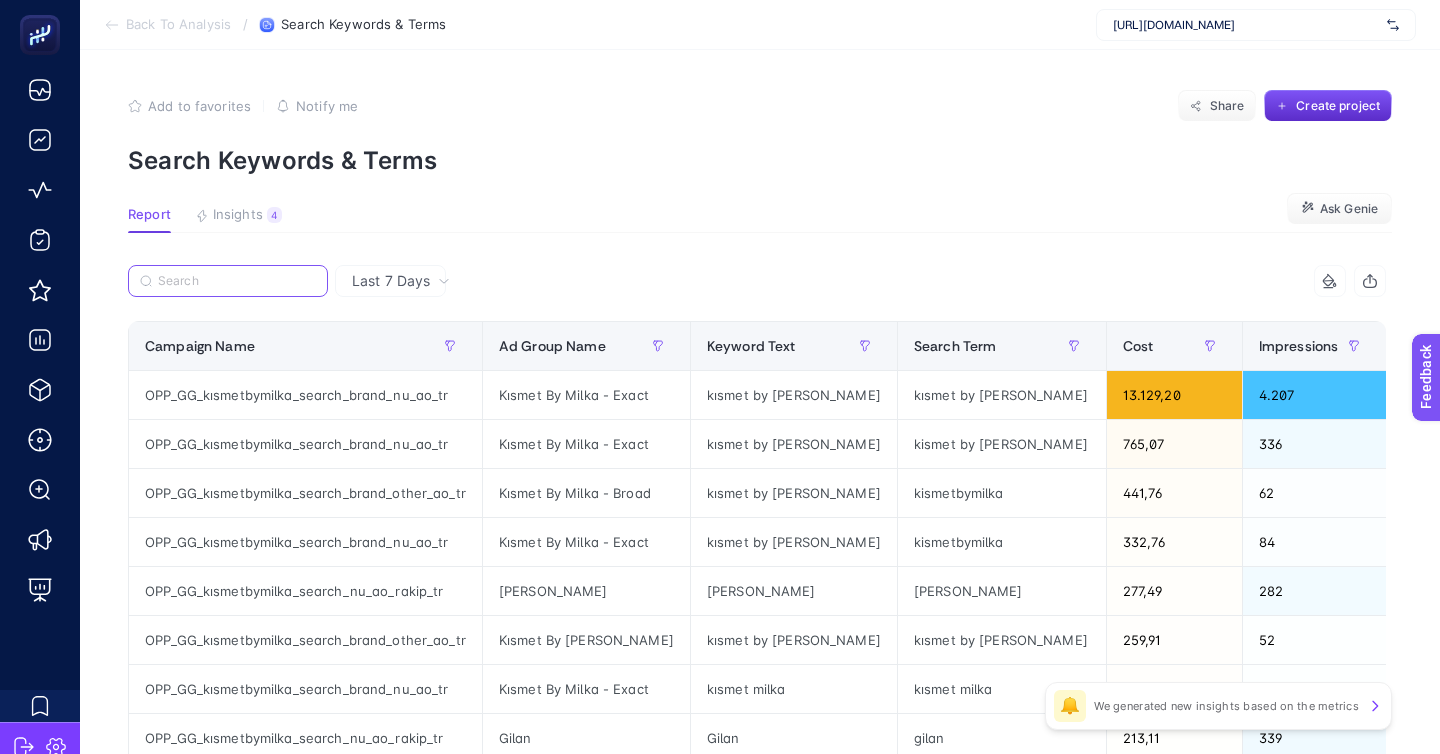 click at bounding box center [237, 281] 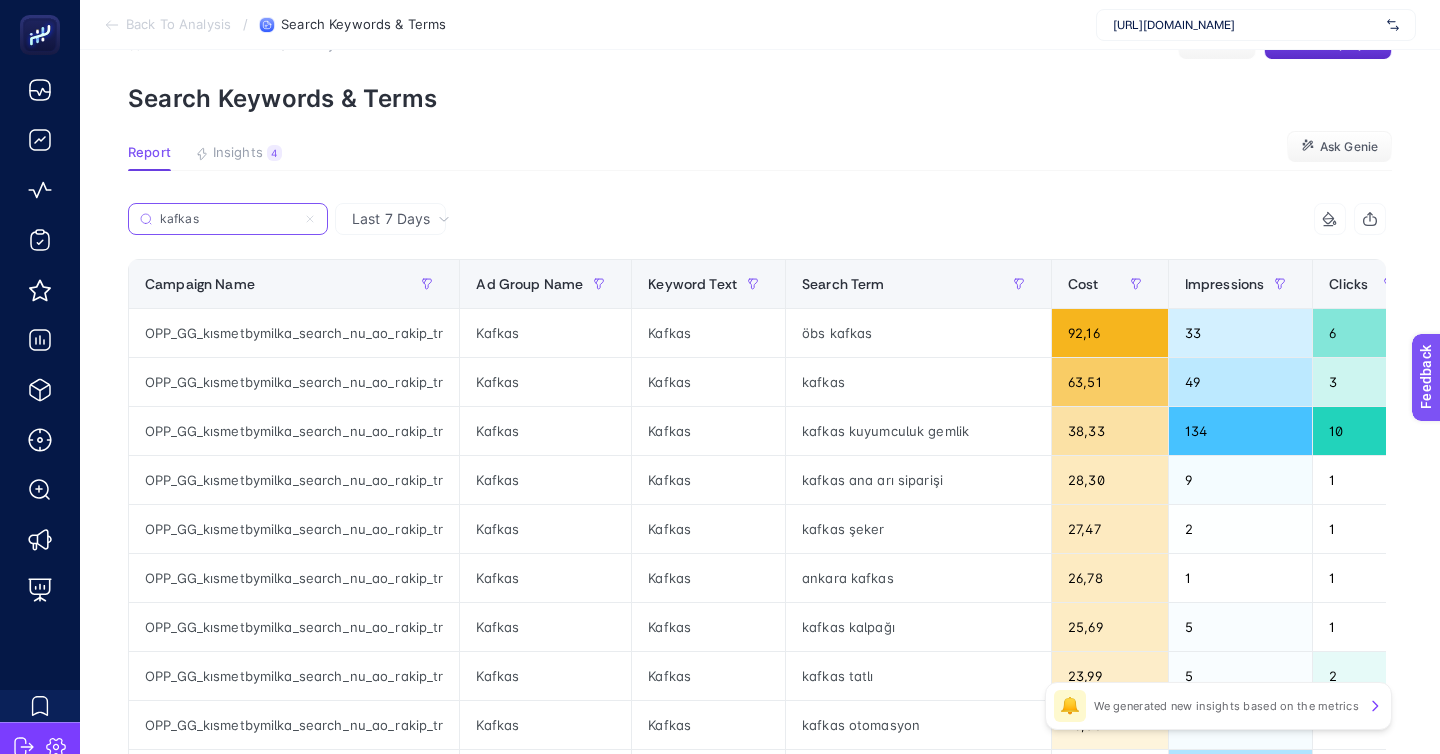 scroll, scrollTop: 77, scrollLeft: 0, axis: vertical 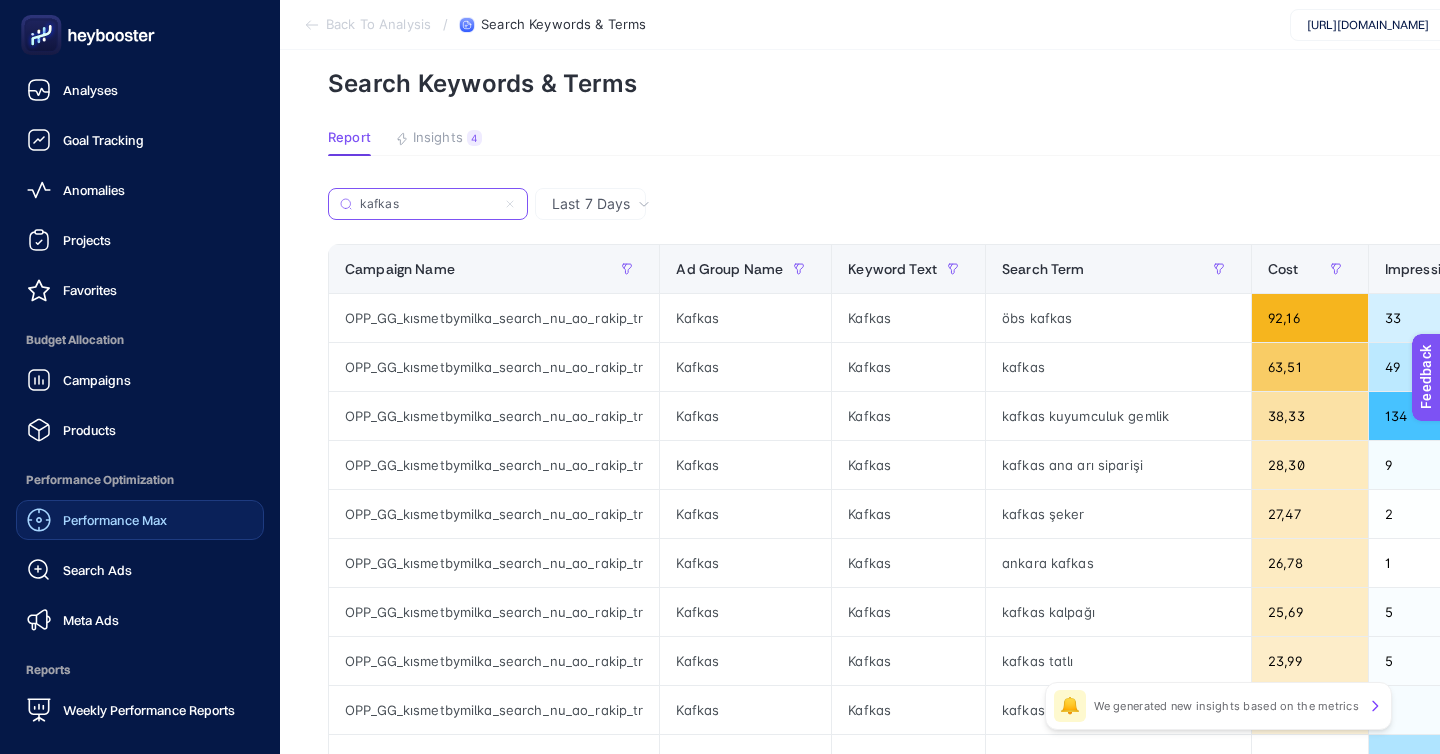 type on "kafkas" 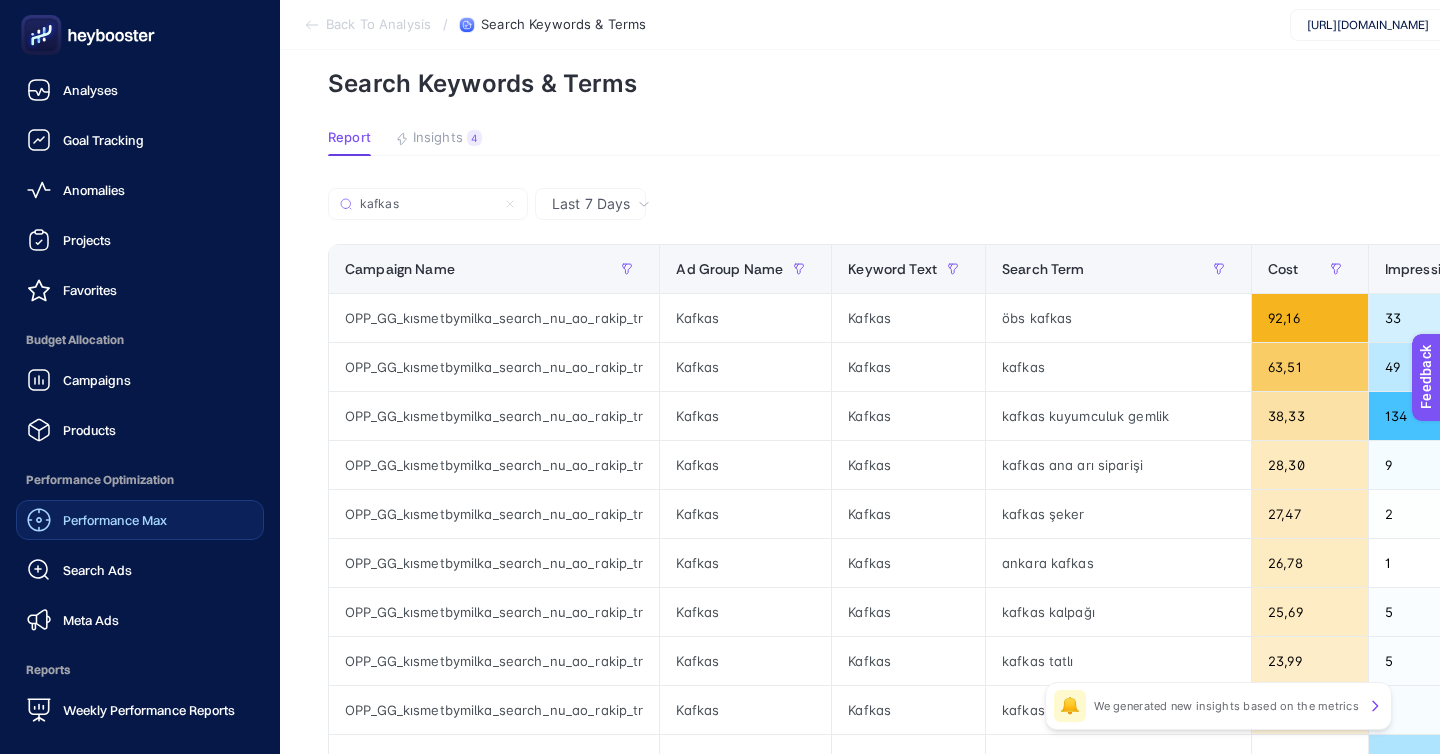 click on "Performance Max" 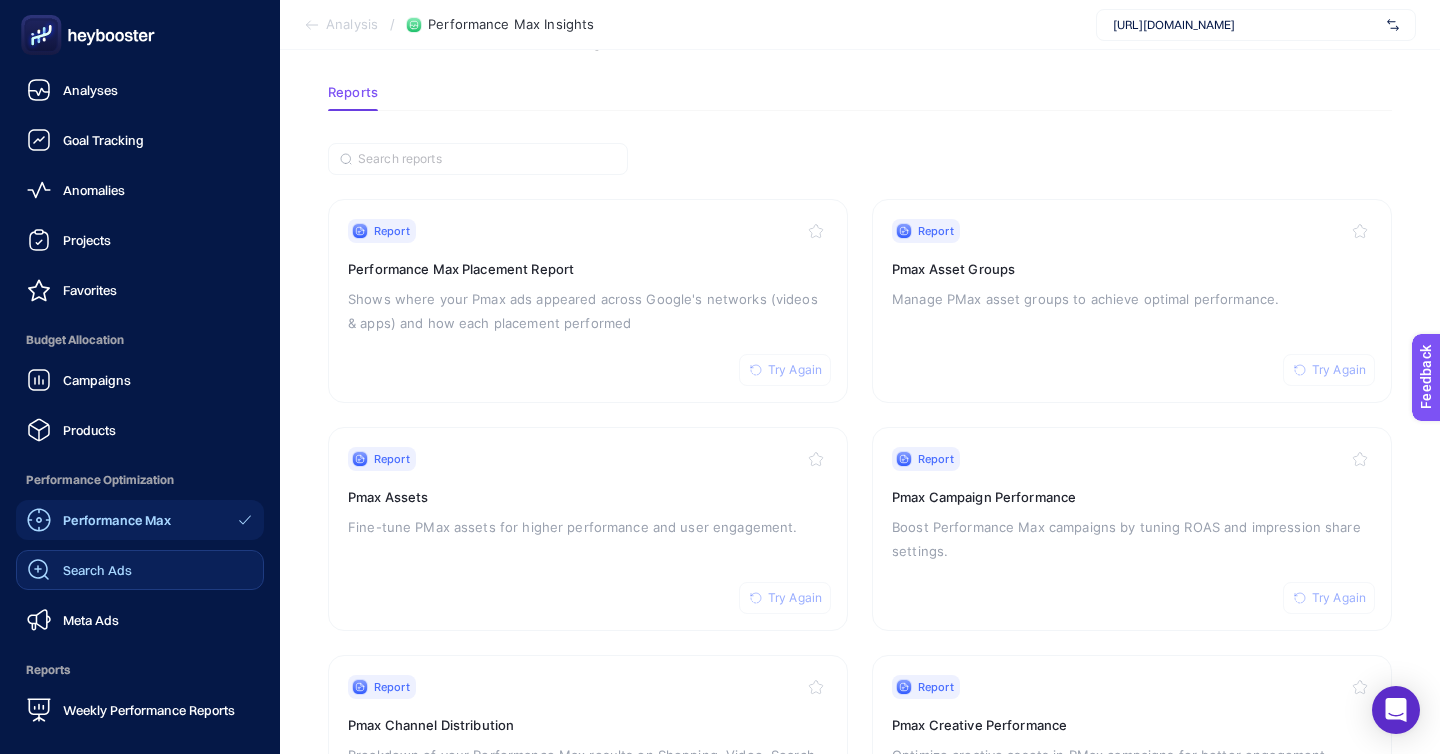 click on "Search Ads" 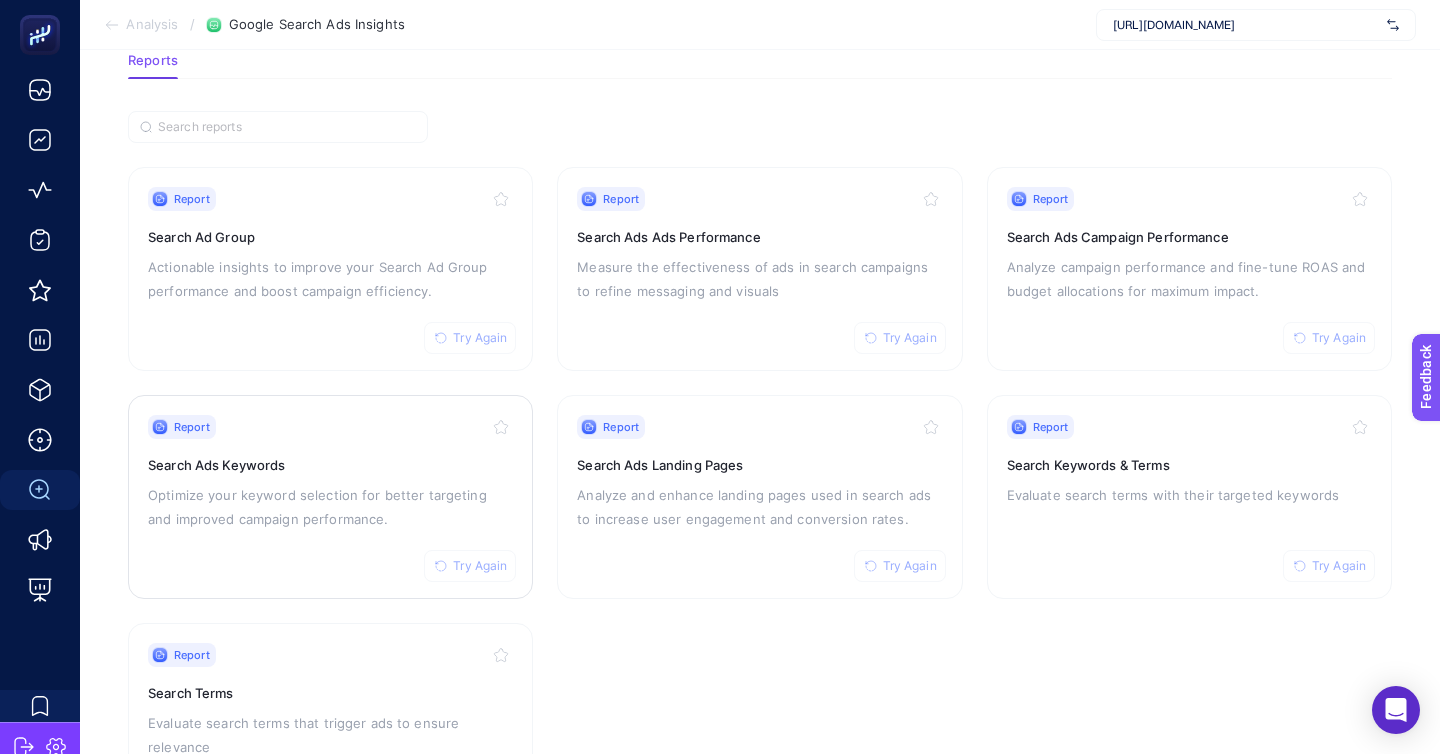 scroll, scrollTop: 149, scrollLeft: 0, axis: vertical 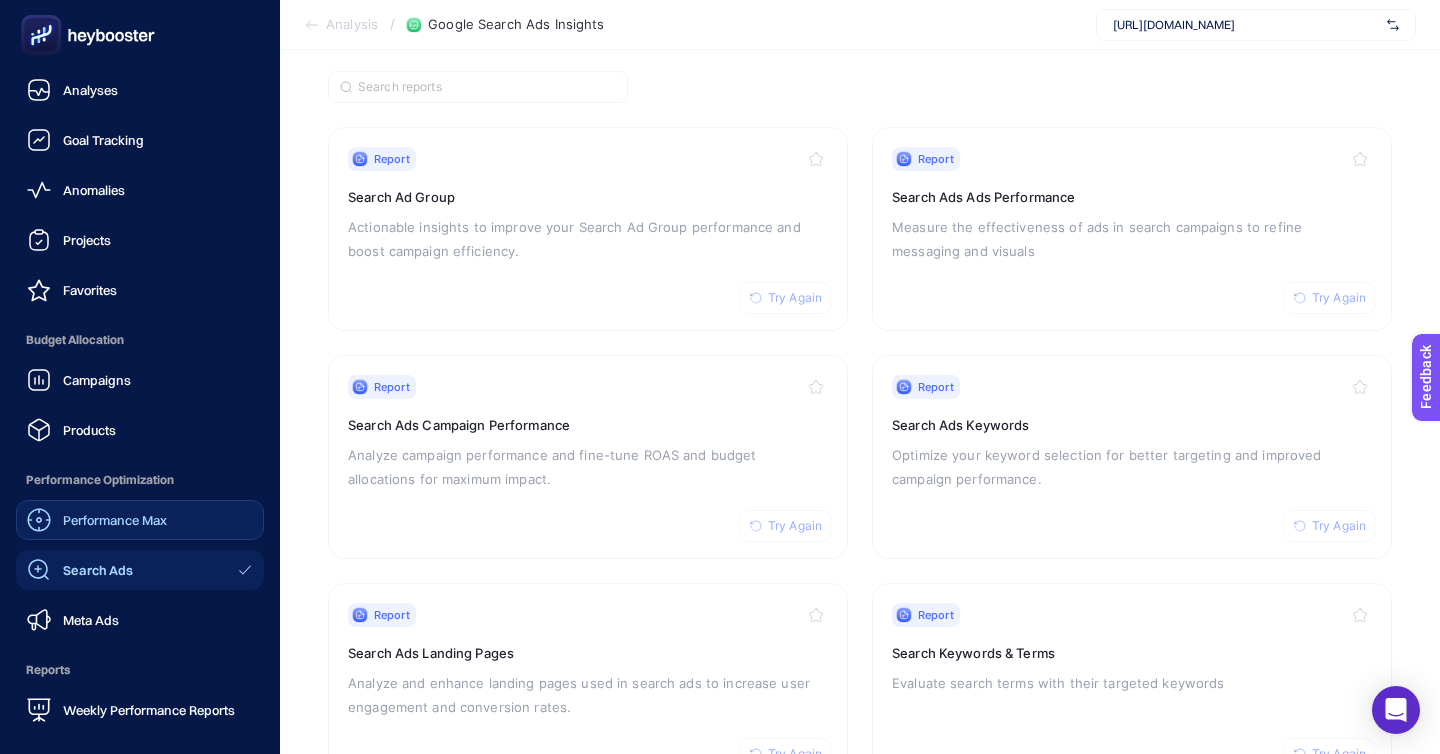 click on "Performance Max" at bounding box center [115, 520] 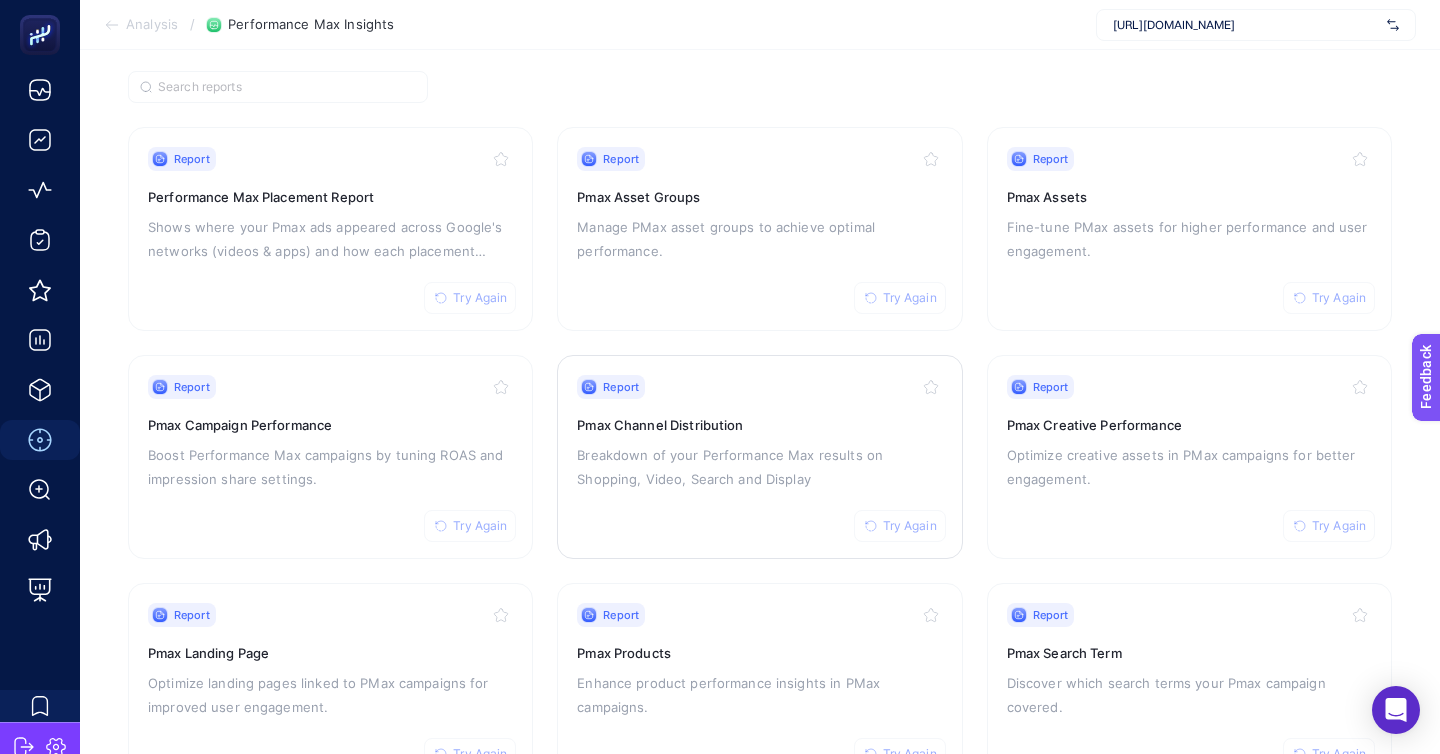 scroll, scrollTop: 144, scrollLeft: 0, axis: vertical 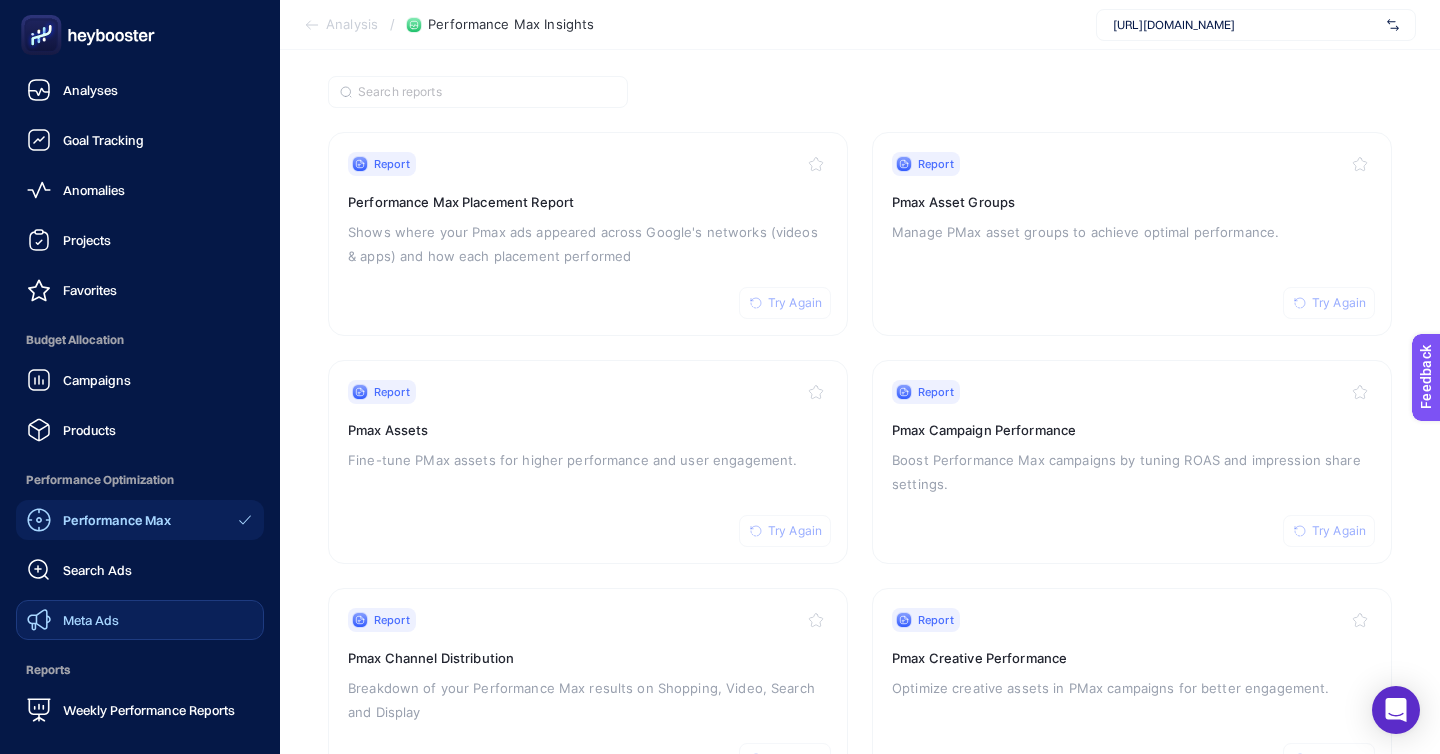click on "Meta Ads" 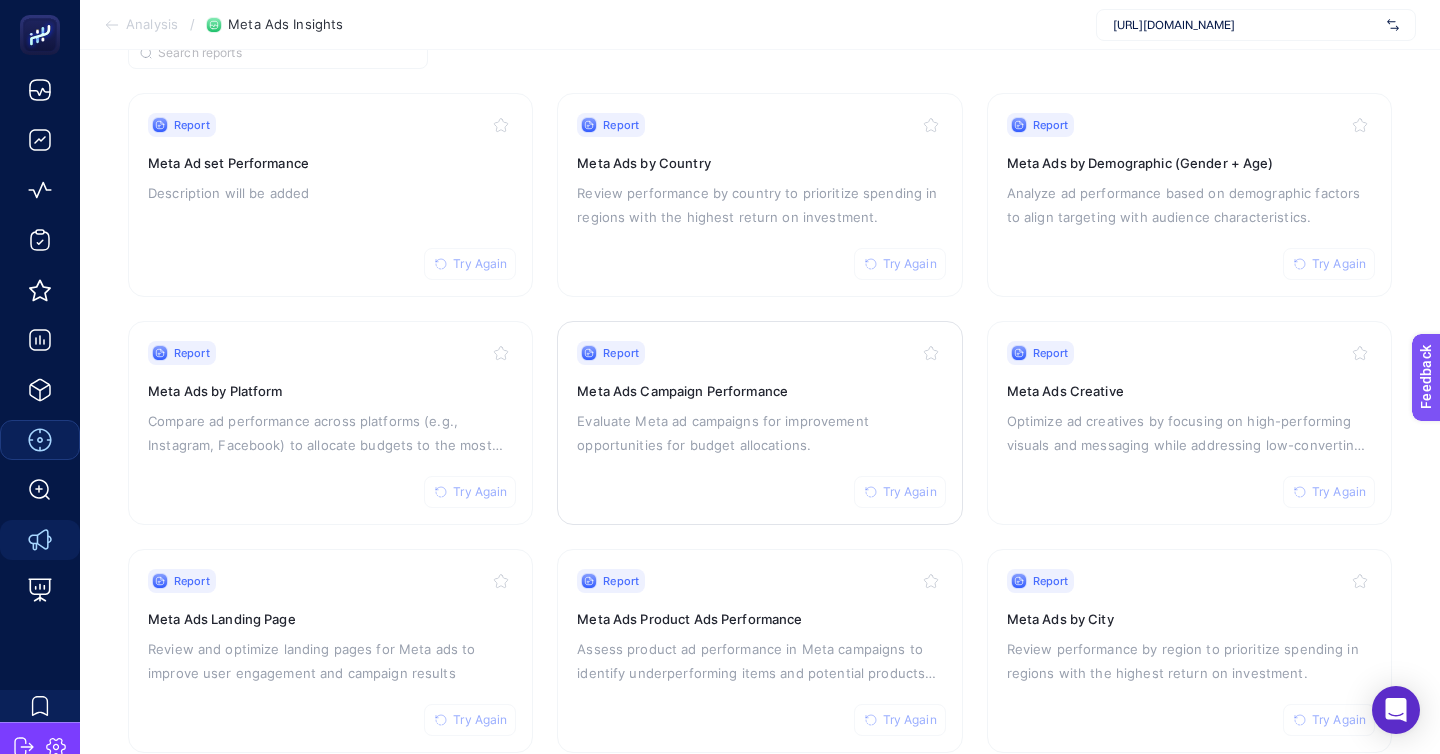 scroll, scrollTop: 222, scrollLeft: 0, axis: vertical 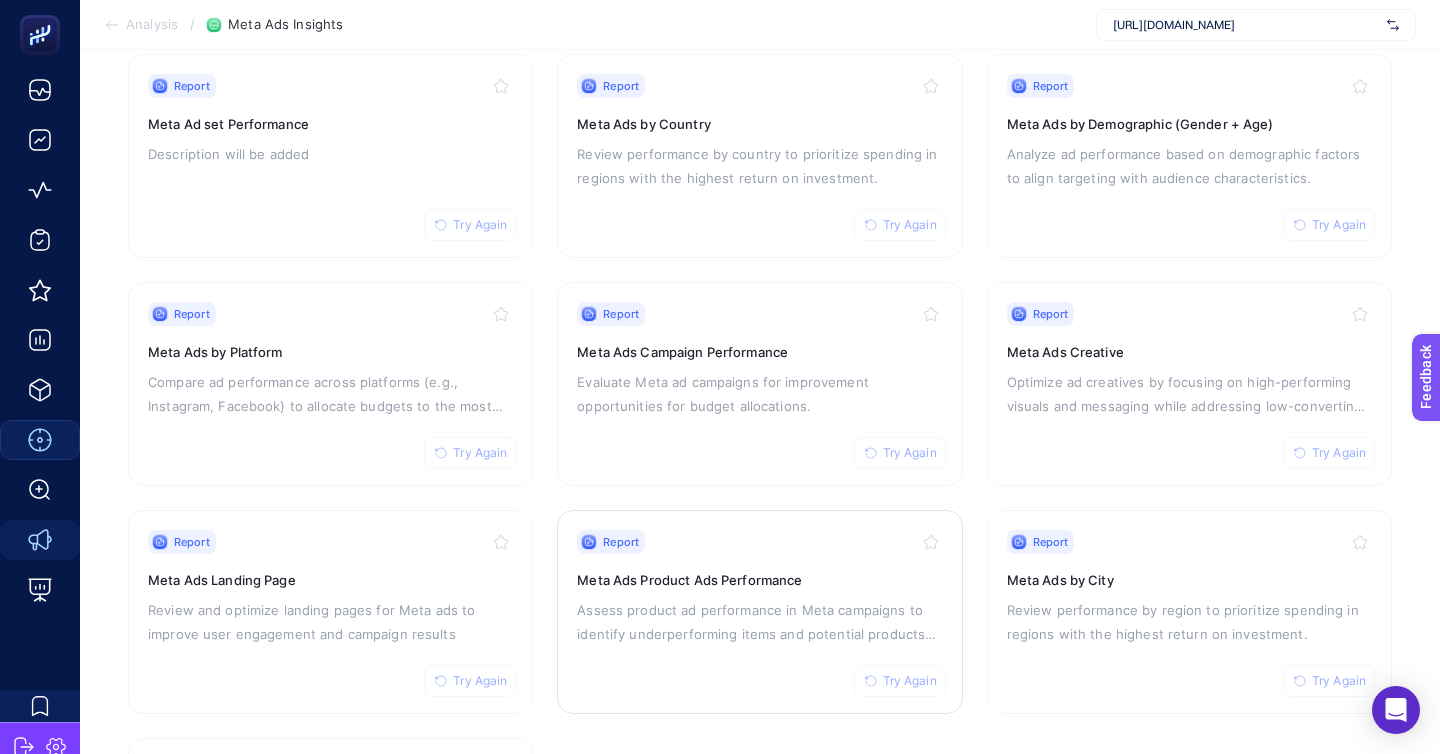 click on "Assess product ad performance in Meta campaigns to identify underperforming items and potential products for promotion." at bounding box center [759, 622] 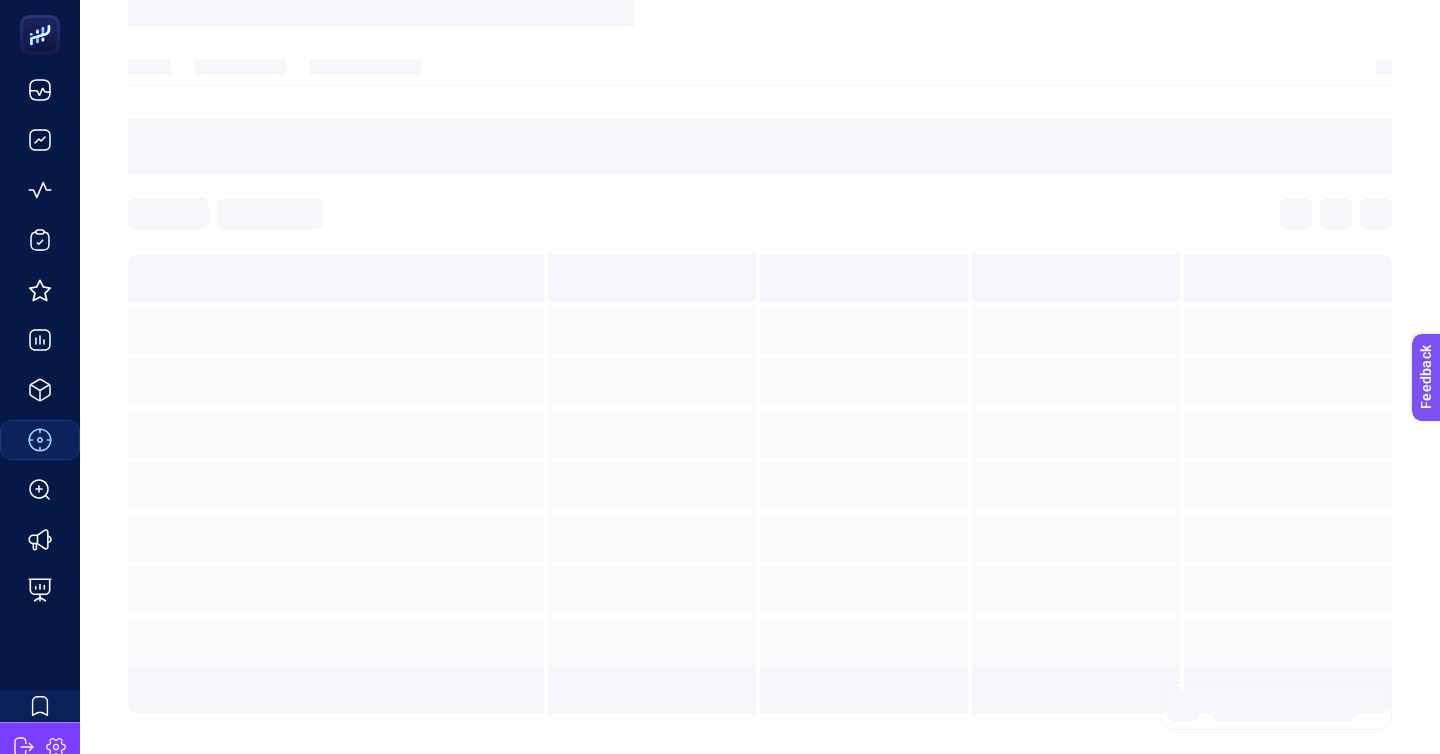 scroll, scrollTop: 0, scrollLeft: 0, axis: both 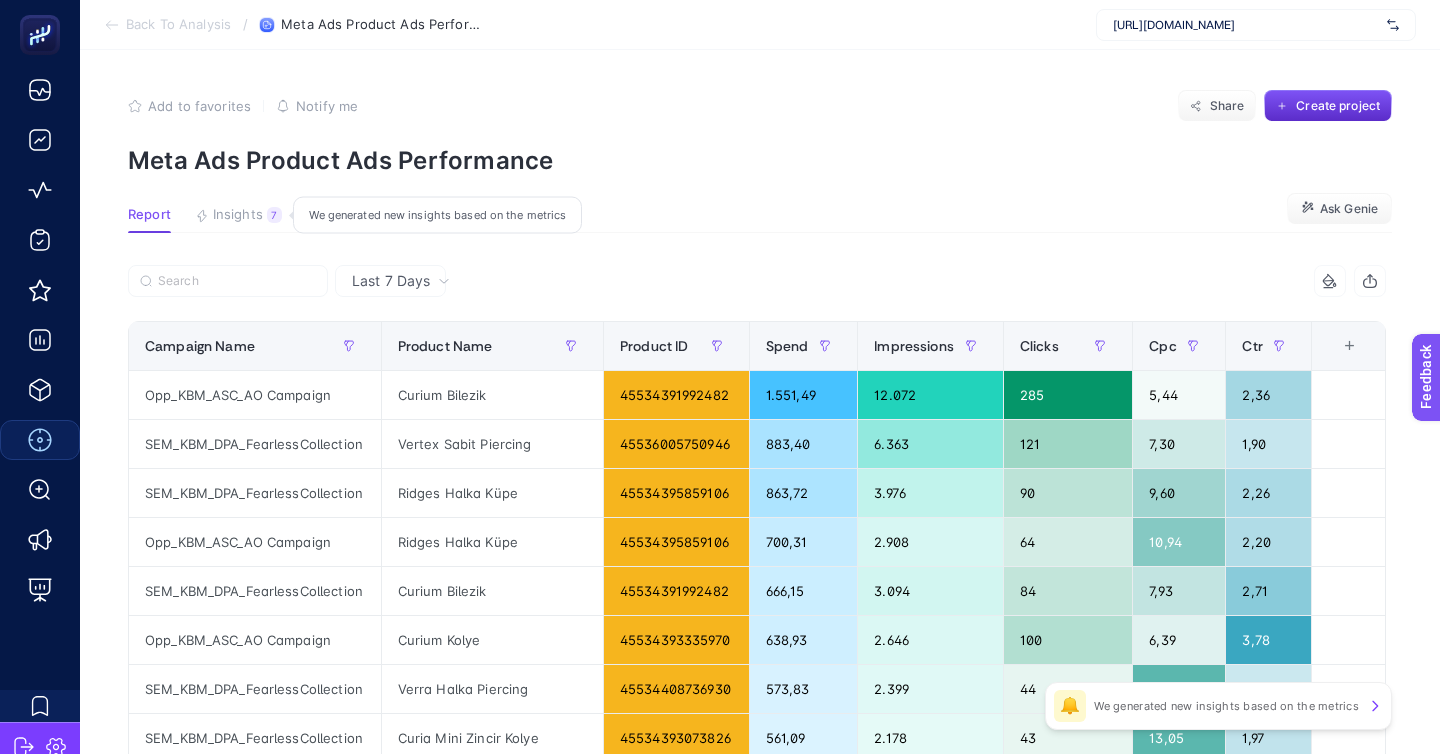 click on "Insights" at bounding box center (238, 215) 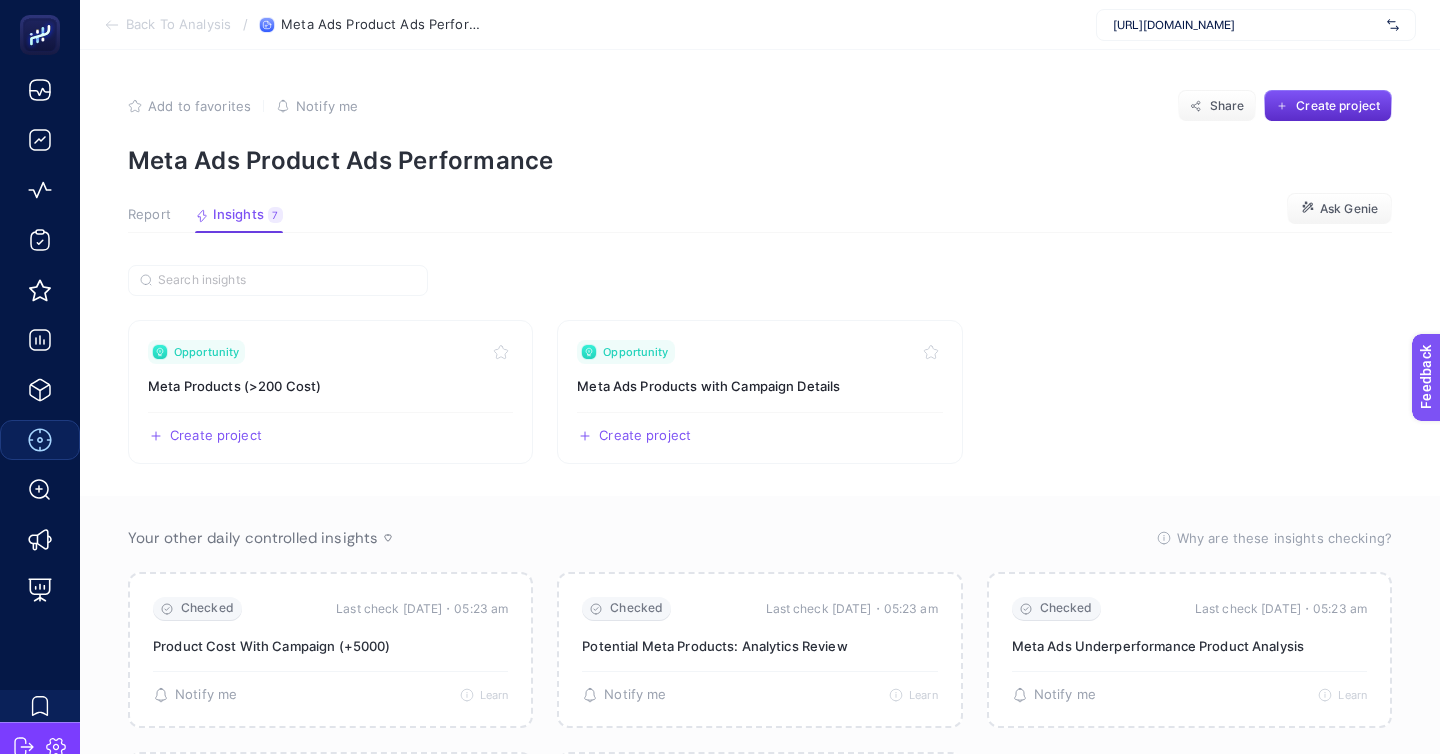 click on "Add to favorites false Notify me Share Create project Meta Ads Product Ads Performance Report Insights 7  We generated new insights based on the metrics  Ask Genie Opportunity Meta Products (>200 Cost)  Create project   Share  Opportunity Meta Ads Products with Campaign Details  Create project   Share   Your other daily controlled insights   Why are these insights checking?   These insights are currently being checked to ensure that they are up to date and reflect the most recent data available. The system regularly reviews insights to verify the accuracy of the data sources and the integrity of the integrations that support them. This process helps to identify any potential issues, such as missing data or disconnected integrations, so that insights remain relevant and actionable. Once the check is complete, any necessary updates or adjustments will be applied to keep the insights aligned with current performance metrics and objectives.   Checked   Last check today・05:23 am  🔔   Notify me   Learn   🔔" 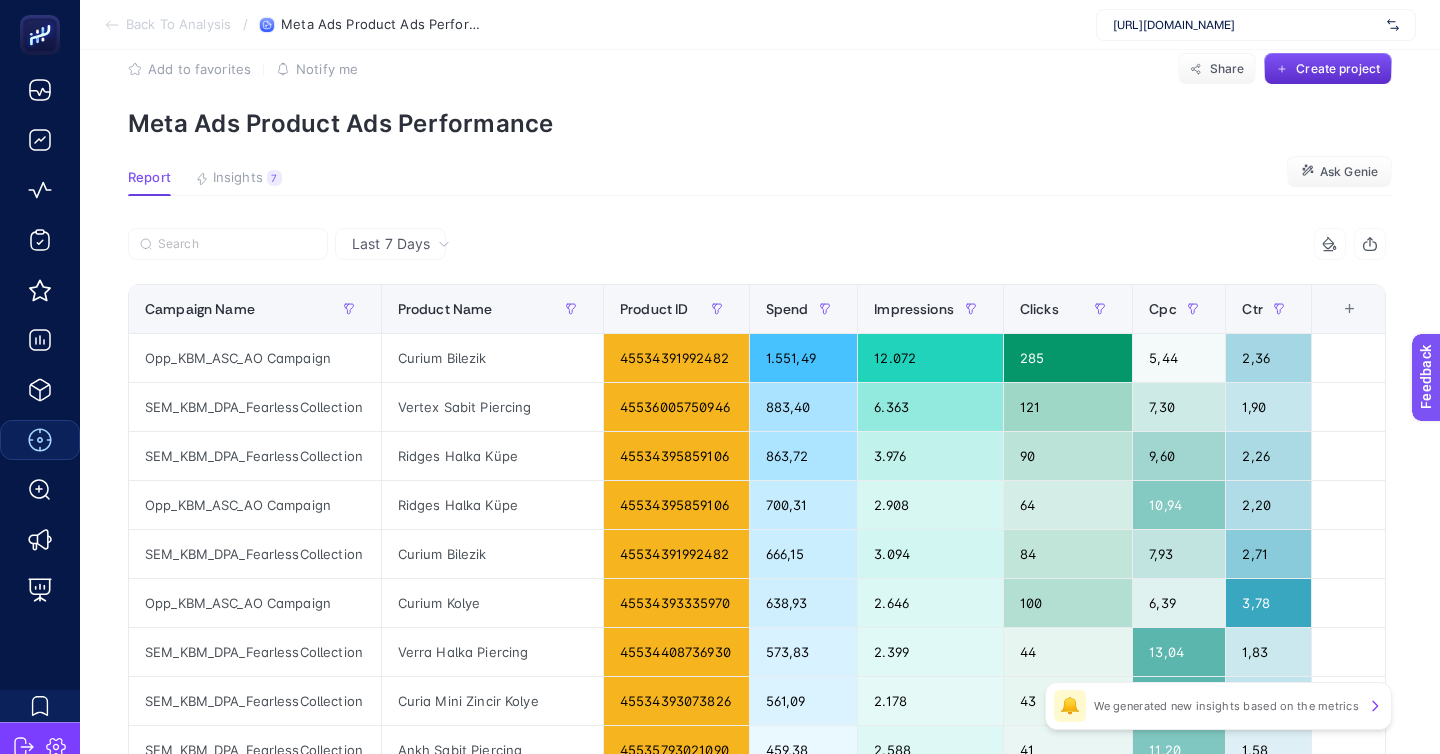 scroll, scrollTop: 42, scrollLeft: 0, axis: vertical 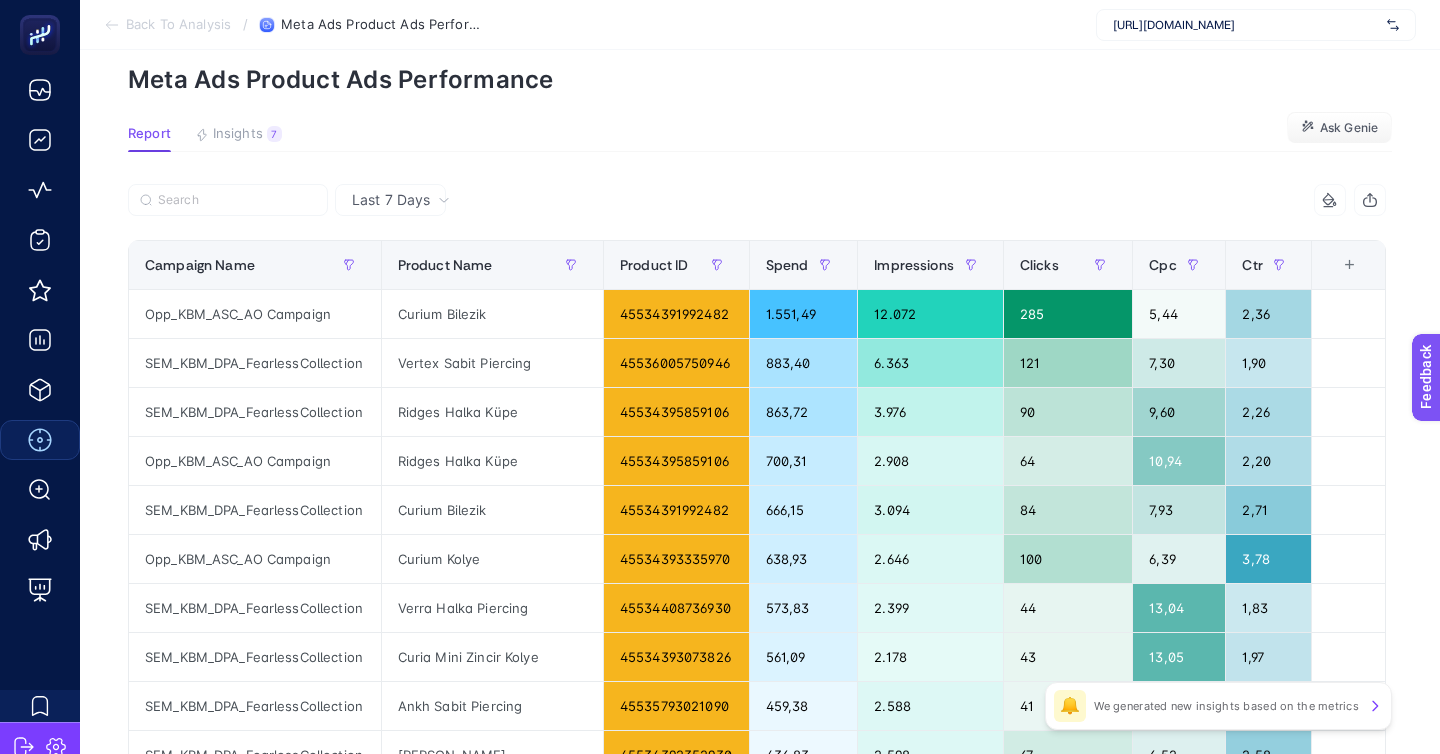 click on "Add to favorites false Notify me Share Create project Meta Ads Product Ads Performance Report Insights 7  We generated new insights based on the metrics  Ask Genie Last 7 Days 6 items selected Campaign Name Product Name Product ID Spend Impressions Clicks Cpc Ctr 8 items selected + Opp_KBM_ASC_AO Campaign Curium Bilezik 45534391992482 1.551,49 12.072 285 5,44 2,36 SEM_KBM_DPA_FearlessCollection Vertex Sabit Piercing 45536005750946 883,40 6.363 121 7,30 1,90 SEM_KBM_DPA_FearlessCollection Ridges Halka Küpe 45534395859106 863,72 3.976 90 9,60 2,26 Opp_KBM_ASC_AO Campaign Ridges Halka Küpe 45534395859106 700,31 2.908 64 10,94 2,20 SEM_KBM_DPA_FearlessCollection Curium Bilezik 45534391992482 666,15 3.094 84 7,93 2,71 Opp_KBM_ASC_AO Campaign Curium Kolye 45534393335970 638,93 2.646 100 6,39 3,78 SEM_KBM_DPA_FearlessCollection Verra Halka Piercing 45534408736930 573,83 2.399 44 13,04 1,83 SEM_KBM_DPA_FearlessCollection Curia Mini Zincir Kolye 45534393073826 561,09 2.178 43 13,05 1,97 Ankh Sabit Piercing 459,38 41" 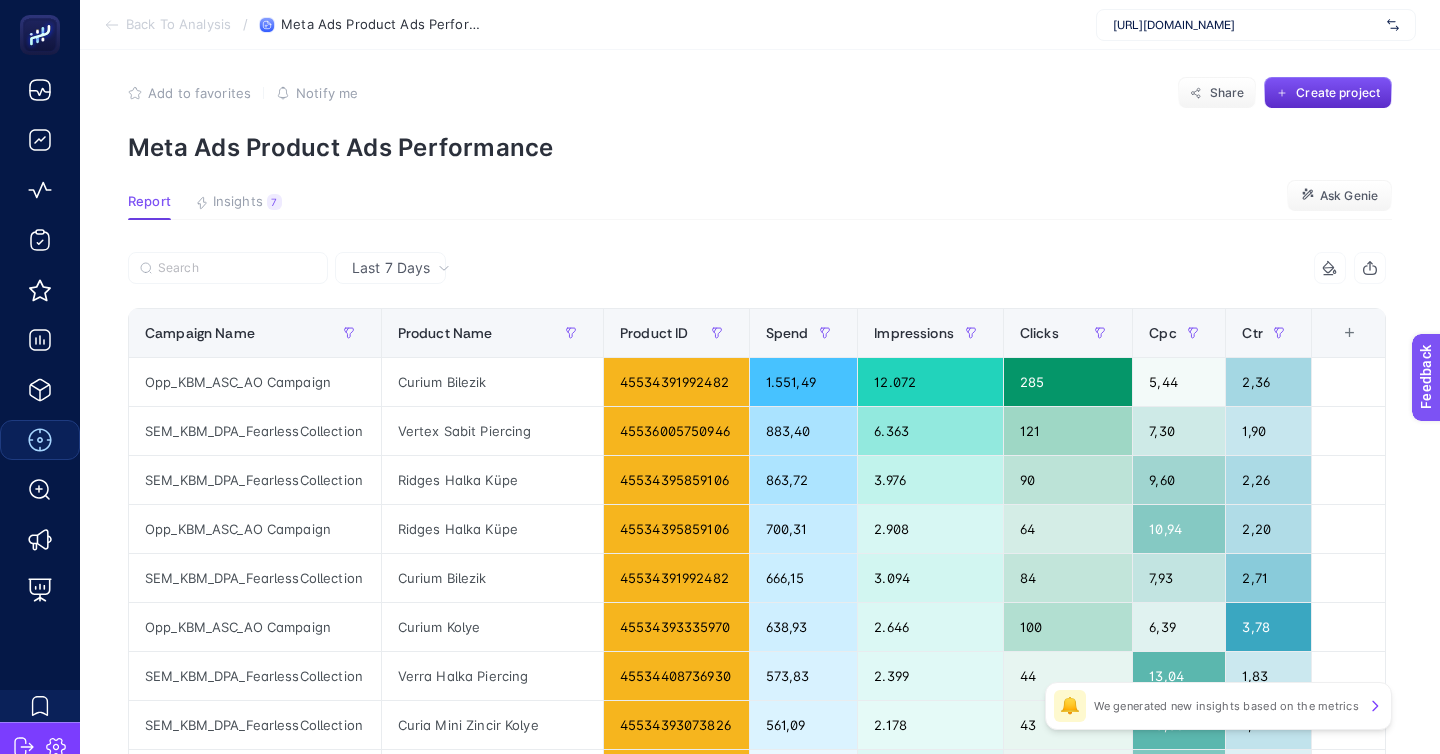 scroll, scrollTop: 0, scrollLeft: 0, axis: both 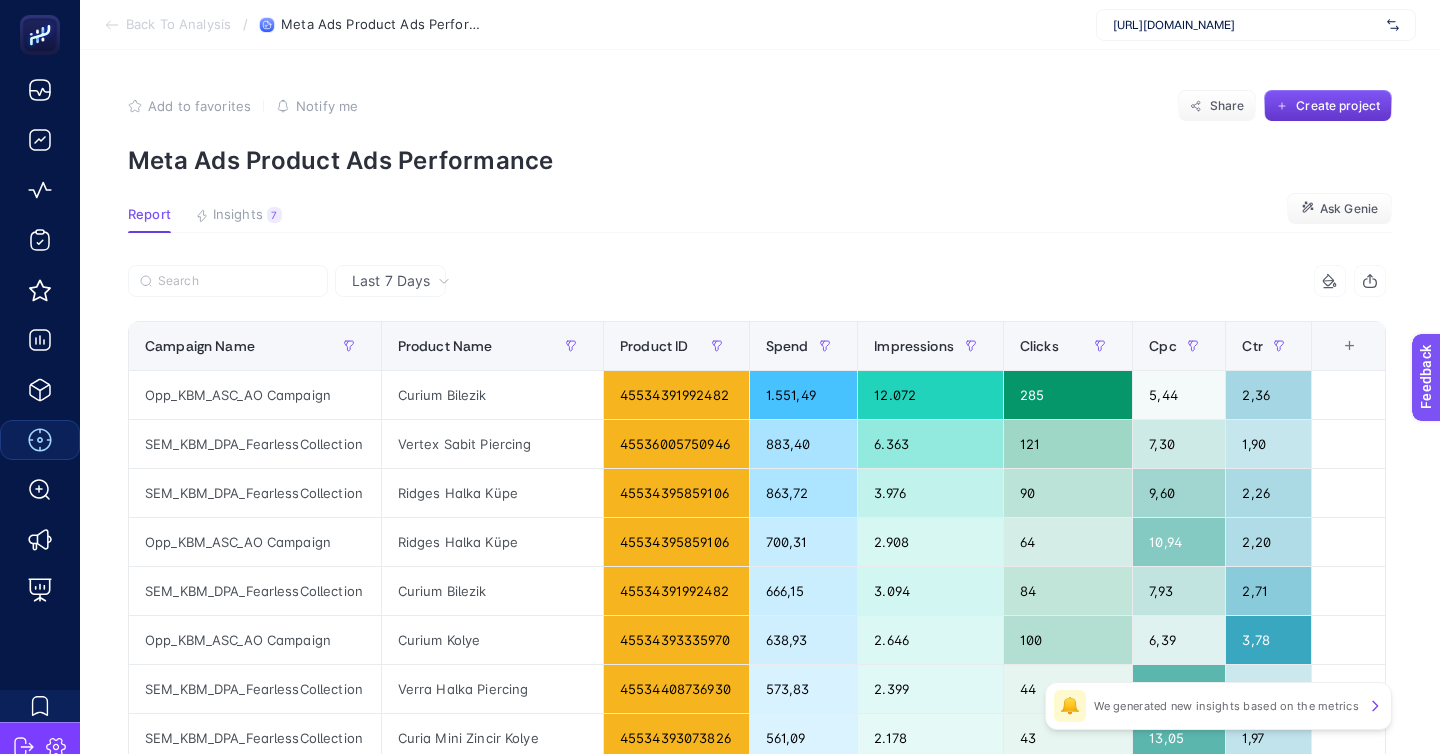 click on "Create project" 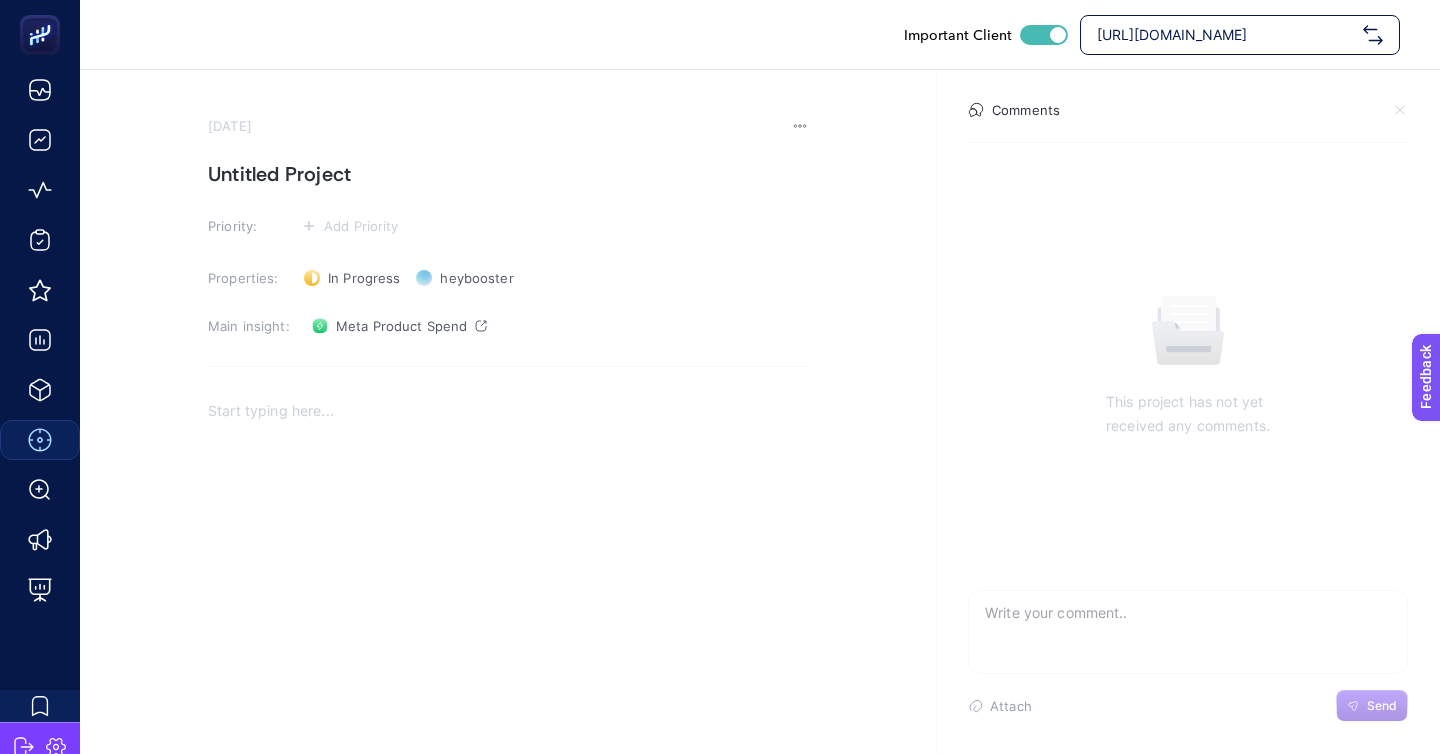 click on "Untitled Project" at bounding box center [508, 174] 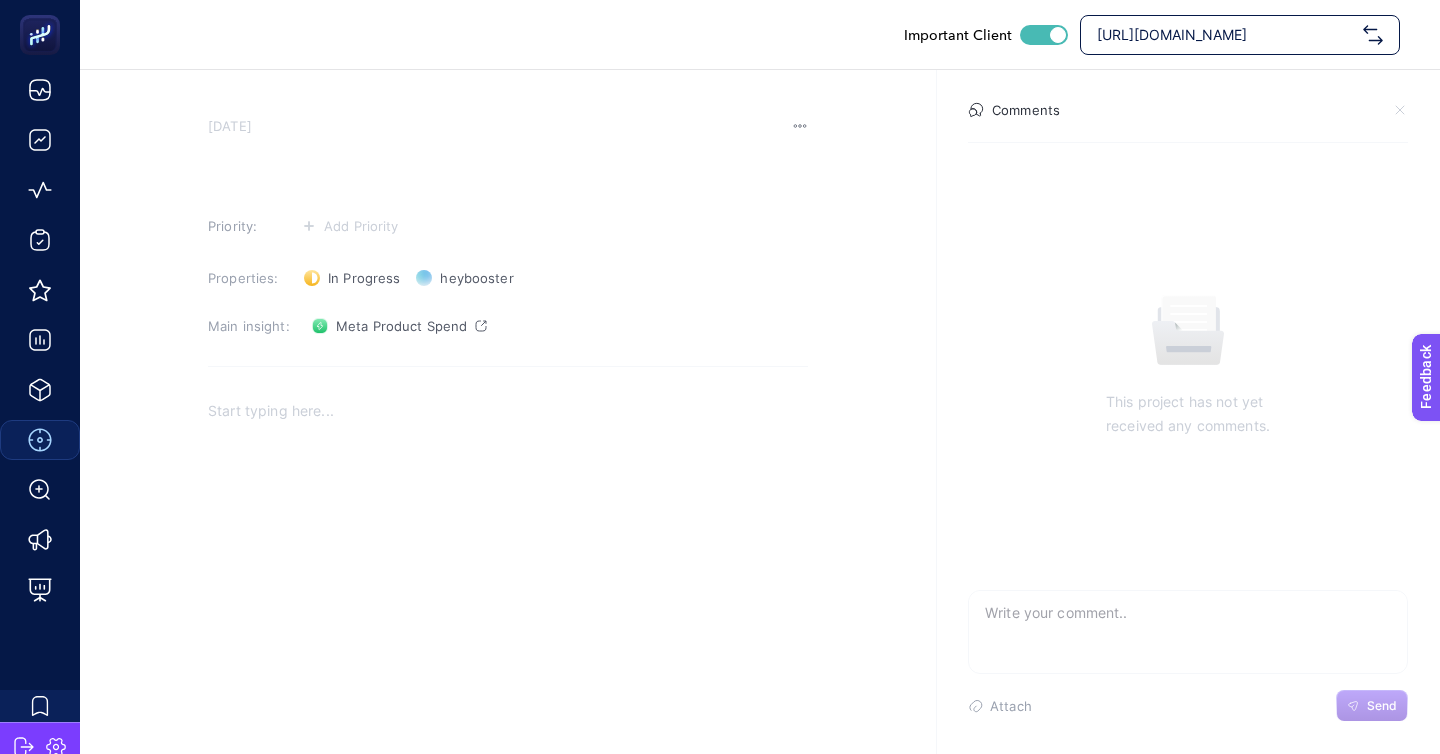 type 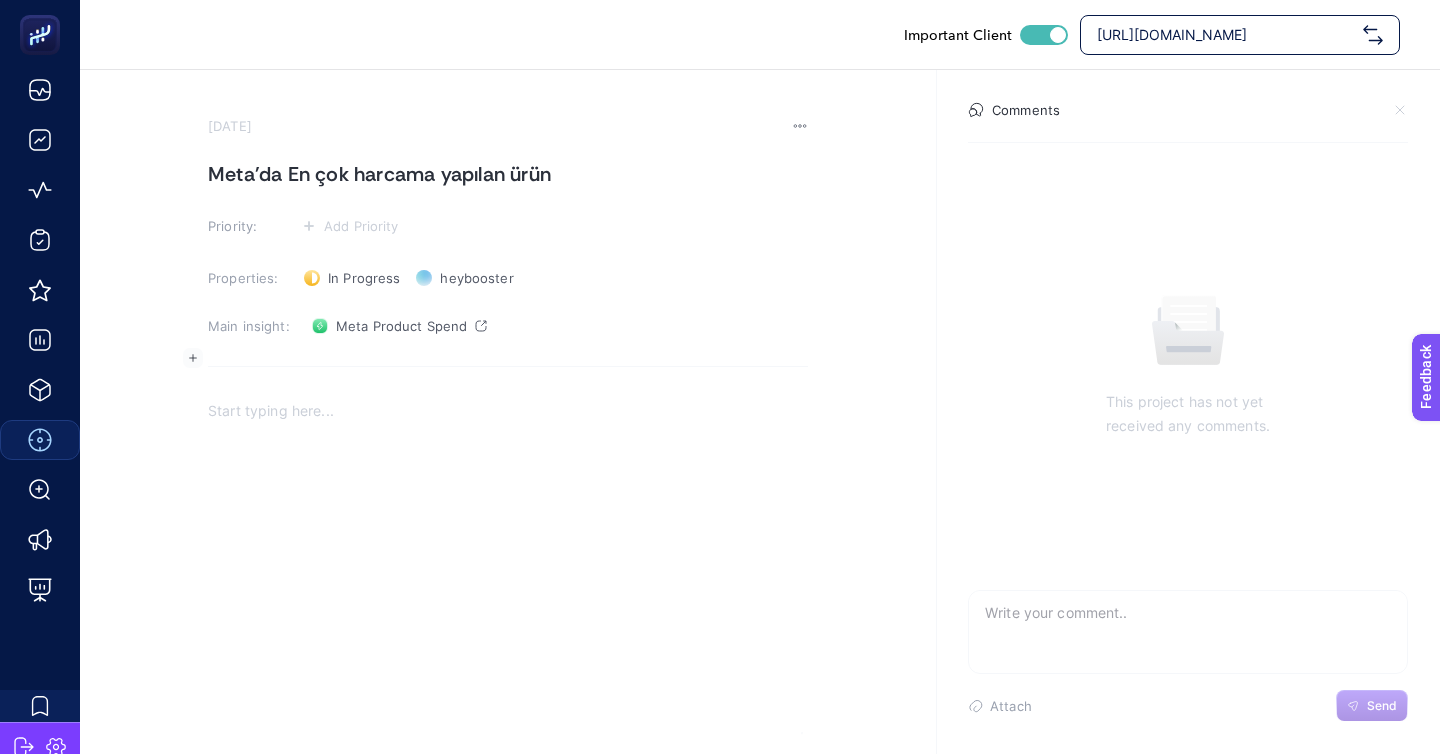 click at bounding box center (508, 586) 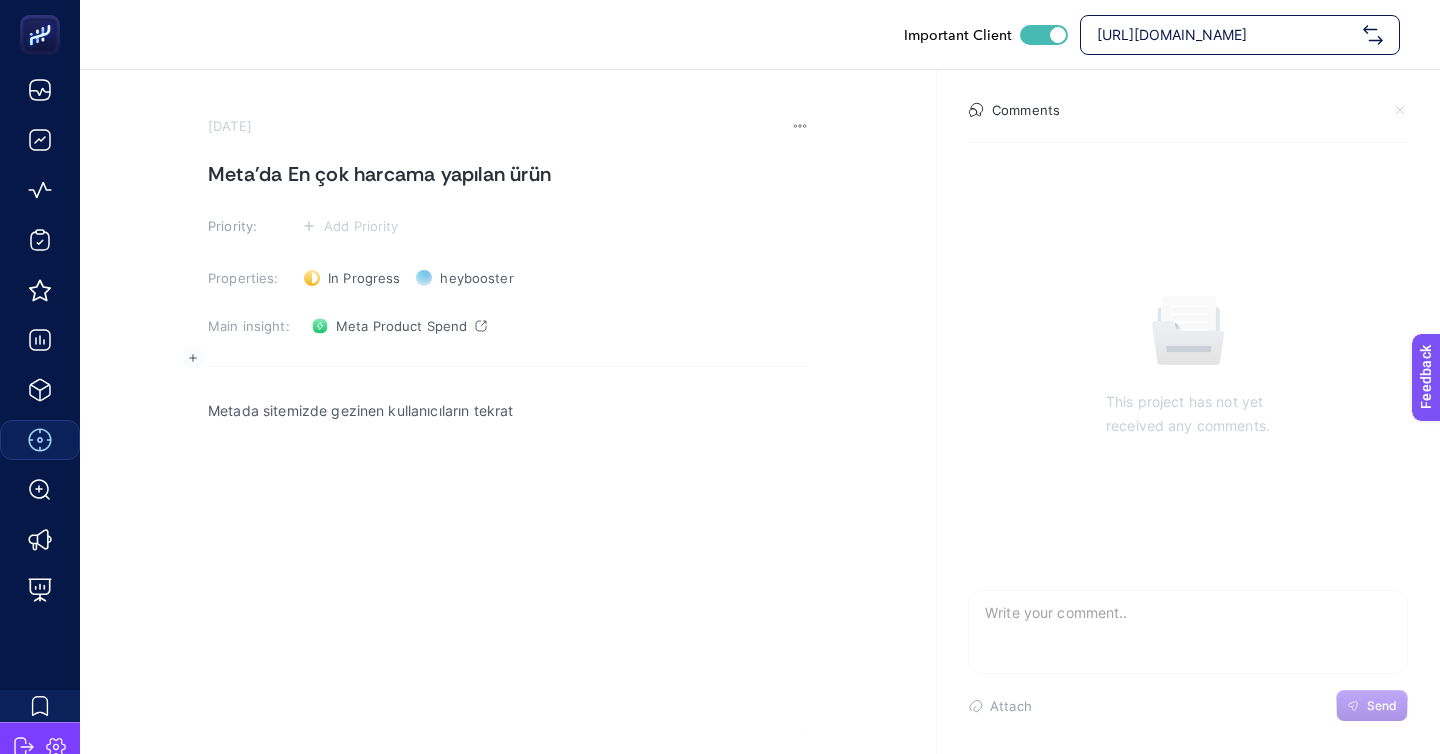 click on "Metada sitemizde gezinen kullanıcıların tekrat" at bounding box center [508, 411] 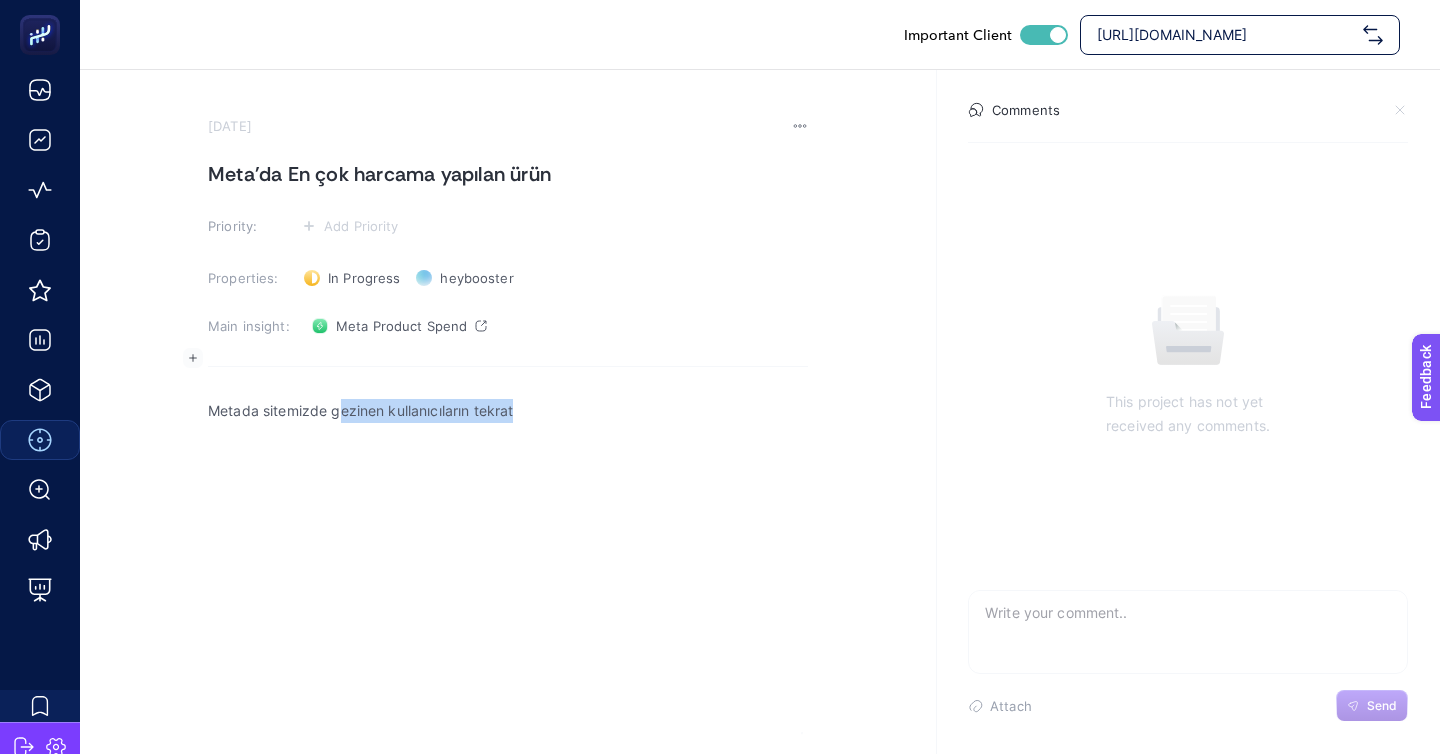 drag, startPoint x: 337, startPoint y: 357, endPoint x: 573, endPoint y: 373, distance: 236.54175 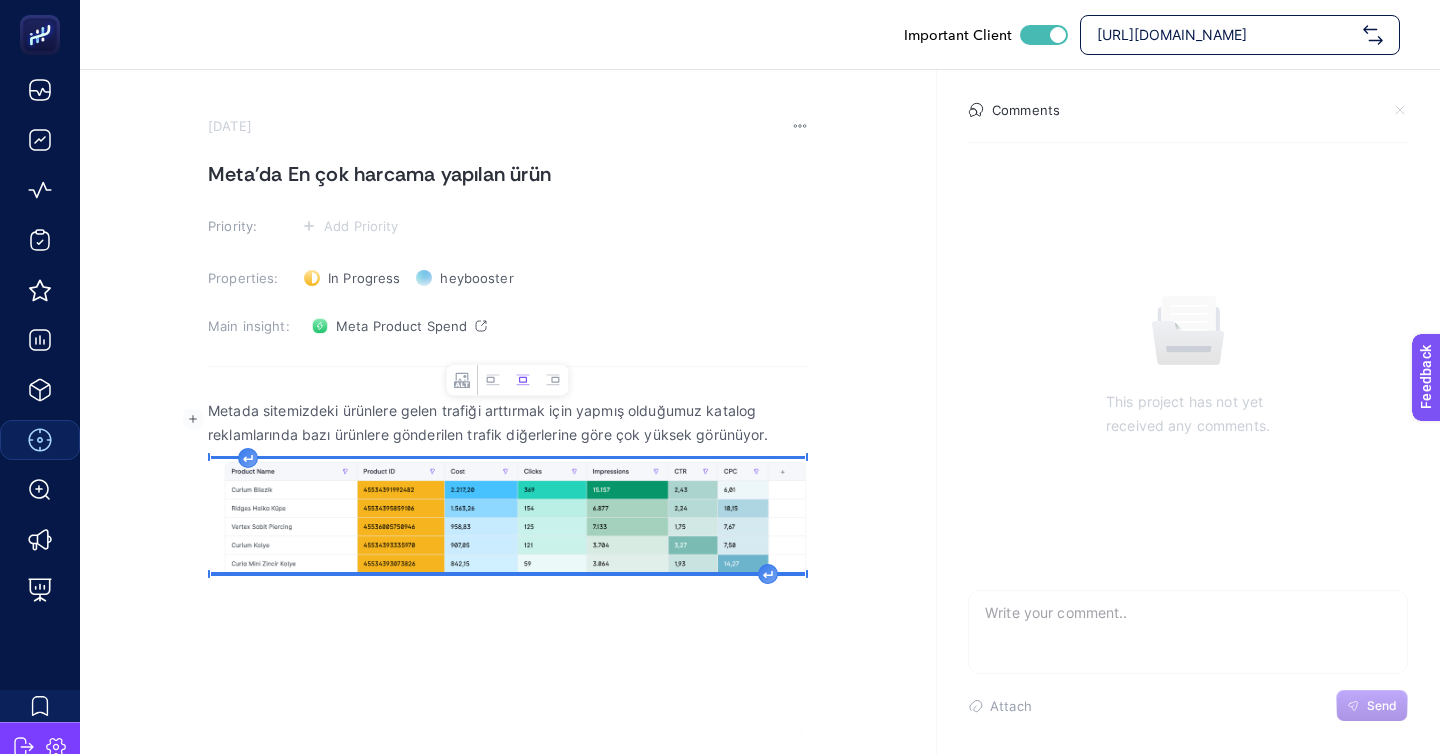 click on "Metada sitemizdeki ürünlere gelen trafiği arttırmak için yapmış olduğumuz katalog reklamlarında bazı ürünlere gönderilen trafik diğerlerine göre çok yüksek görünüyor. image widget. Press Enter to type after or press Shift + Enter to type before the widget" at bounding box center [508, 586] 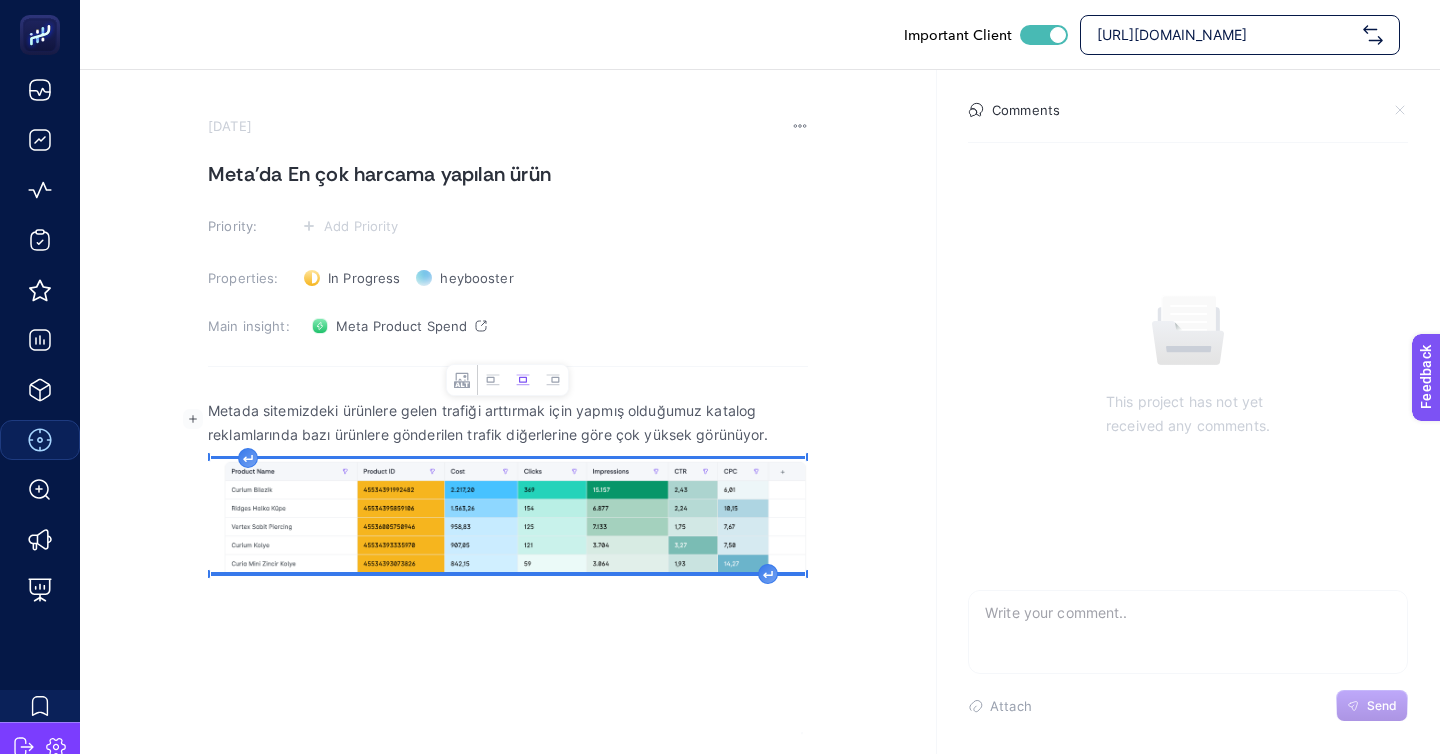 click 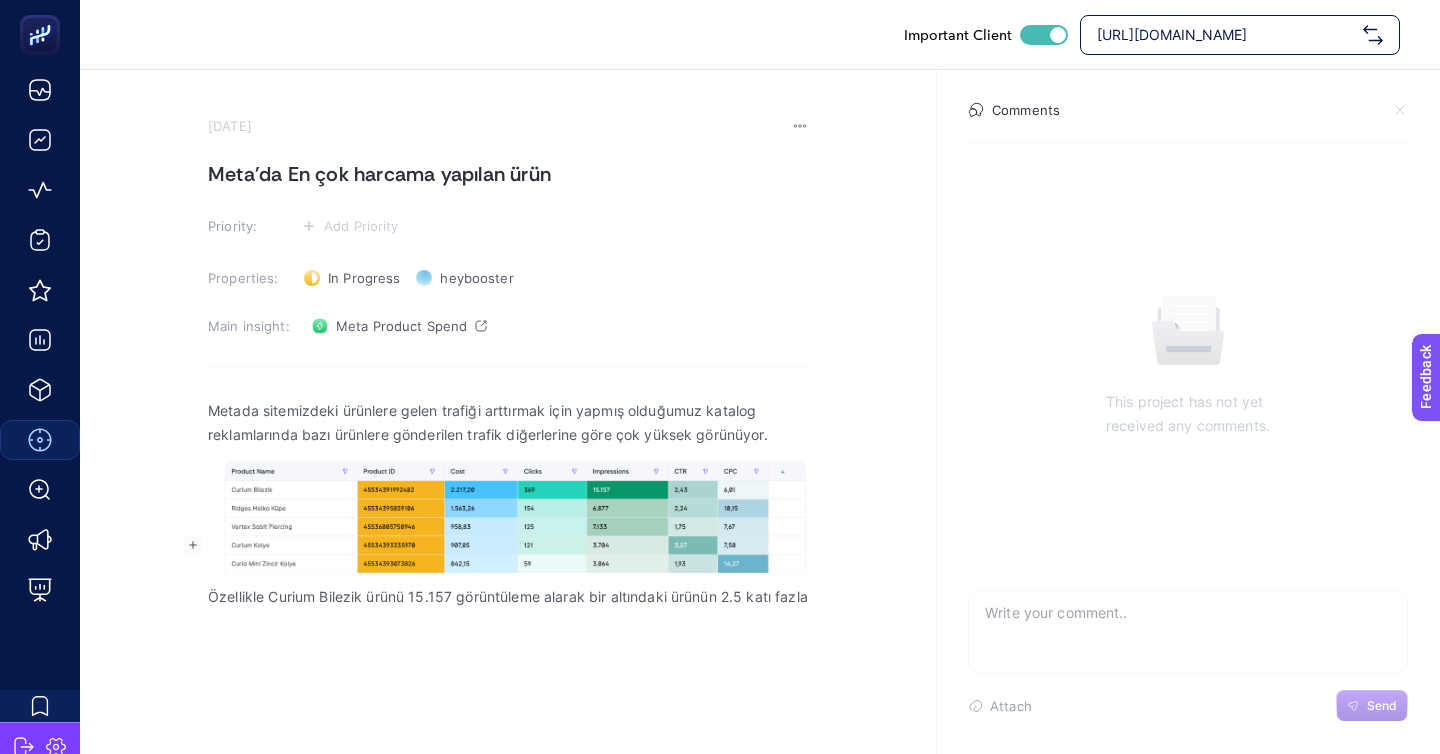 click on "Metada sitemizdeki ürünlere gelen trafiği arttırmak için yapmış olduğumuz katalog reklamlarında bazı ürünlere gönderilen trafik diğerlerine göre çok yüksek görünüyor. Özellikle Curium Bilezik ürünü 15.157 görüntüleme alarak bir altındaki ürünün 2.5 katı fazla" at bounding box center [508, 586] 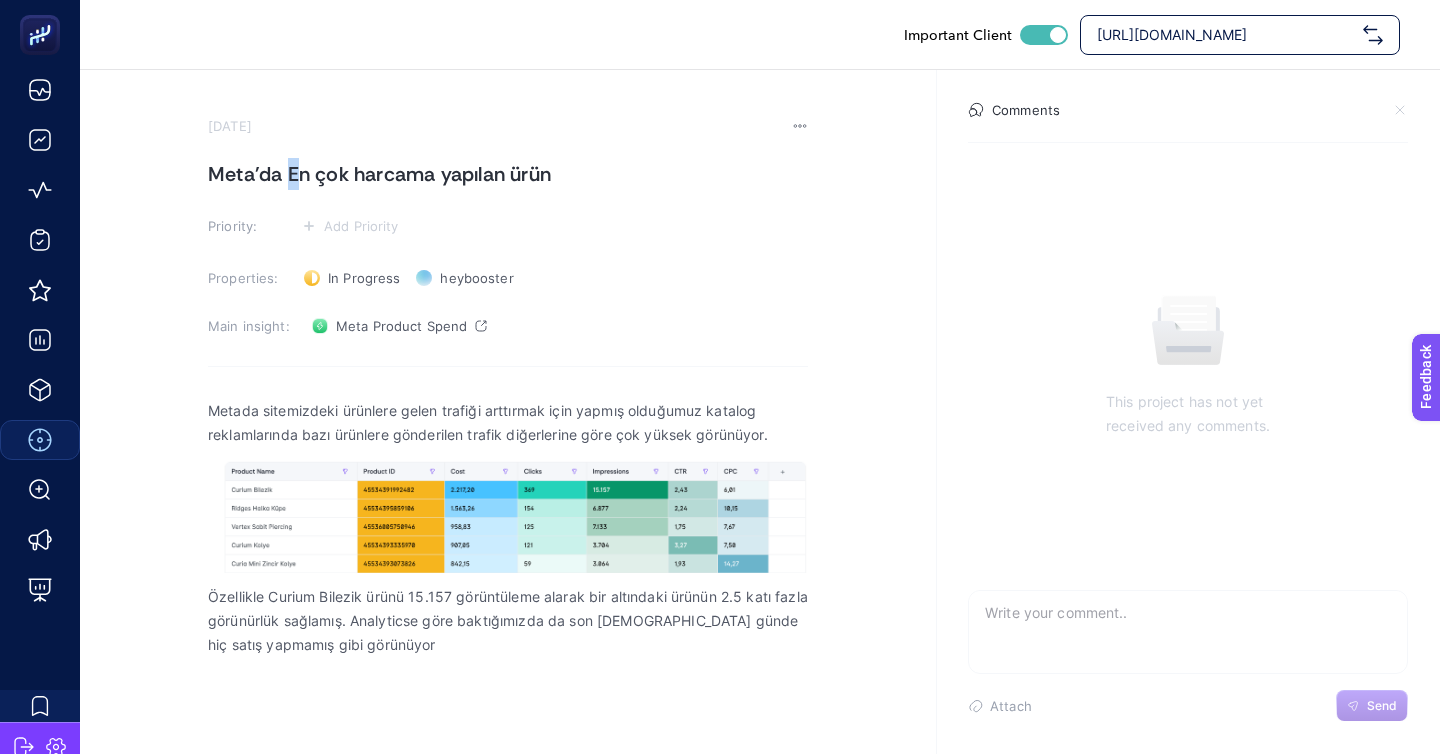 drag, startPoint x: 285, startPoint y: 155, endPoint x: 300, endPoint y: 158, distance: 15.297058 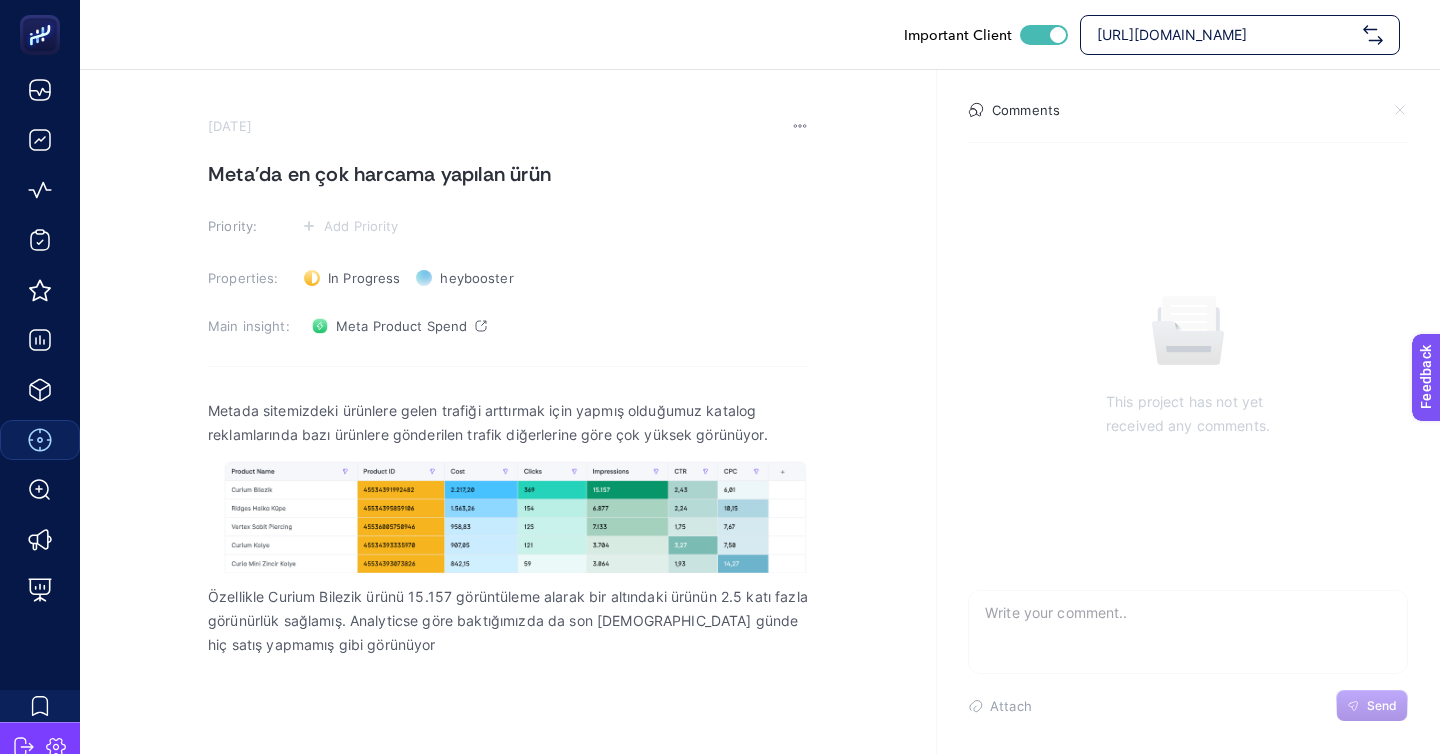 click on "Metada sitemizdeki ürünlere gelen trafiği arttırmak için yapmış olduğumuz katalog reklamlarında bazı ürünlere gönderilen trafik diğerlerine göre çok yüksek görünüyor. Özellikle Curium Bilezik ürünü 15.157 görüntüleme alarak bir altındaki ürünün 2.5 katı fazla görünürlük sağlamış. Analyticse göre baktığımızda da son 30 günde hiç satış yapmamış gibi görünüyor" at bounding box center [508, 586] 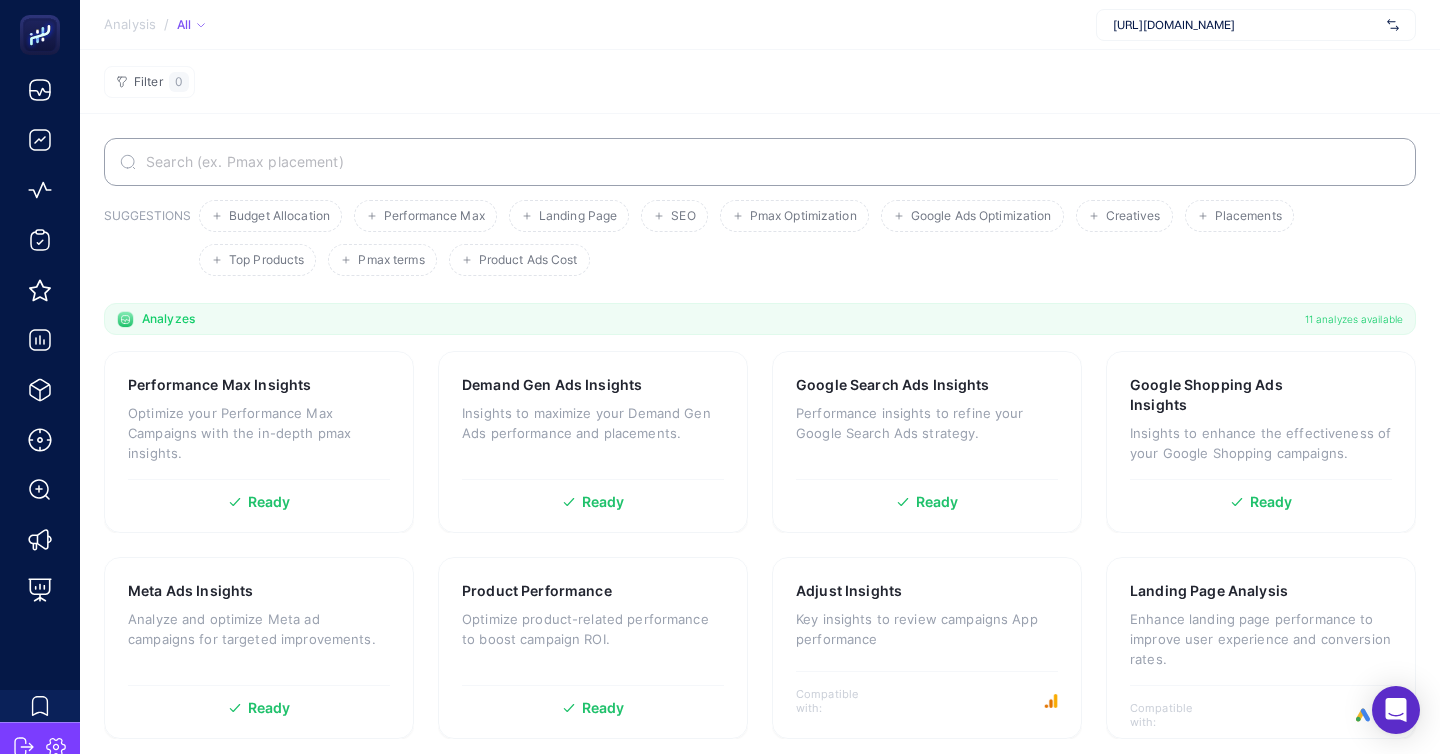 scroll, scrollTop: 0, scrollLeft: 0, axis: both 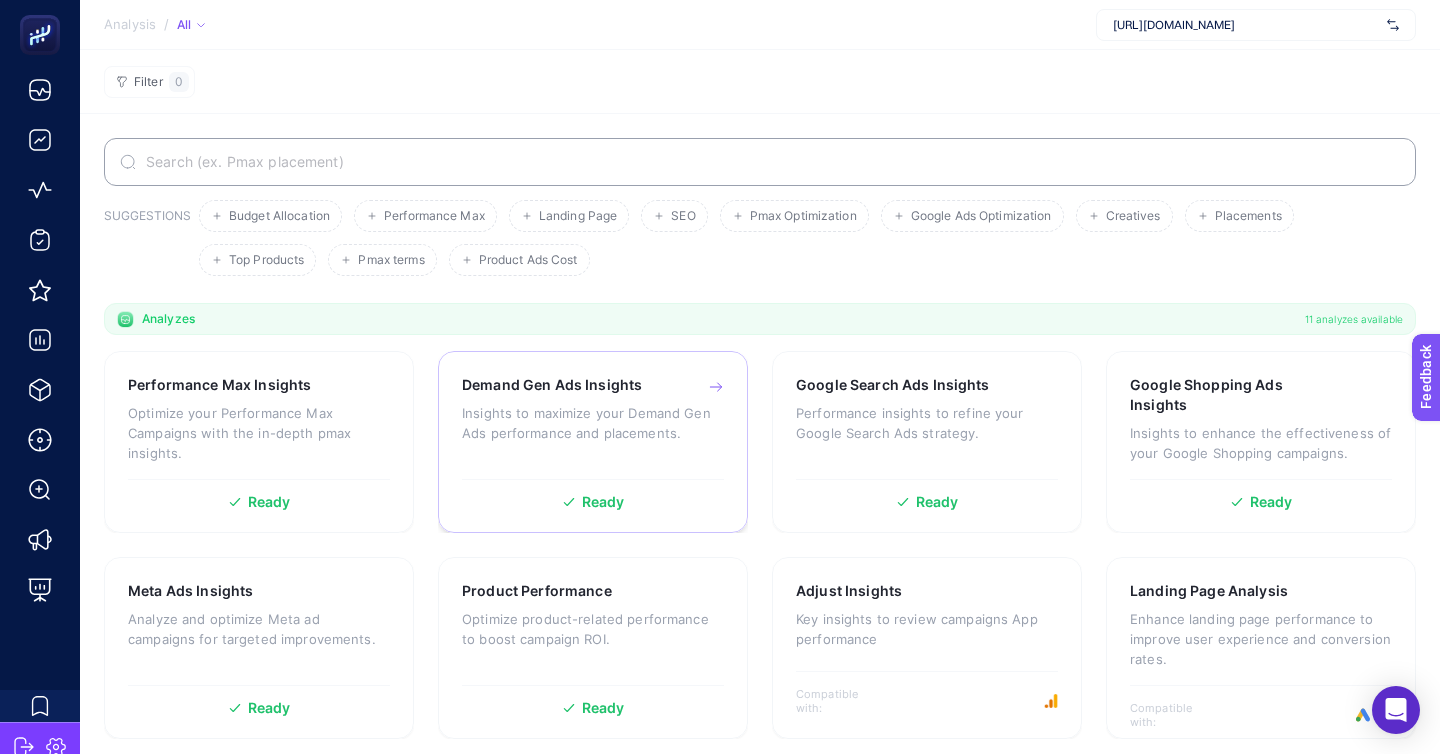 click on "Demand Gen Ads Insights Insights to maximize your Demand Gen Ads performance and placements.  Ready" at bounding box center (593, 442) 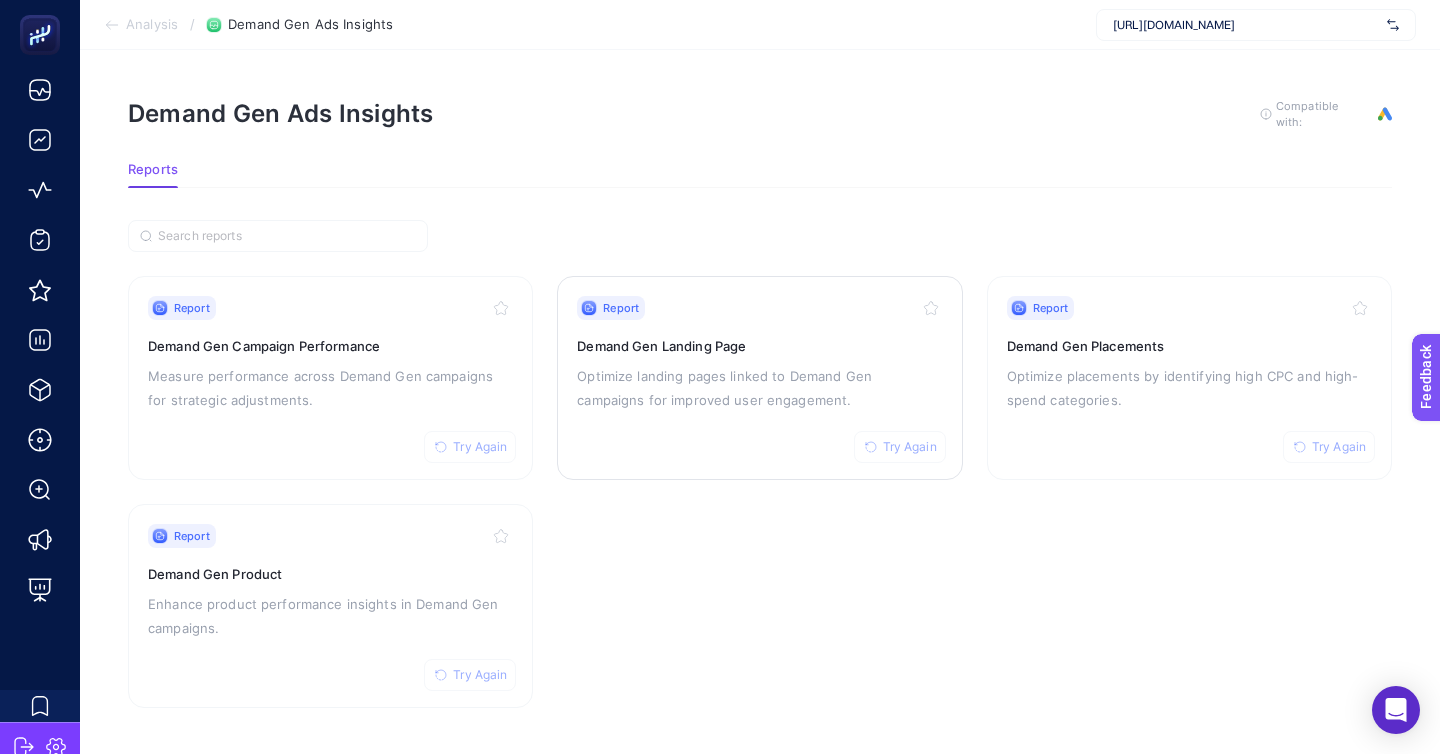 click on "Report Try Again Demand Gen Landing Page Optimize landing pages linked to Demand Gen campaigns for improved user engagement." at bounding box center [759, 378] 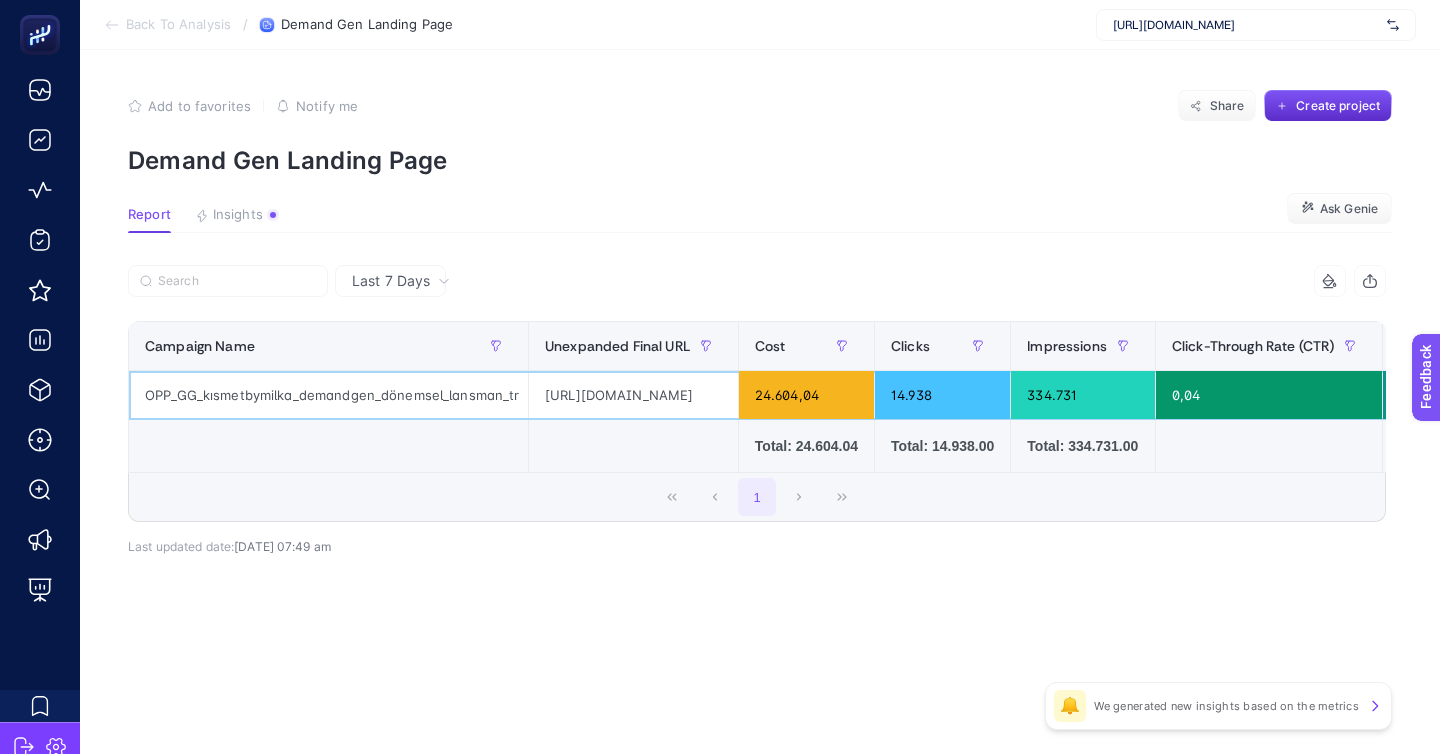 click on "[URL][DOMAIN_NAME]" 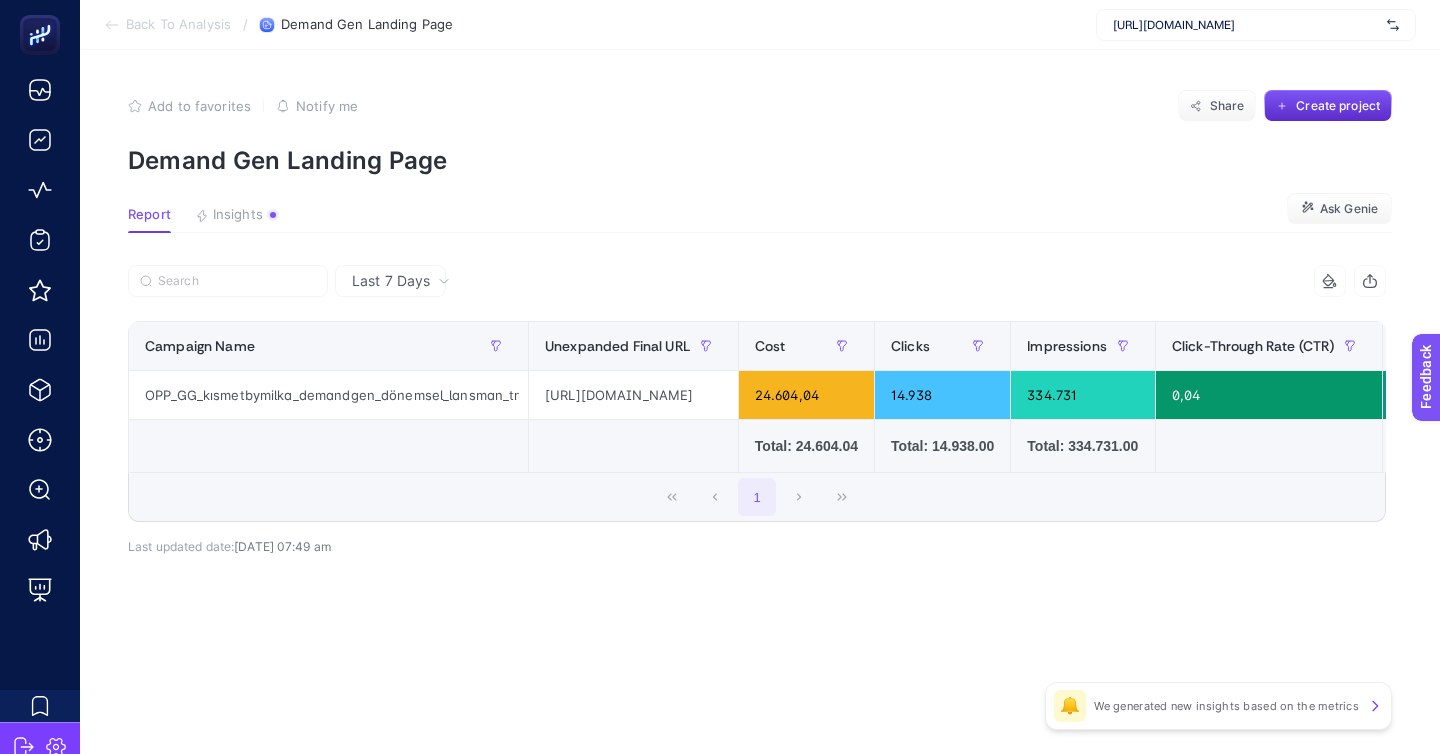 click on "Back To Analysis / Demand Gen Landing Page https://kismetbymilka.com.tr/" 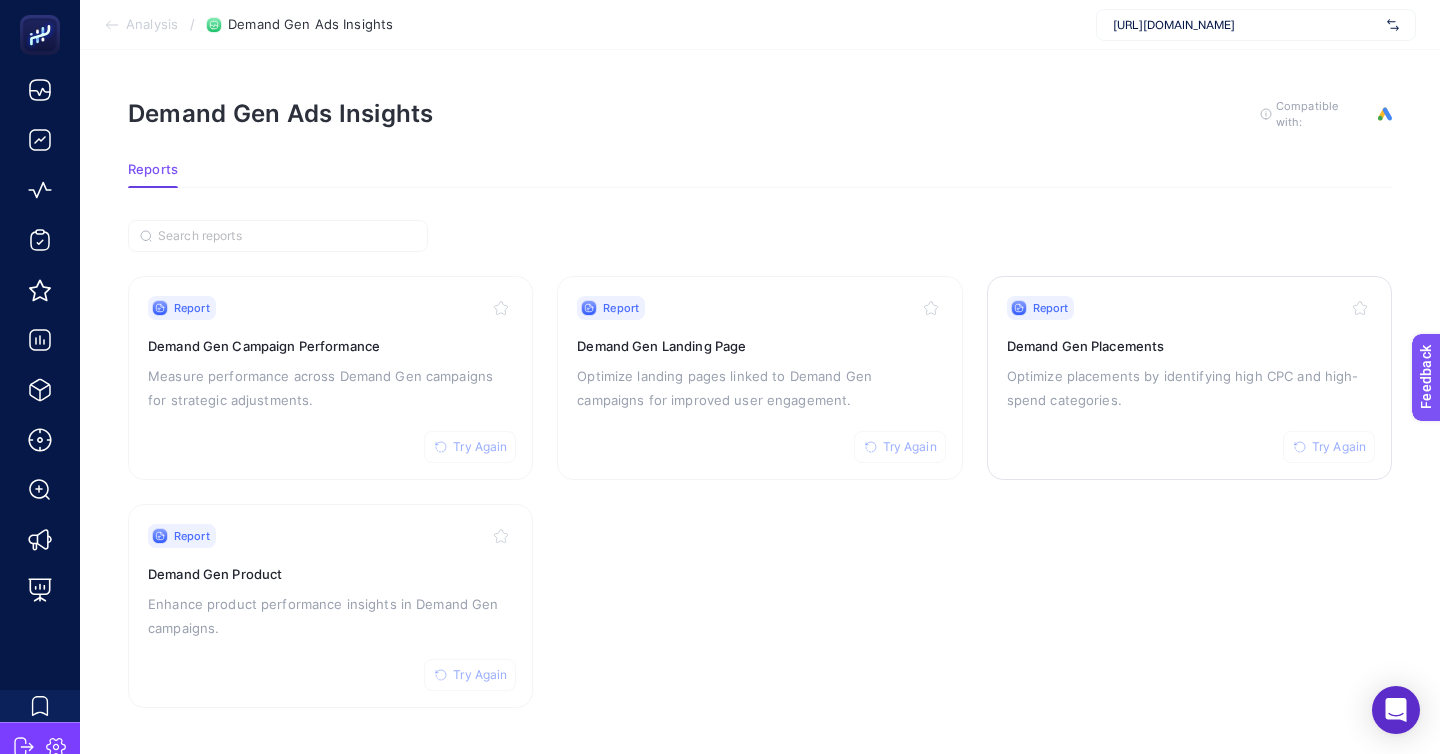 click on "Optimize placements by identifying high CPC and high-spend categories." at bounding box center [1189, 388] 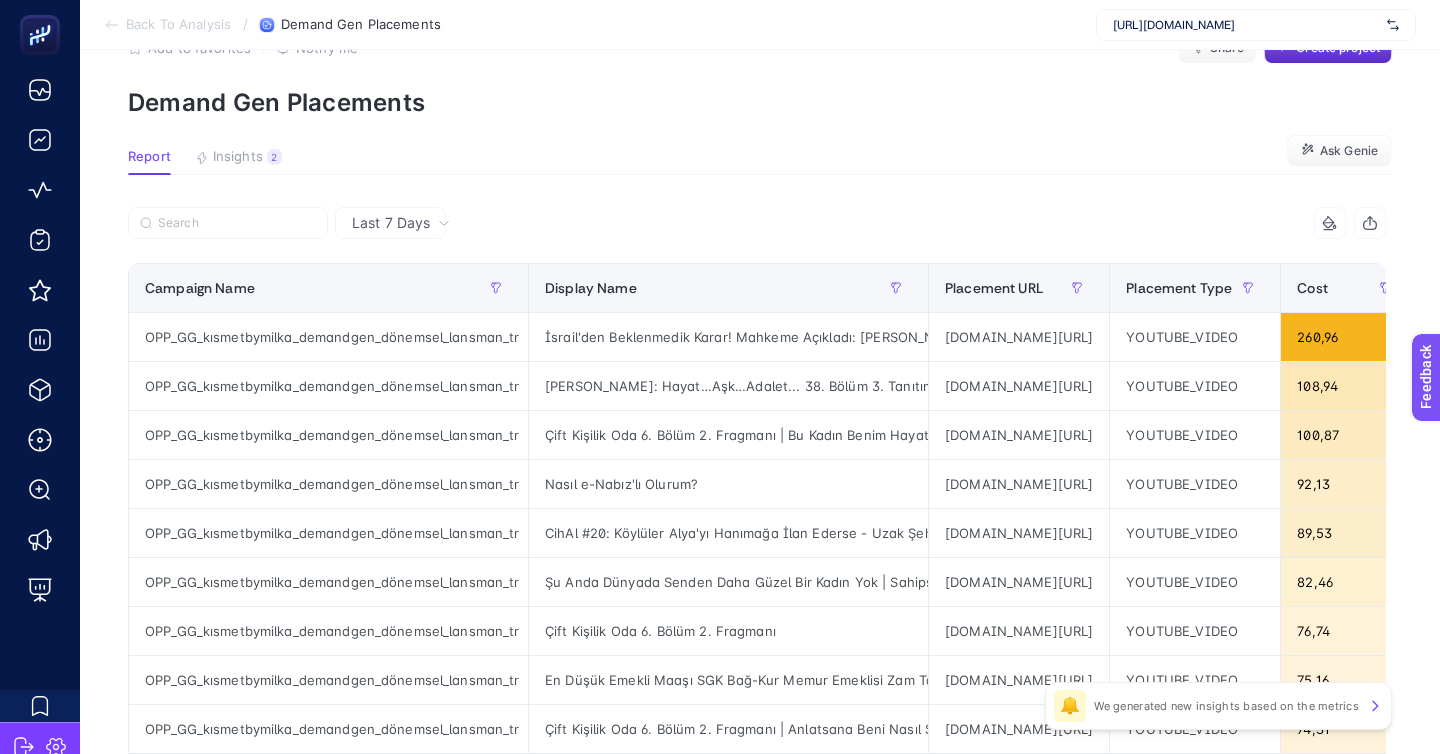 scroll, scrollTop: 63, scrollLeft: 0, axis: vertical 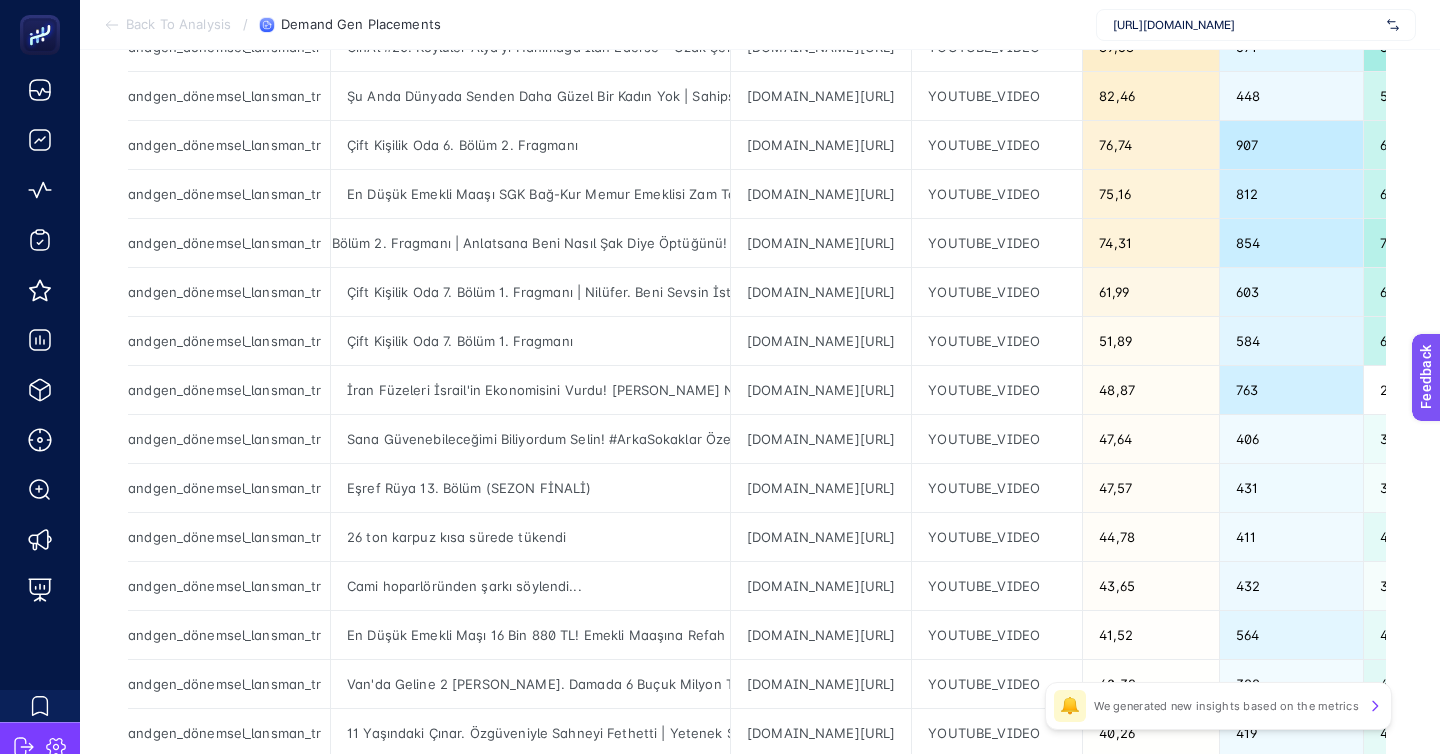 click on "1 2 3 4 5 20" 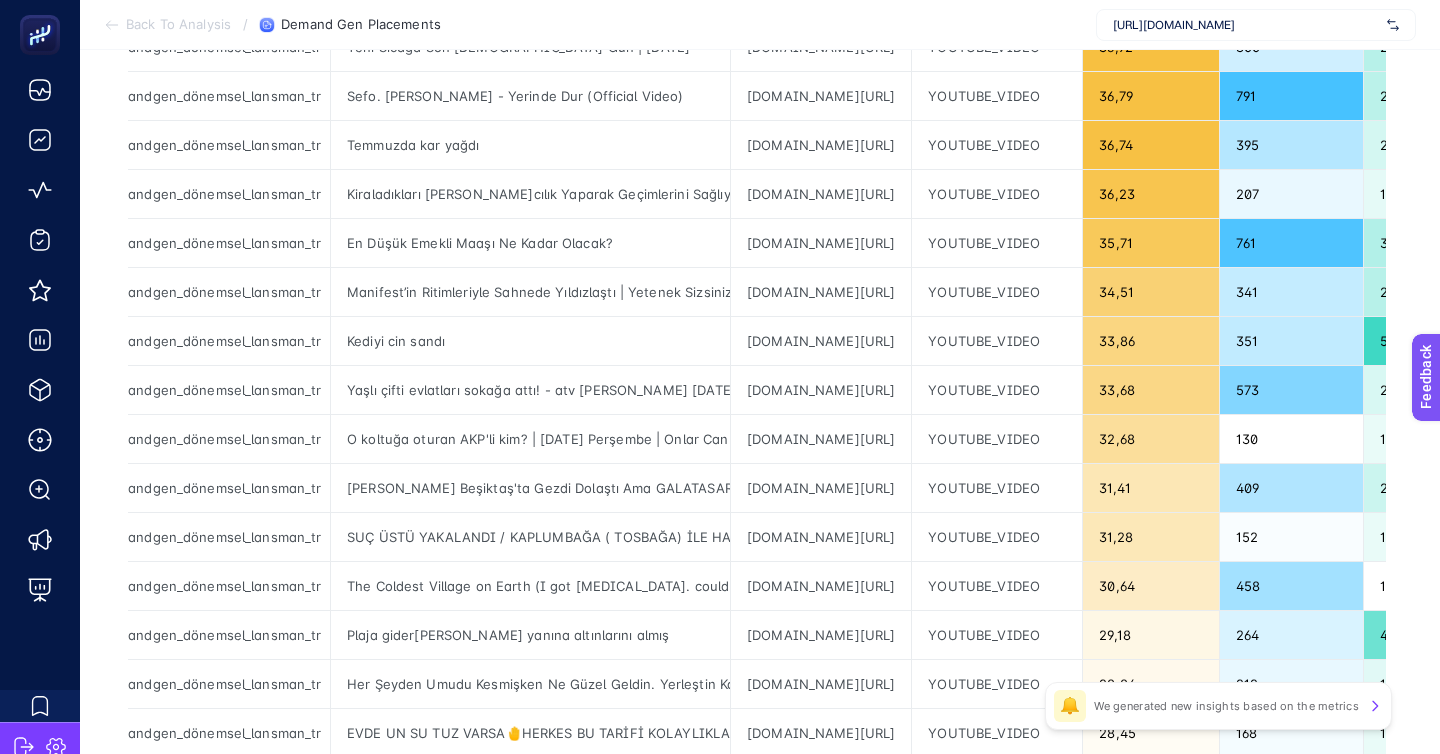 click on "2" 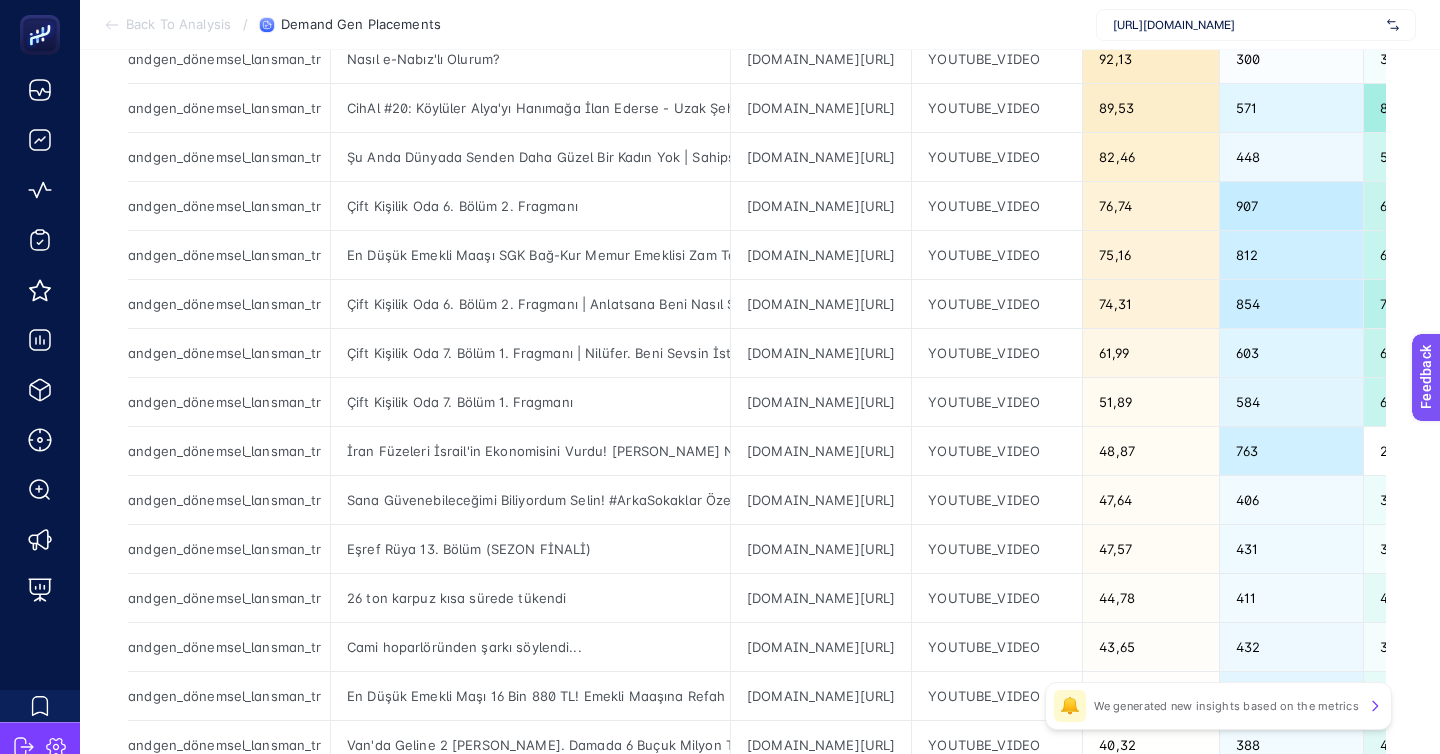 scroll, scrollTop: 463, scrollLeft: 0, axis: vertical 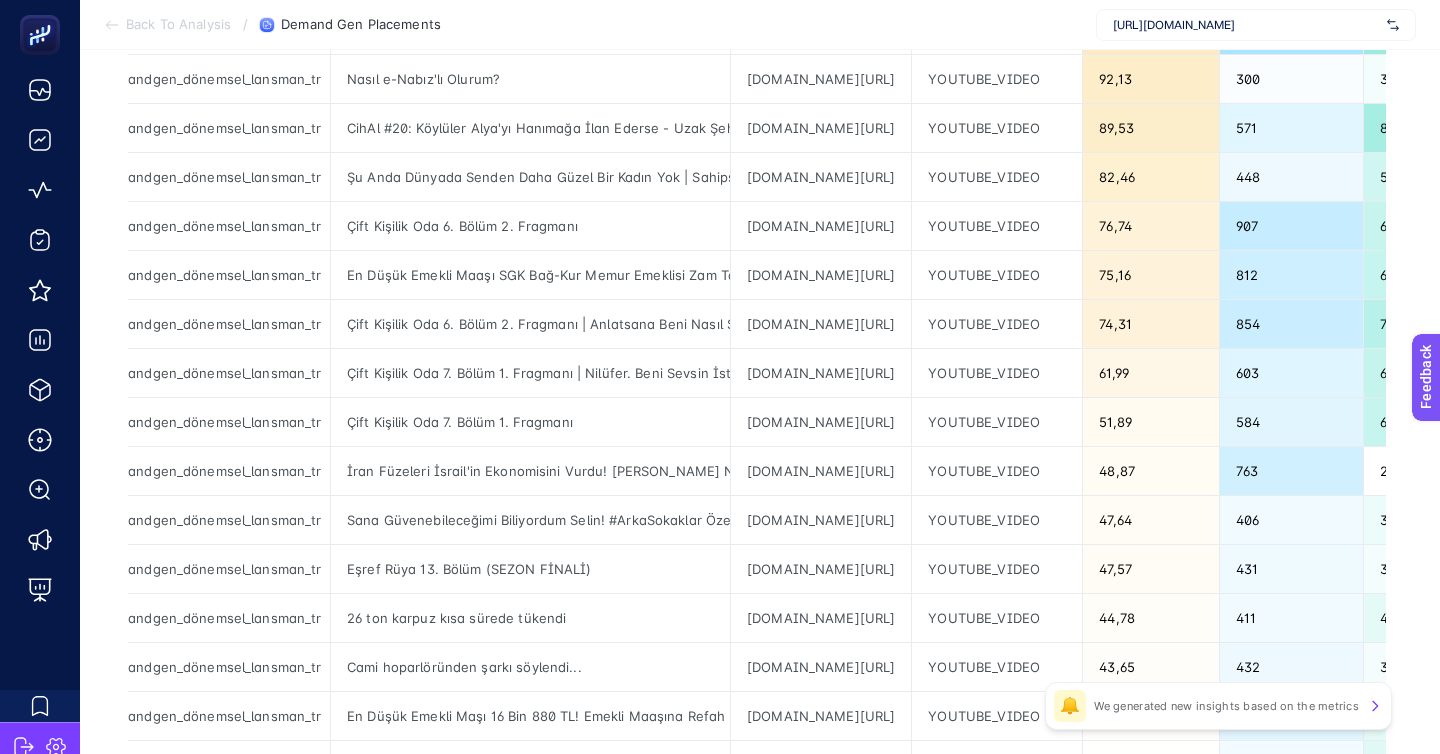 click on "2" 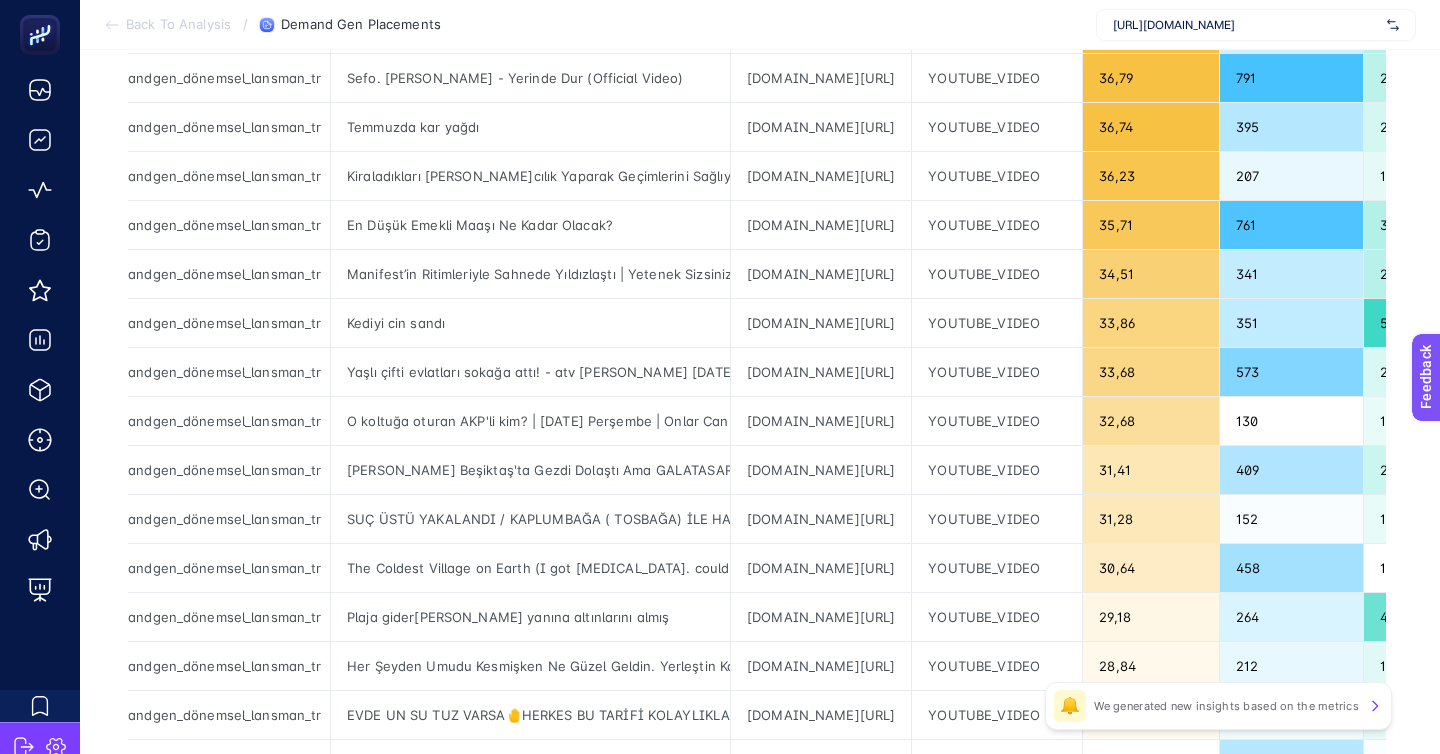 scroll, scrollTop: 572, scrollLeft: 0, axis: vertical 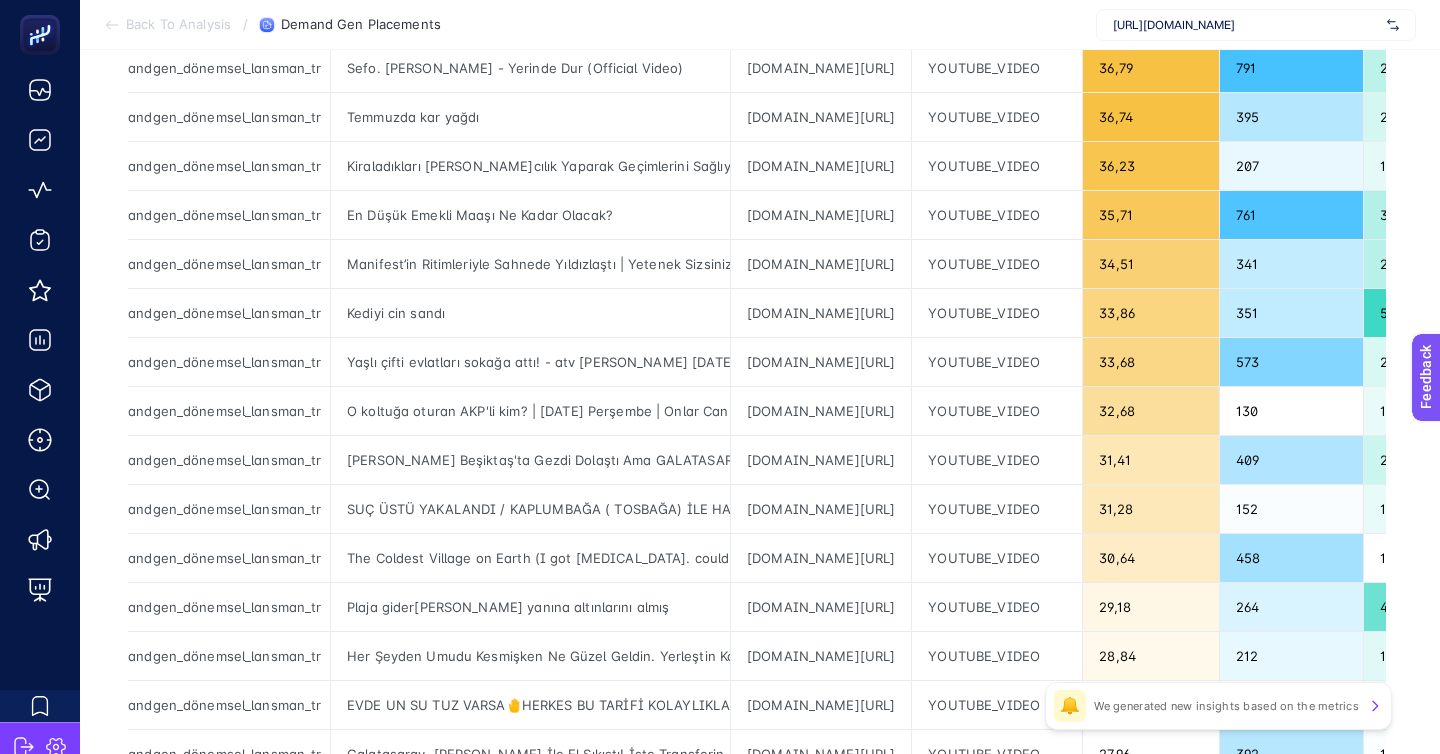click on "3" 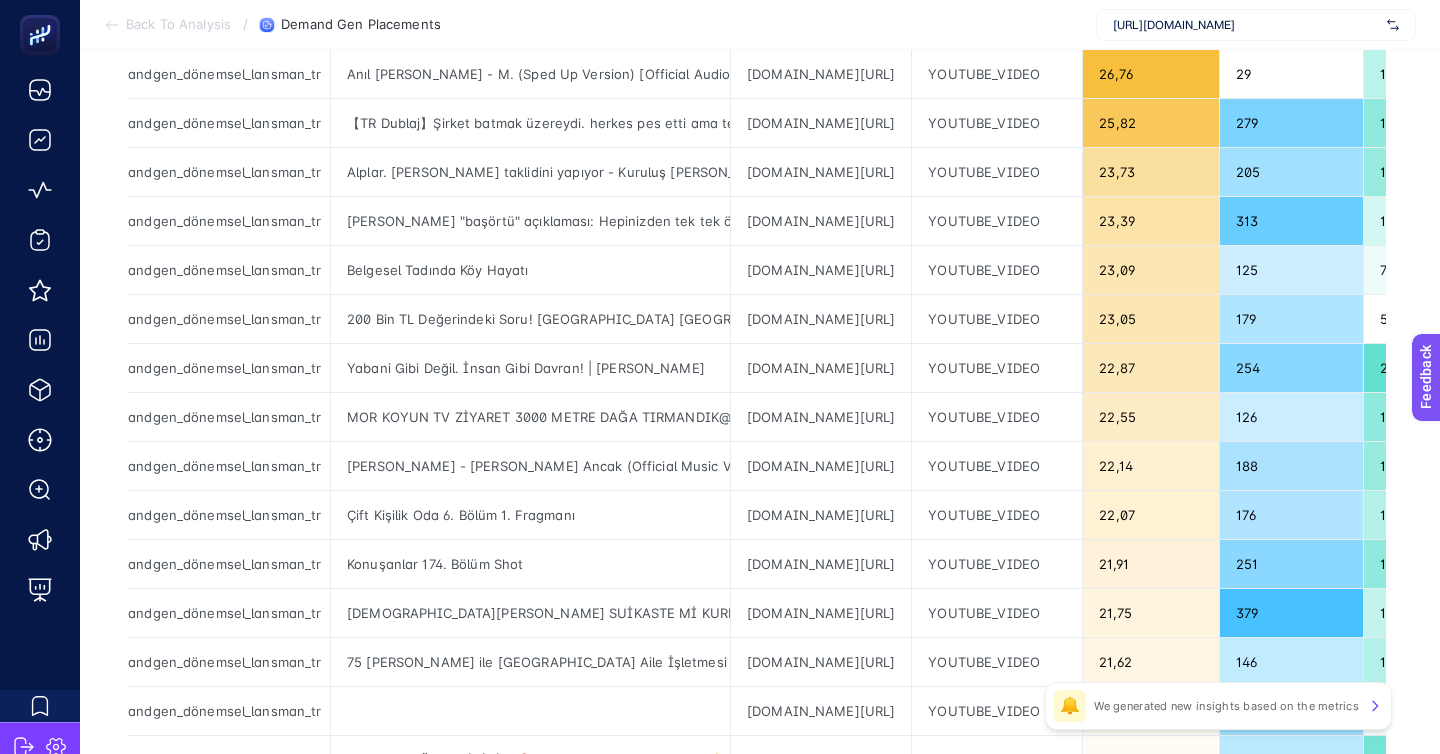 scroll, scrollTop: 592, scrollLeft: 0, axis: vertical 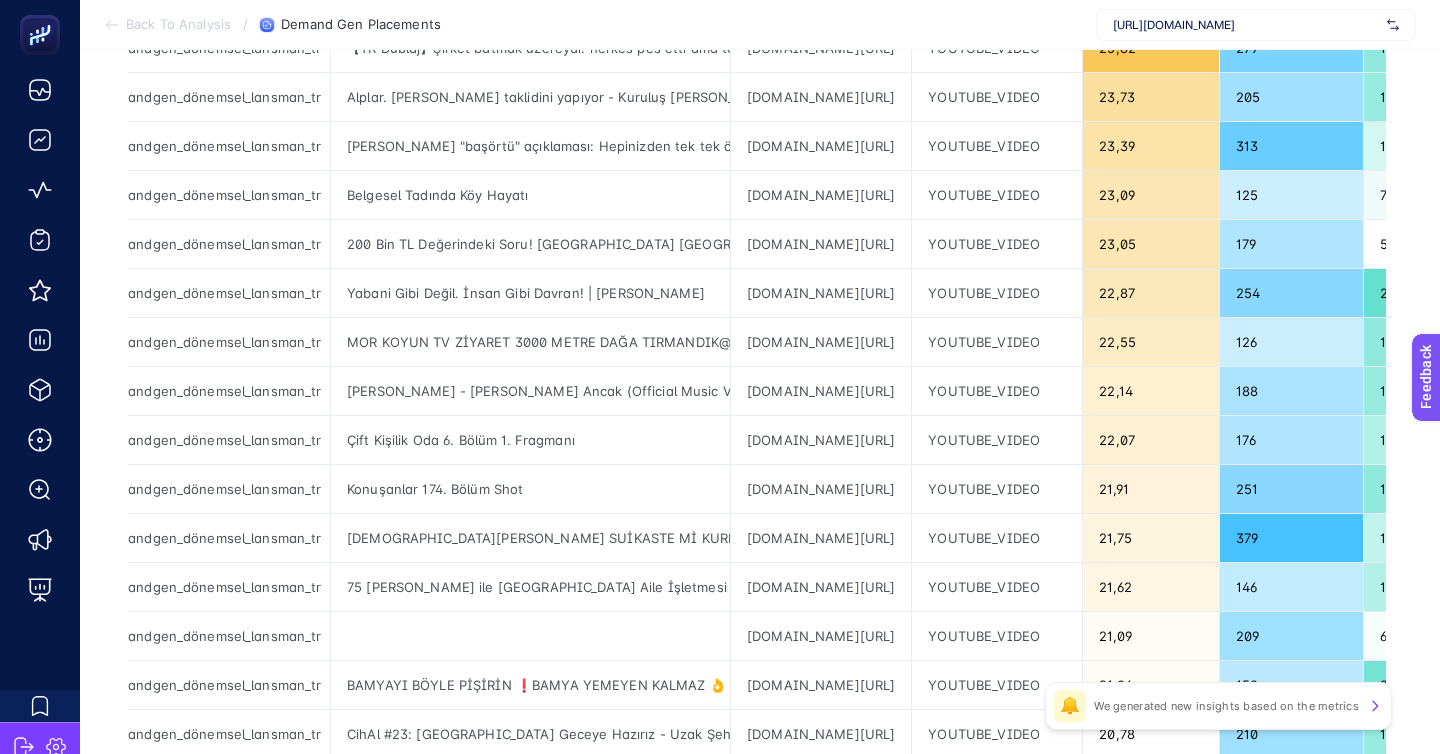 click 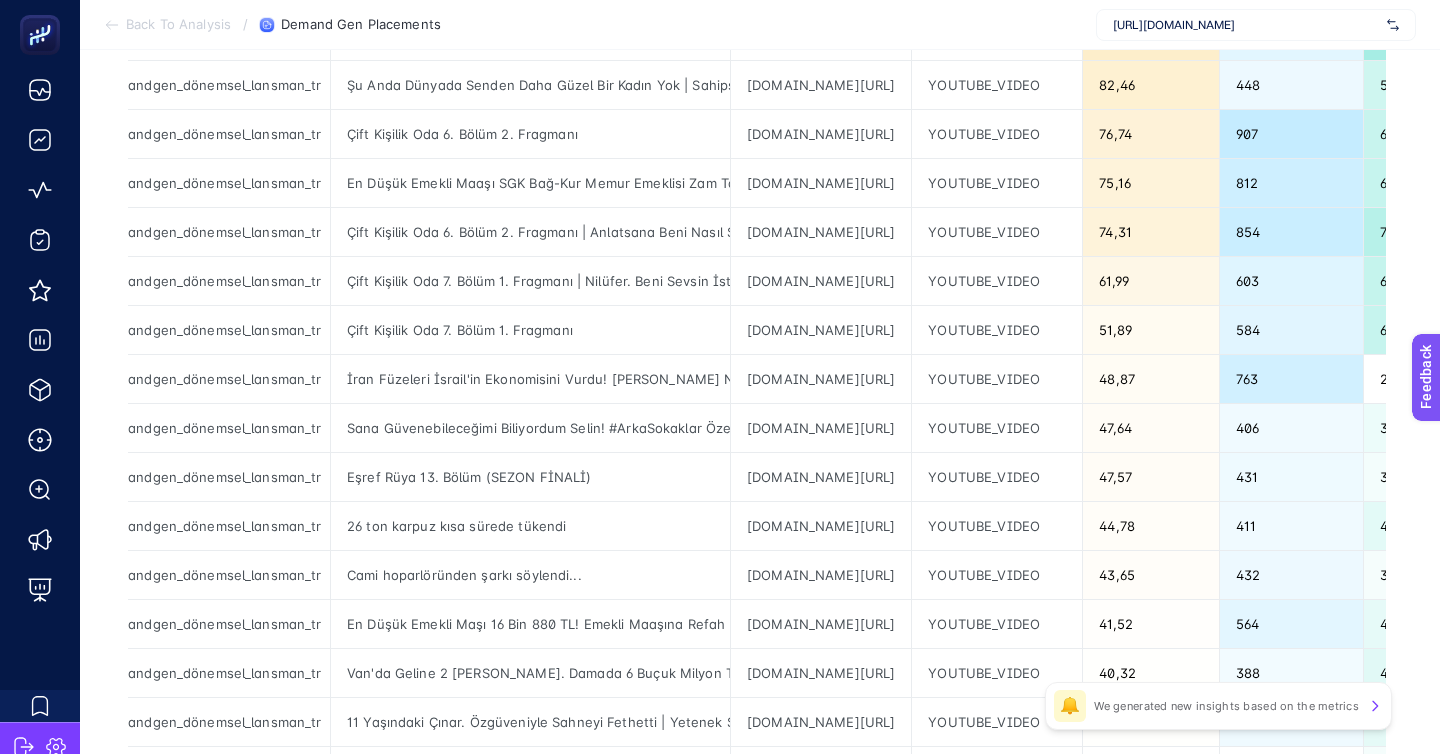 scroll, scrollTop: 550, scrollLeft: 0, axis: vertical 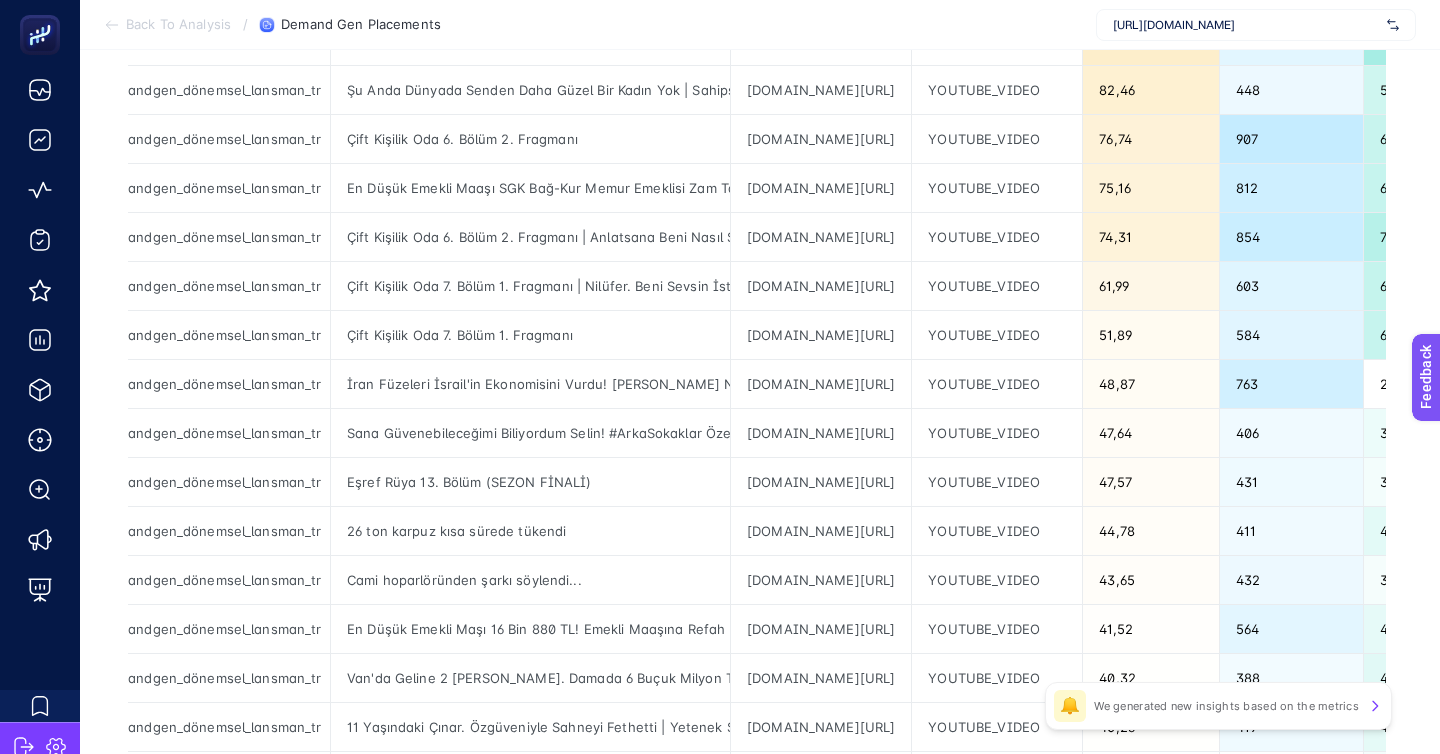 click on "2" 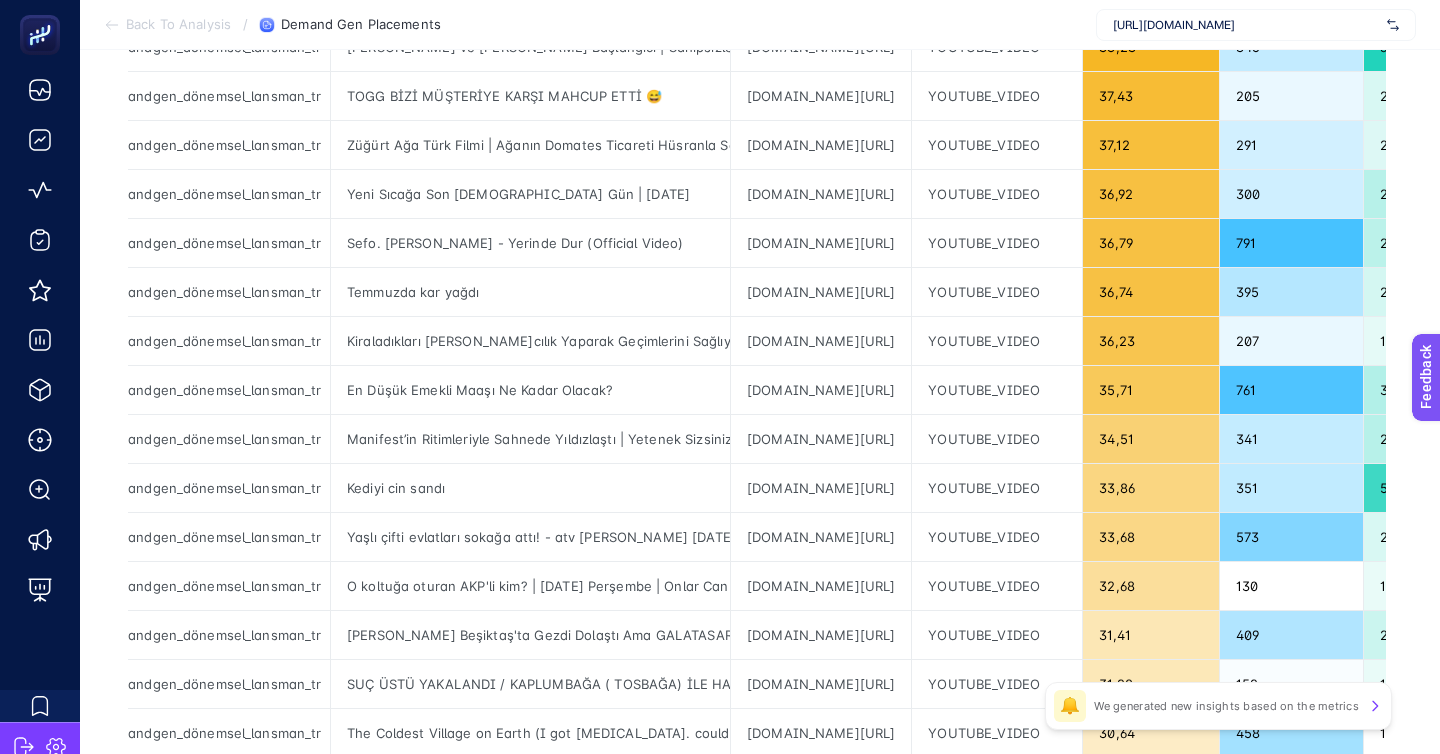 scroll, scrollTop: 571, scrollLeft: 0, axis: vertical 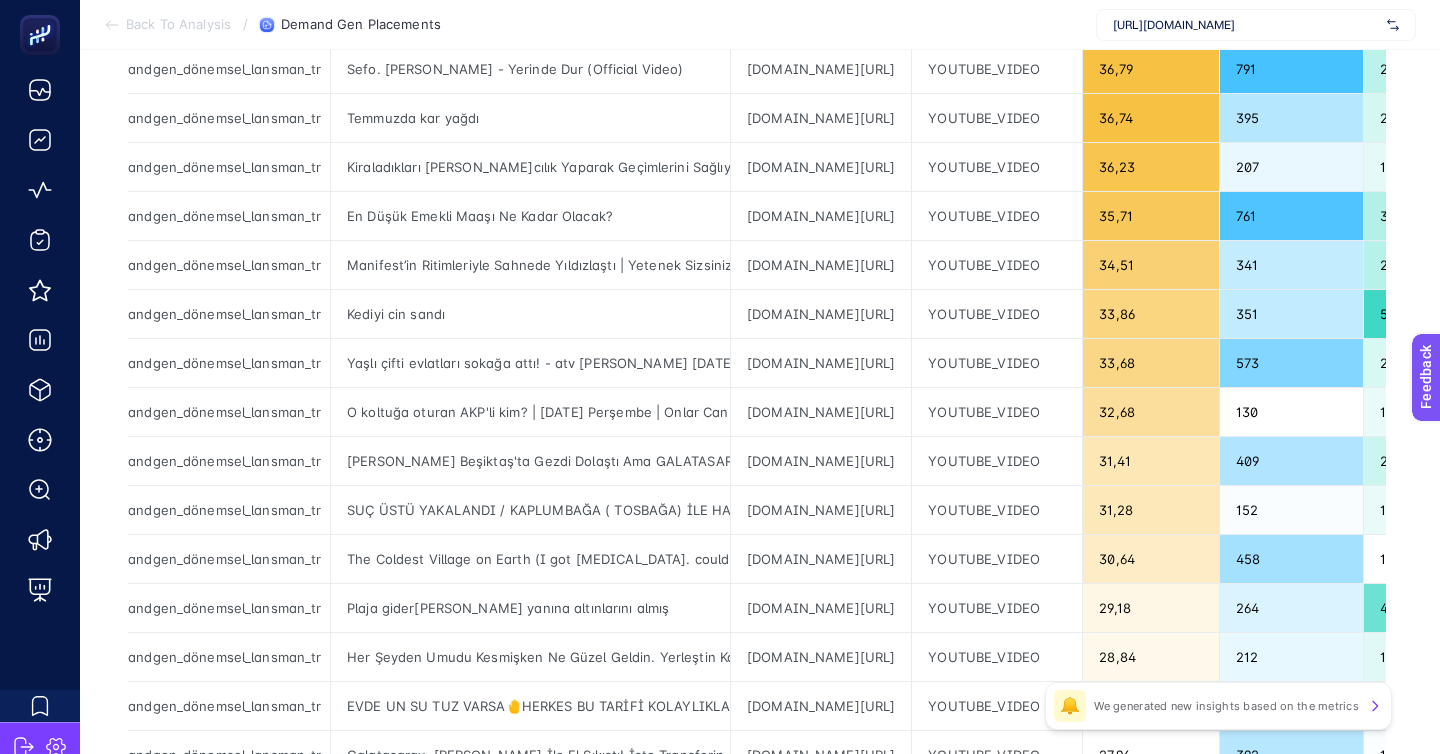 click on "3" 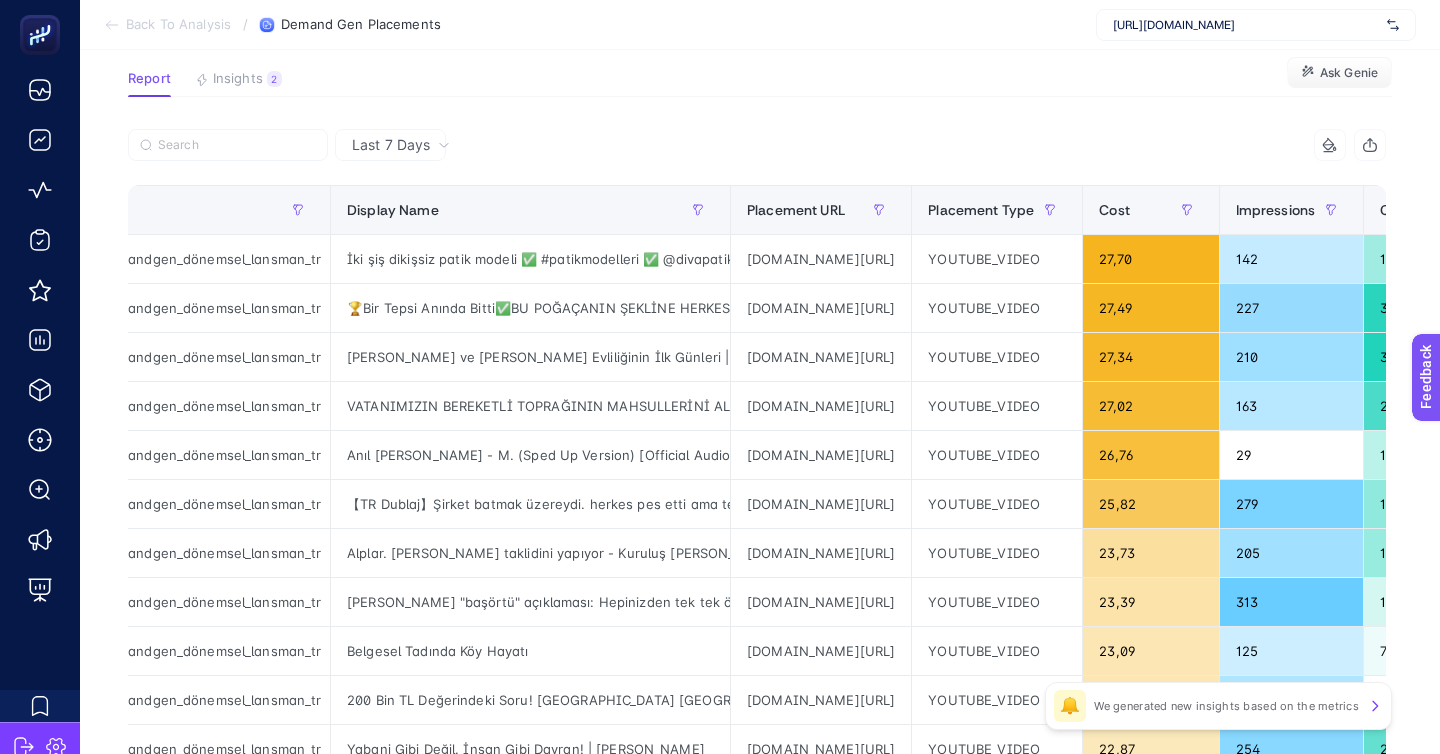 scroll, scrollTop: 185, scrollLeft: 0, axis: vertical 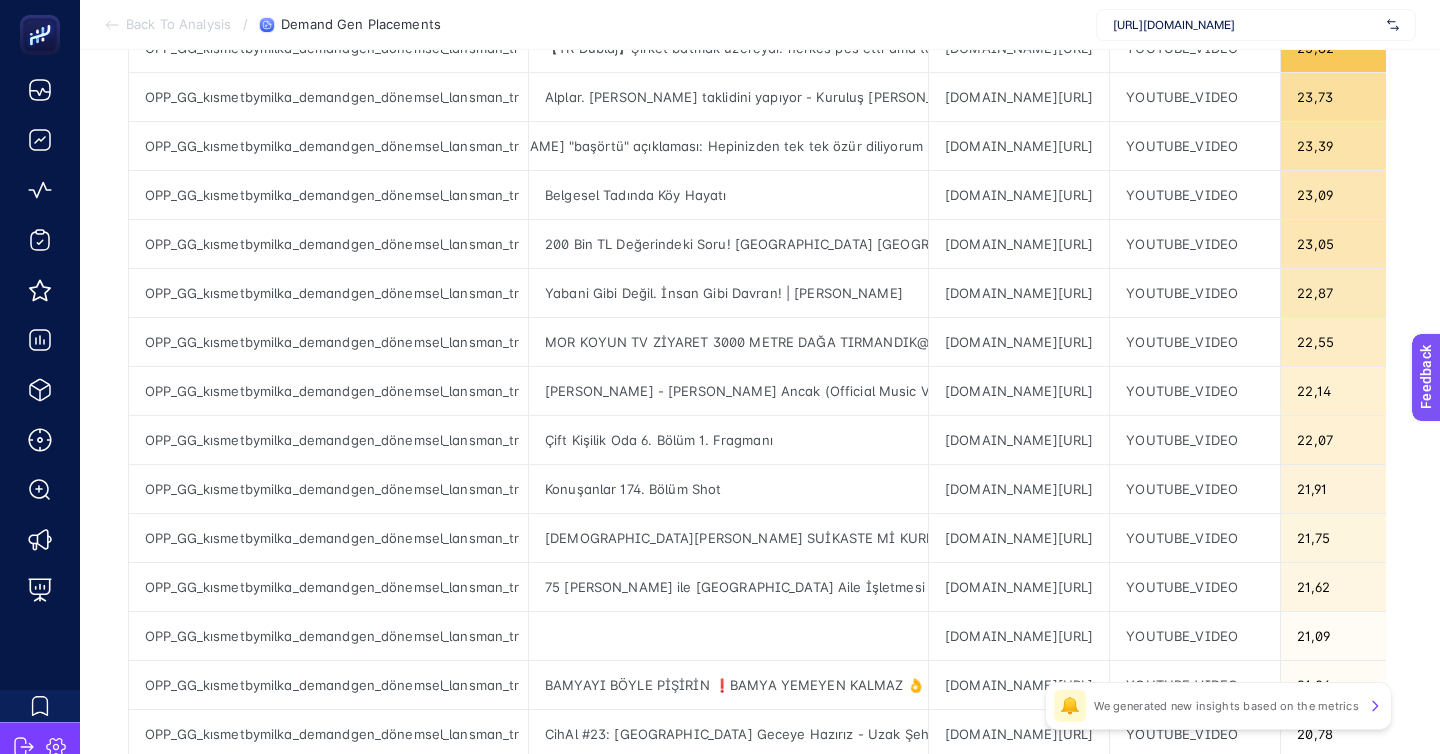 click 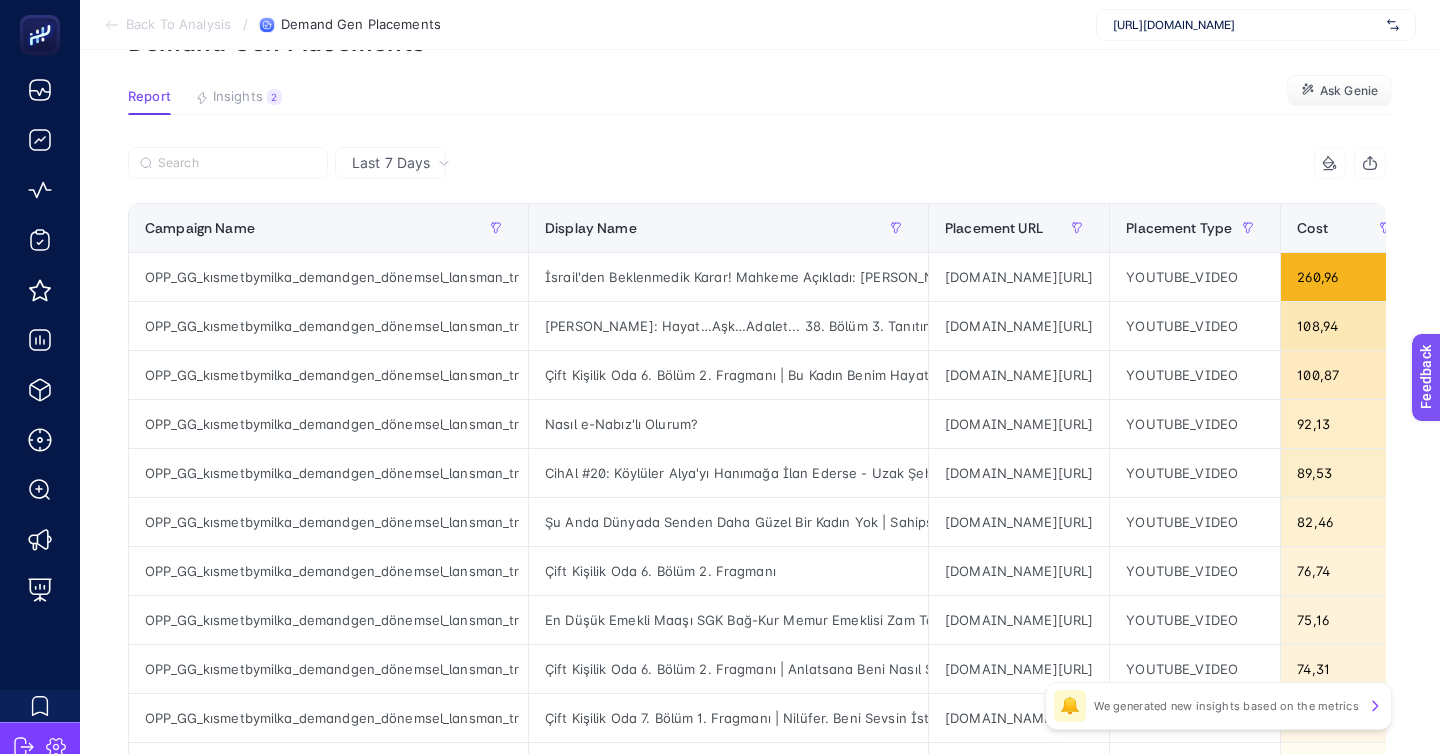 scroll, scrollTop: 0, scrollLeft: 0, axis: both 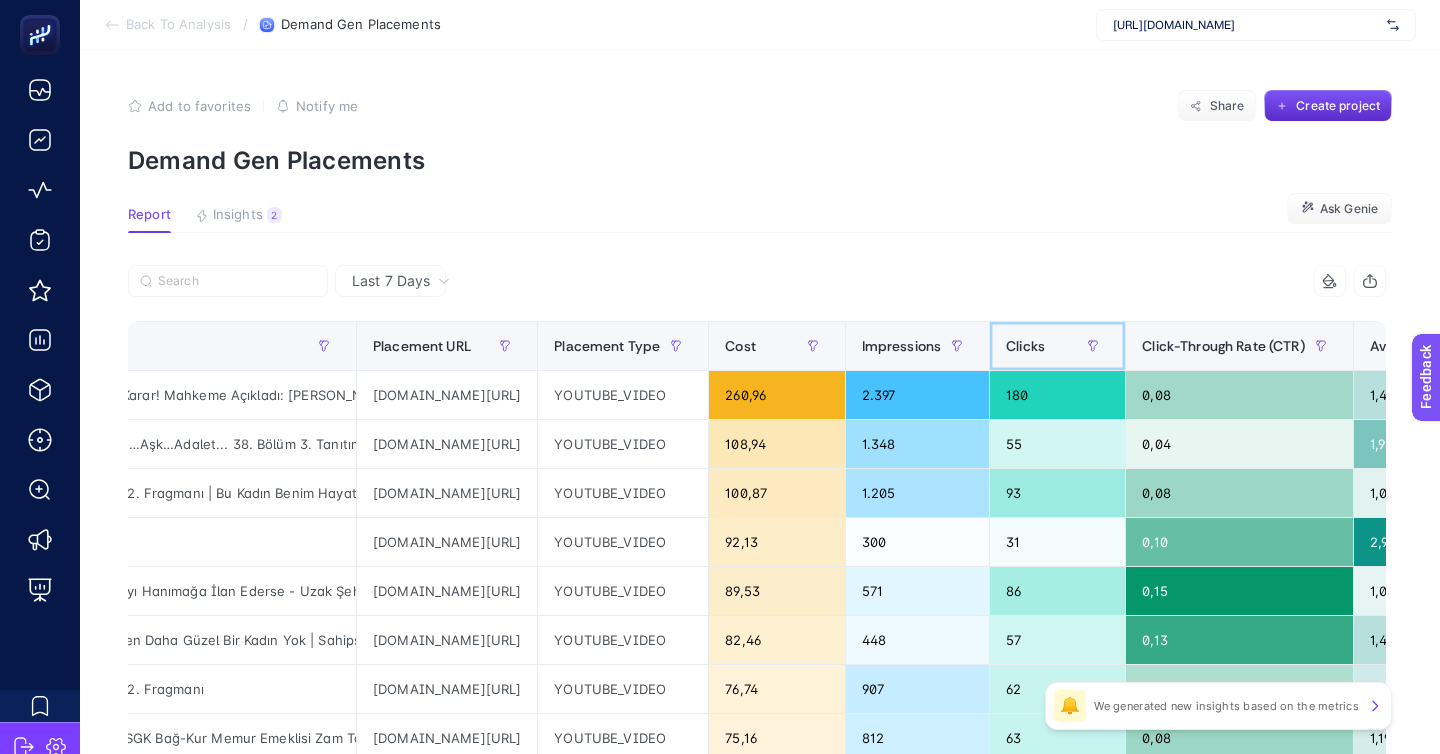 click on "Clicks" 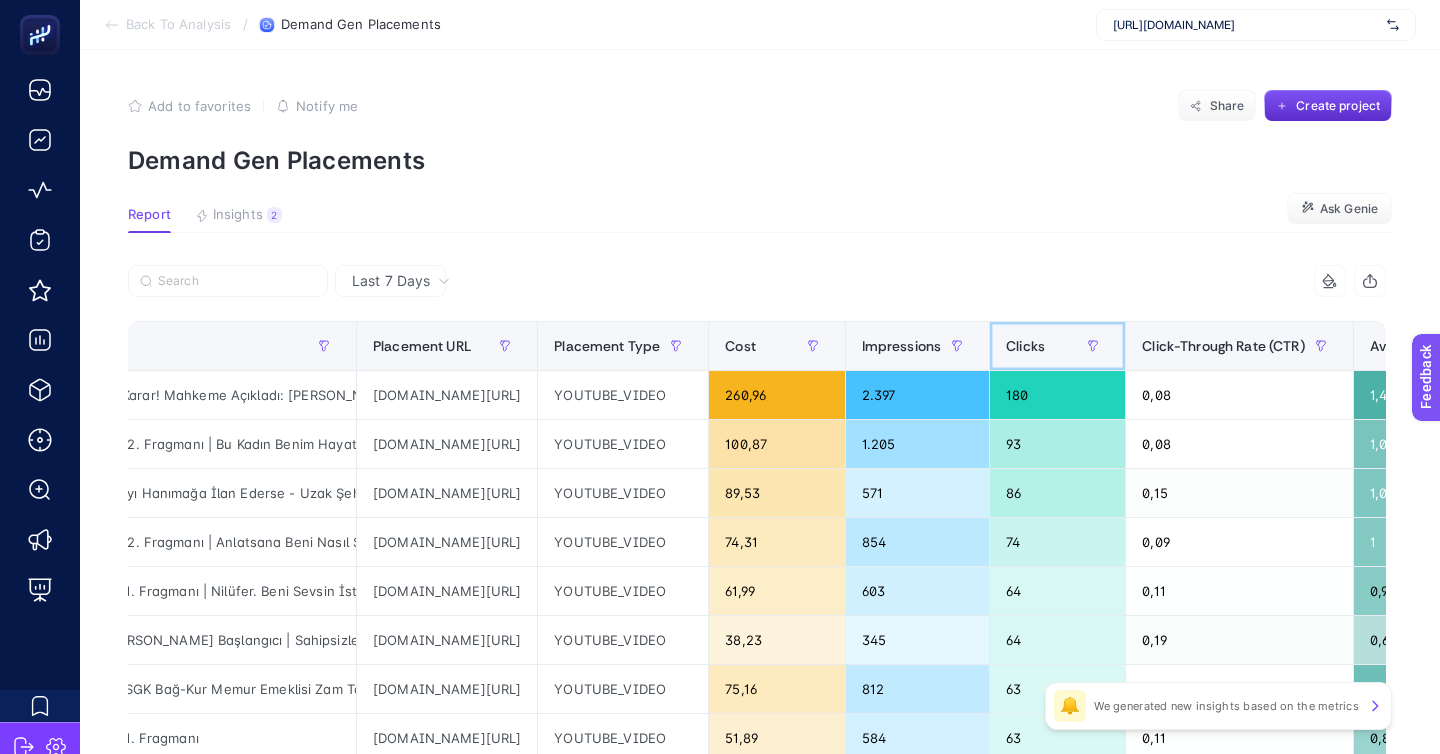 click on "Clicks" 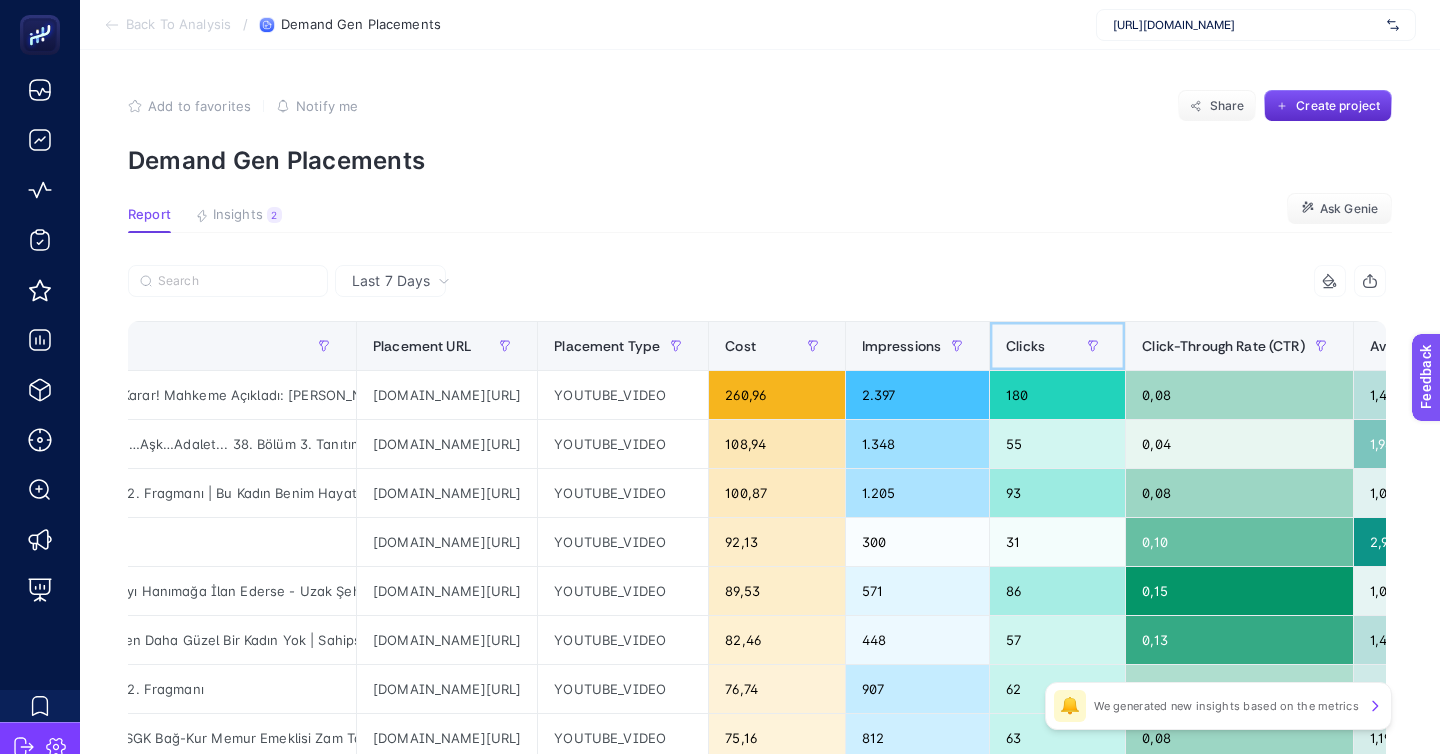 click on "Clicks" 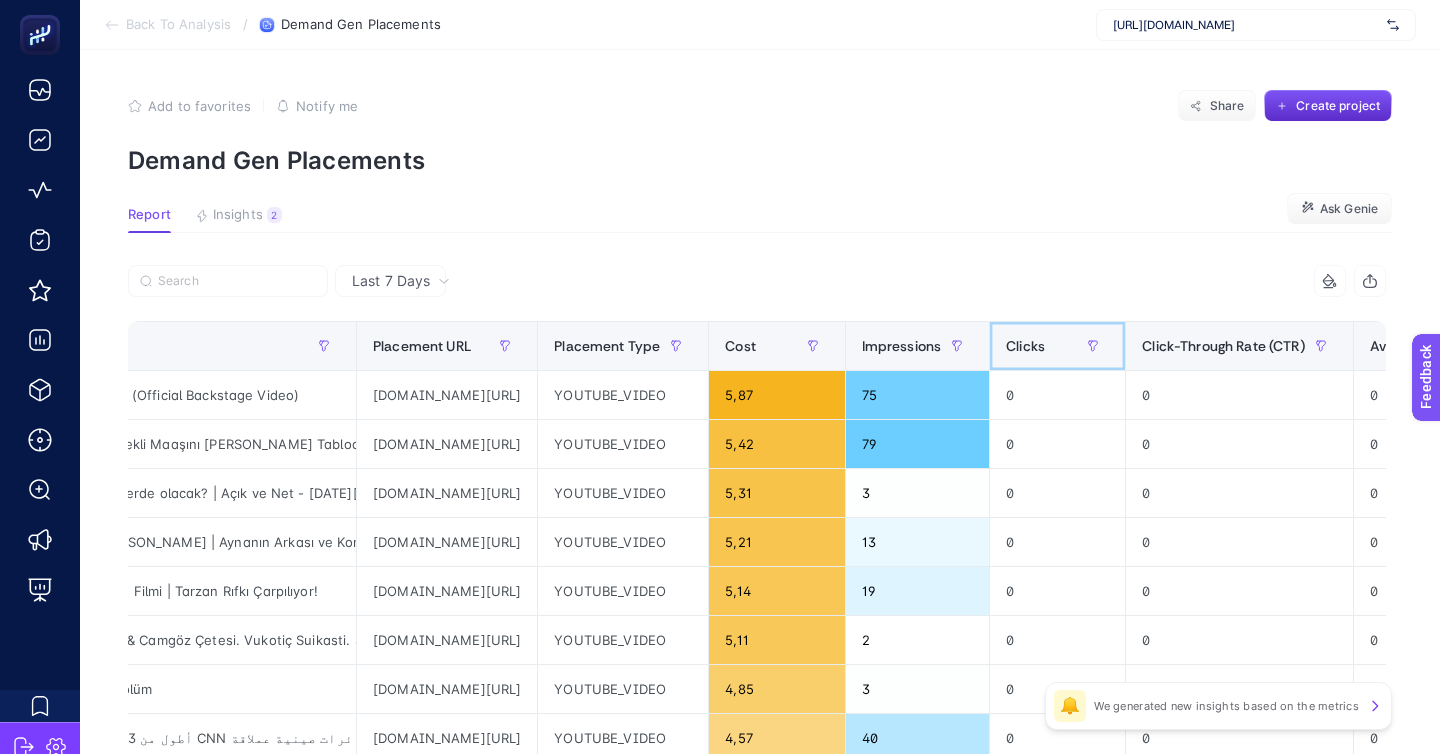 click on "Clicks" 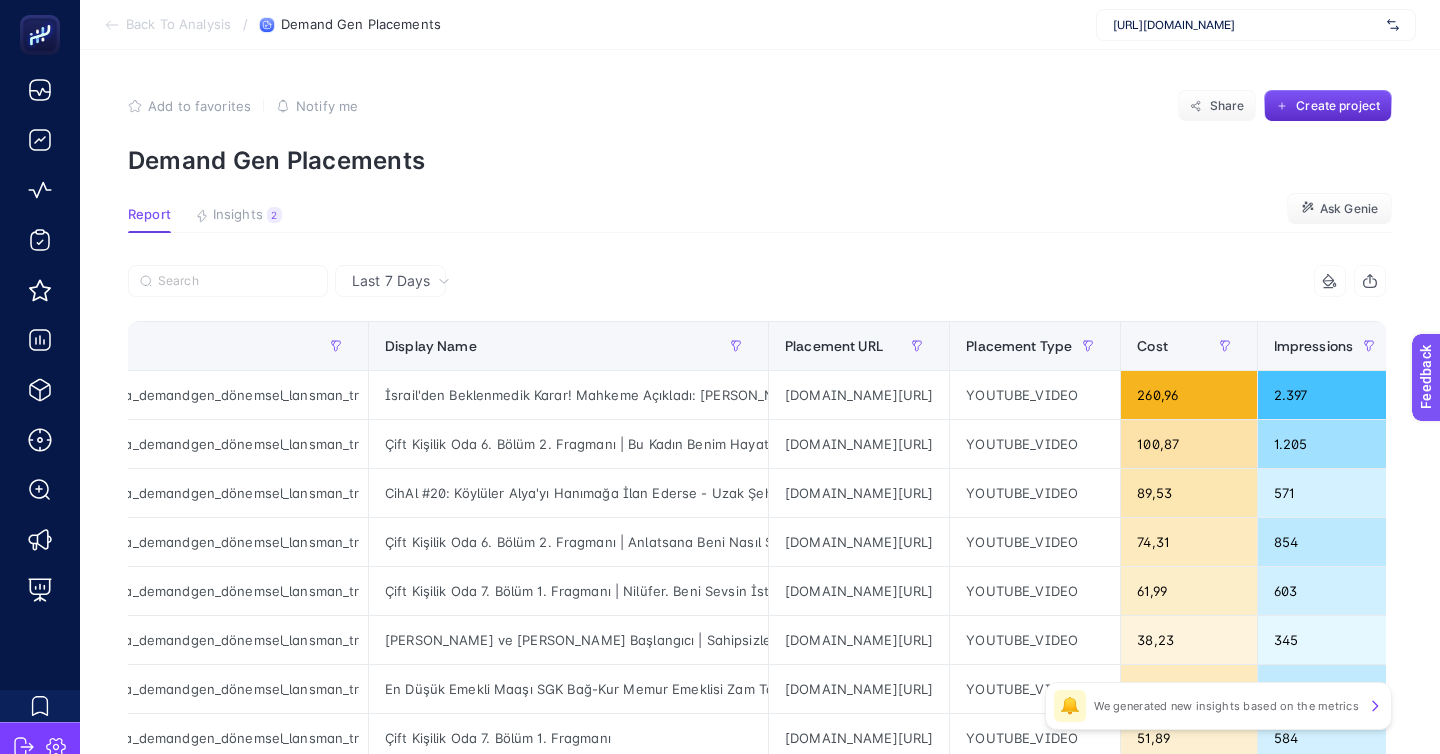 scroll, scrollTop: 0, scrollLeft: 169, axis: horizontal 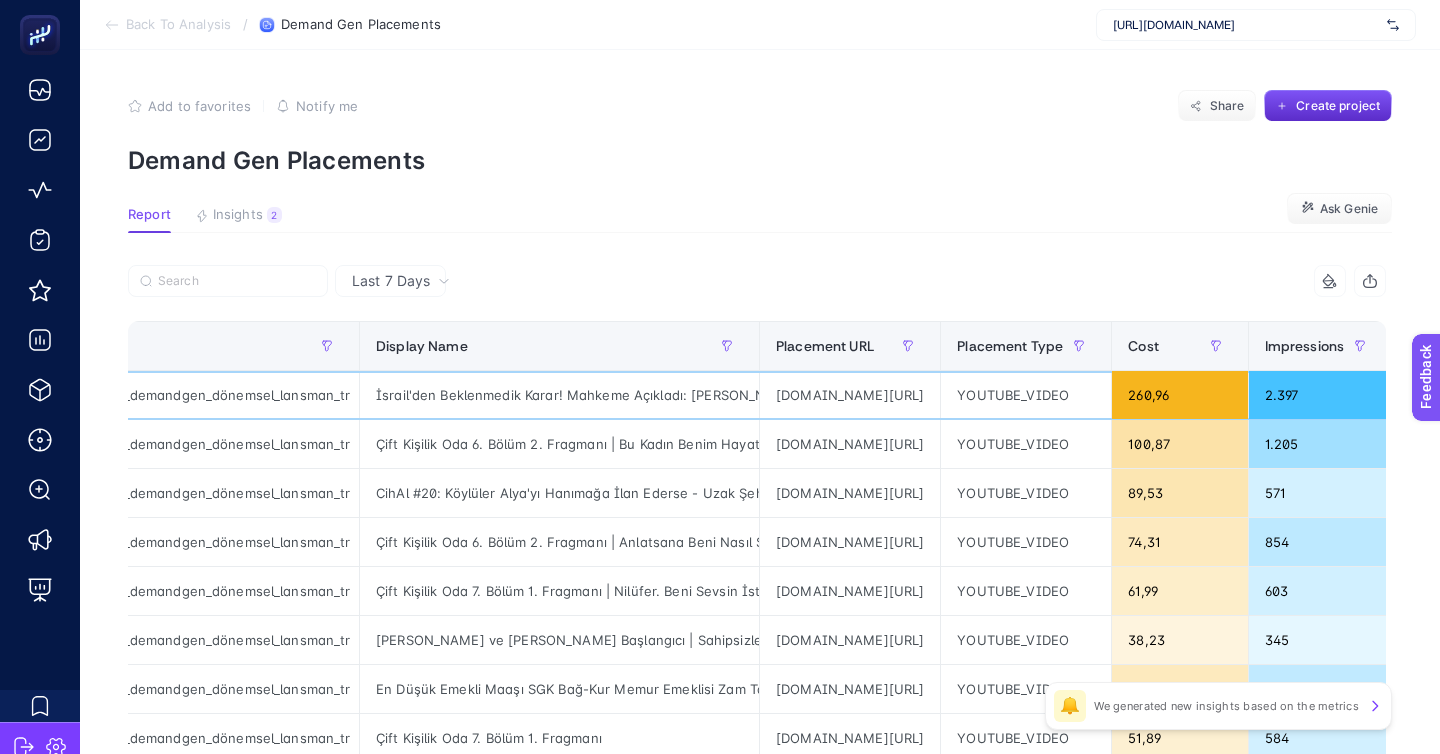 click on "youtube.com/video/ovze6RakWVM" 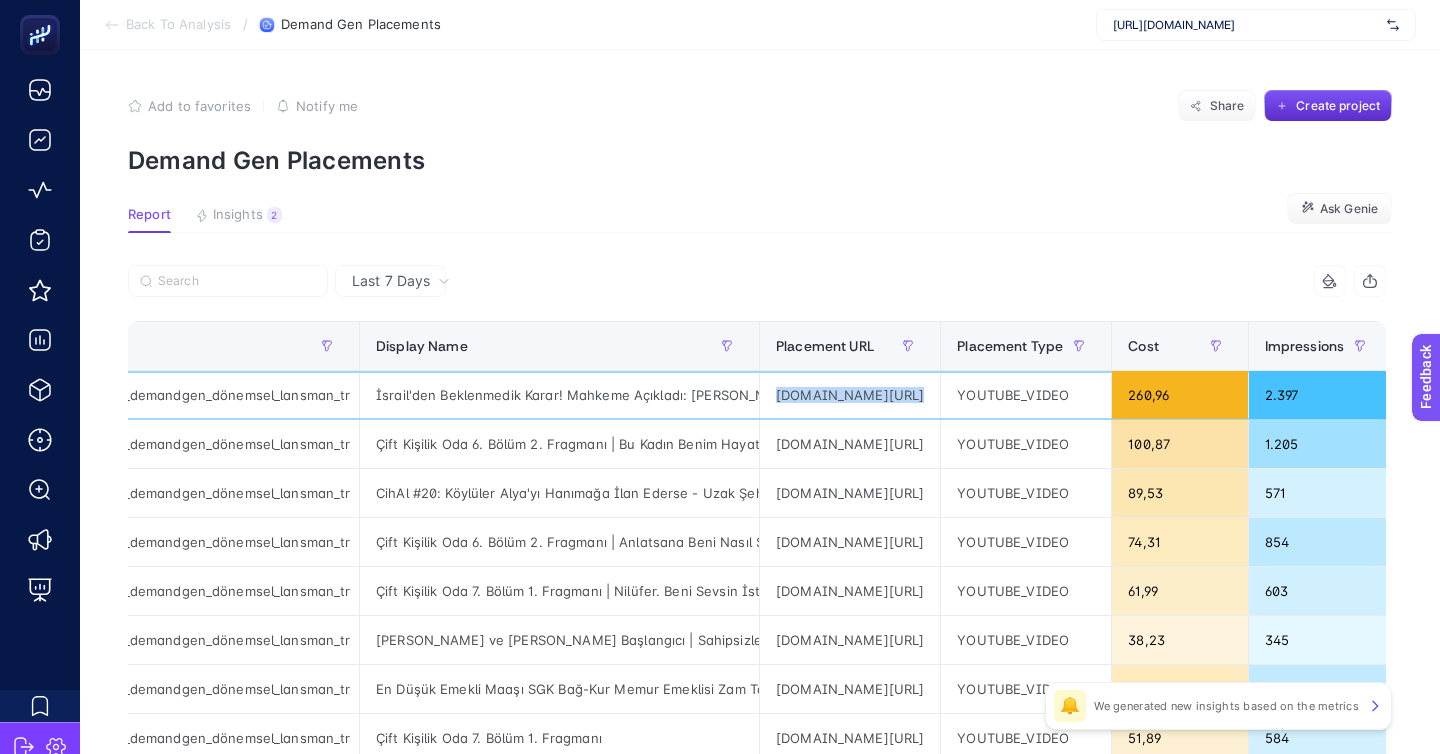 scroll, scrollTop: 20, scrollLeft: 0, axis: vertical 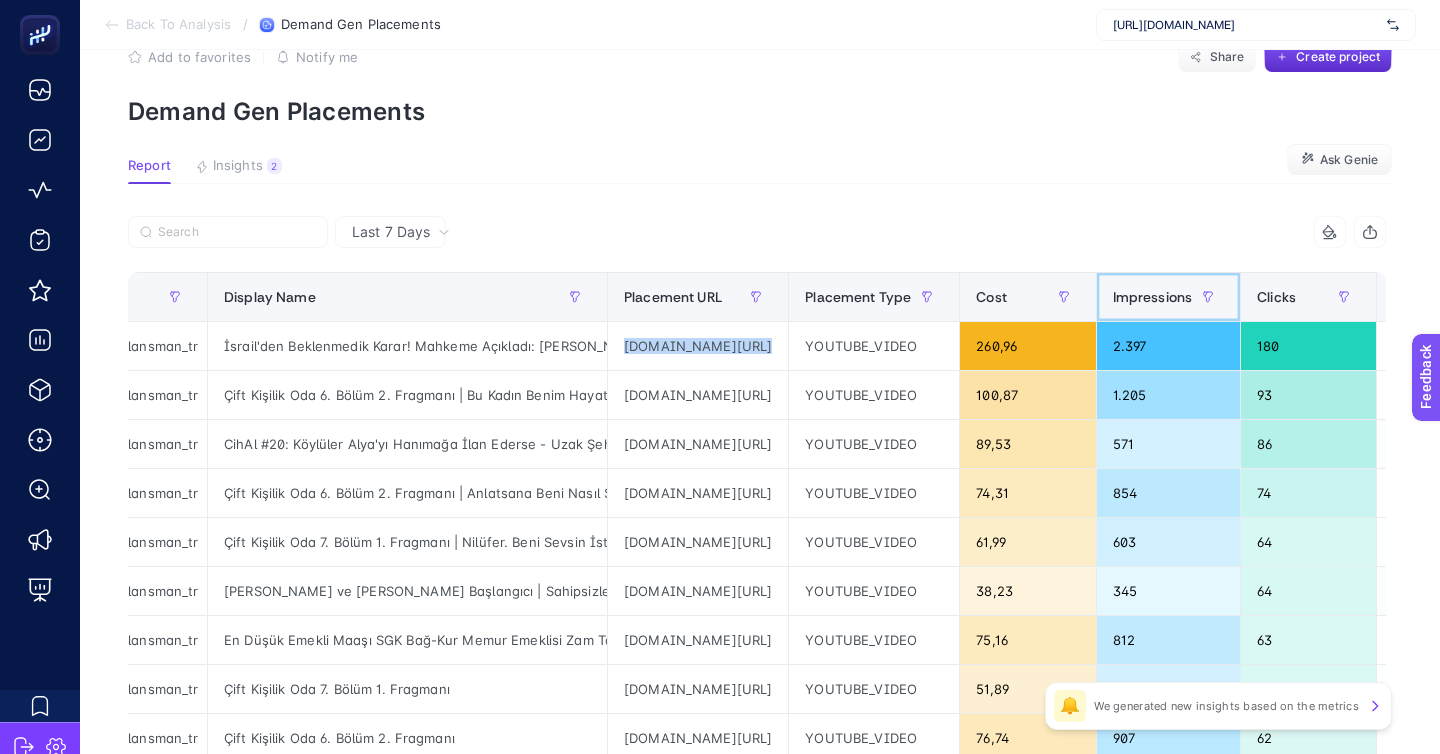 click on "Impressions" 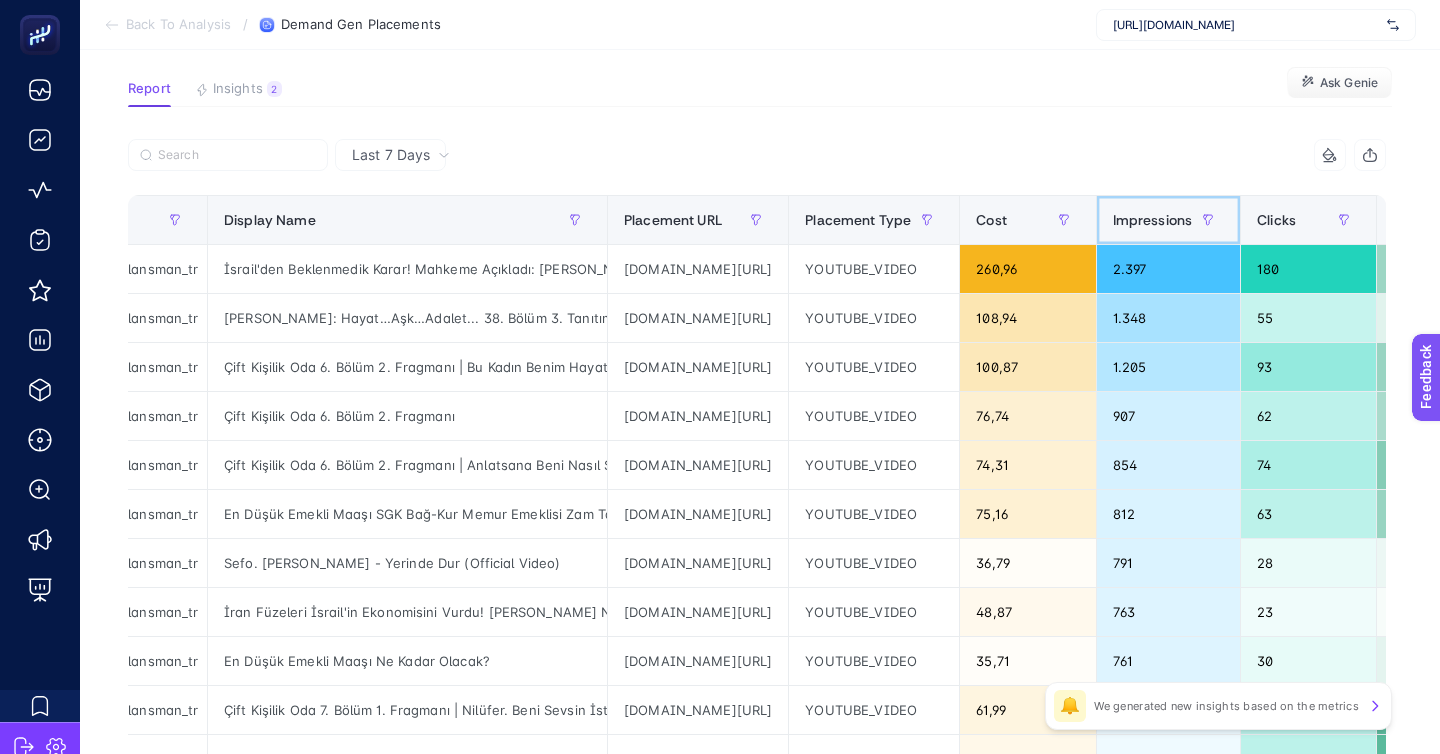 scroll, scrollTop: 129, scrollLeft: 0, axis: vertical 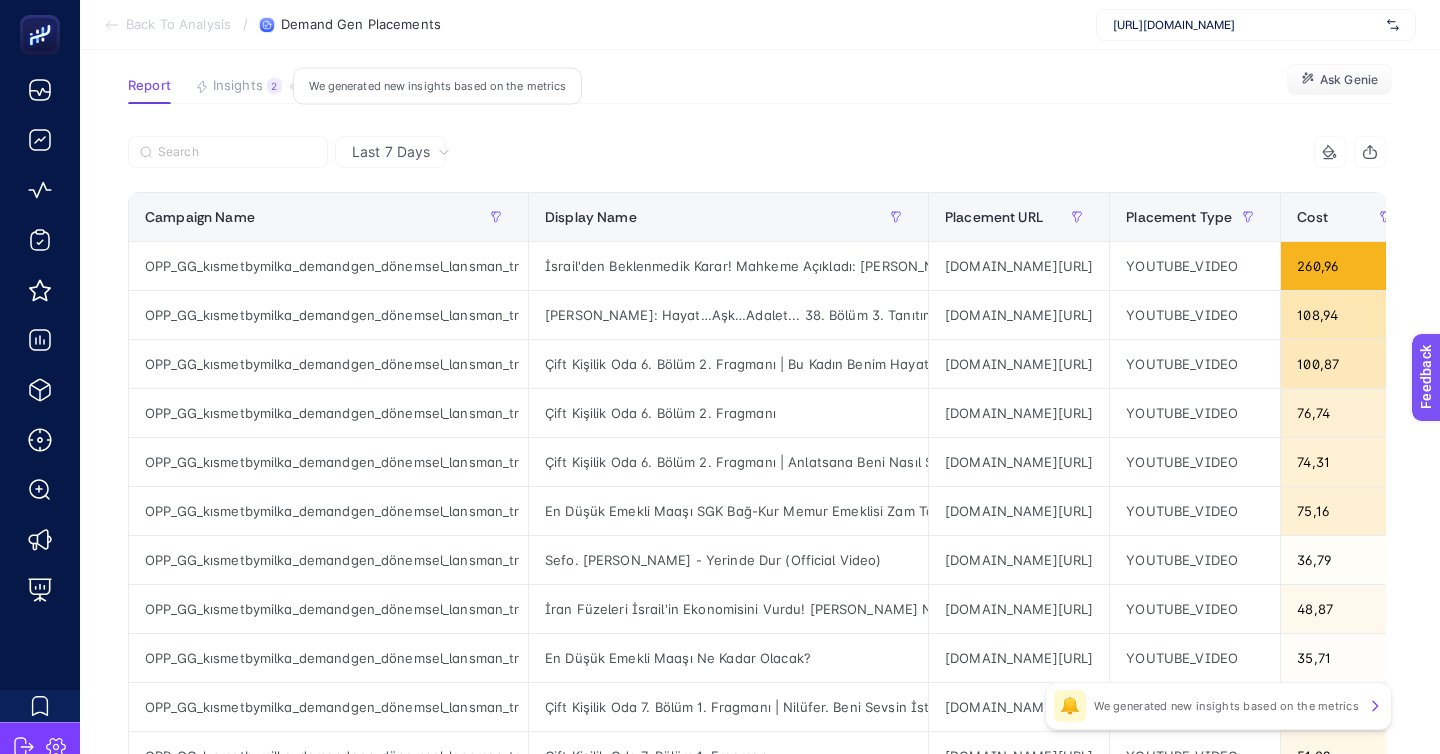 click on "Insights" at bounding box center [238, 86] 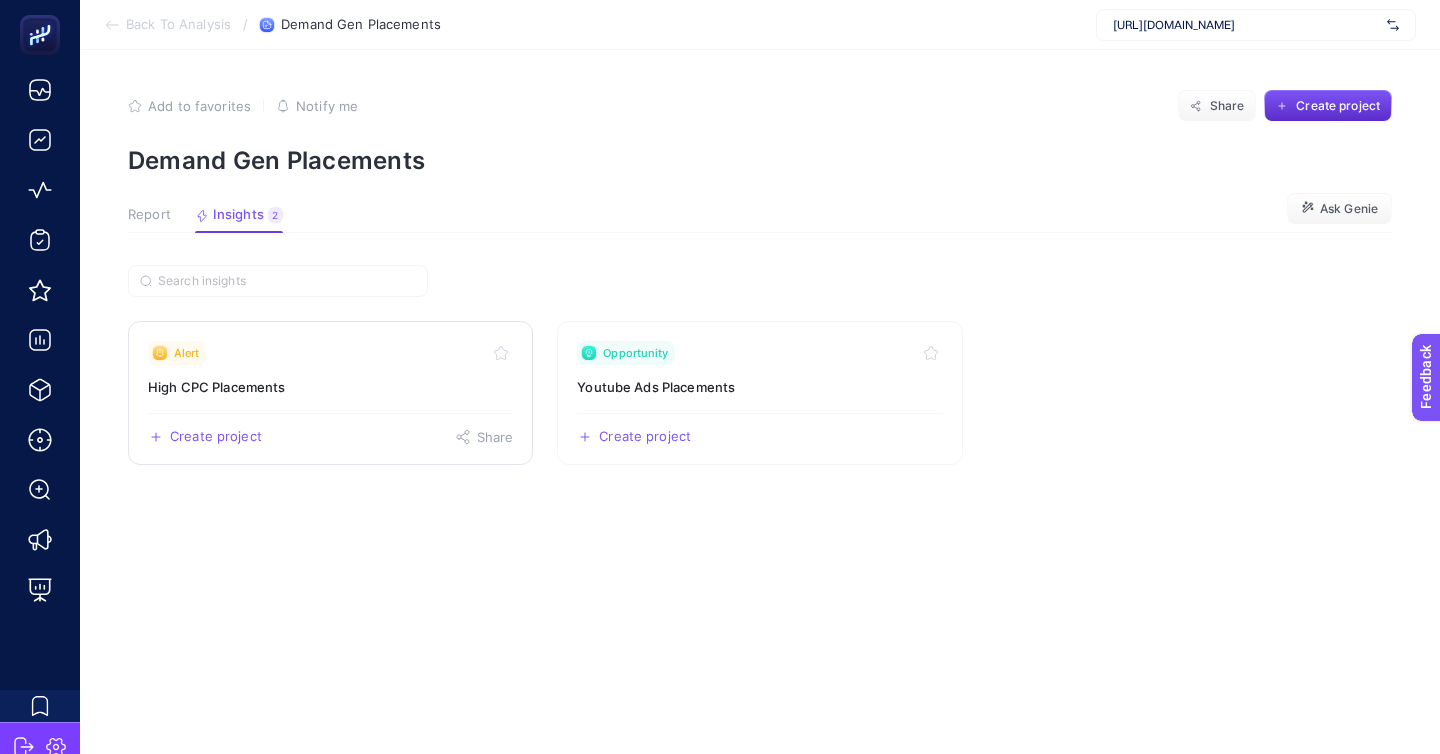 click on "Alert High CPC Placements  Create project   Share" 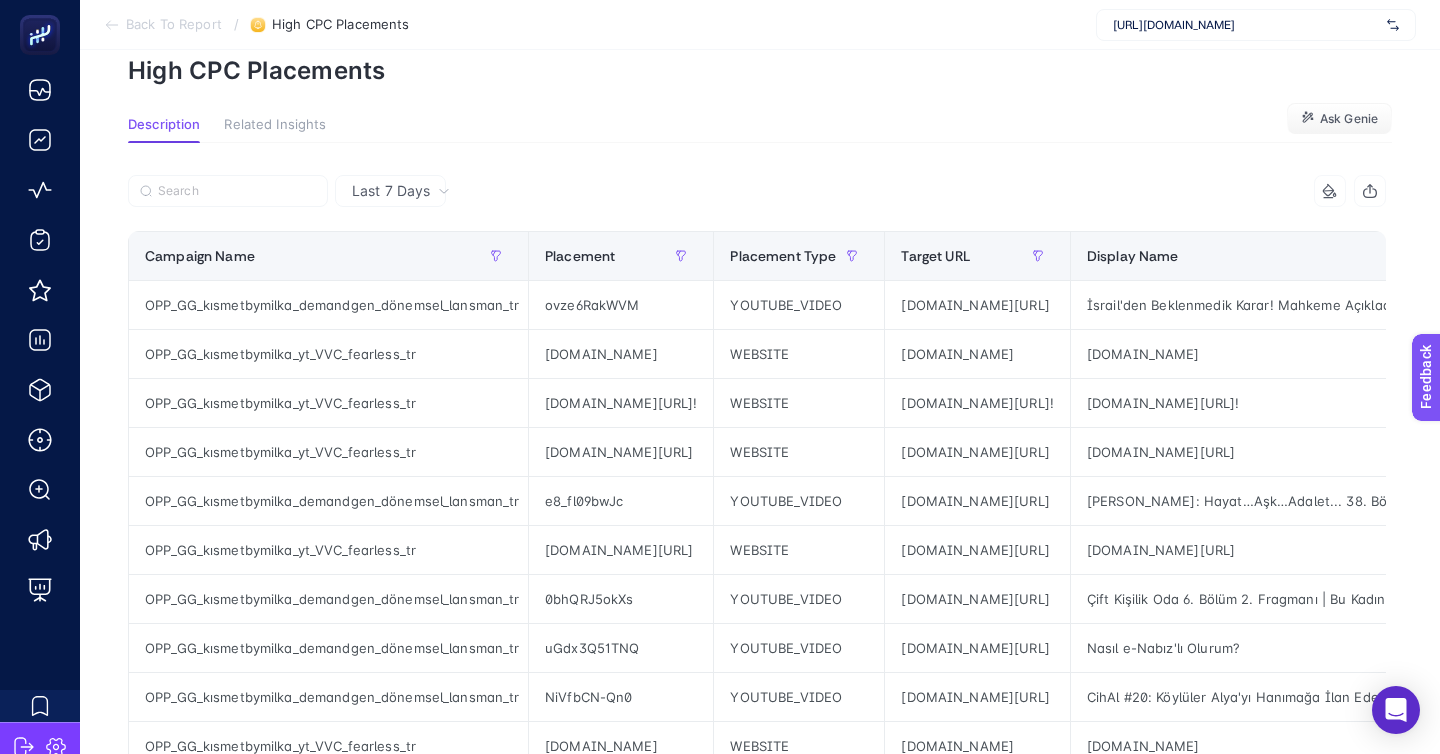 scroll, scrollTop: 93, scrollLeft: 0, axis: vertical 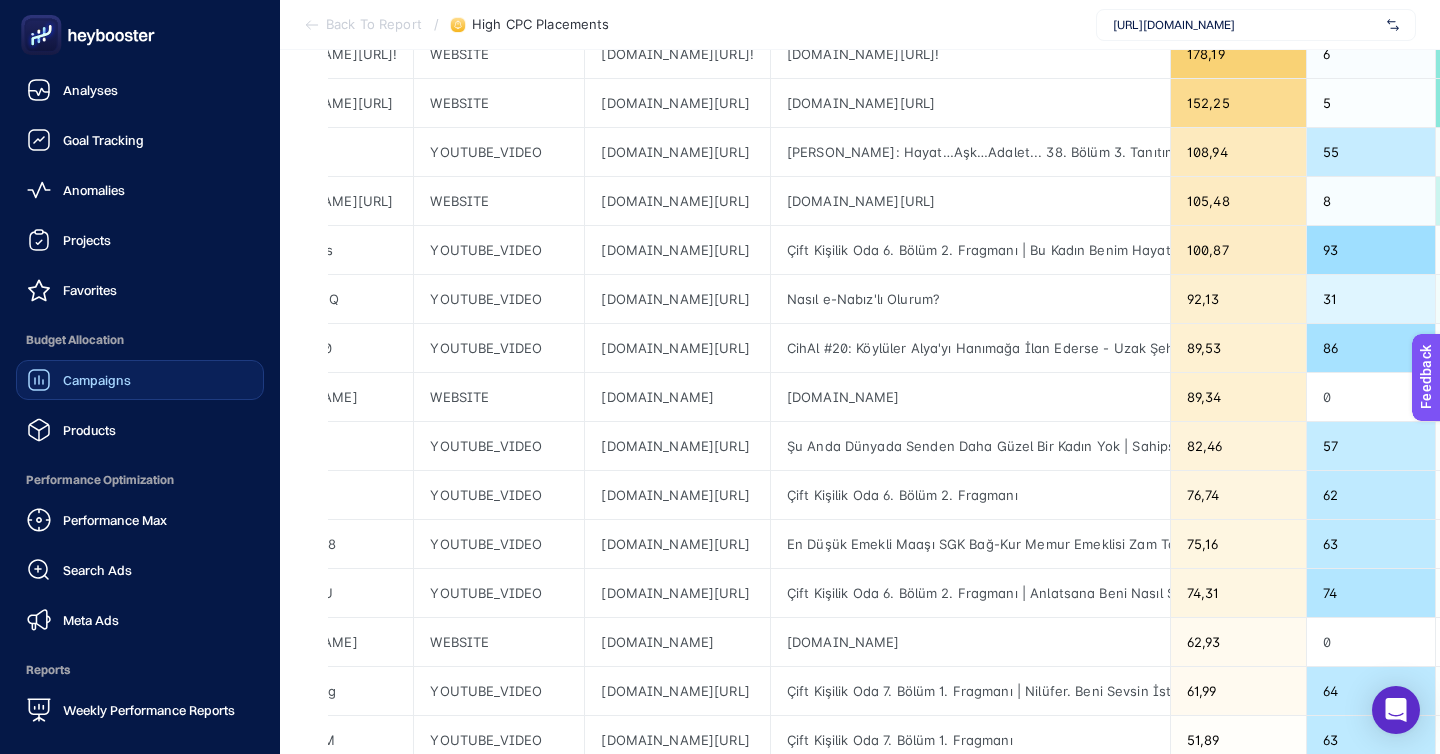 click on "Campaigns" at bounding box center (97, 380) 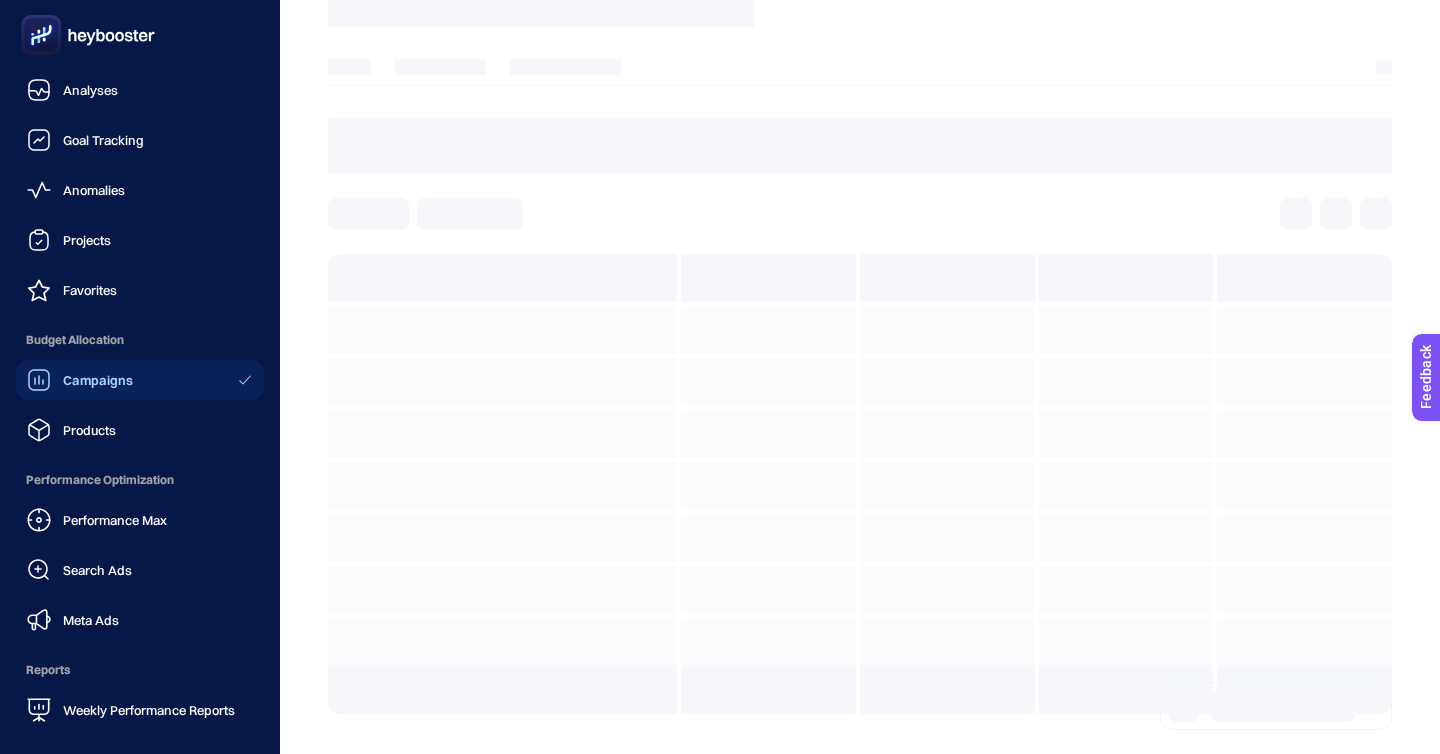 scroll, scrollTop: 0, scrollLeft: 0, axis: both 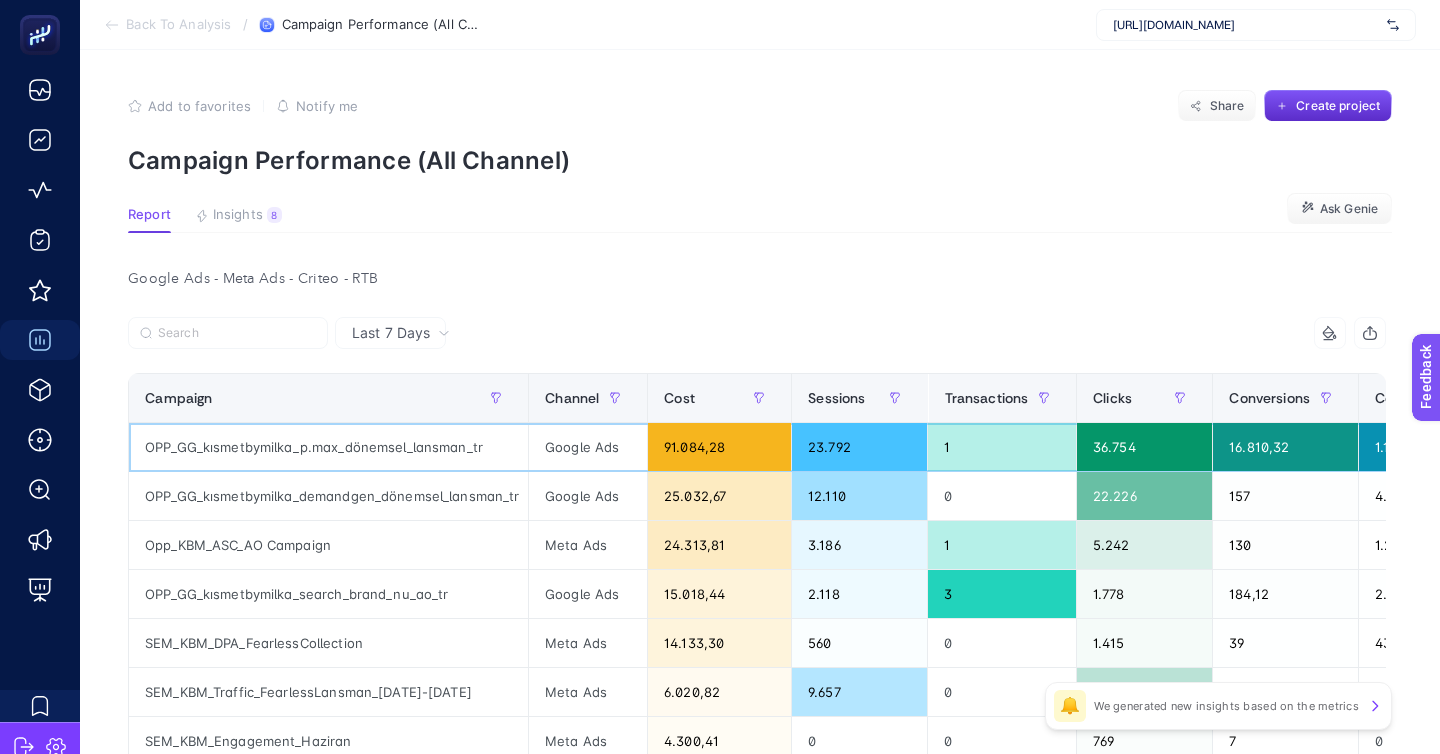 click on "OPP_GG_kısmetbymilka_p.max_dönemsel_lansman_tr" 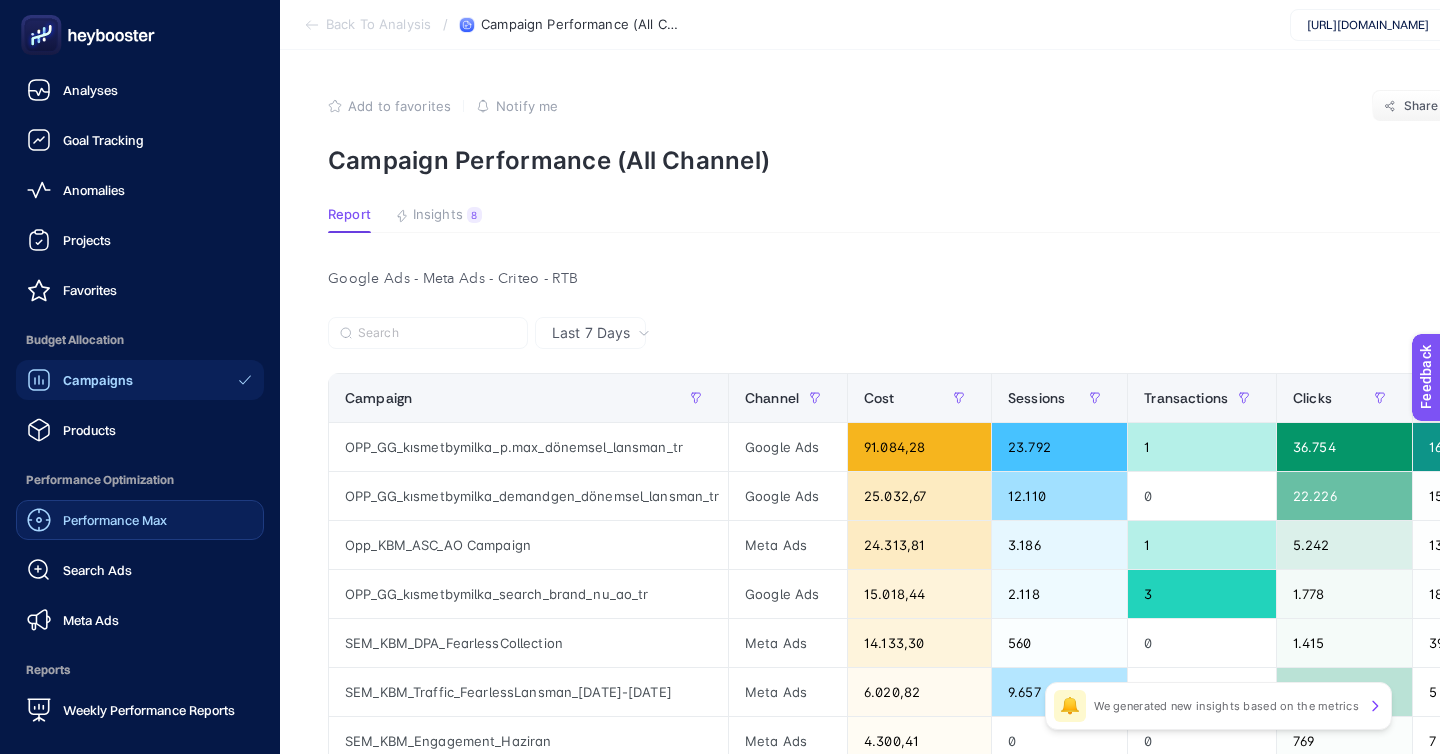 click on "Performance Max" at bounding box center [97, 520] 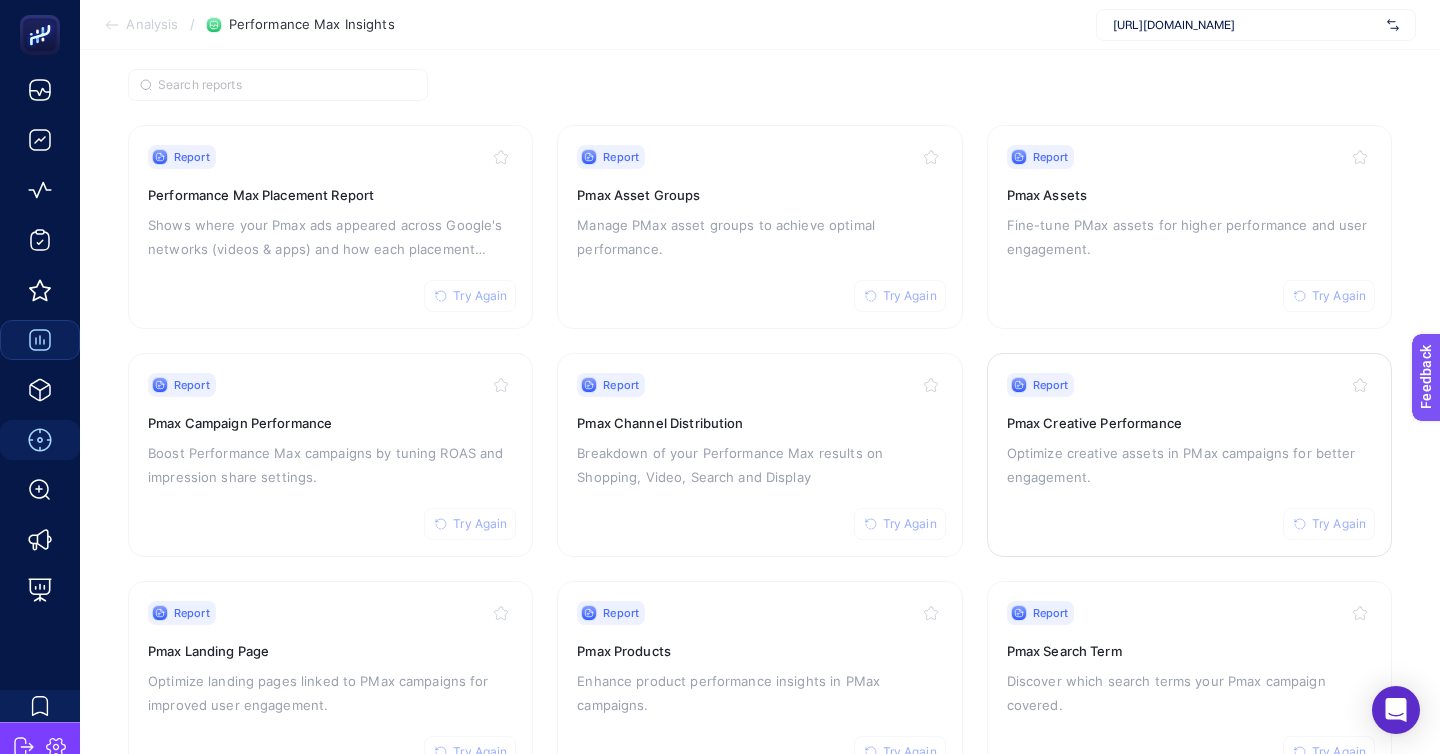 scroll, scrollTop: 172, scrollLeft: 0, axis: vertical 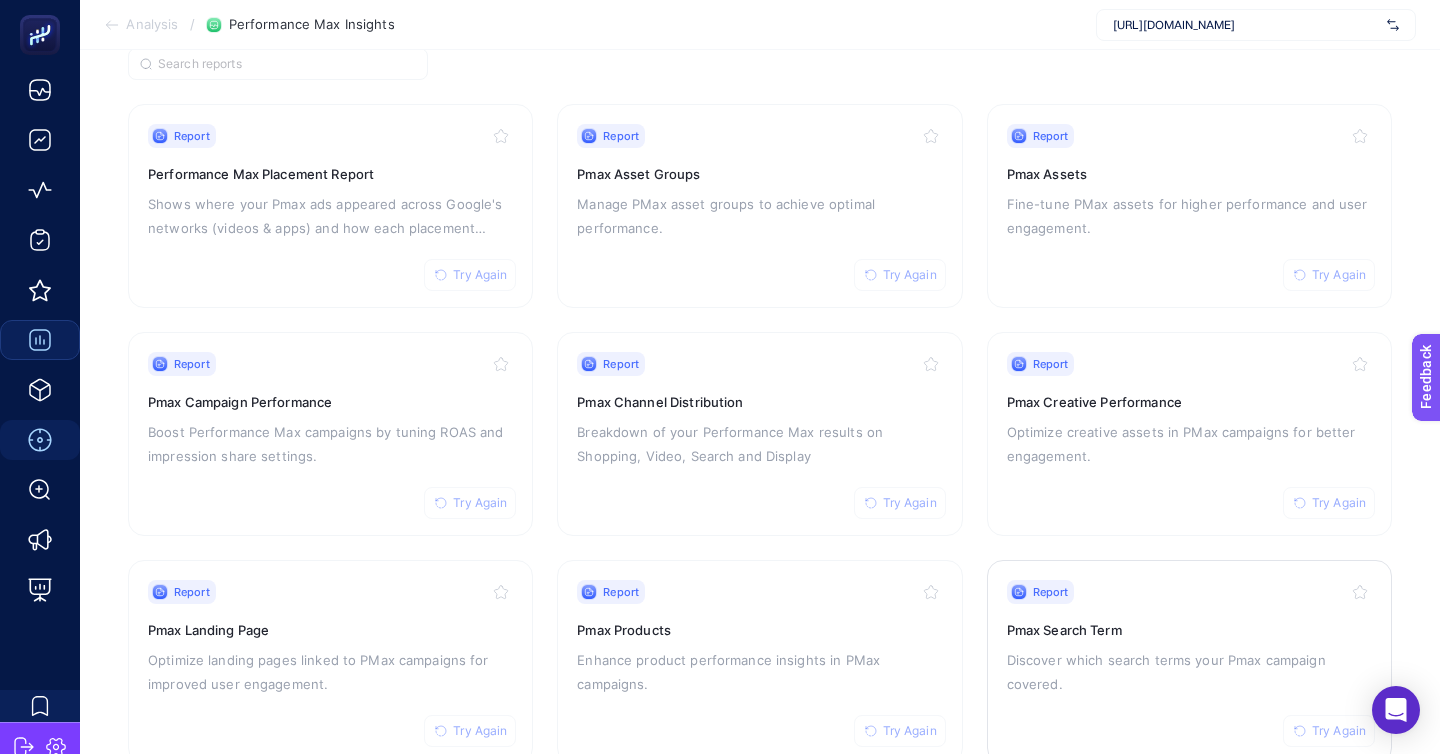 click on "Discover which search terms your Pmax campaign covered." at bounding box center [1189, 672] 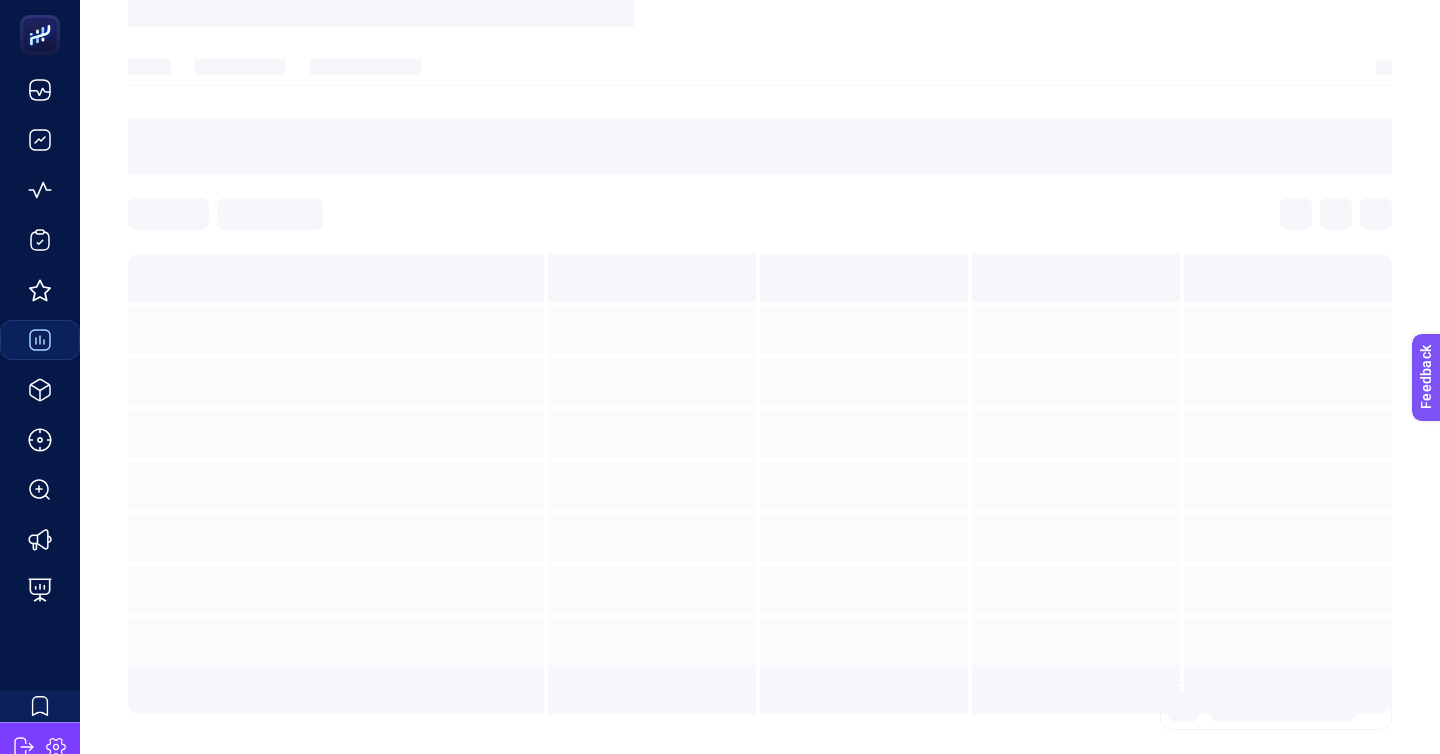 scroll, scrollTop: 0, scrollLeft: 0, axis: both 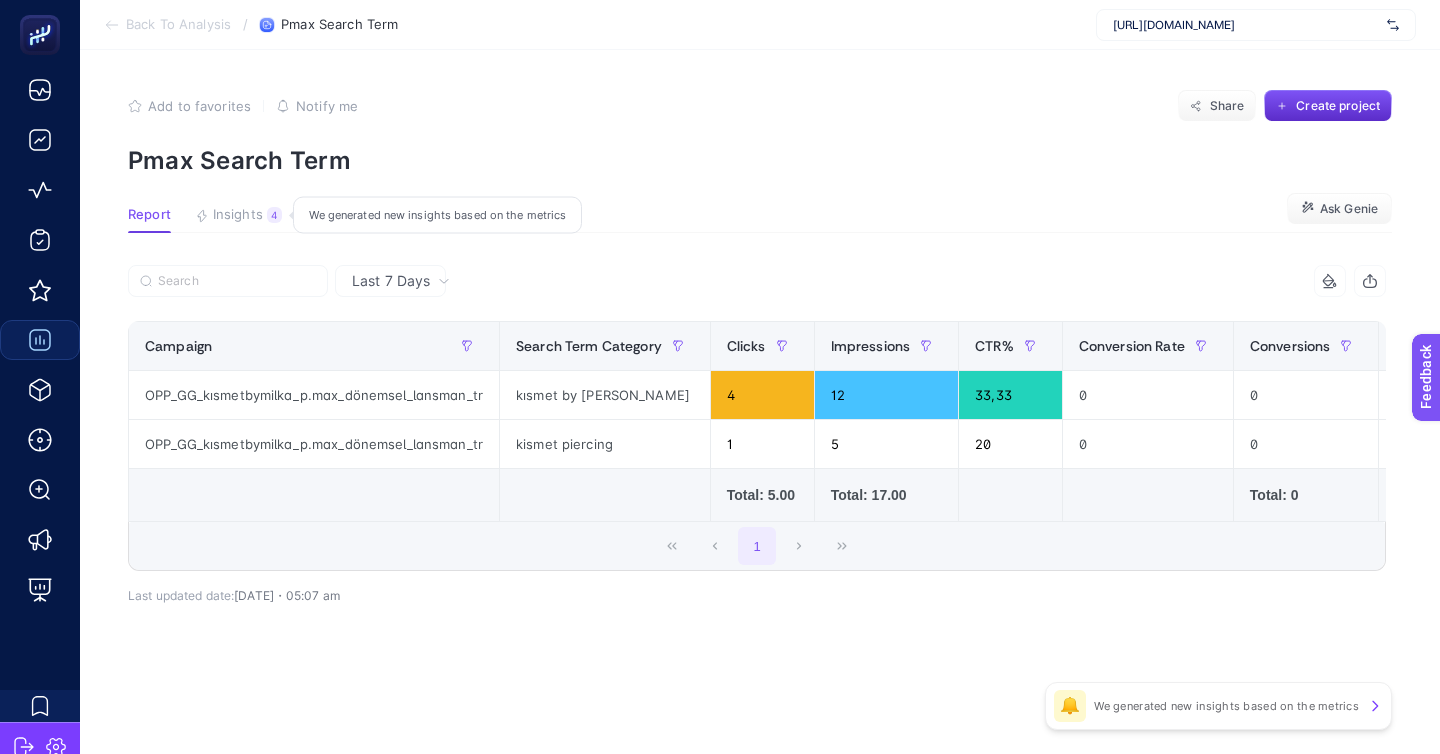 click on "Insights" at bounding box center [238, 215] 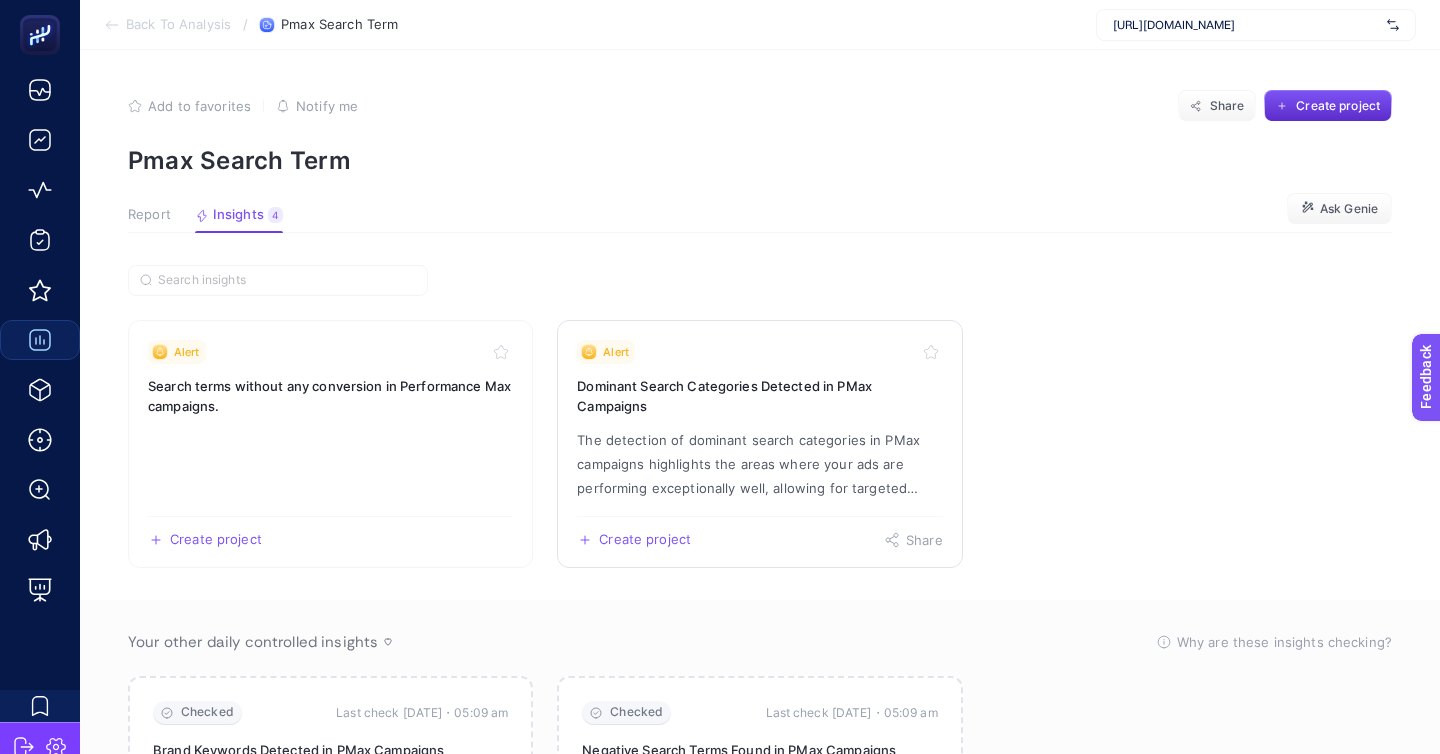 click on "Alert Dominant Search Categories Detected in PMax Campaigns The detection of dominant search categories in PMax campaigns highlights the areas where your ads are performing exceptionally well, allowing for targeted optimization and resource allocation to further enhance campaign effectiveness and maximize return on ad spend.  Create project   Share" 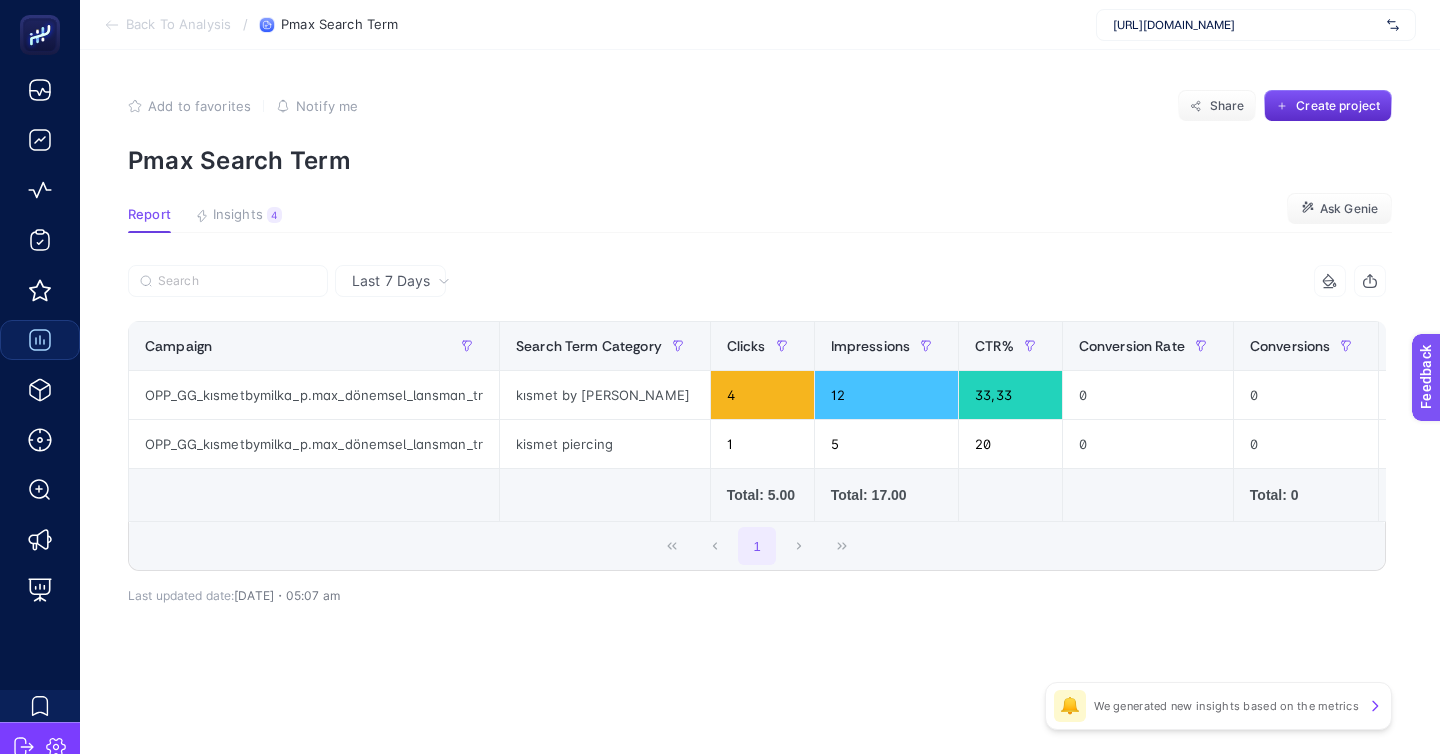 click on "Back To Analysis" at bounding box center (178, 25) 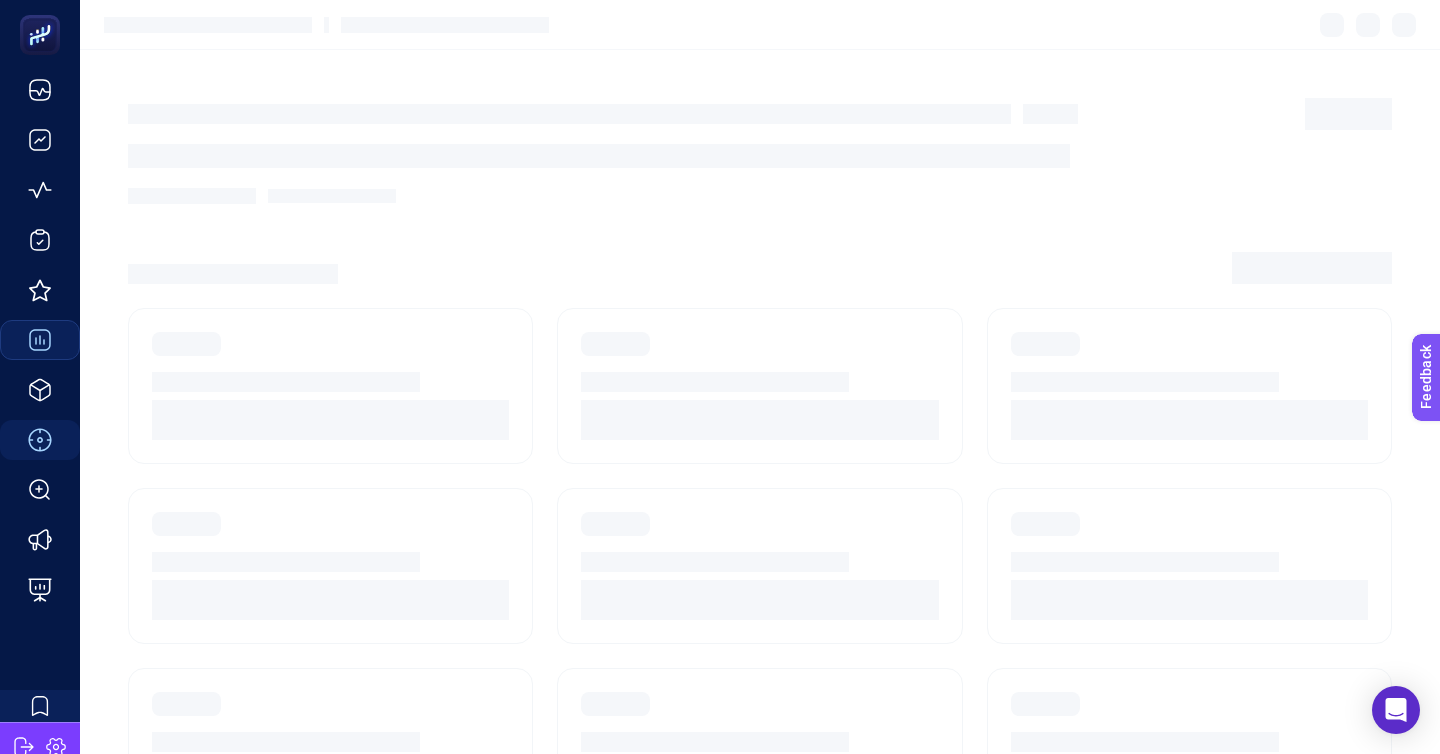 scroll, scrollTop: 172, scrollLeft: 0, axis: vertical 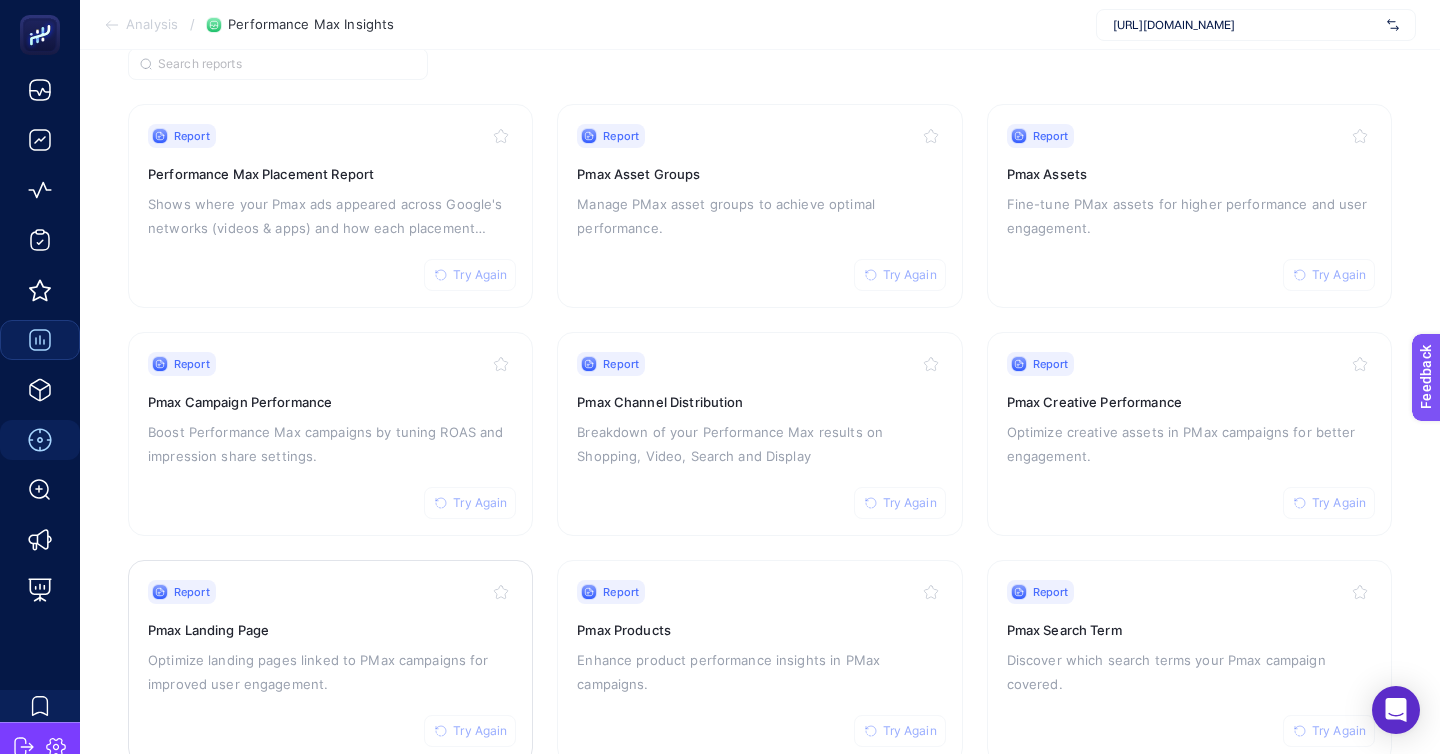 click on "Optimize landing pages linked to PMax campaigns for improved user engagement." at bounding box center (330, 672) 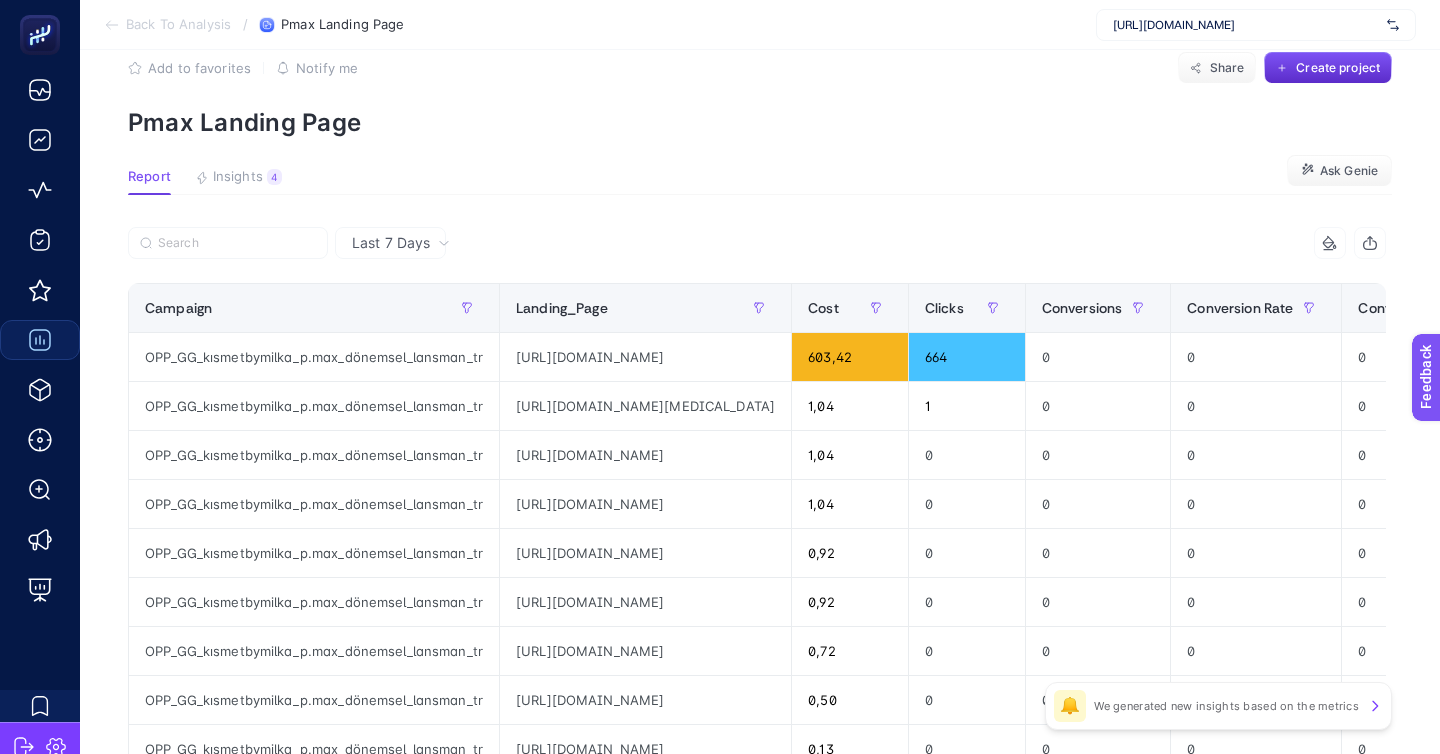 scroll, scrollTop: 61, scrollLeft: 0, axis: vertical 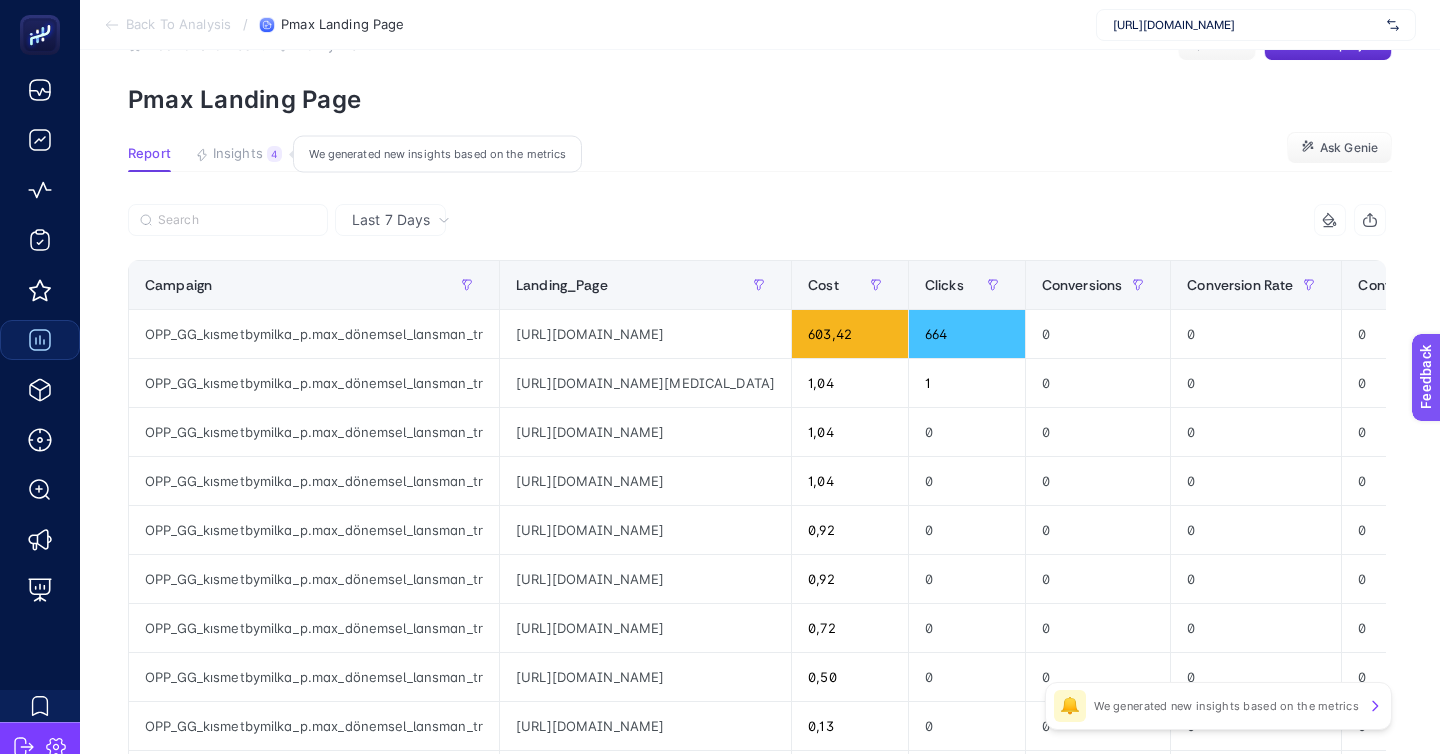 click on "Insights" at bounding box center [238, 154] 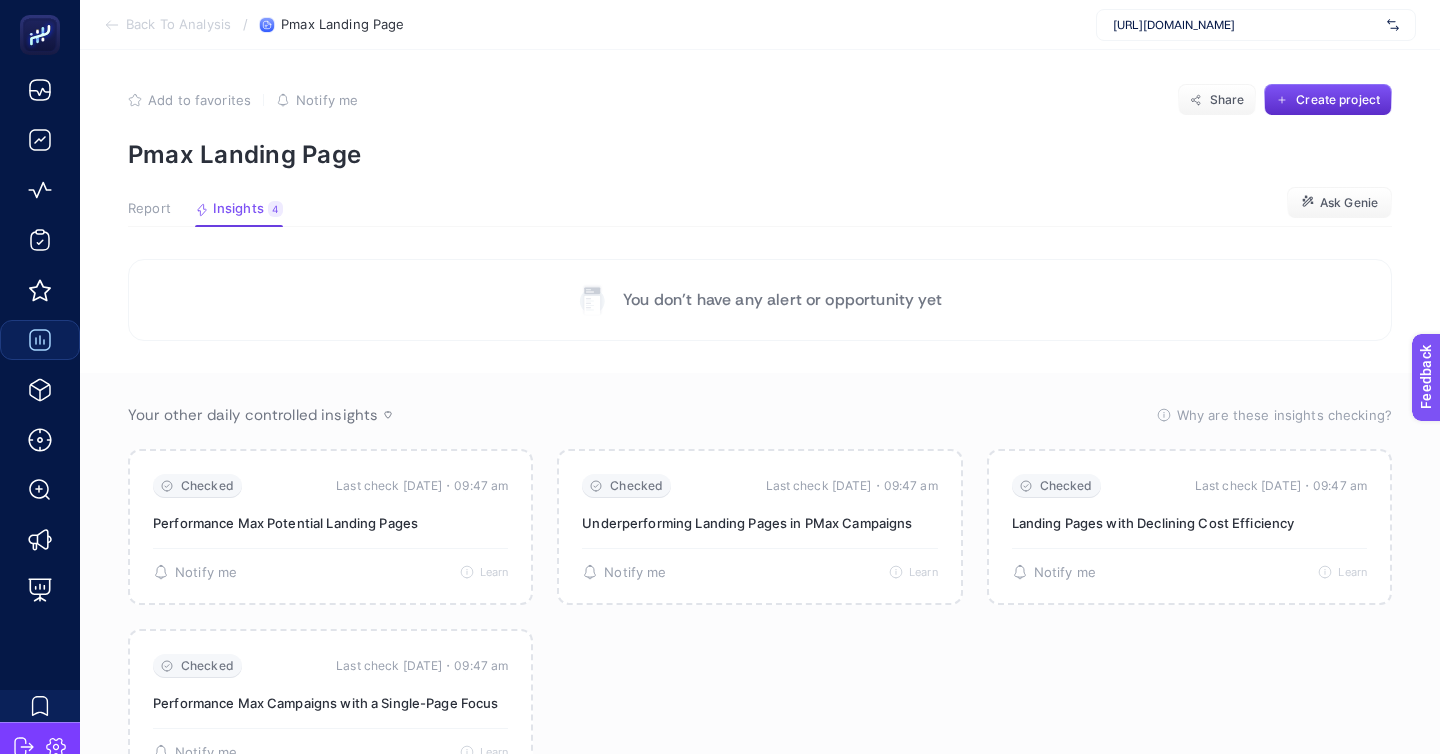click on "Back To Analysis" at bounding box center (178, 25) 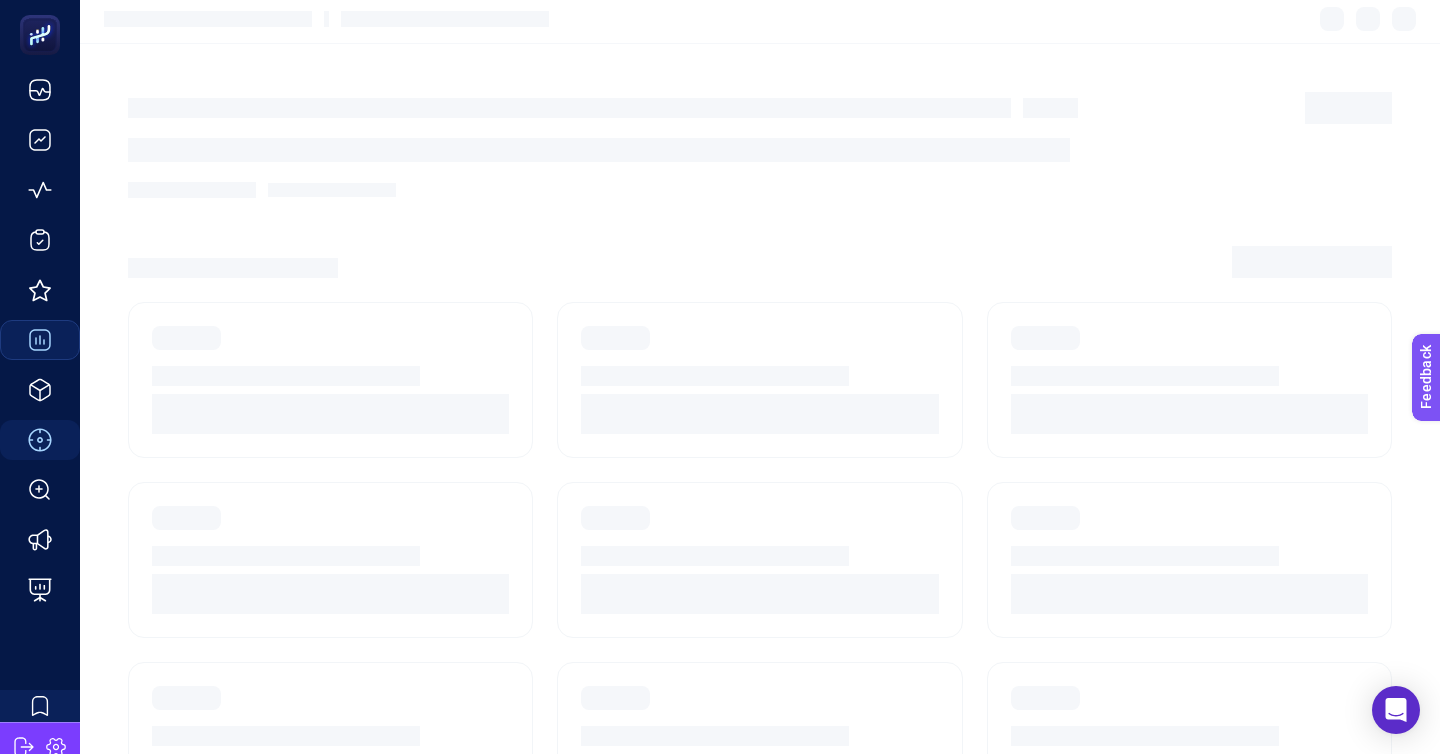 scroll, scrollTop: 172, scrollLeft: 0, axis: vertical 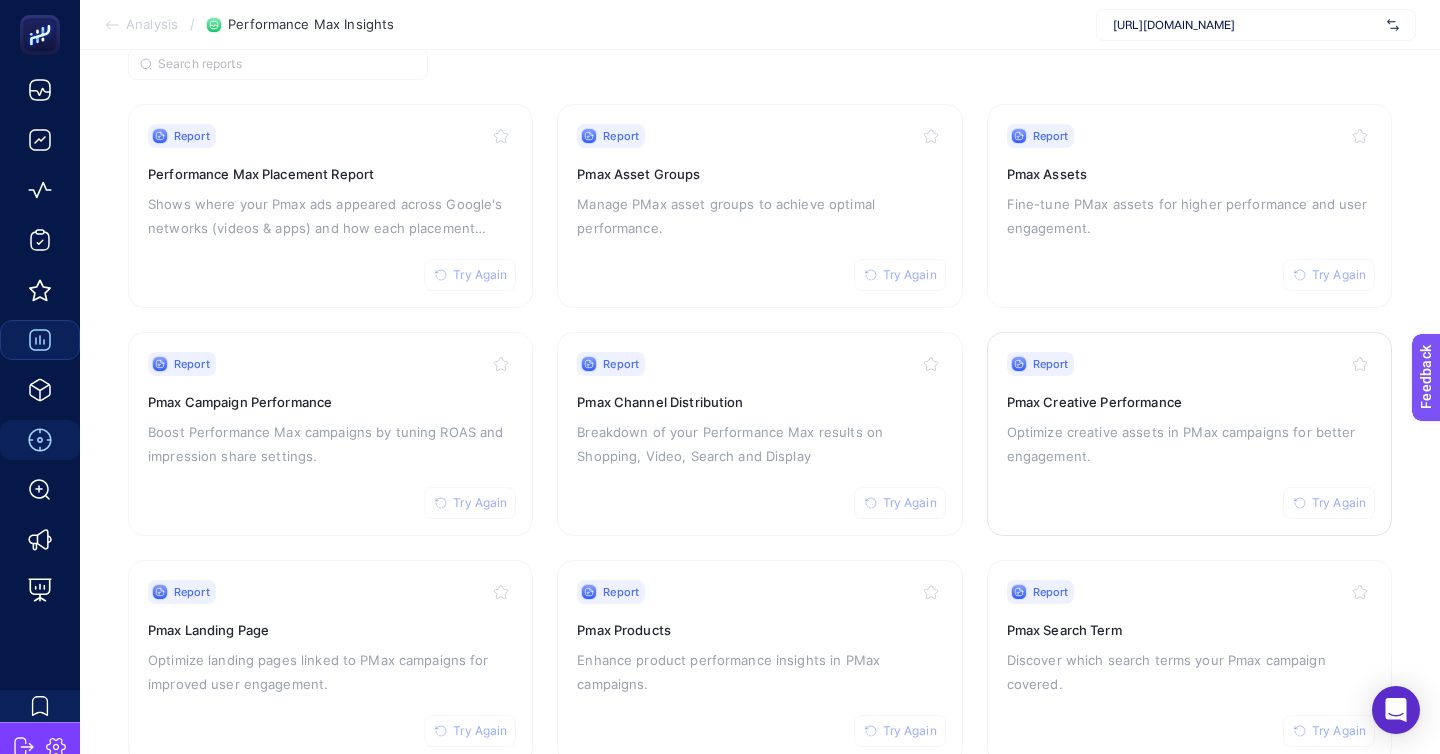 click on "Report Try Again Pmax Creative Performance Optimize creative assets in PMax campaigns for better engagement." at bounding box center (1189, 434) 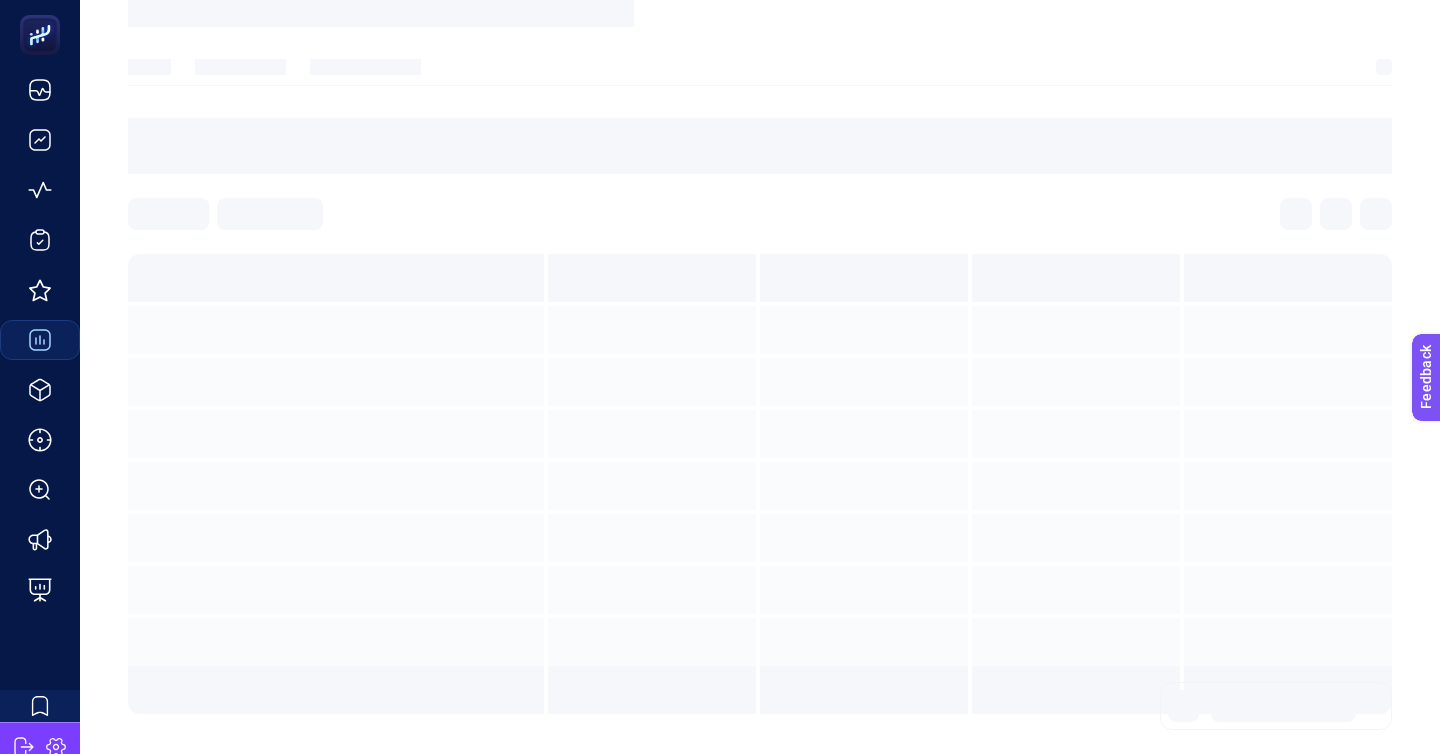 scroll, scrollTop: 0, scrollLeft: 0, axis: both 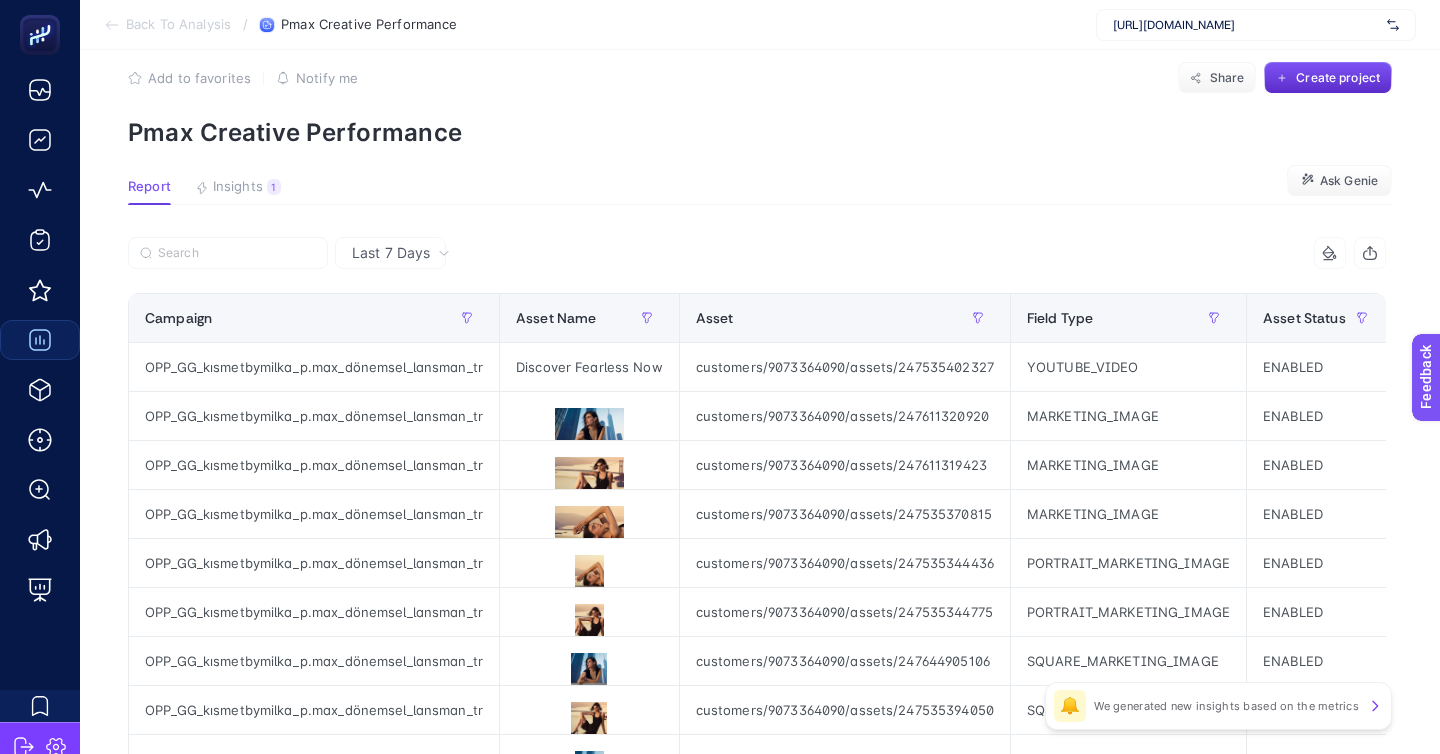 click on "Back To Analysis" at bounding box center (178, 25) 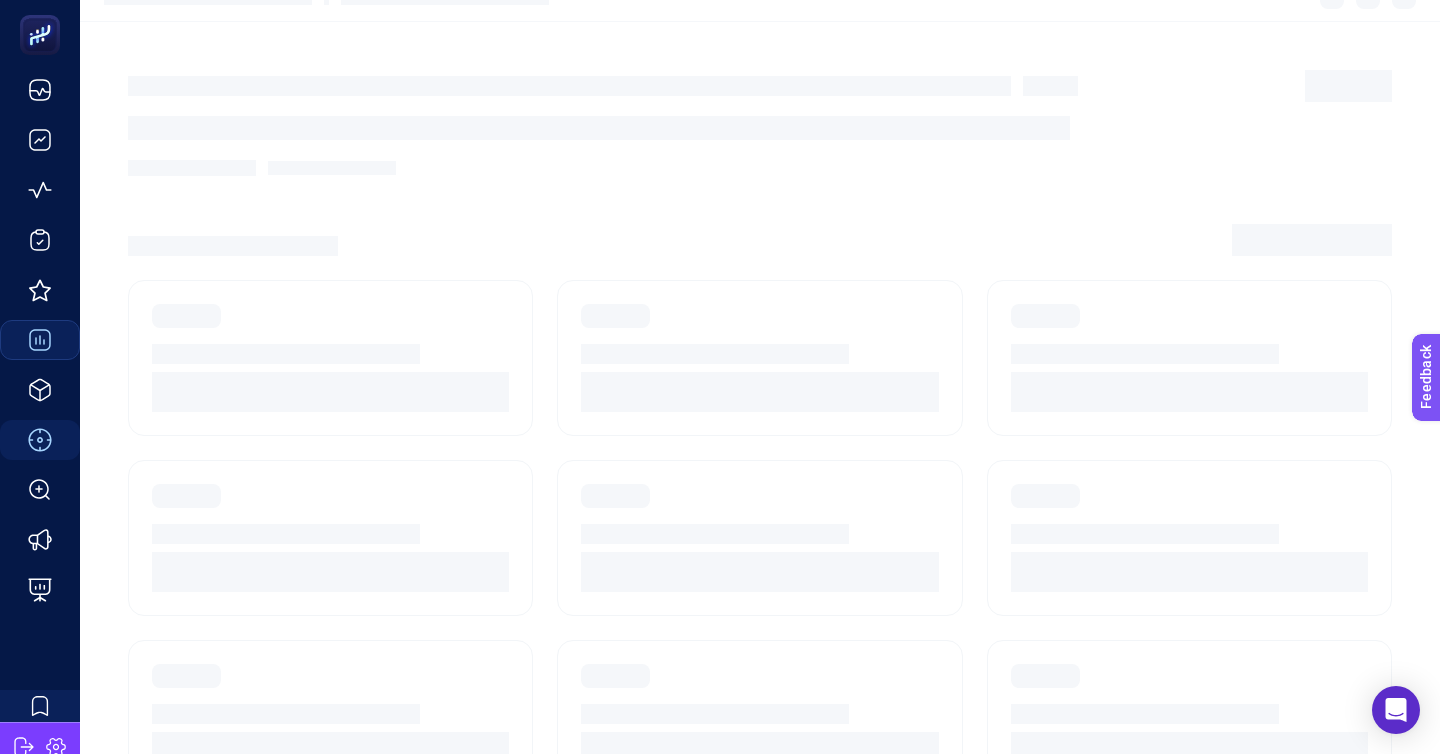 scroll, scrollTop: 172, scrollLeft: 0, axis: vertical 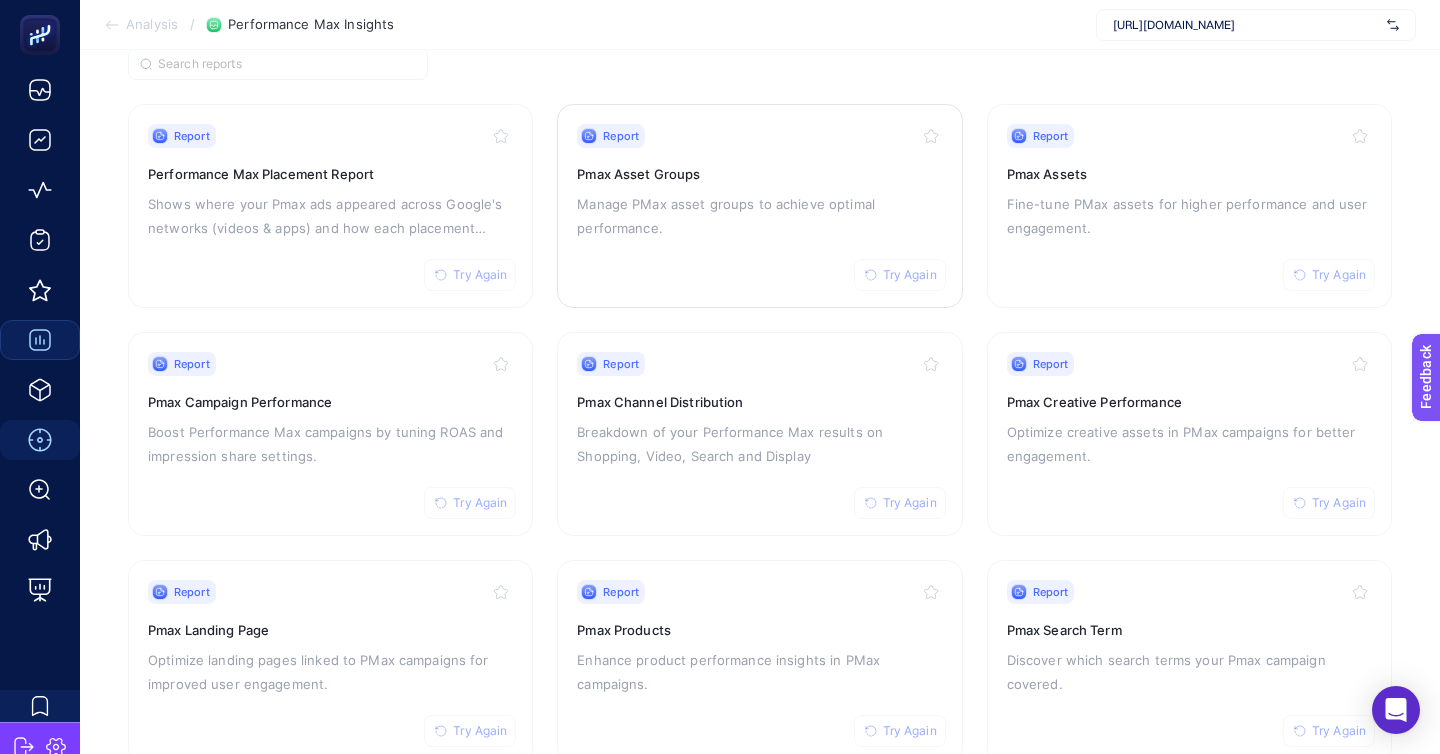 click on "Report Try Again Pmax Asset Groups Manage PMax asset groups to achieve optimal performance." at bounding box center [759, 206] 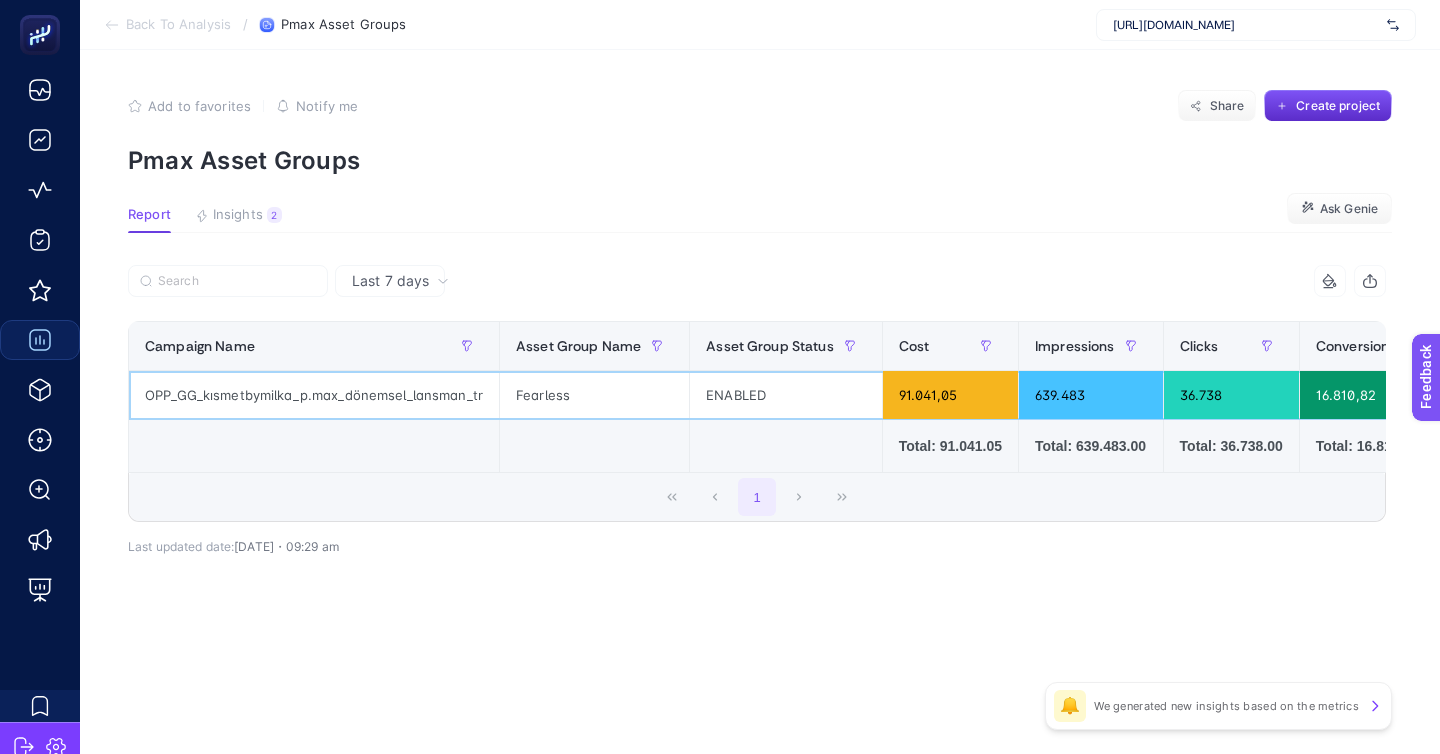 click on "Fearless" 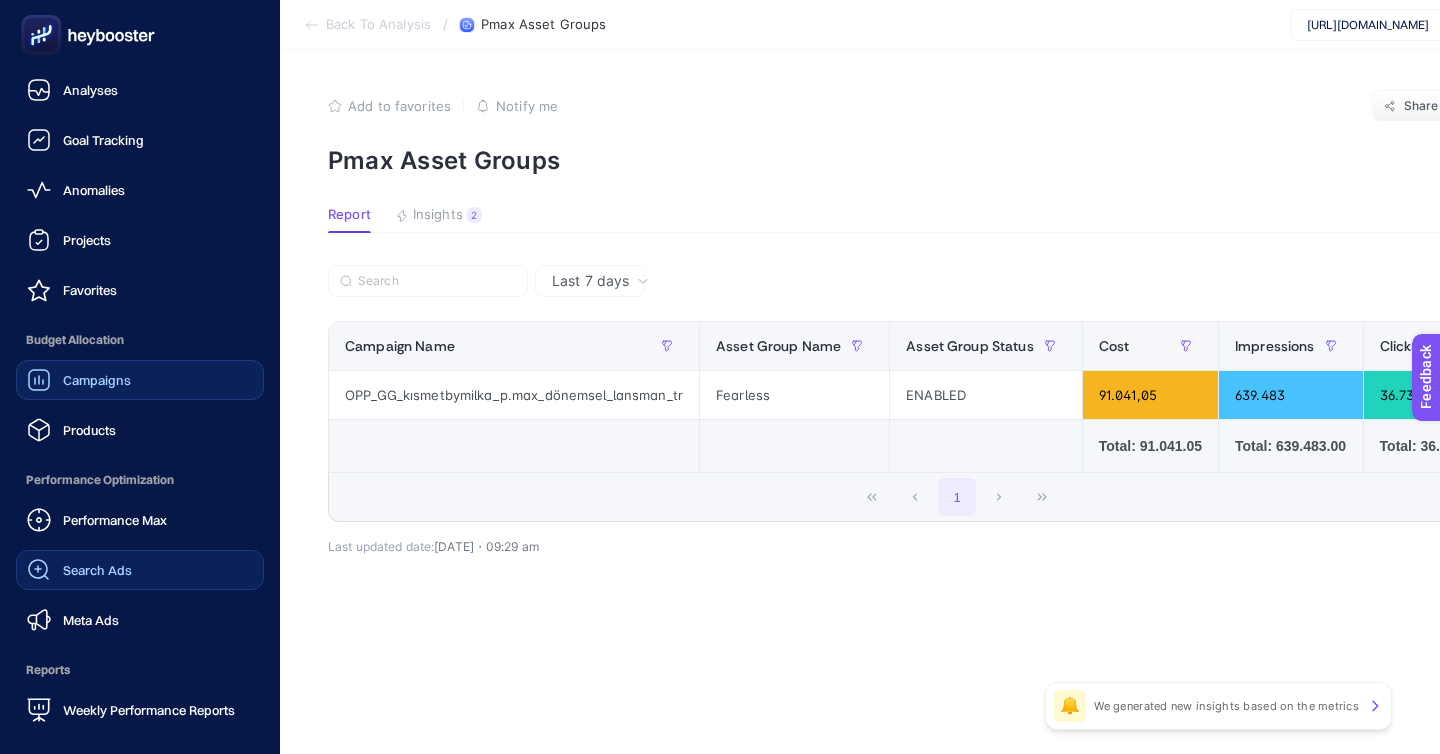 click on "Search Ads" 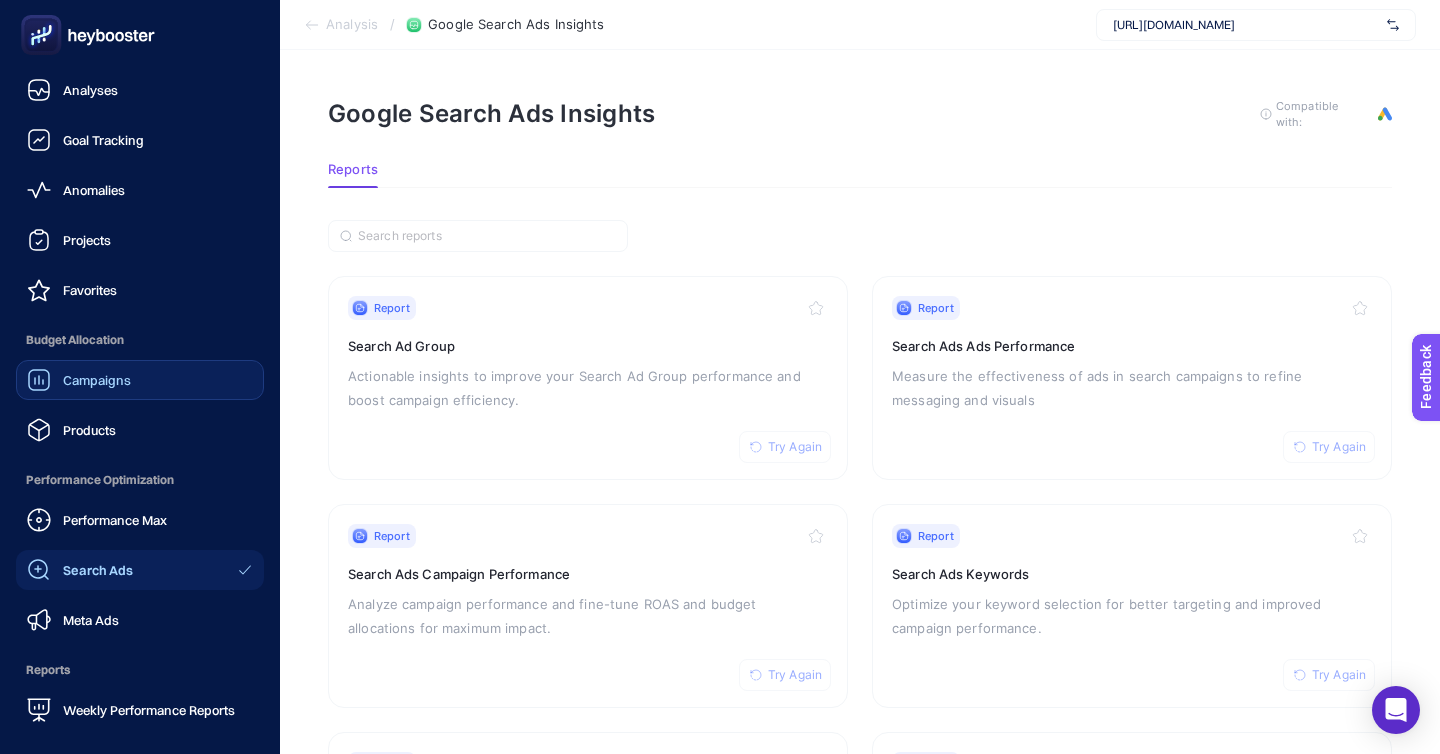 click on "Campaigns" 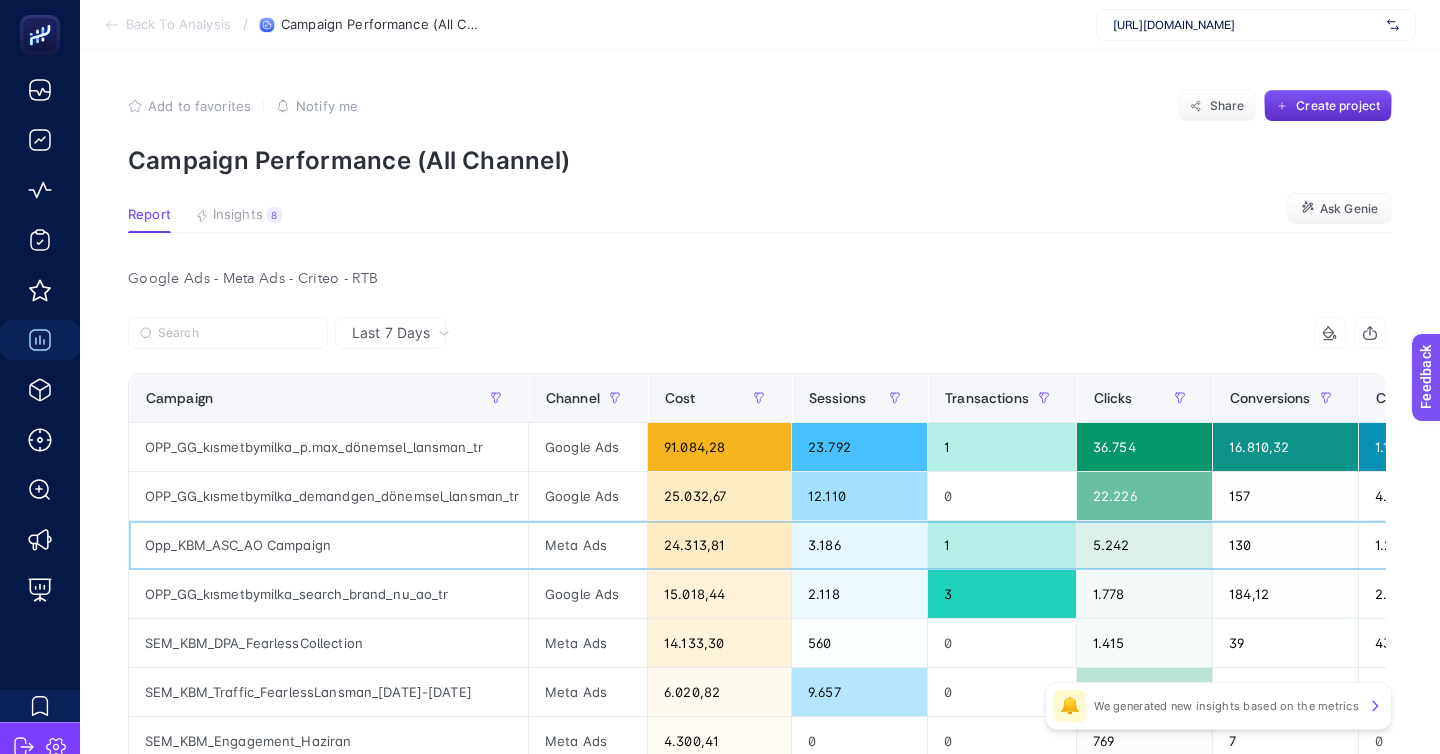click on "Opp_KBM_ASC_AO Campaign" 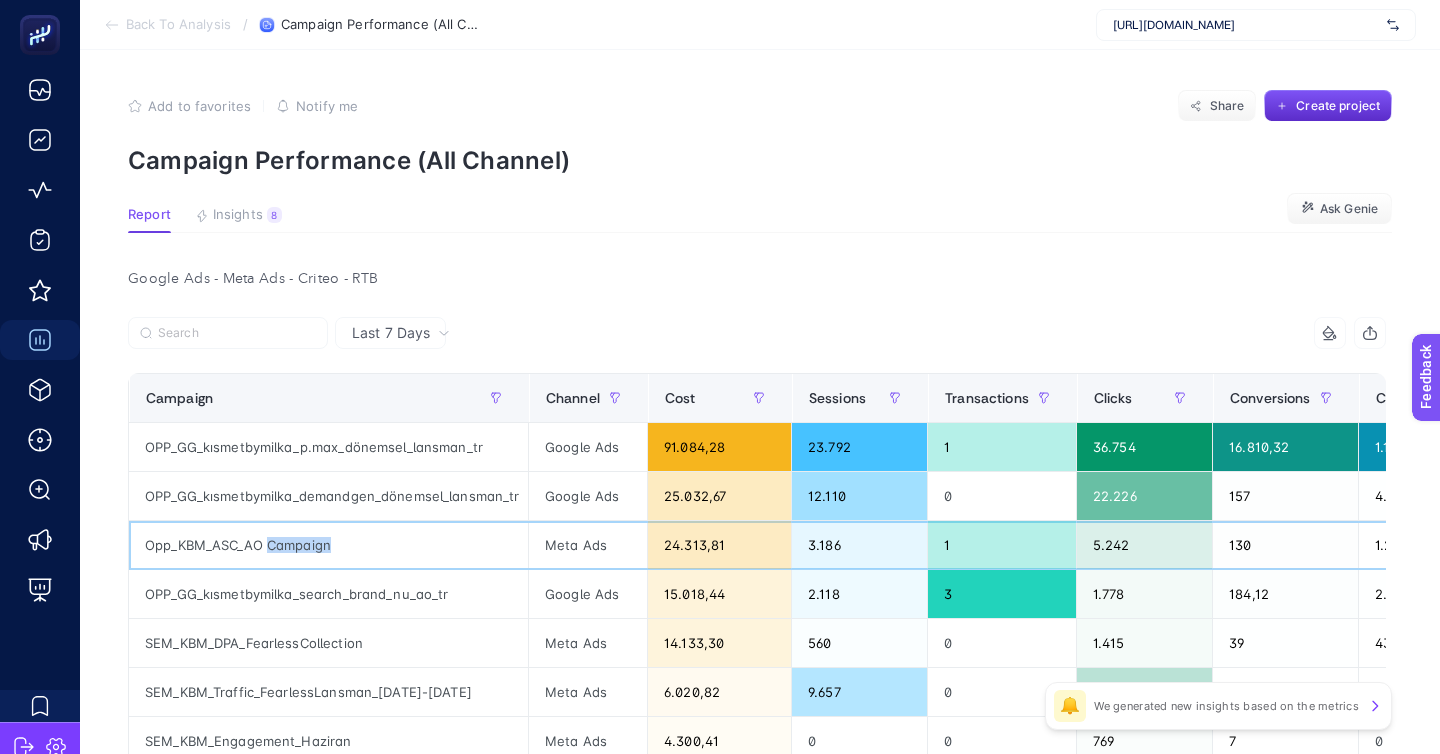 click on "Opp_KBM_ASC_AO Campaign" 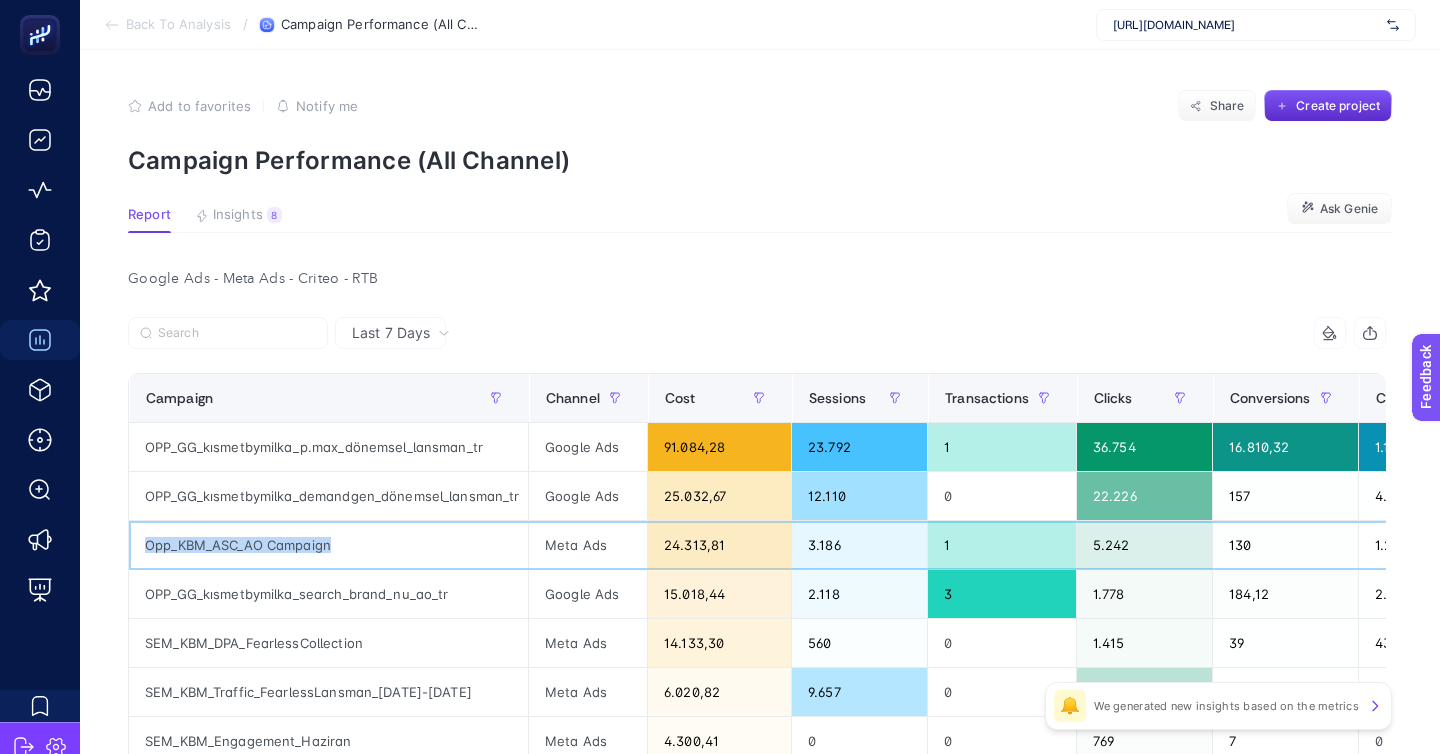 click on "Opp_KBM_ASC_AO Campaign" 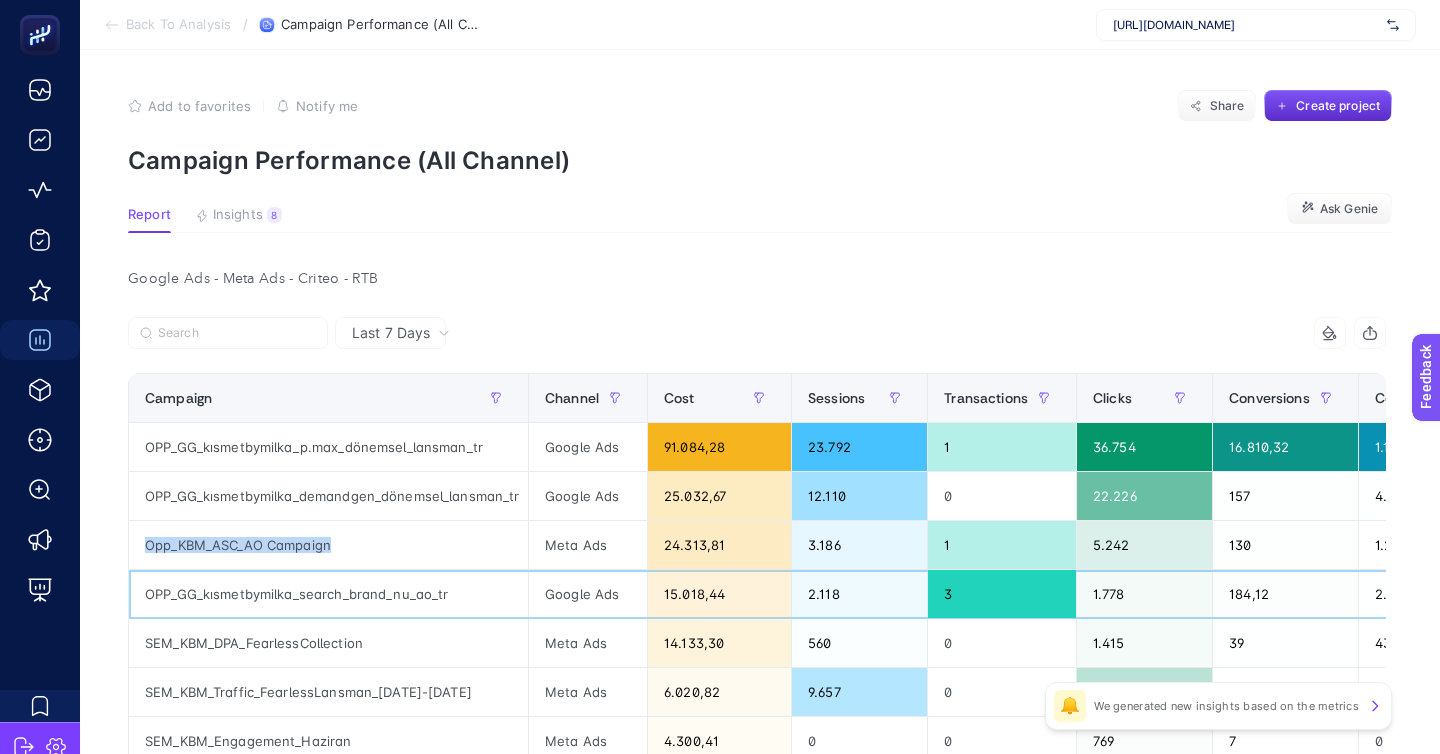 click on "OPP_GG_kısmetbymilka_search_brand_nu_ao_tr" 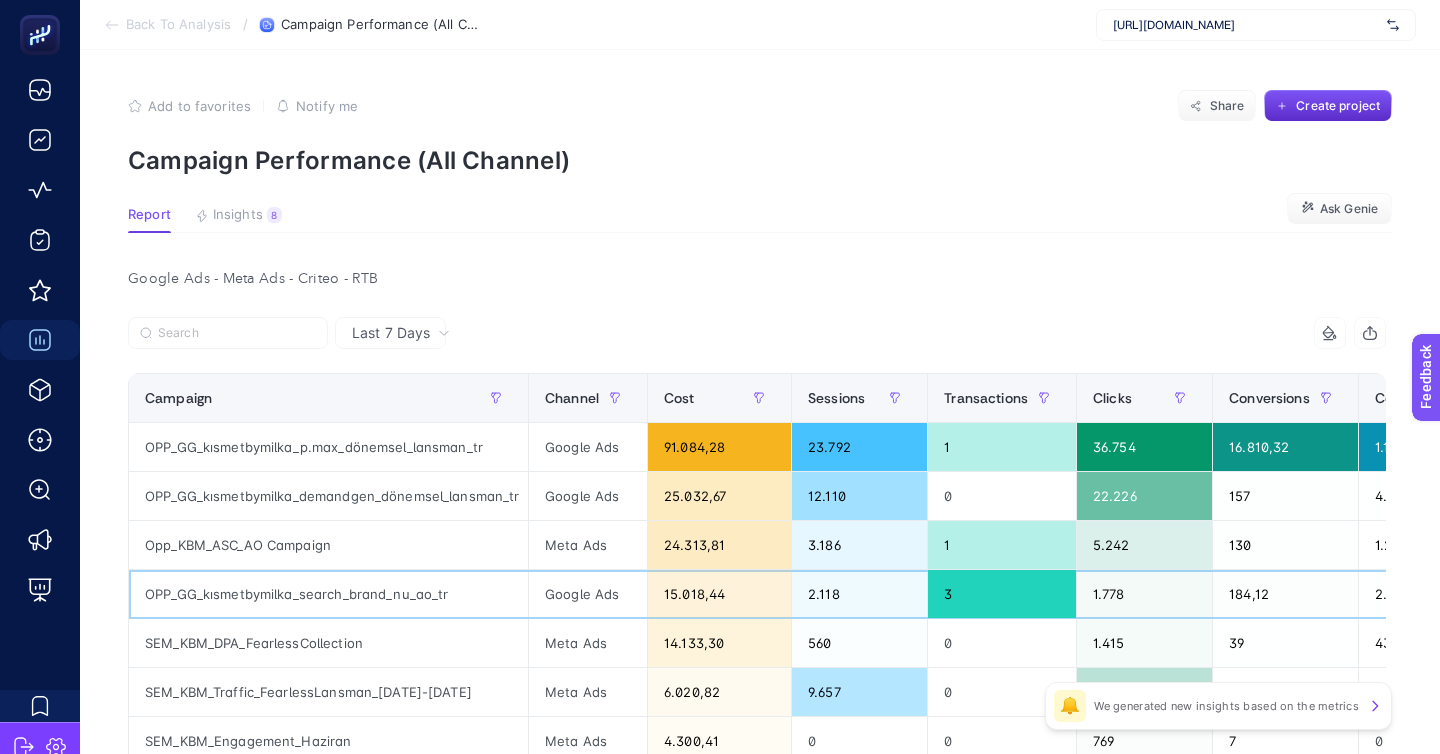 click on "OPP_GG_kısmetbymilka_search_brand_nu_ao_tr" 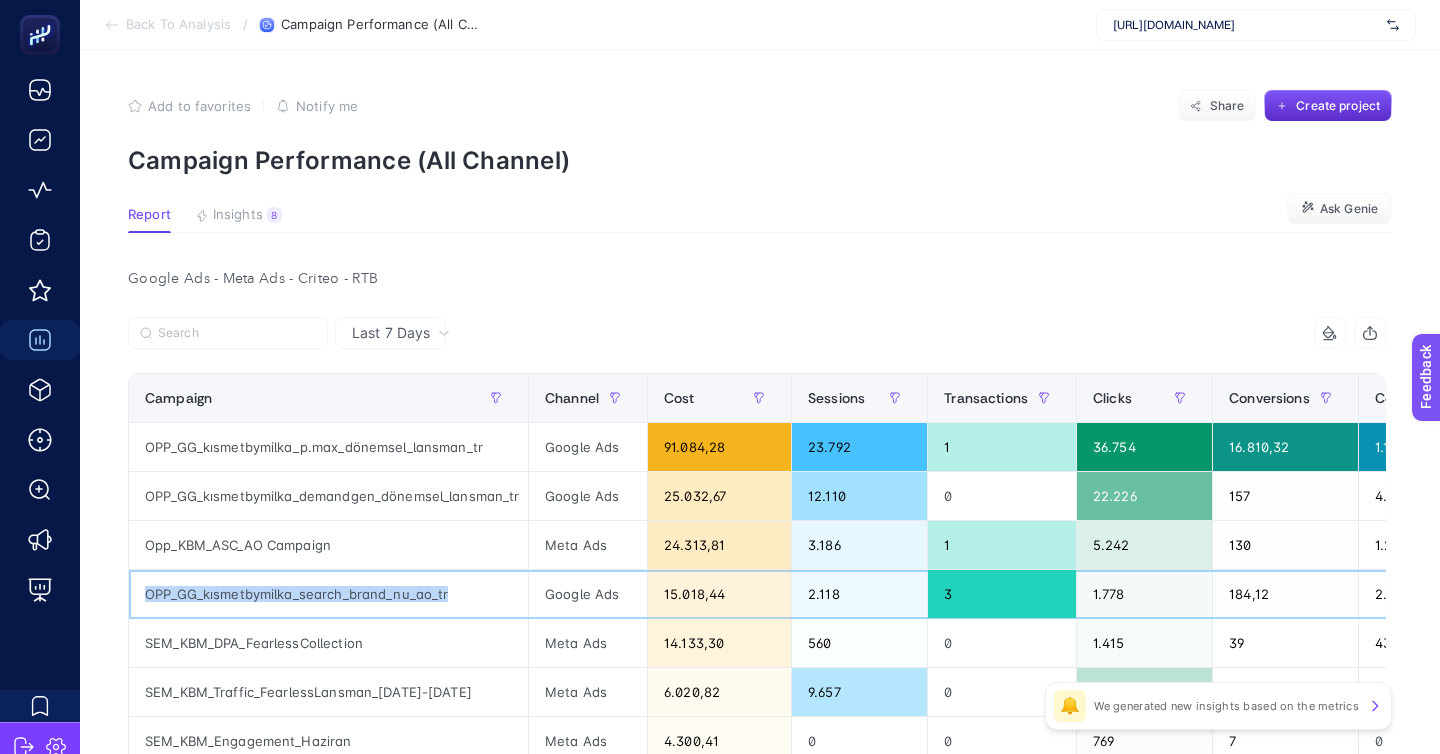 click on "OPP_GG_kısmetbymilka_search_brand_nu_ao_tr" 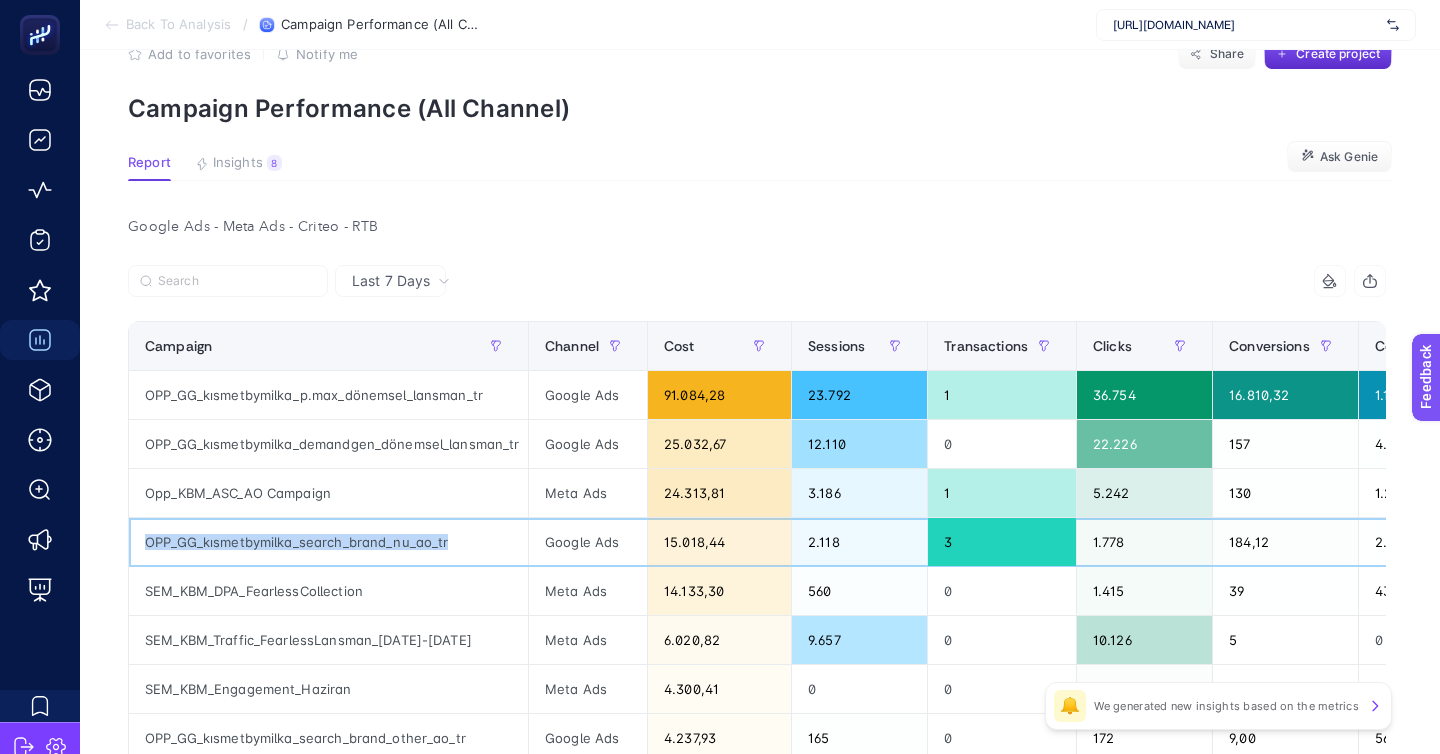scroll, scrollTop: 61, scrollLeft: 0, axis: vertical 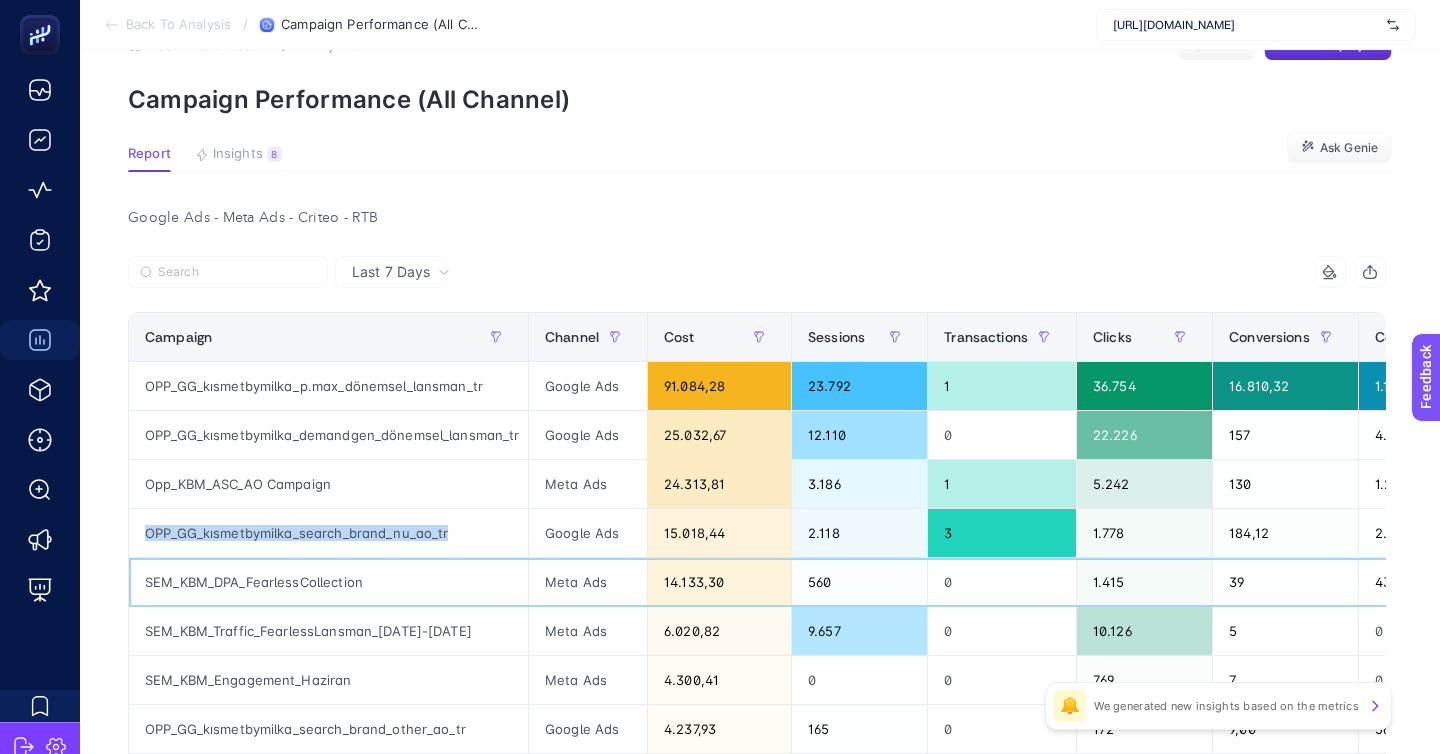 click on "SEM_KBM_DPA_FearlessCollection" 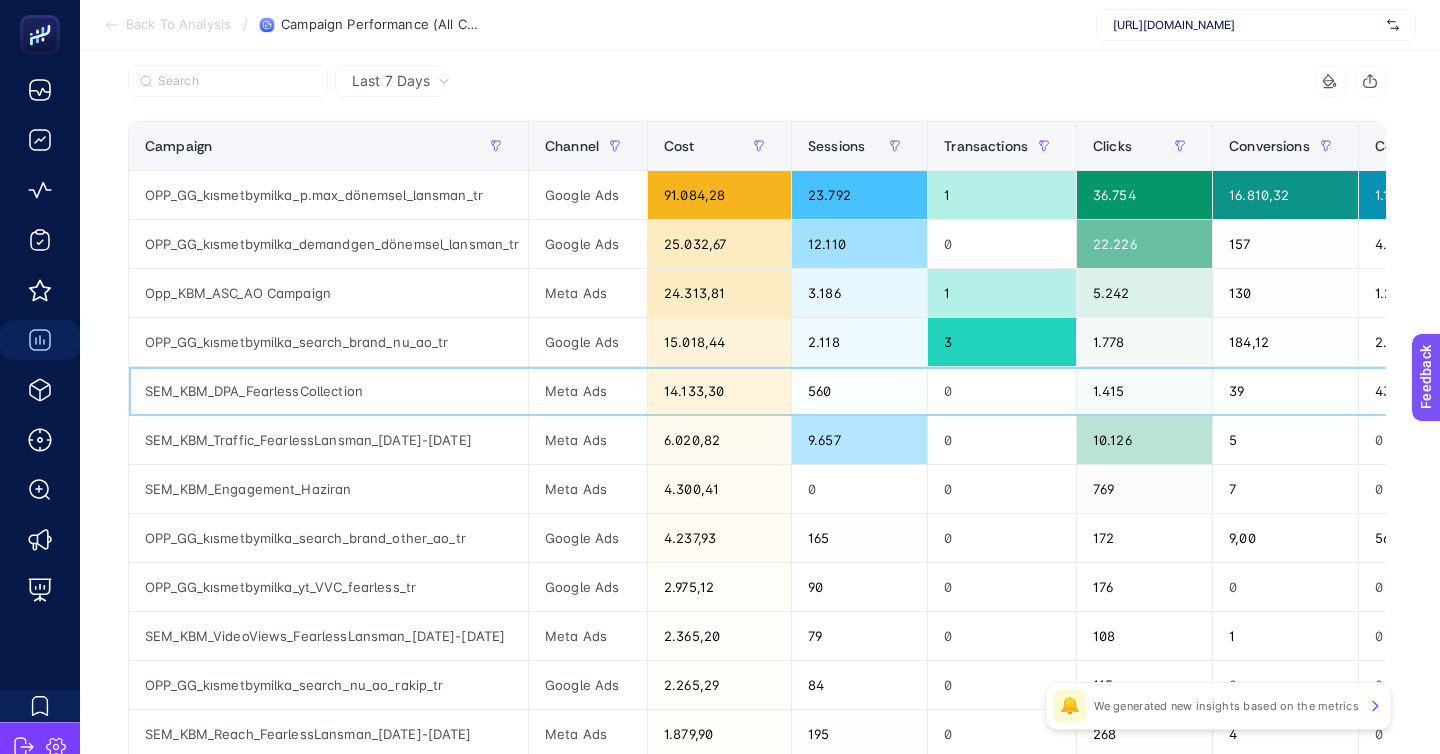 scroll, scrollTop: 275, scrollLeft: 0, axis: vertical 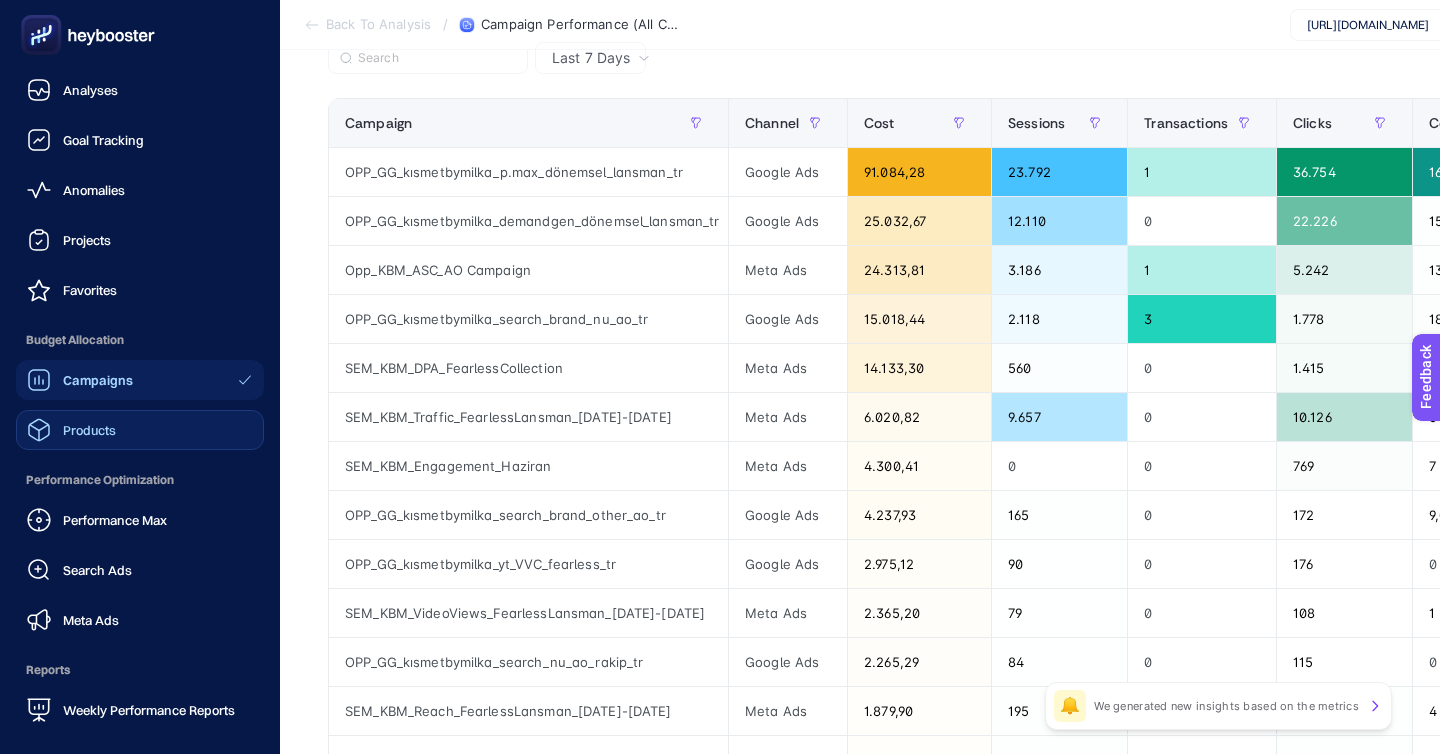 click on "Products" 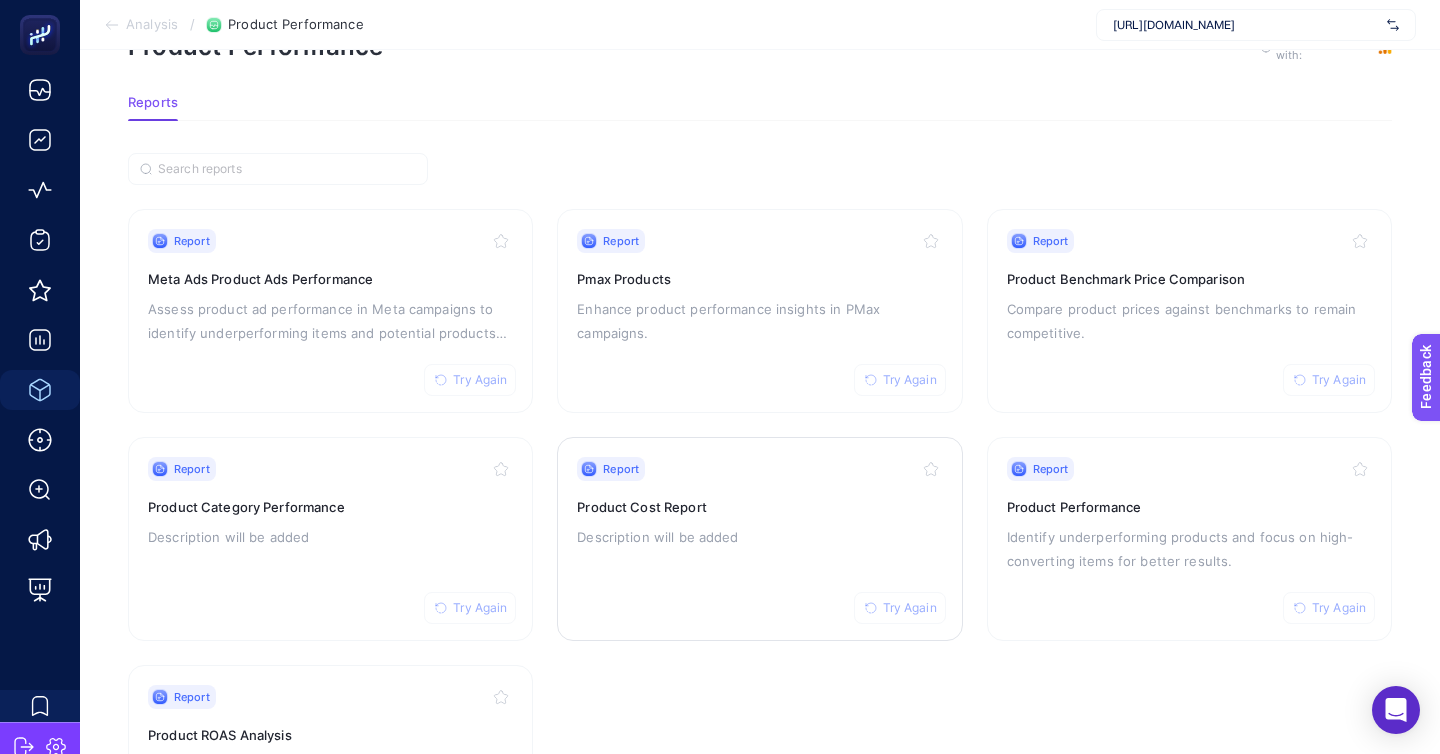 scroll, scrollTop: 61, scrollLeft: 0, axis: vertical 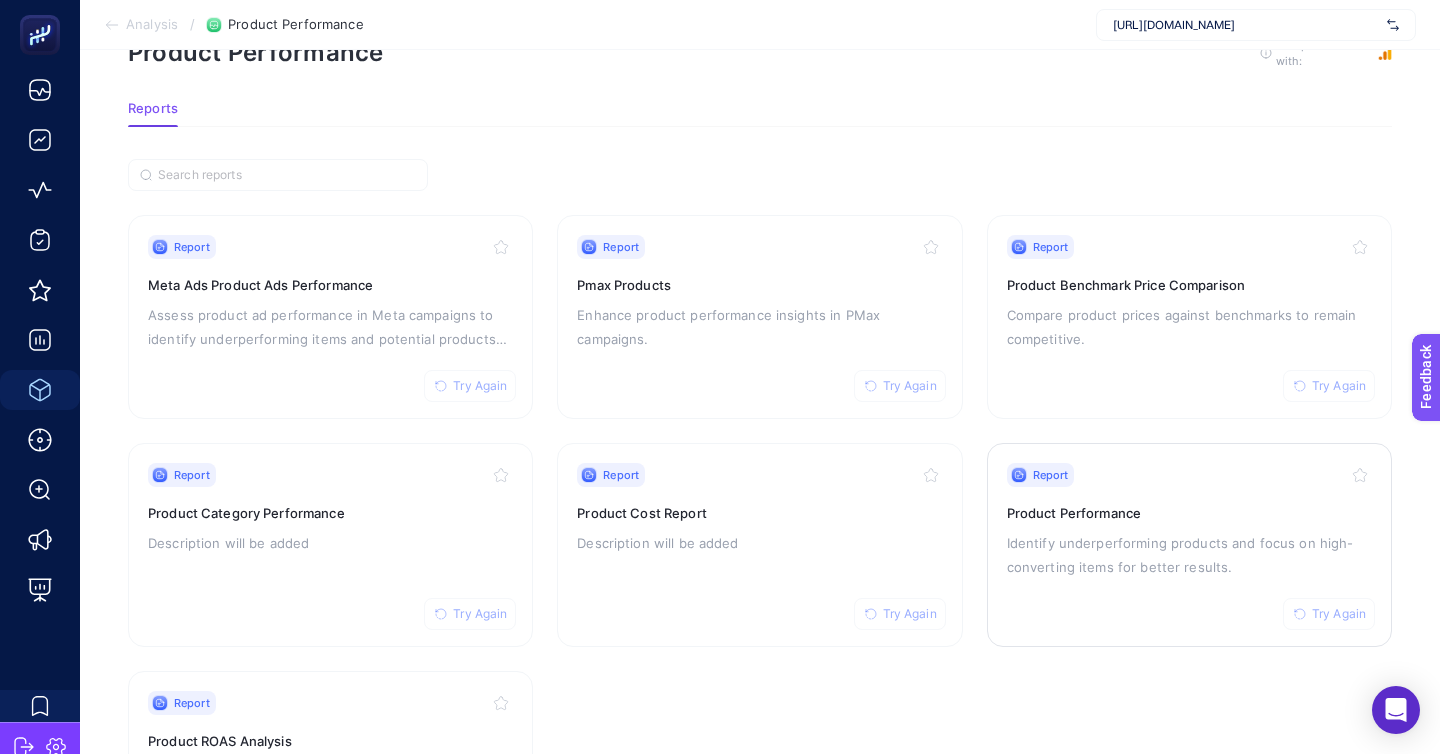 click on "Report Try Again Product Performance Identify underperforming products and focus on high-converting items for better results." at bounding box center [1189, 545] 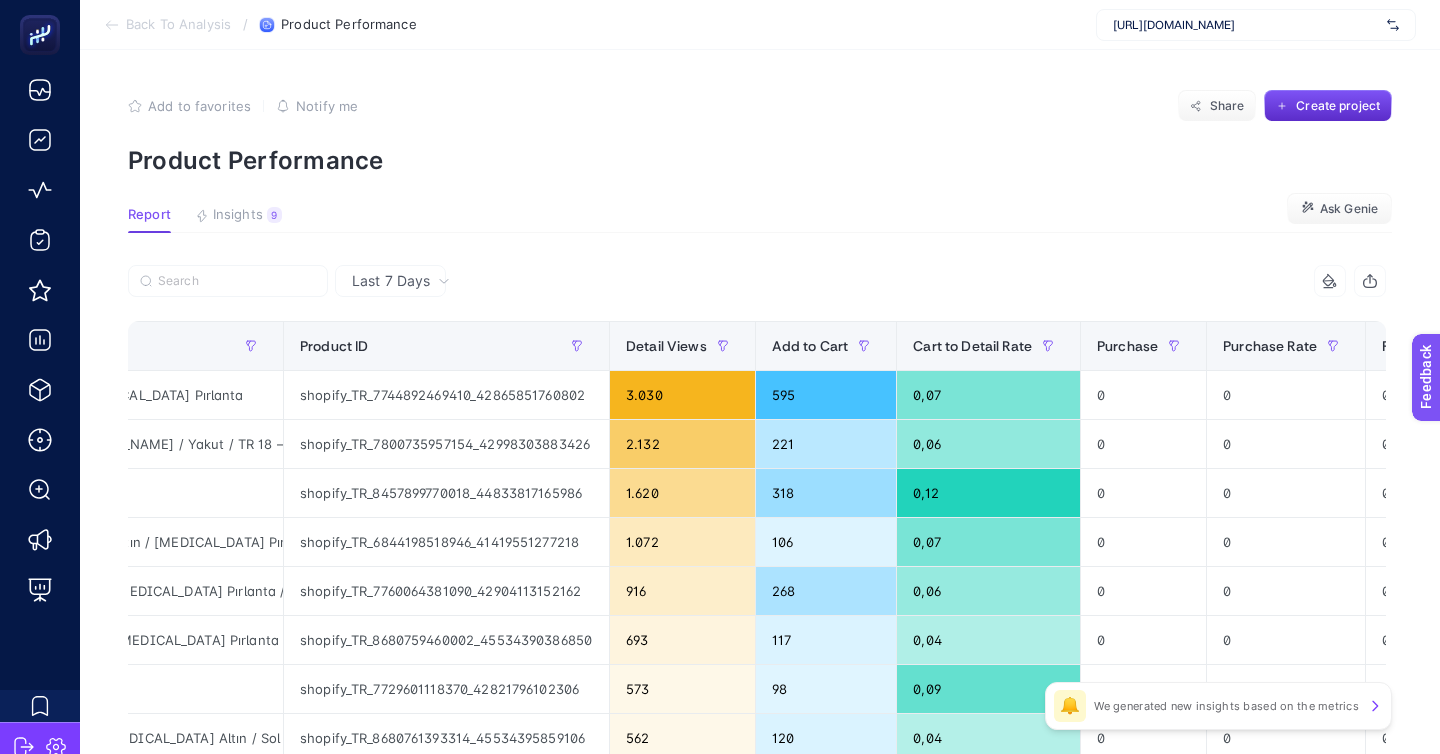 scroll, scrollTop: 0, scrollLeft: 248, axis: horizontal 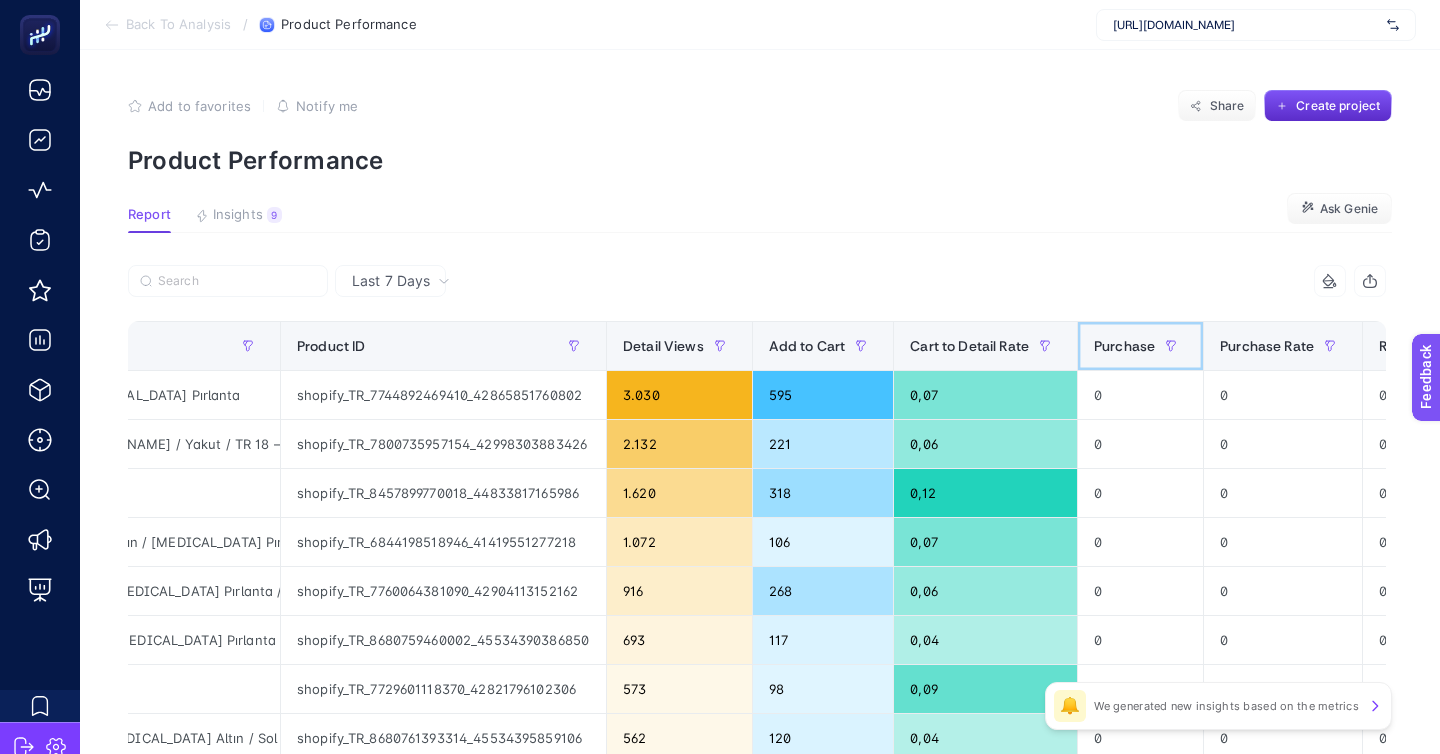 click on "Purchase" at bounding box center (1140, 346) 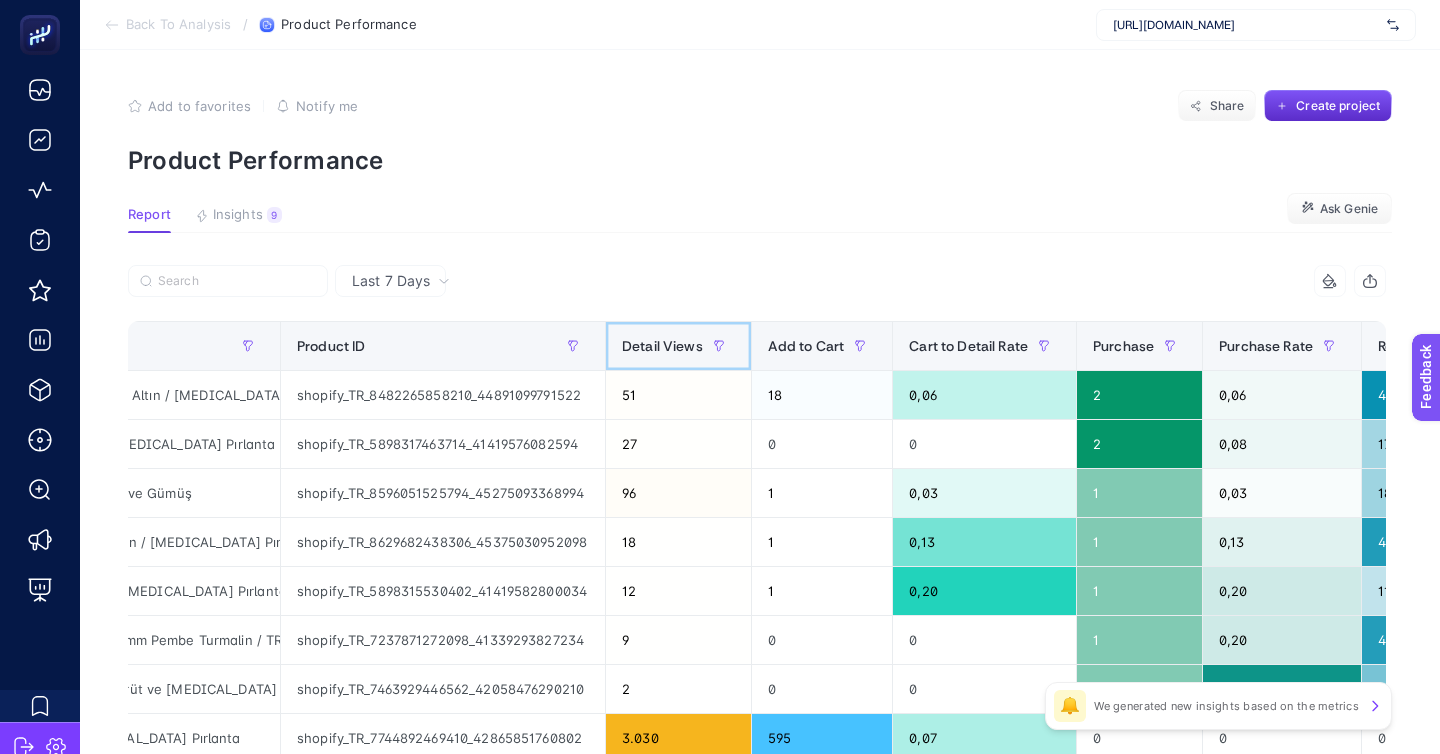 click on "Detail Views" 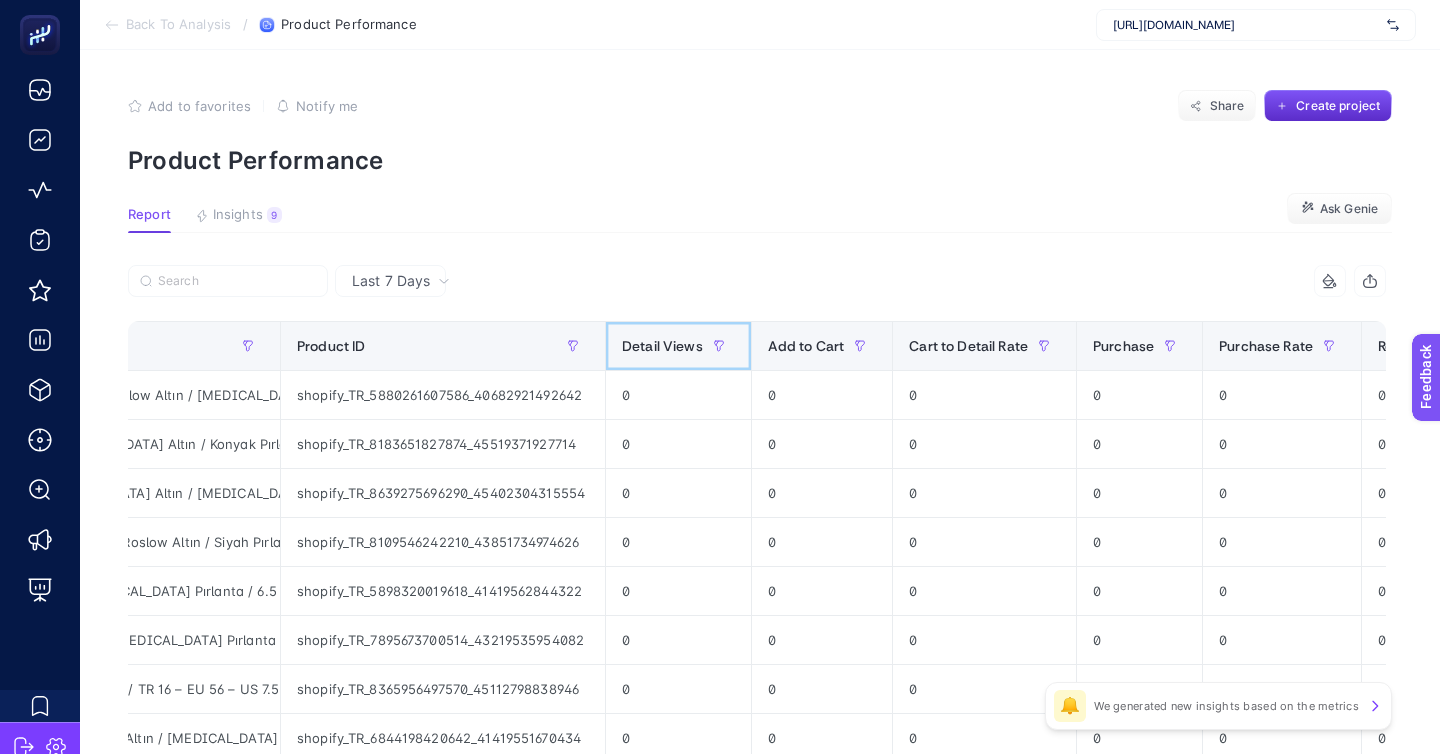 click on "Detail Views" 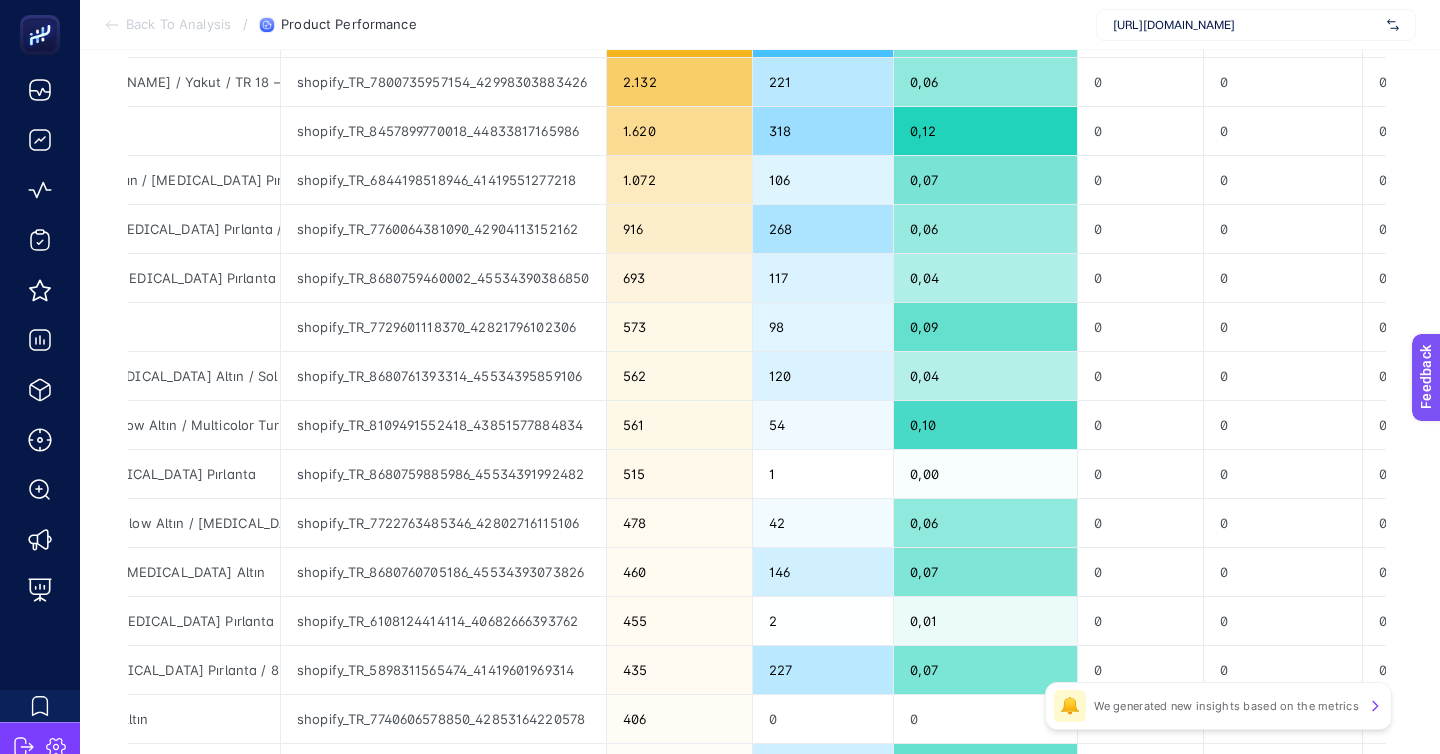 scroll, scrollTop: 0, scrollLeft: 0, axis: both 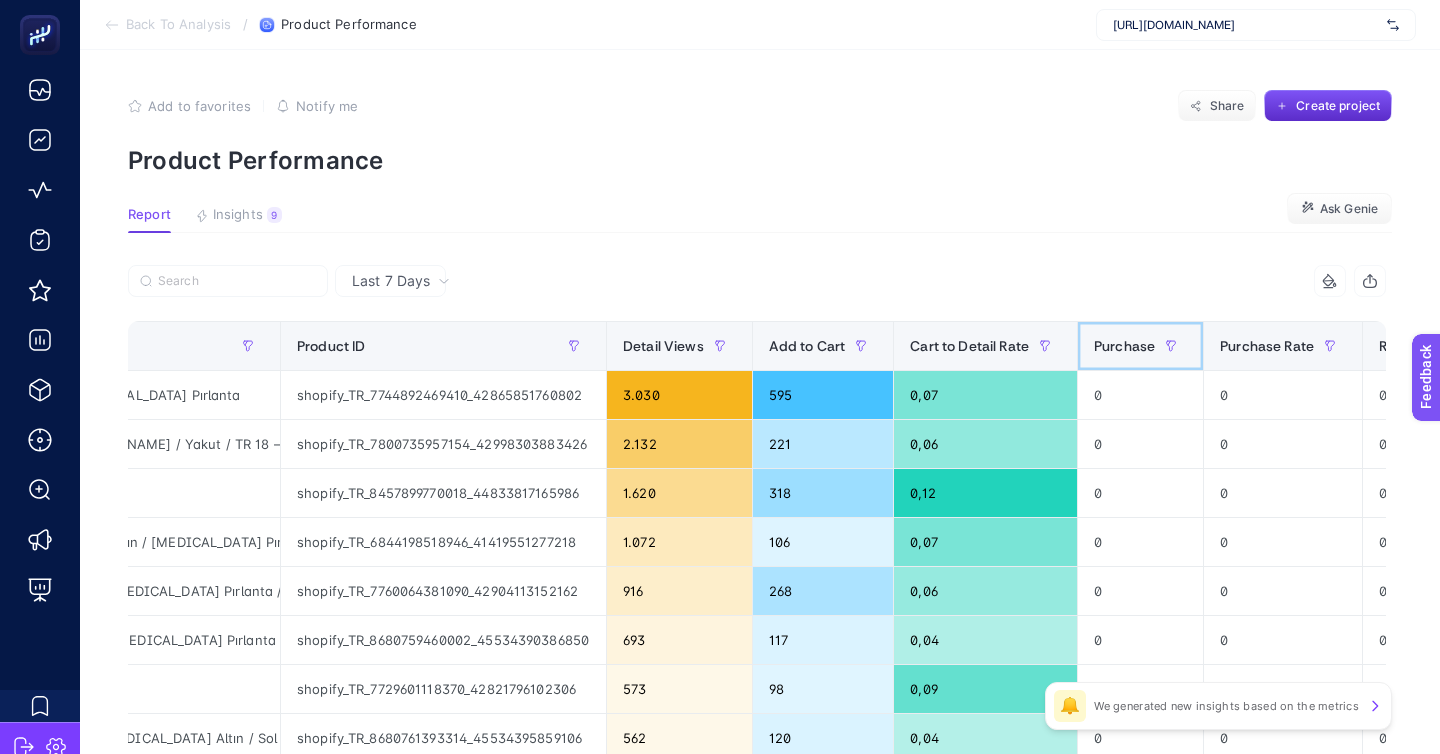 click on "Purchase" 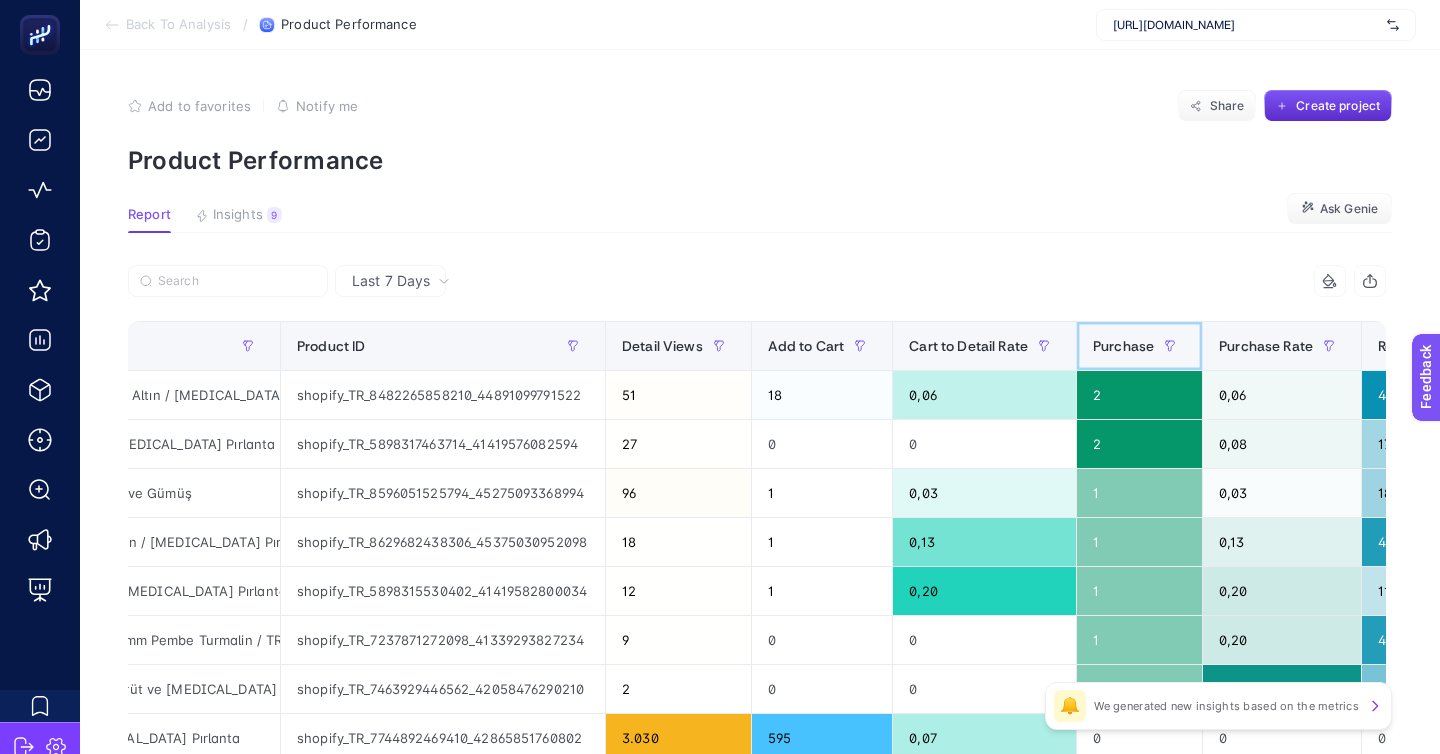 scroll, scrollTop: 0, scrollLeft: 0, axis: both 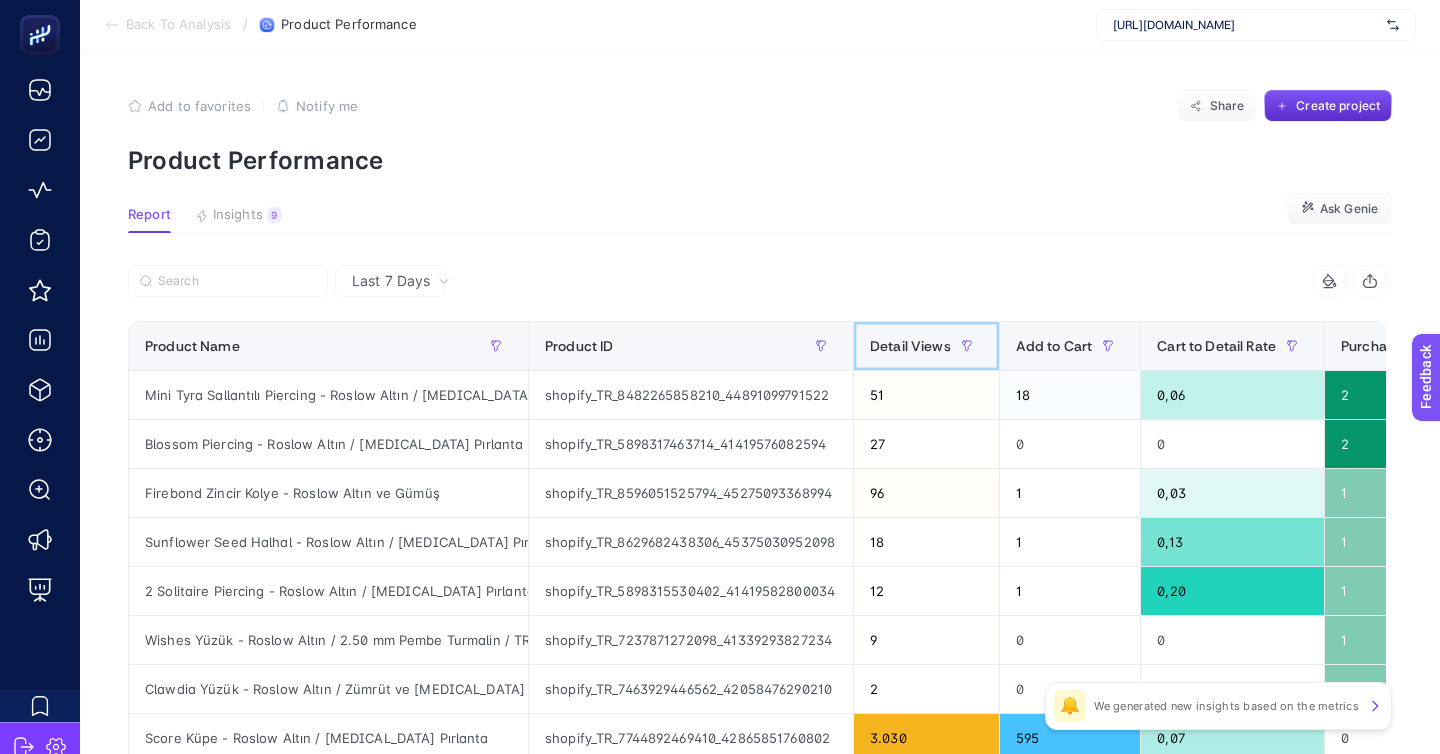 click on "Detail Views" 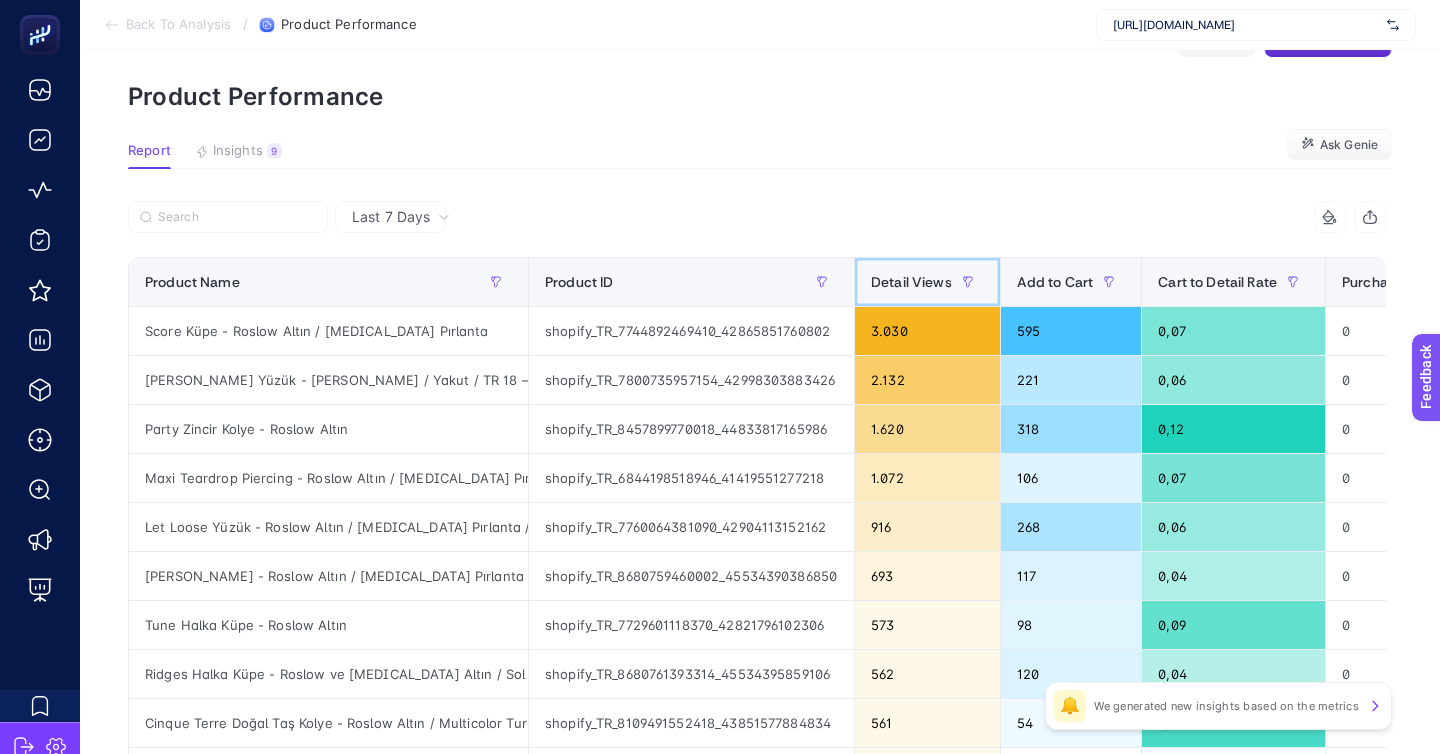 scroll, scrollTop: 80, scrollLeft: 0, axis: vertical 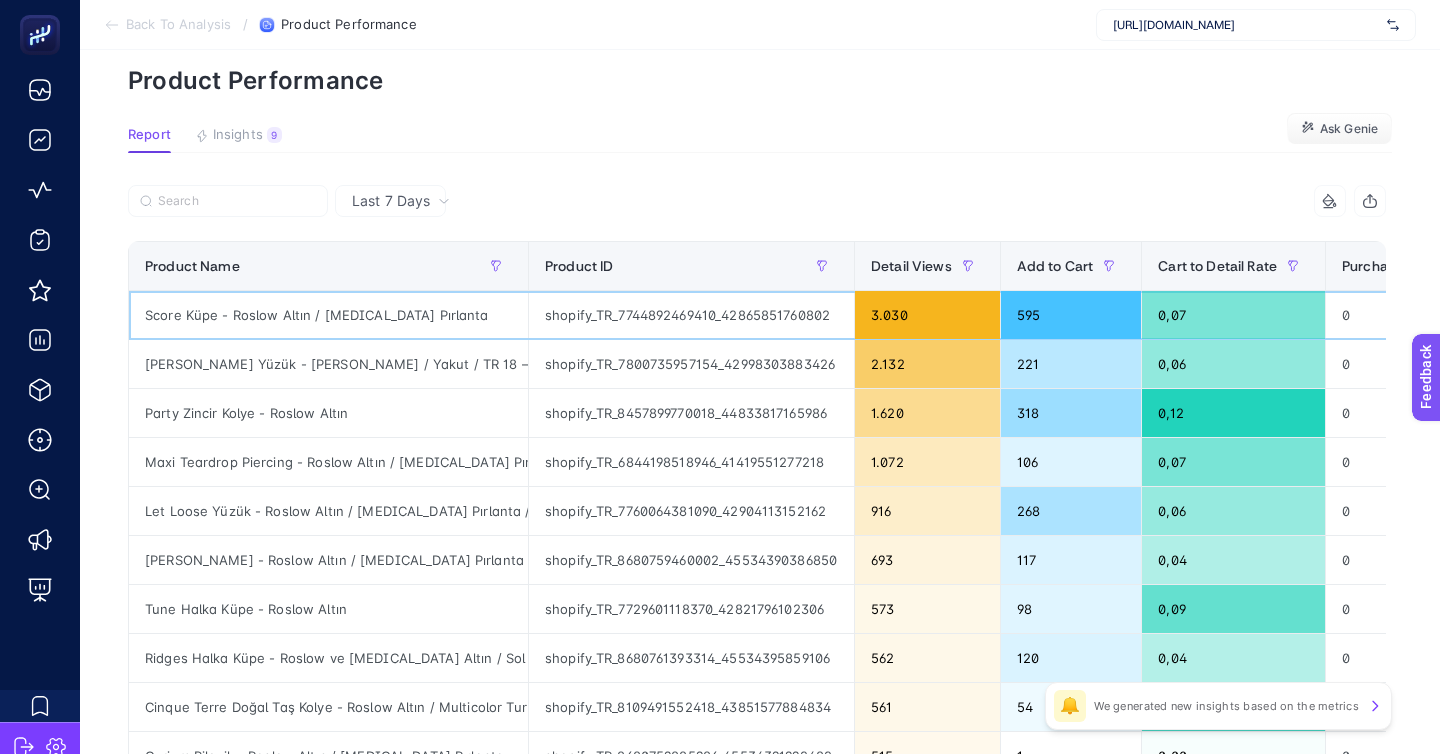 click on "Score Küpe - Roslow Altın / [MEDICAL_DATA] Pırlanta" 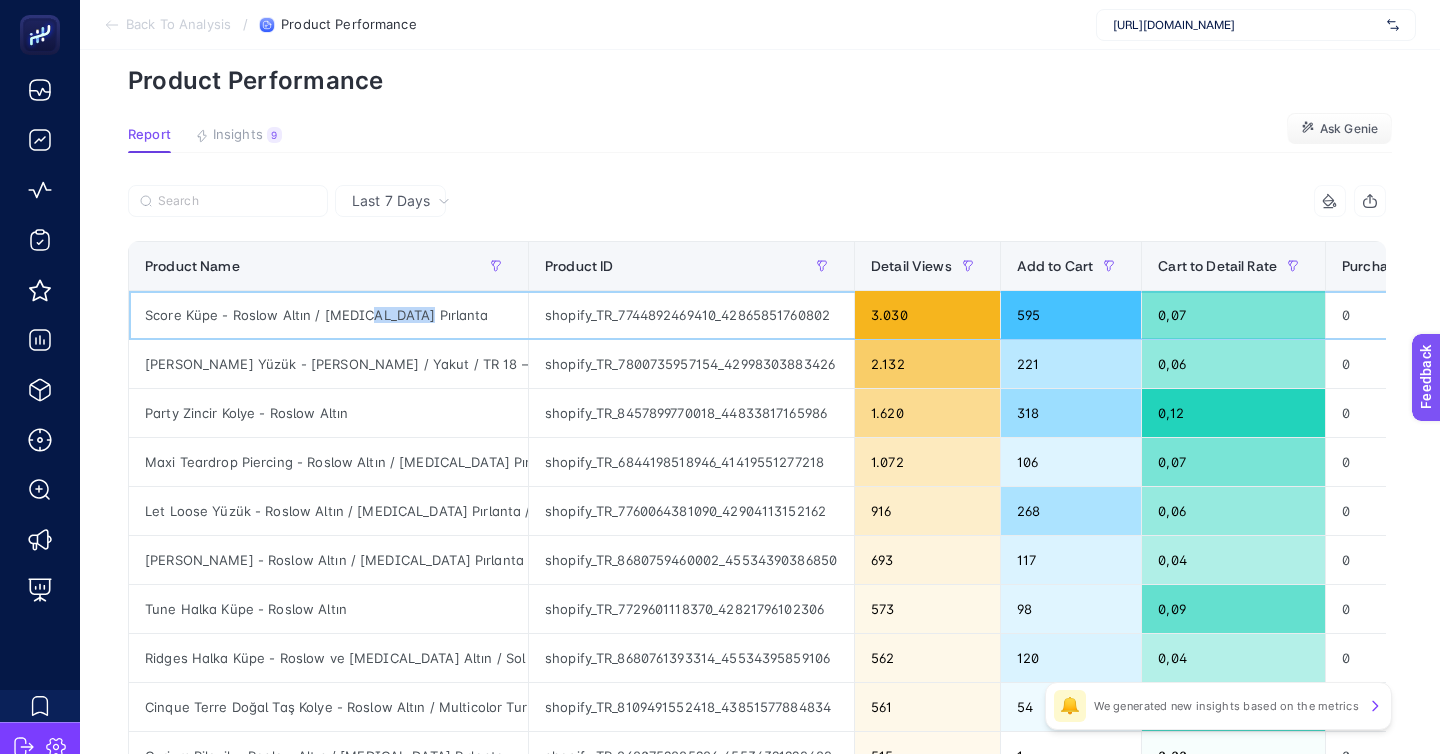 click on "Score Küpe - Roslow Altın / [MEDICAL_DATA] Pırlanta" 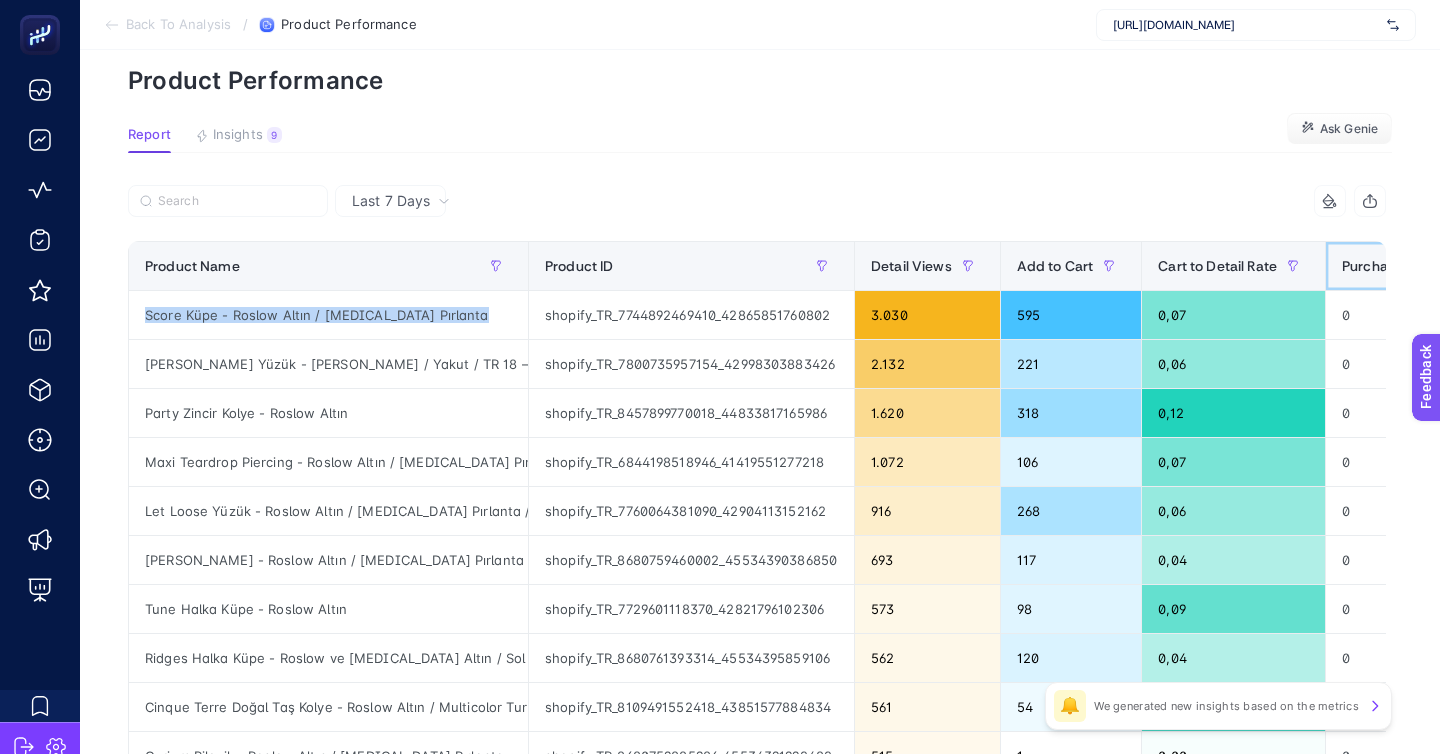 click on "Purchase" 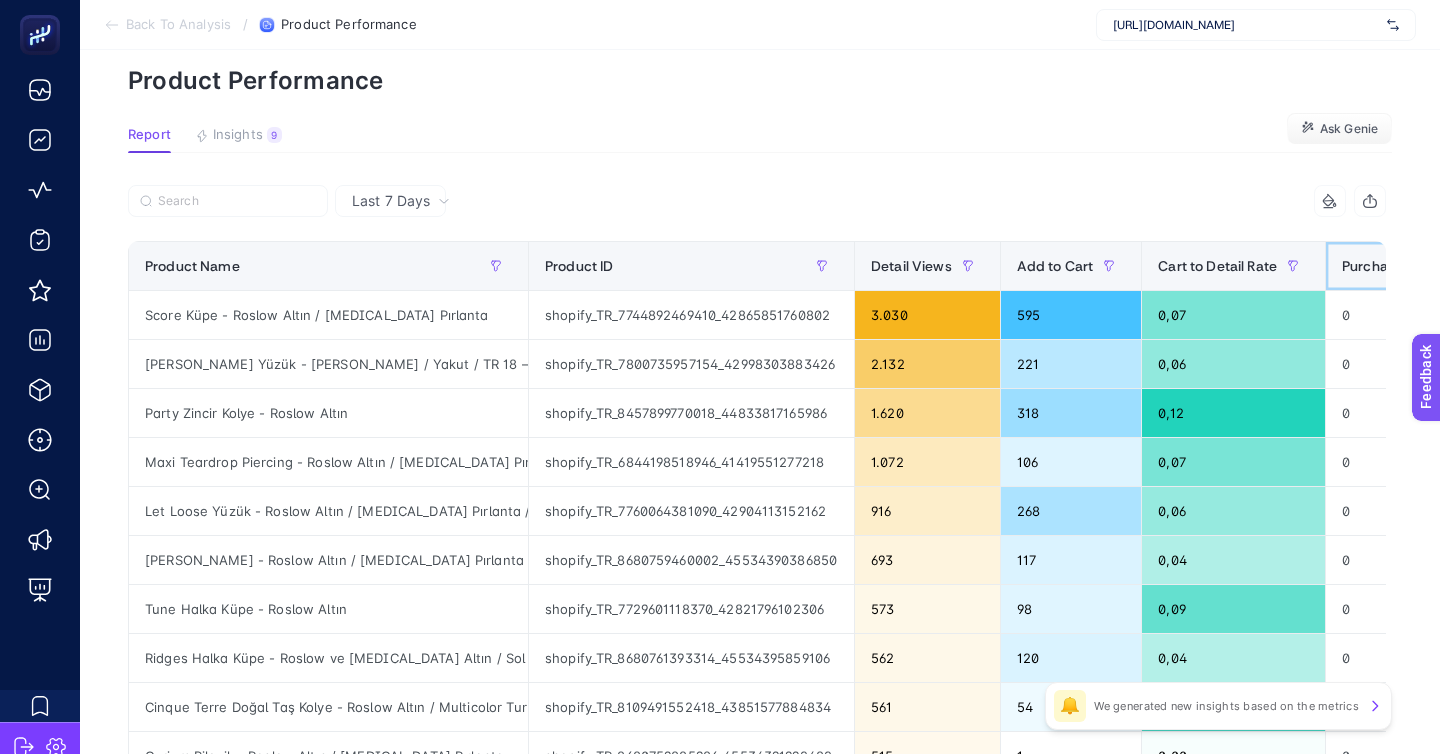 click on "Purchase" 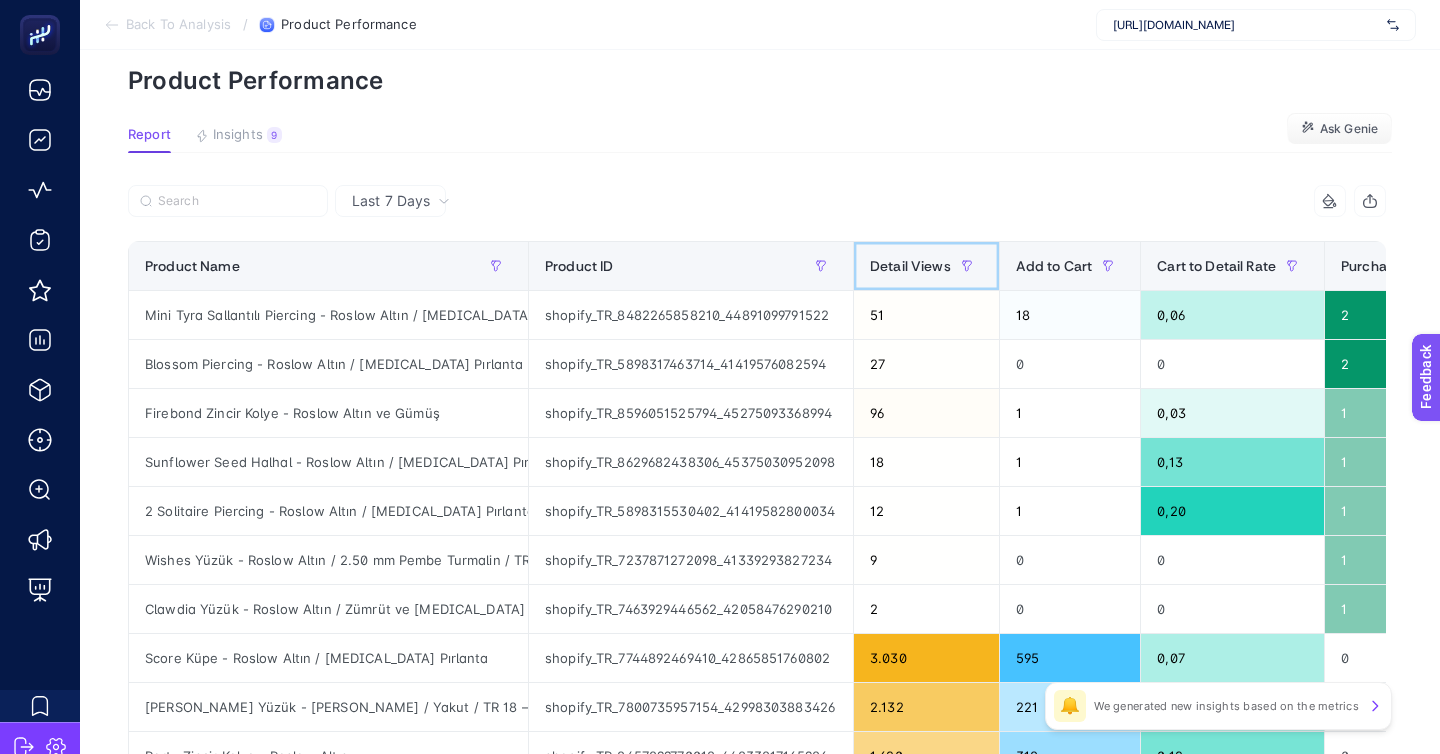 click on "Detail Views" 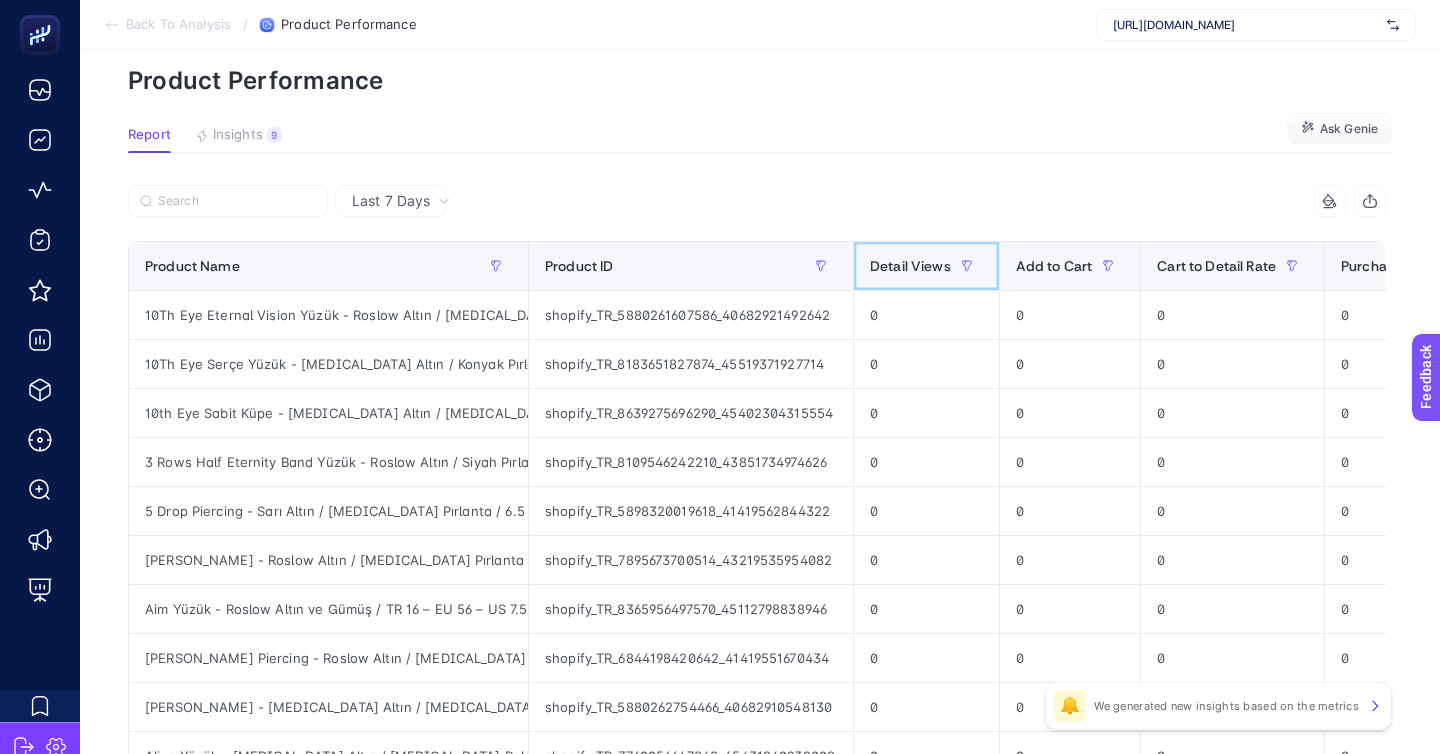 click on "Detail Views" 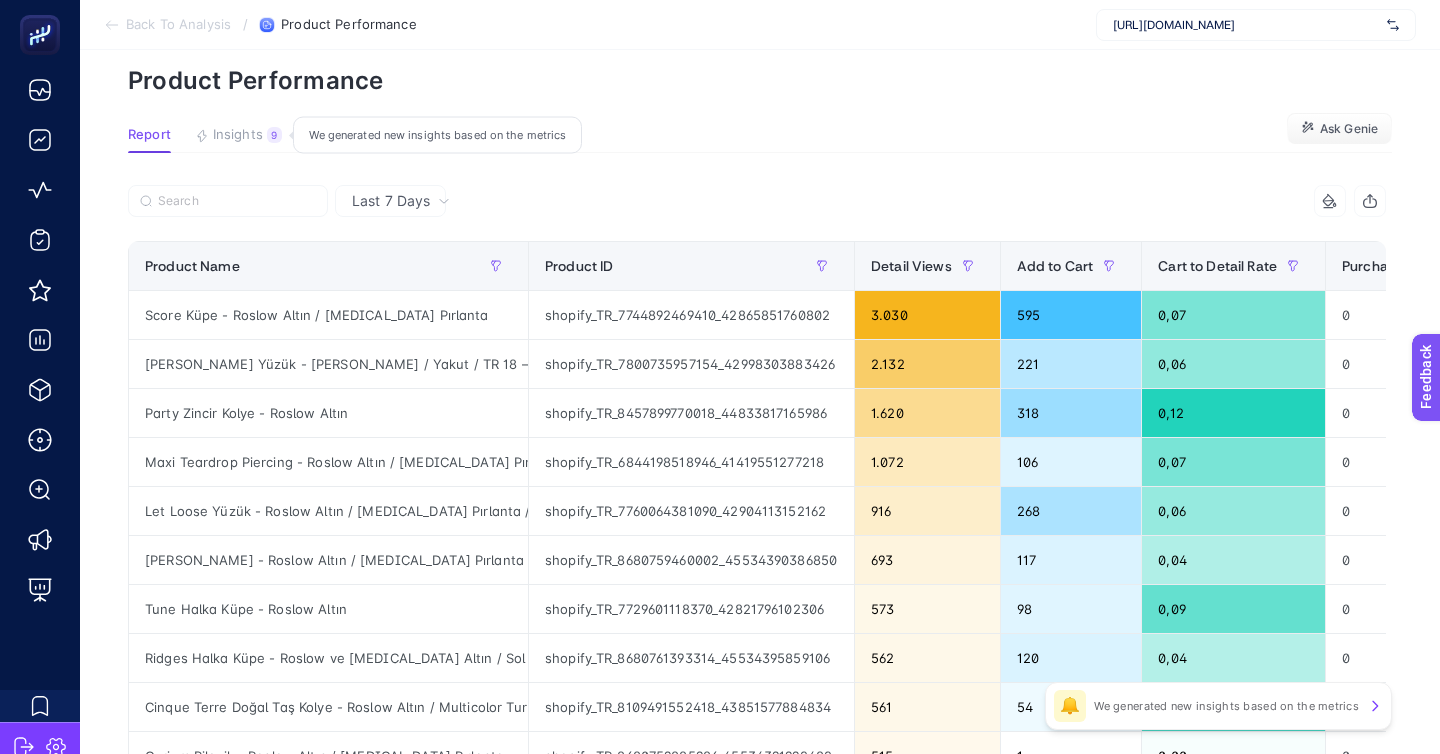 click on "Insights" at bounding box center (238, 135) 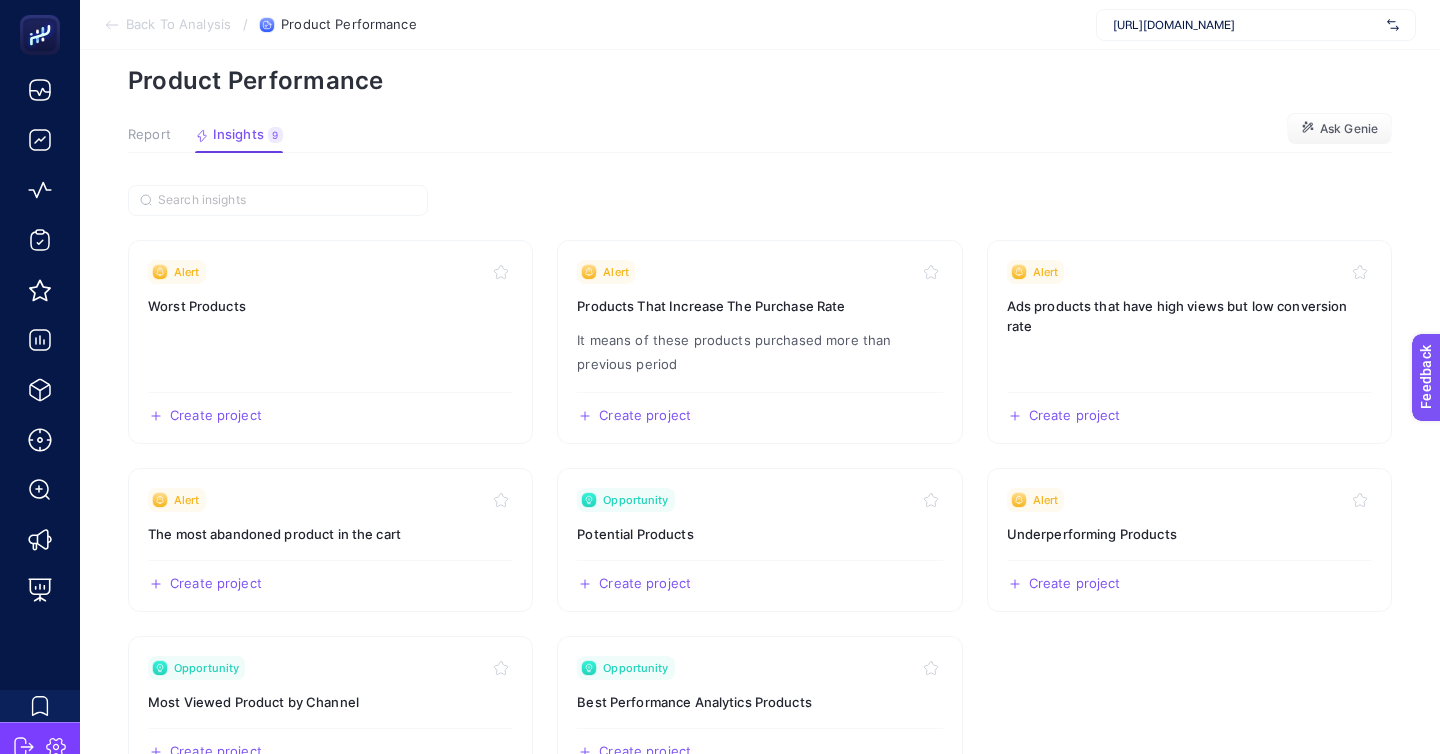 click on "Report" at bounding box center (149, 135) 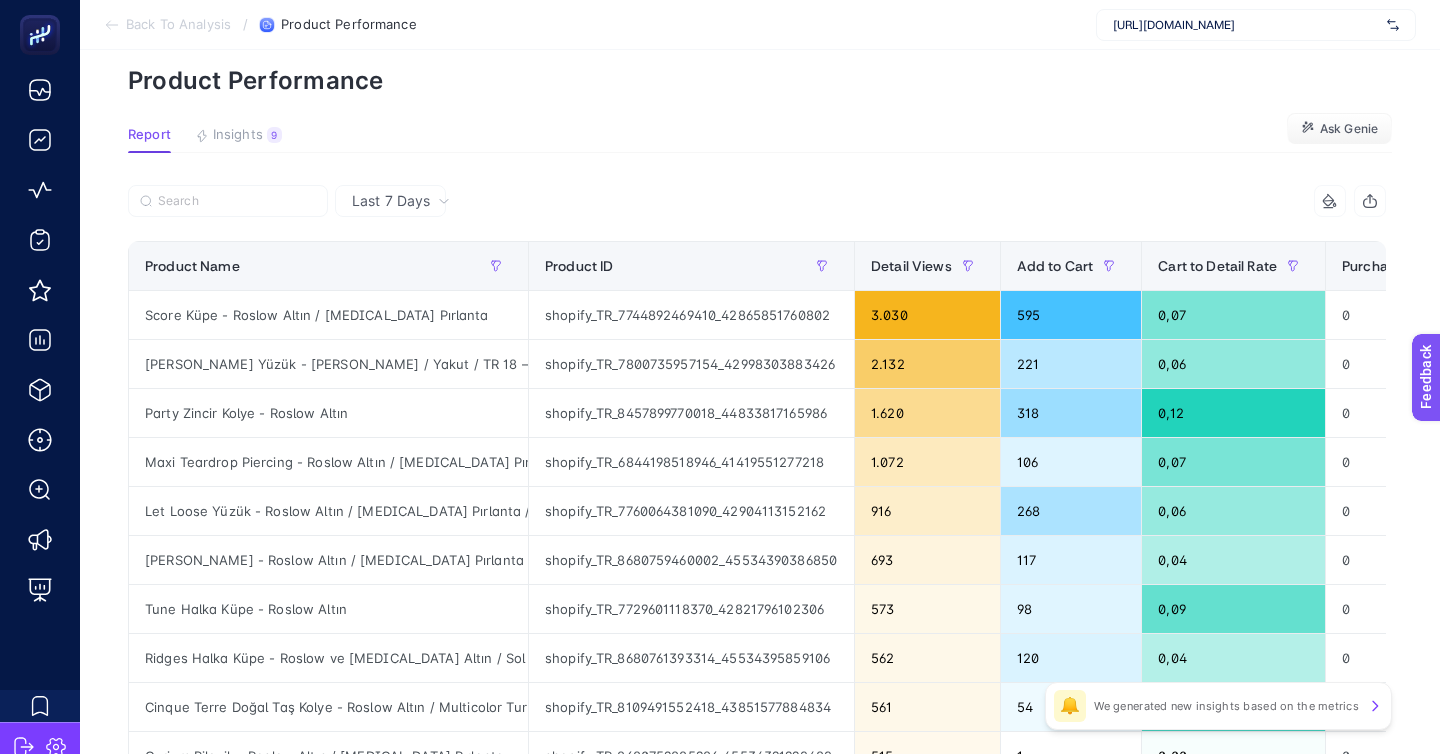 type 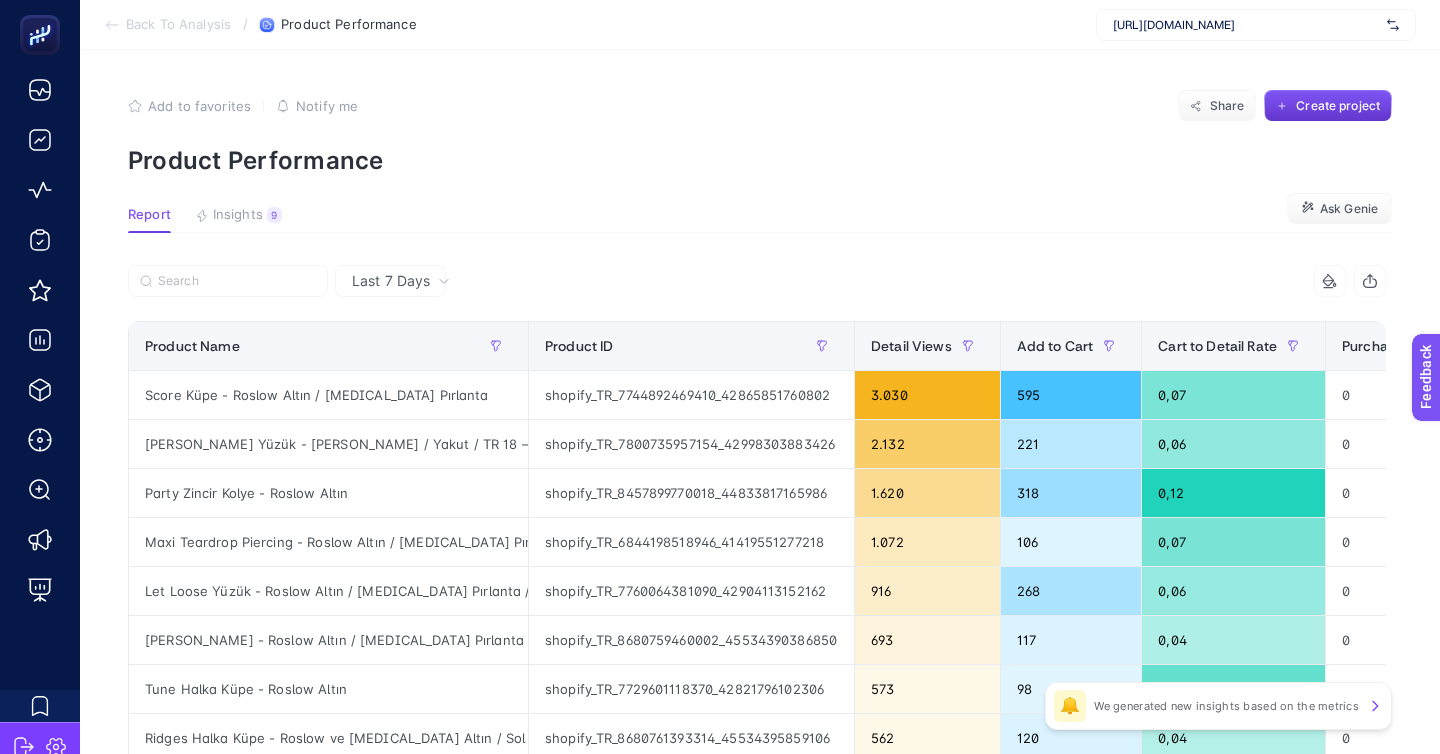 click on "Create project" 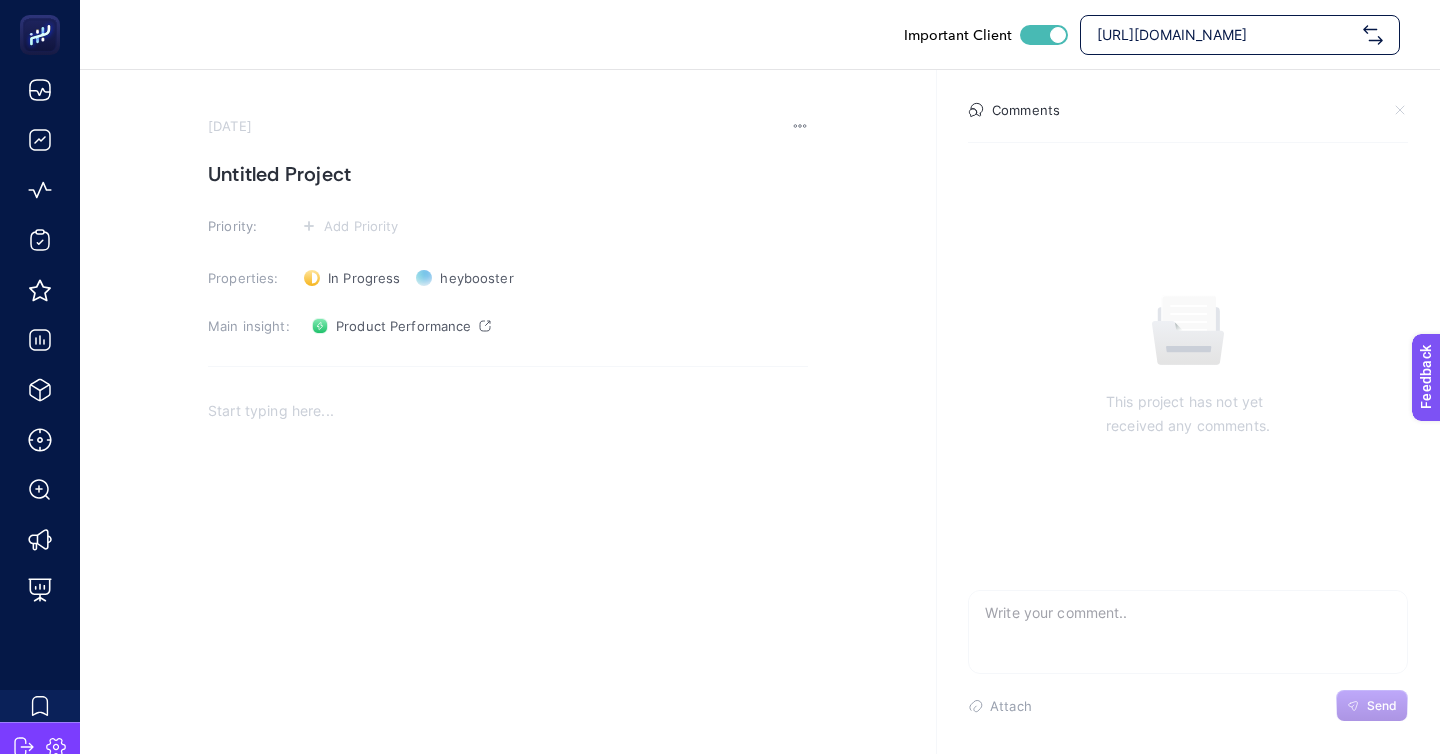 click on "July 7, 2025 Untitled Project  Priority:   Add Priority   Properties:  In Progress Status heybooster  Owner  Main insight:  Product Performance" at bounding box center (508, 452) 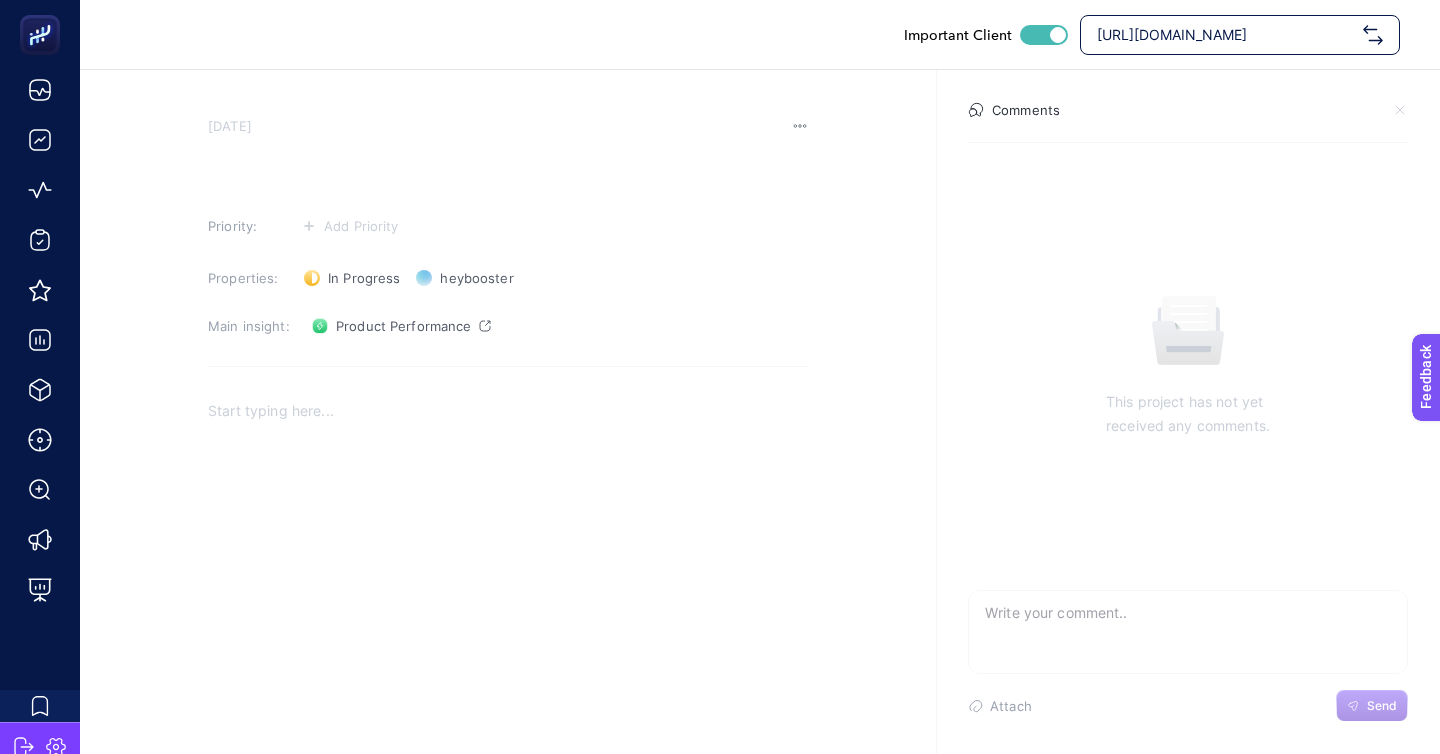 type 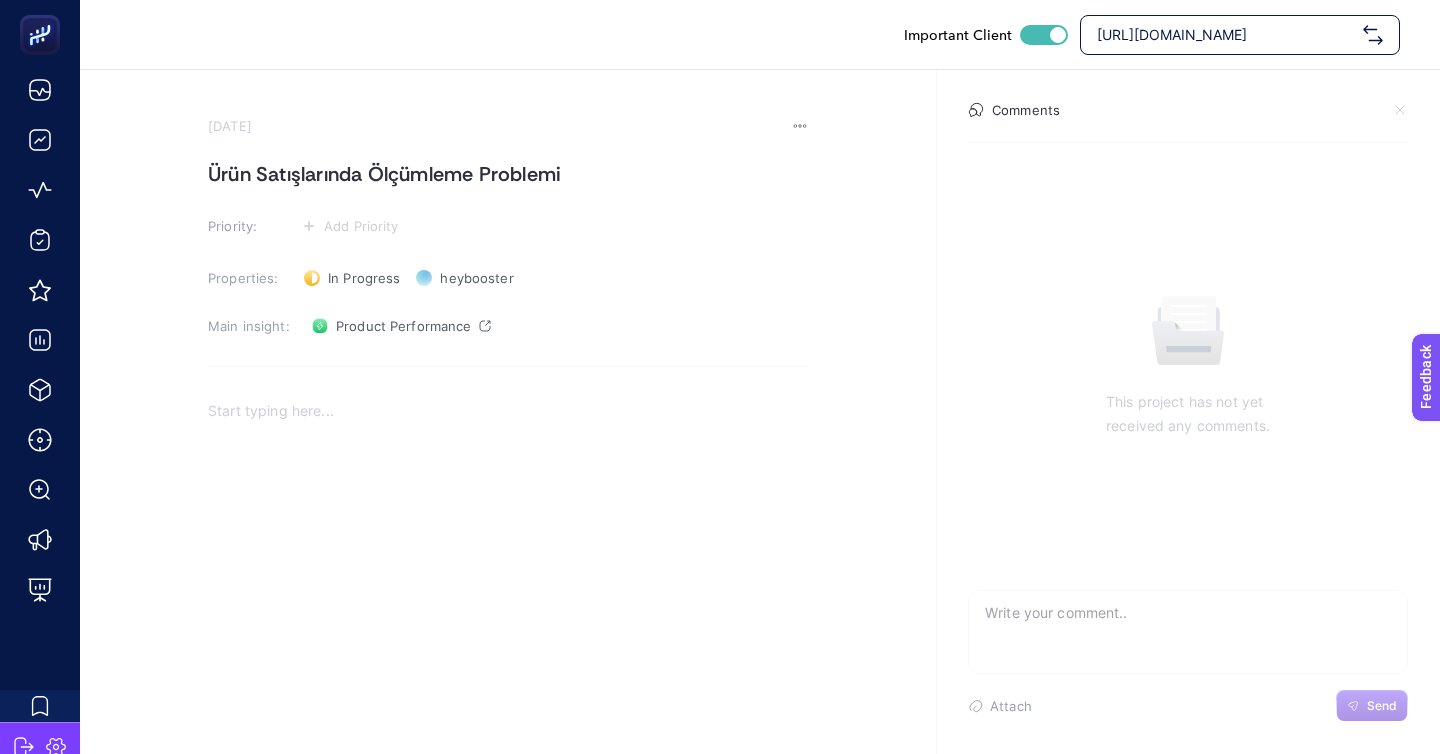 click at bounding box center (508, 411) 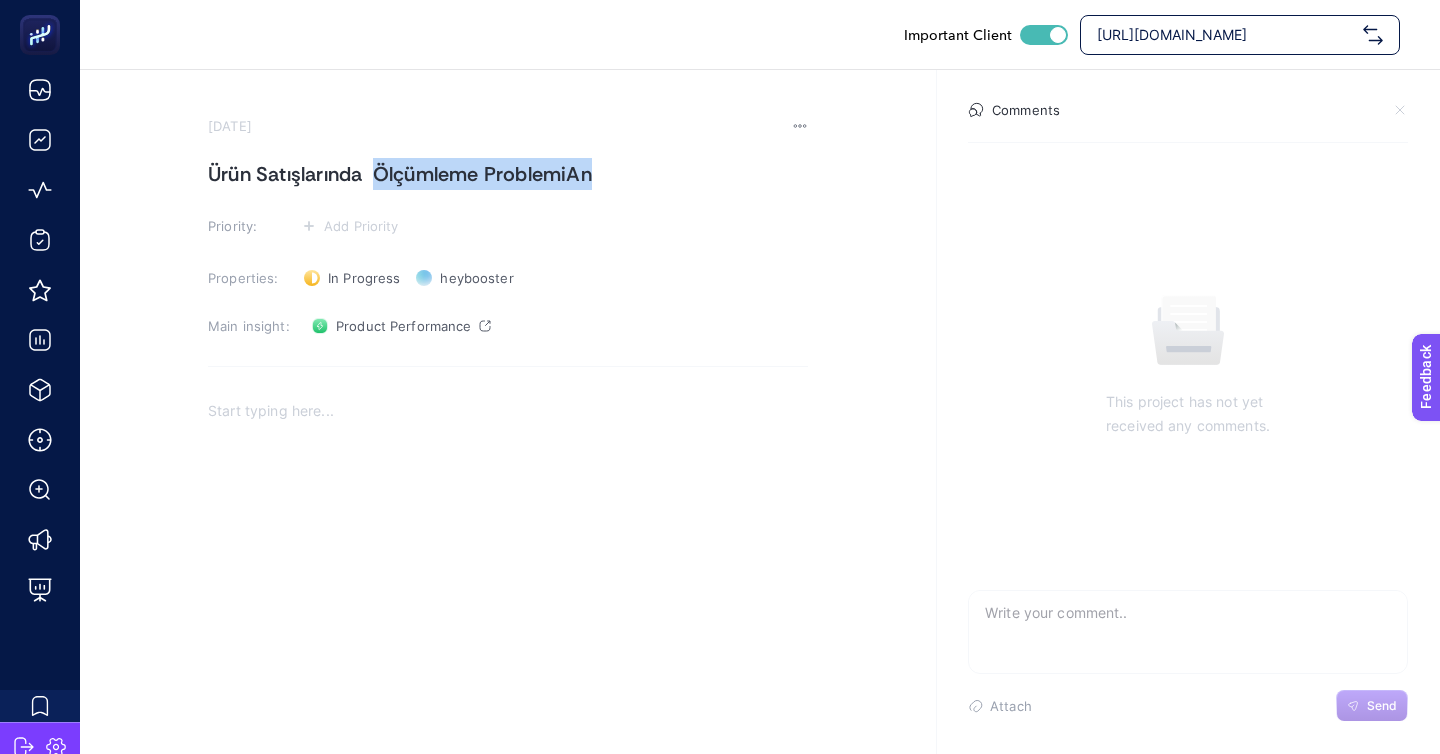drag, startPoint x: 375, startPoint y: 152, endPoint x: 858, endPoint y: 148, distance: 483.01657 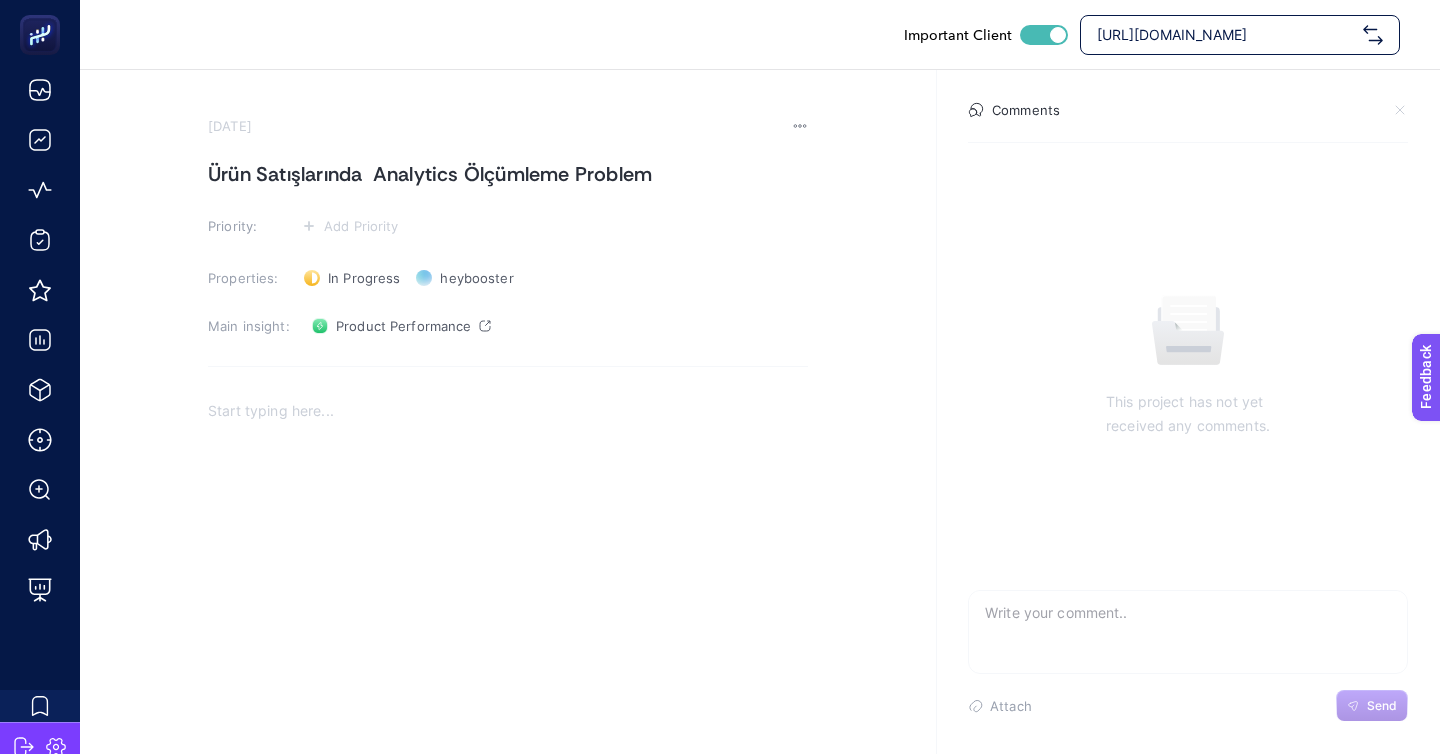 click on "July 7, 2025 Ürün Satışlarında  Analytics Ölçümleme Problem  Priority:   Add Priority   Properties:  In Progress Status heybooster  Owner  Main insight:  Product Performance  Comments   This project has not yet  received any comments.  Attach Send" at bounding box center [760, 428] 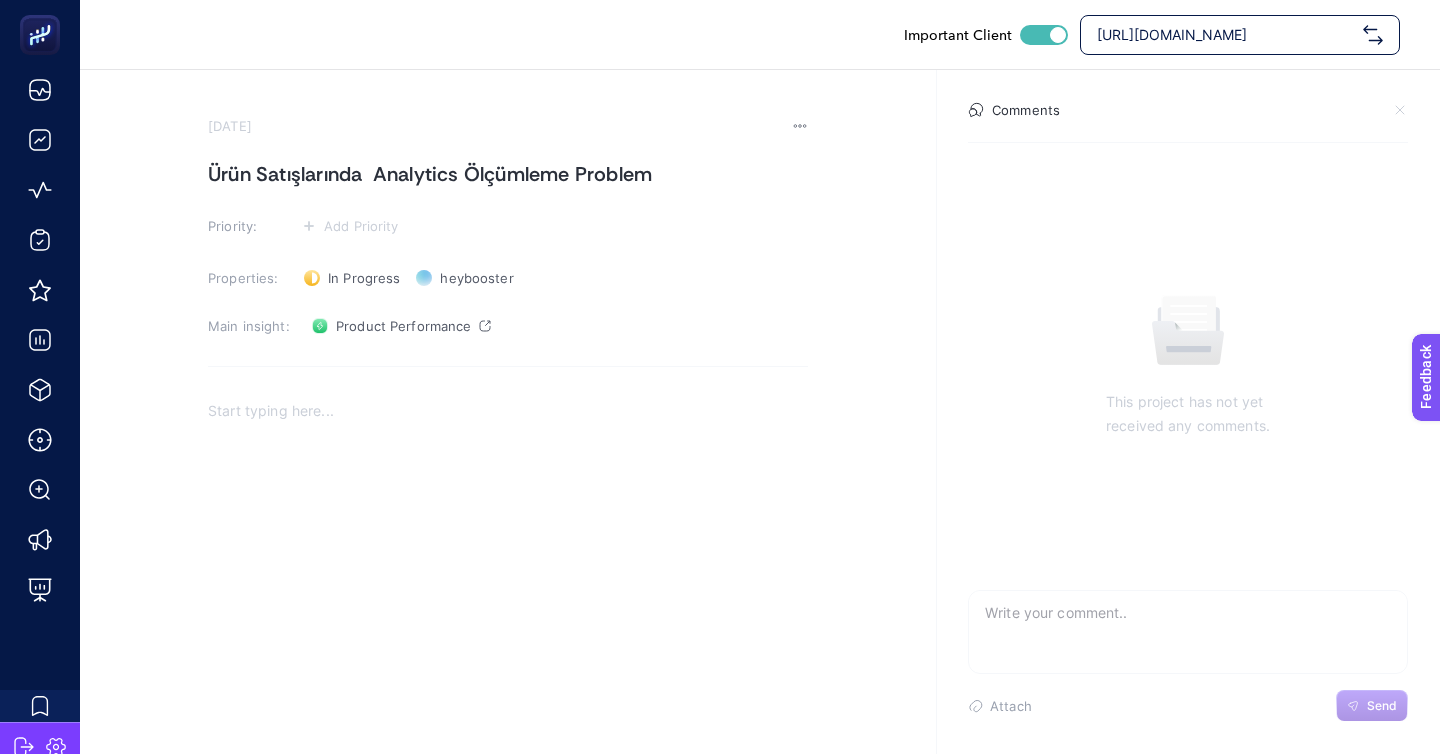 click on "Ürün Satışlarında  Analytics Ölçümleme Problem" at bounding box center (508, 174) 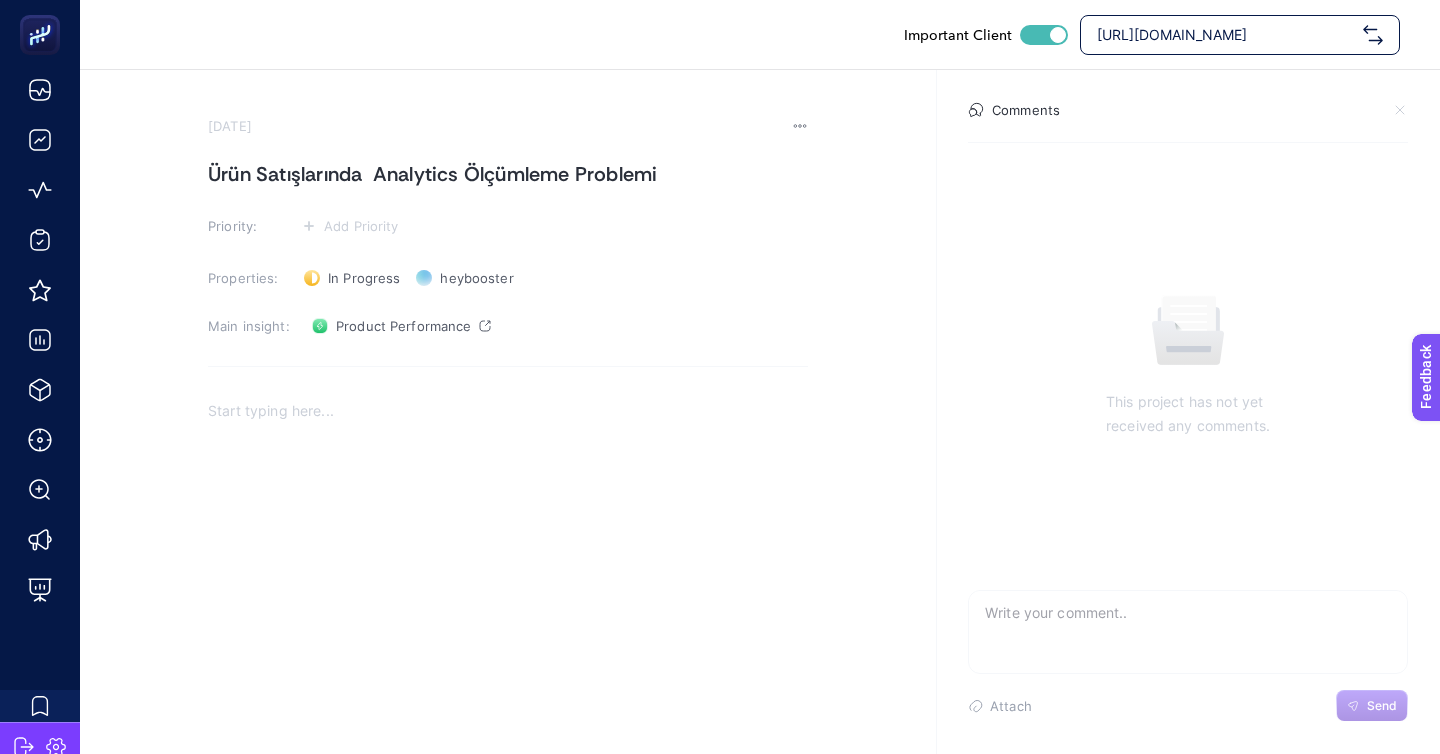 click on "Ürün Satışlarında  Analytics Ölçümleme Problemi" at bounding box center [508, 174] 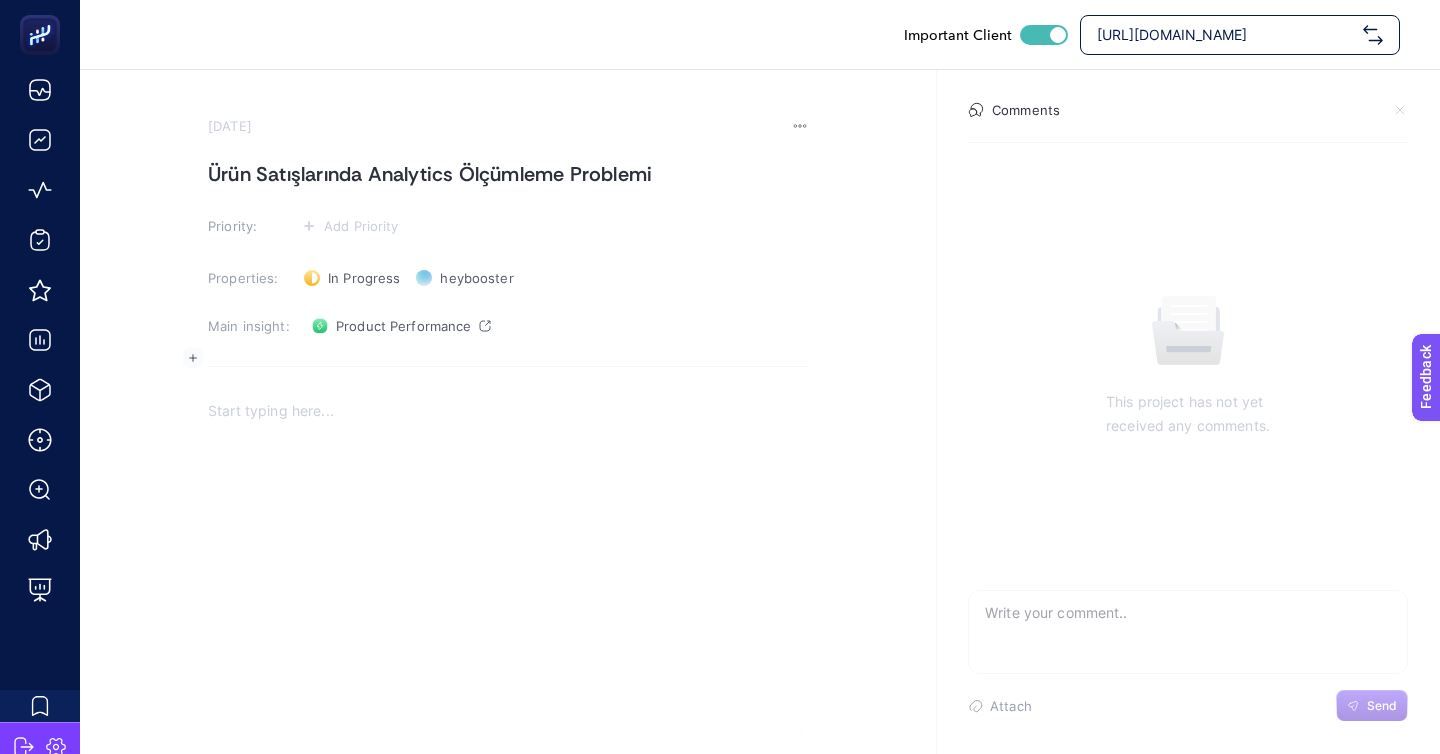 click at bounding box center (508, 586) 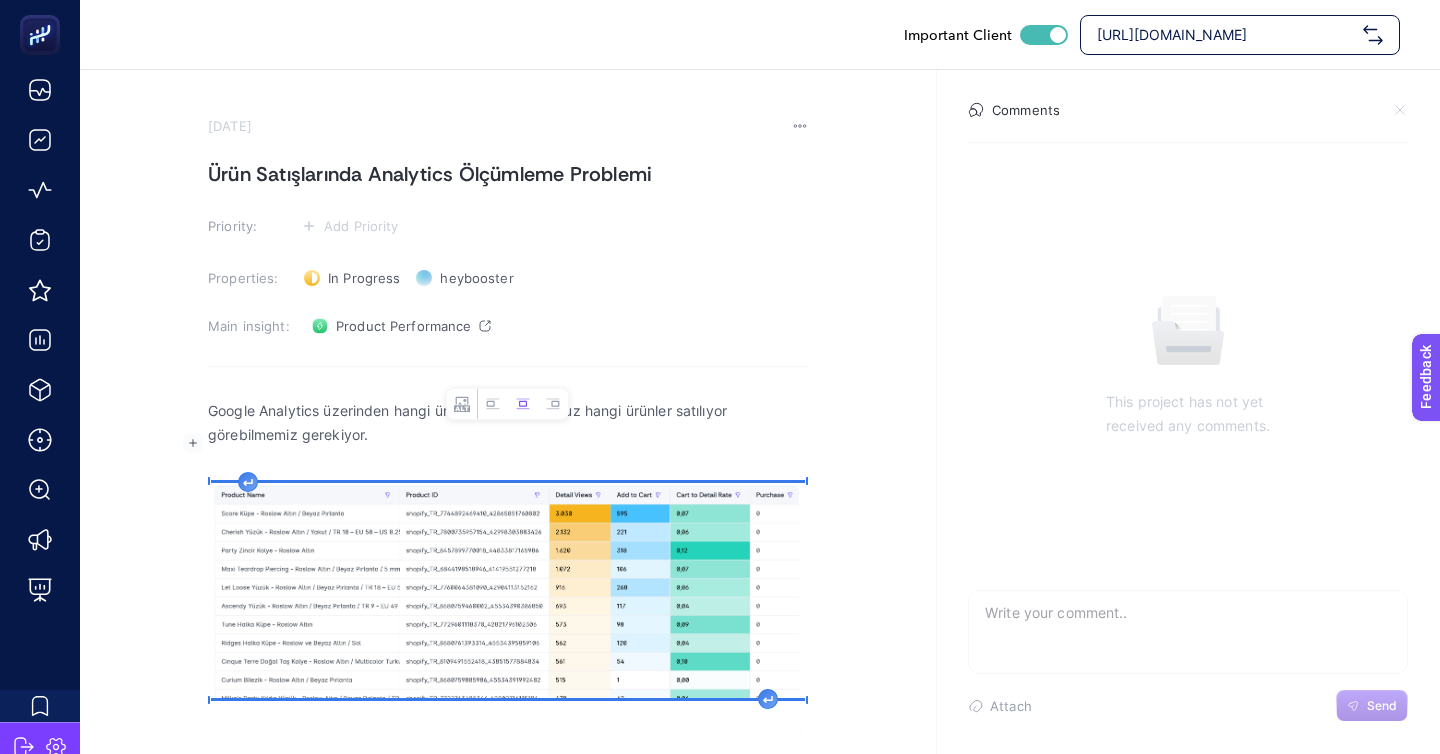 click at bounding box center (508, 459) 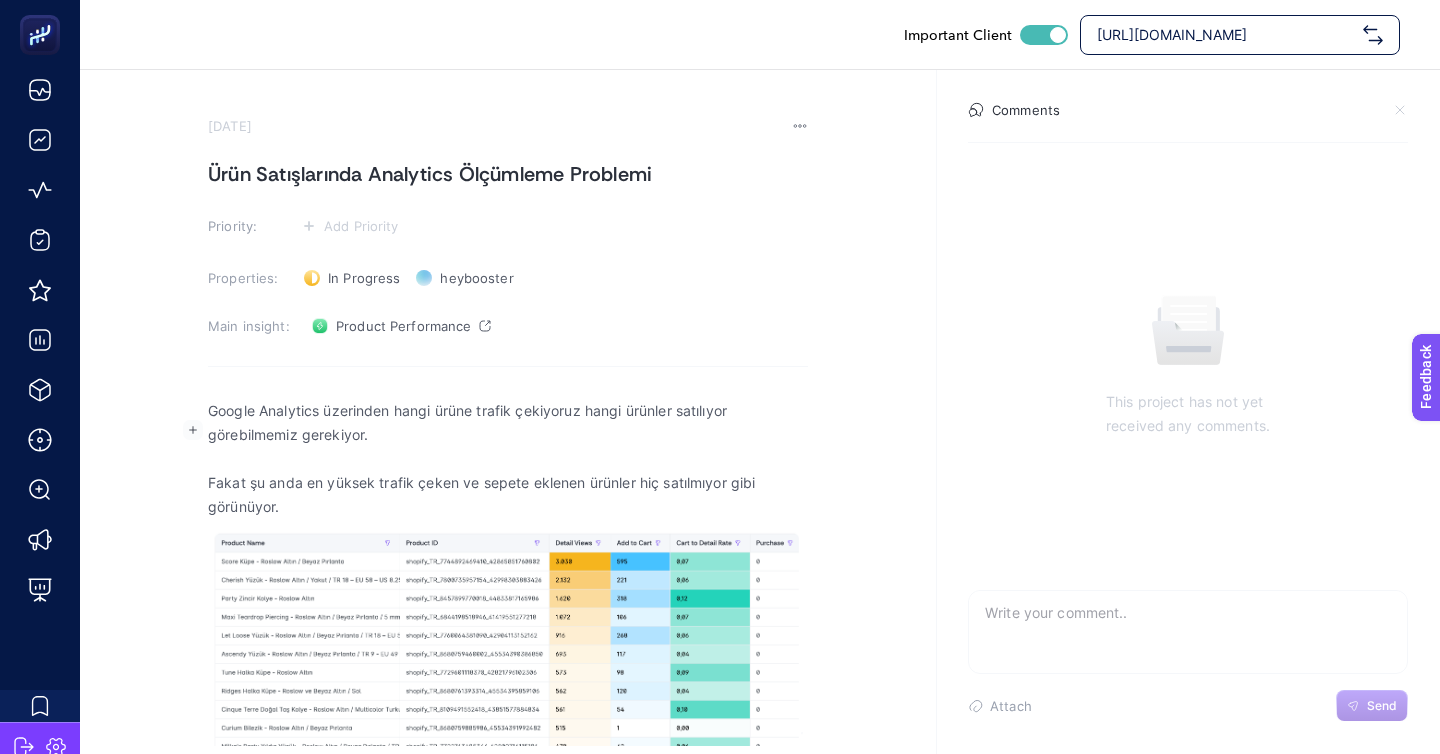 click on "Google Analytics üzerinden hangi ürüne trafik çekiyoruz hangi ürünler satılıyor görebilmemiz gerekiyor. Fakat şu anda en yüksek trafik çeken ve sepete eklenen ürünler hiç satılmıyor gibi görünüyor." at bounding box center (508, 586) 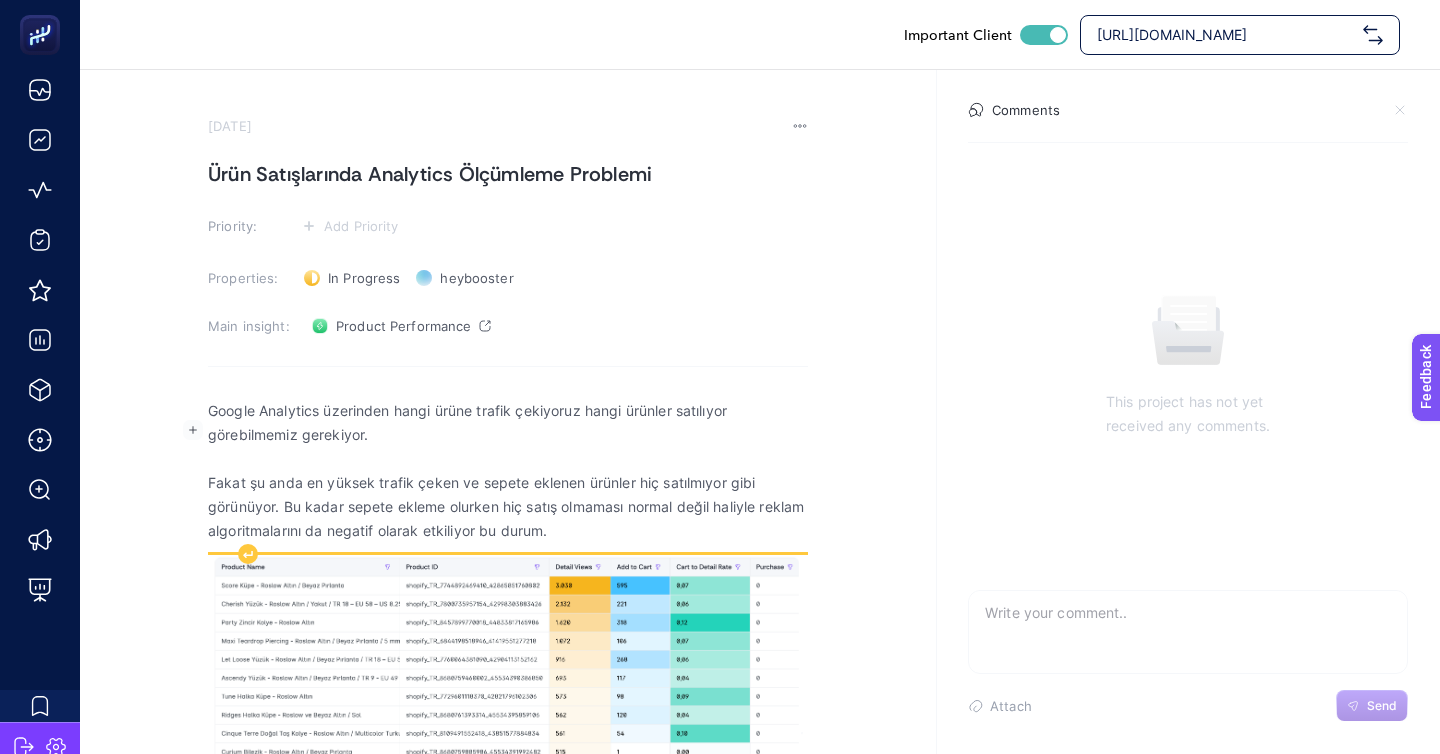 scroll, scrollTop: 12, scrollLeft: 0, axis: vertical 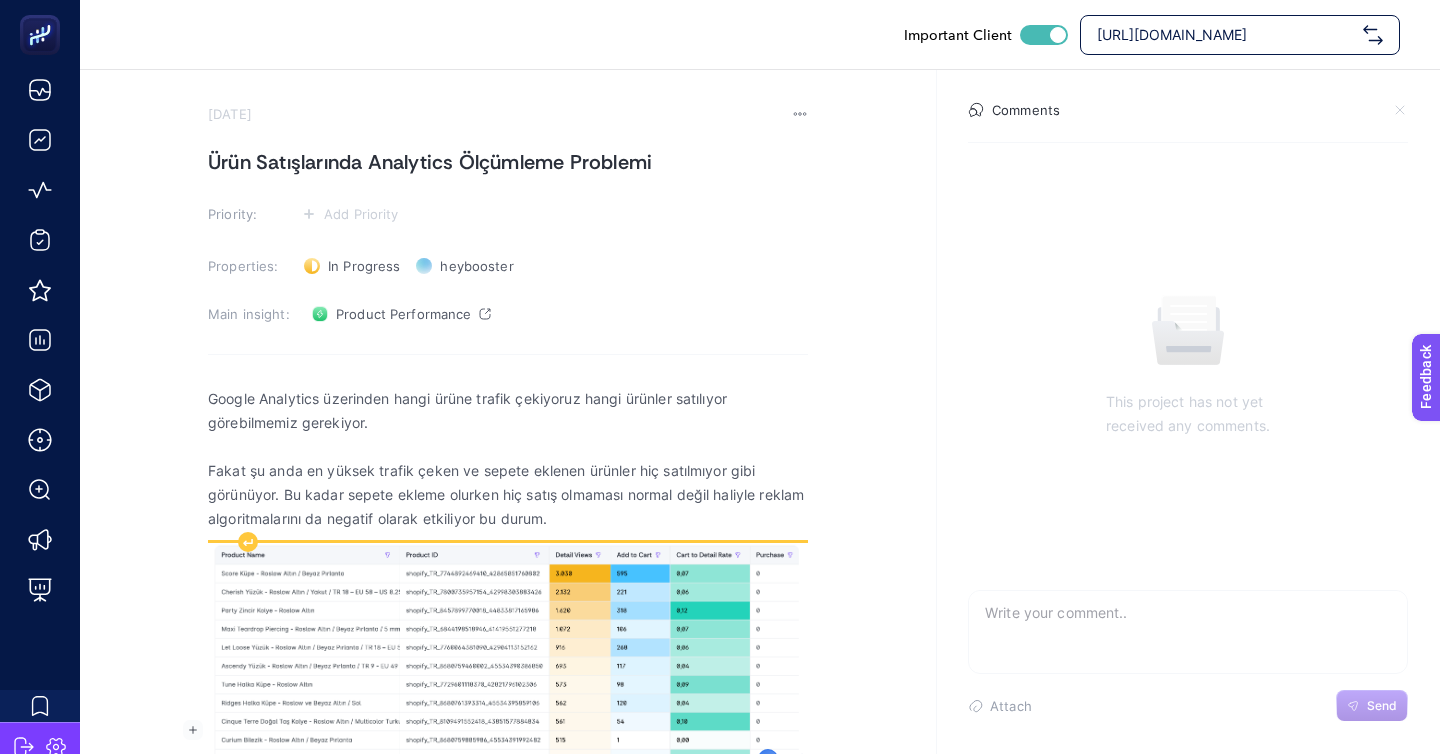 click at bounding box center [768, 759] 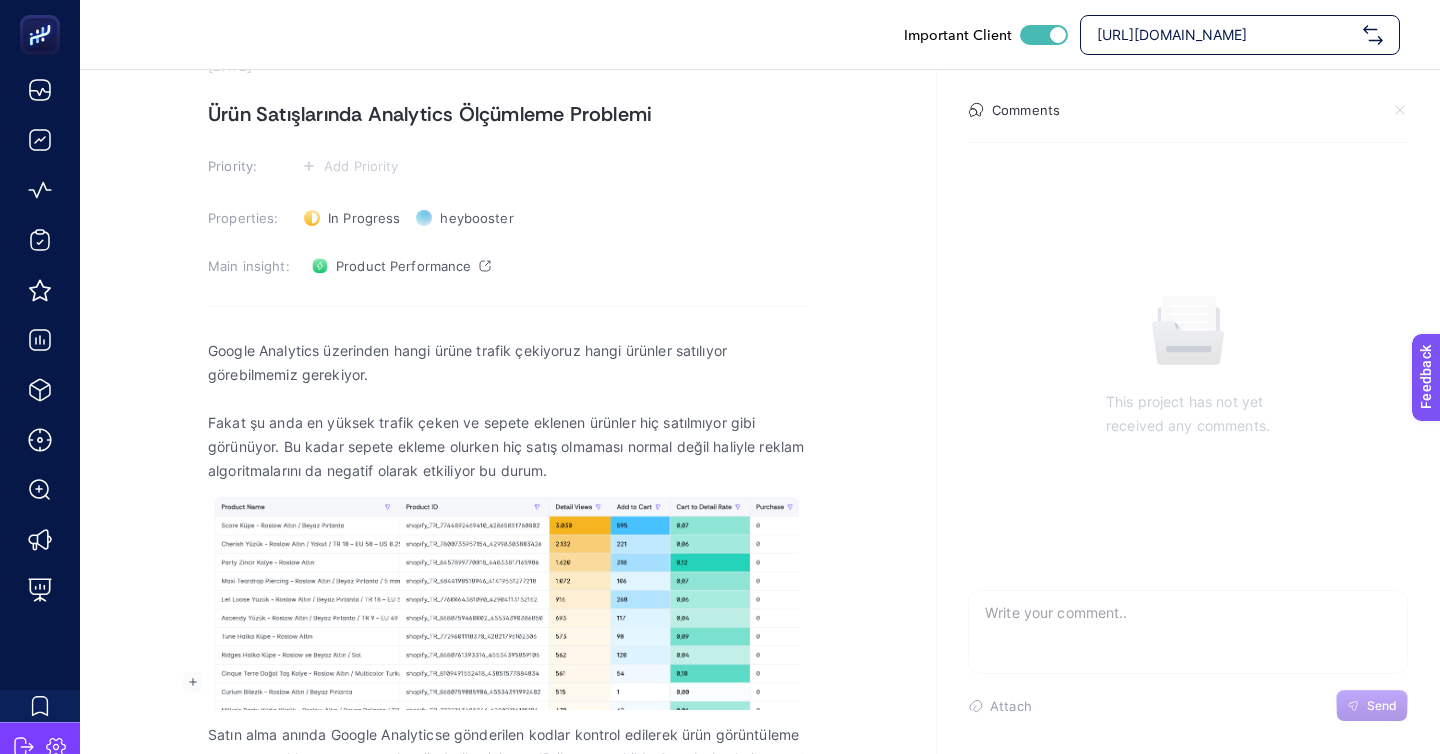 scroll, scrollTop: 61, scrollLeft: 0, axis: vertical 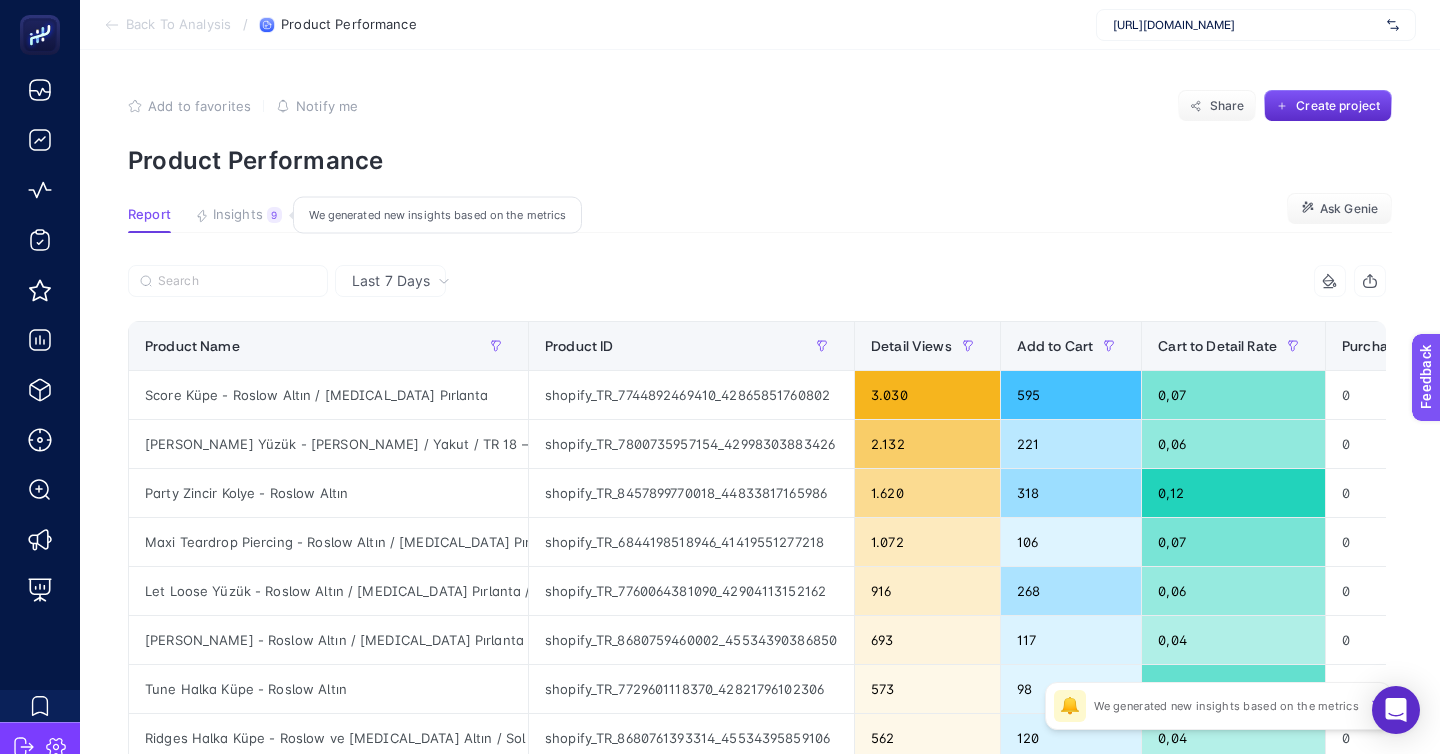 click on "9" at bounding box center [274, 215] 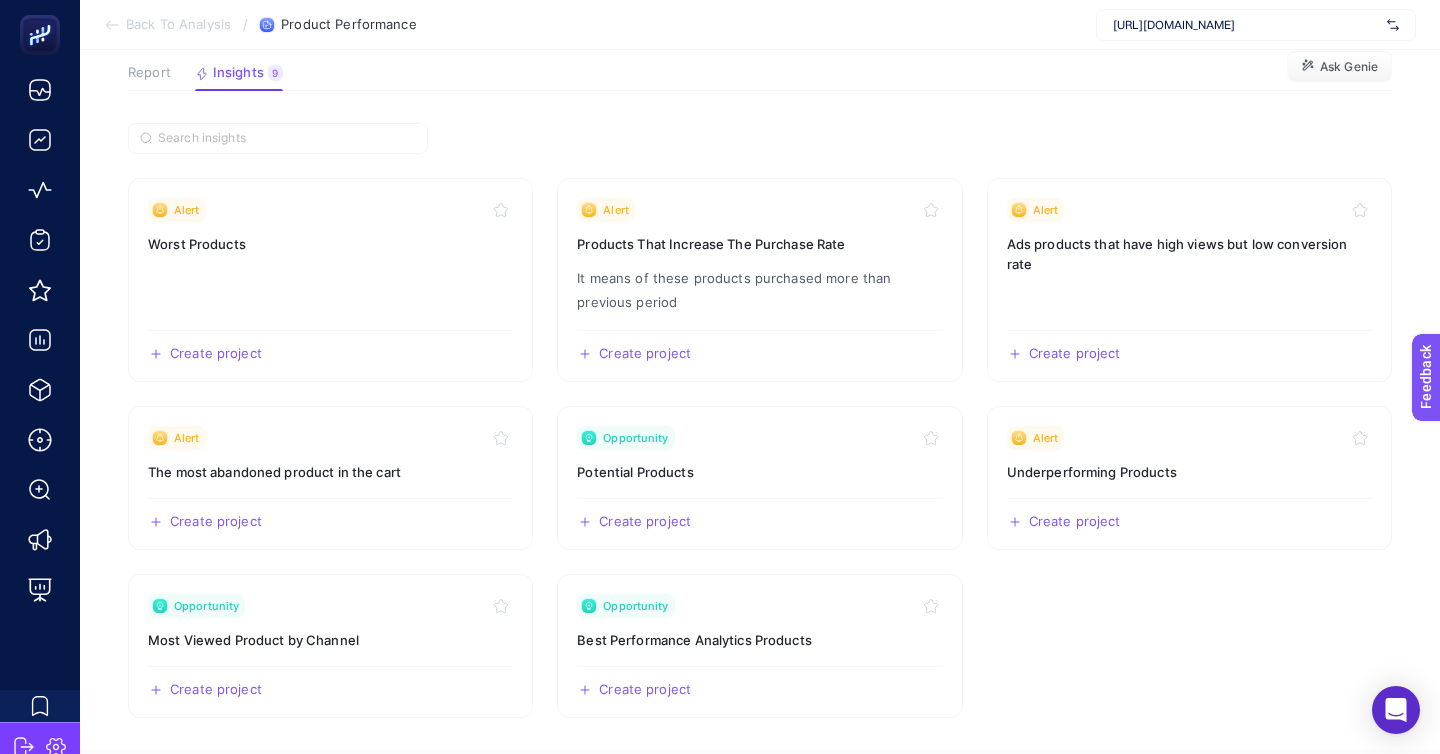 scroll, scrollTop: 139, scrollLeft: 0, axis: vertical 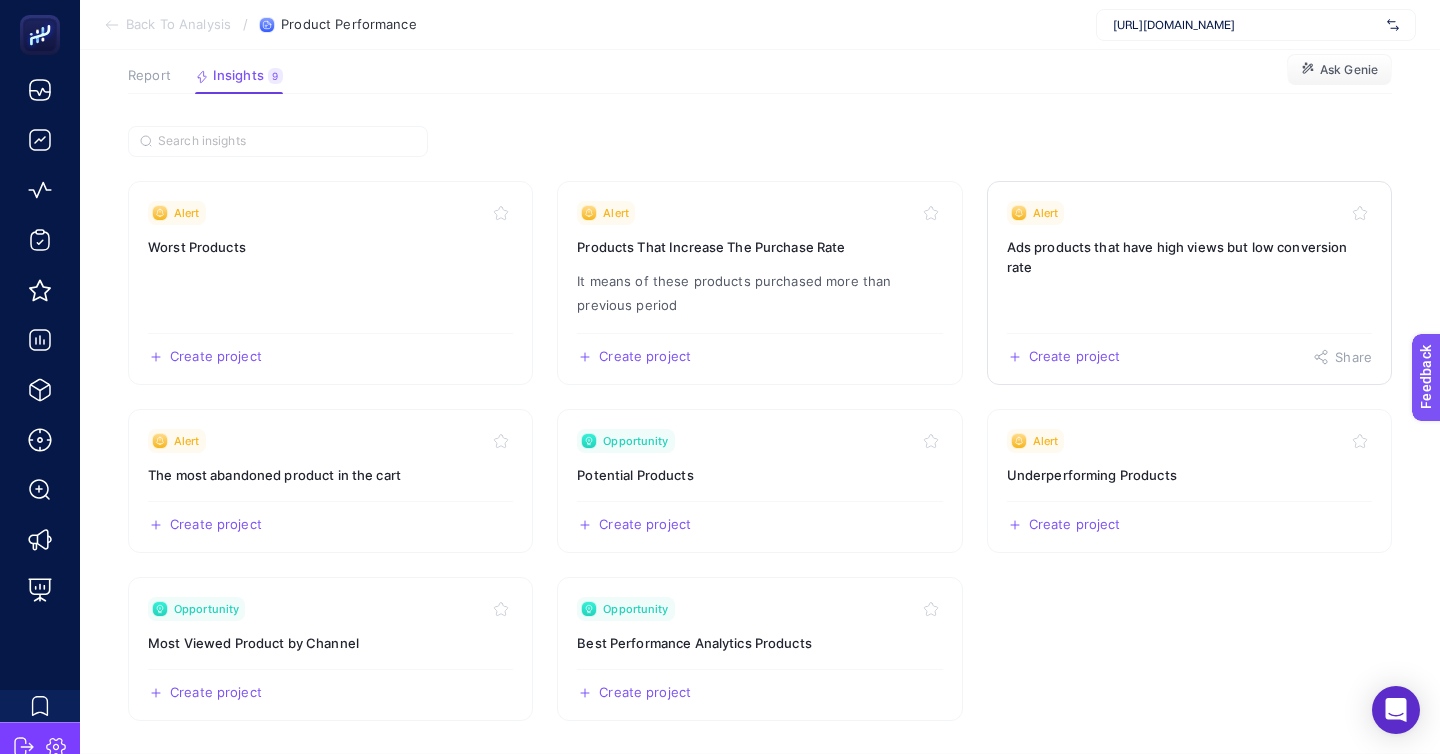 click on "Alert Ads products that have high views but low conversion rate  Create project   Share" 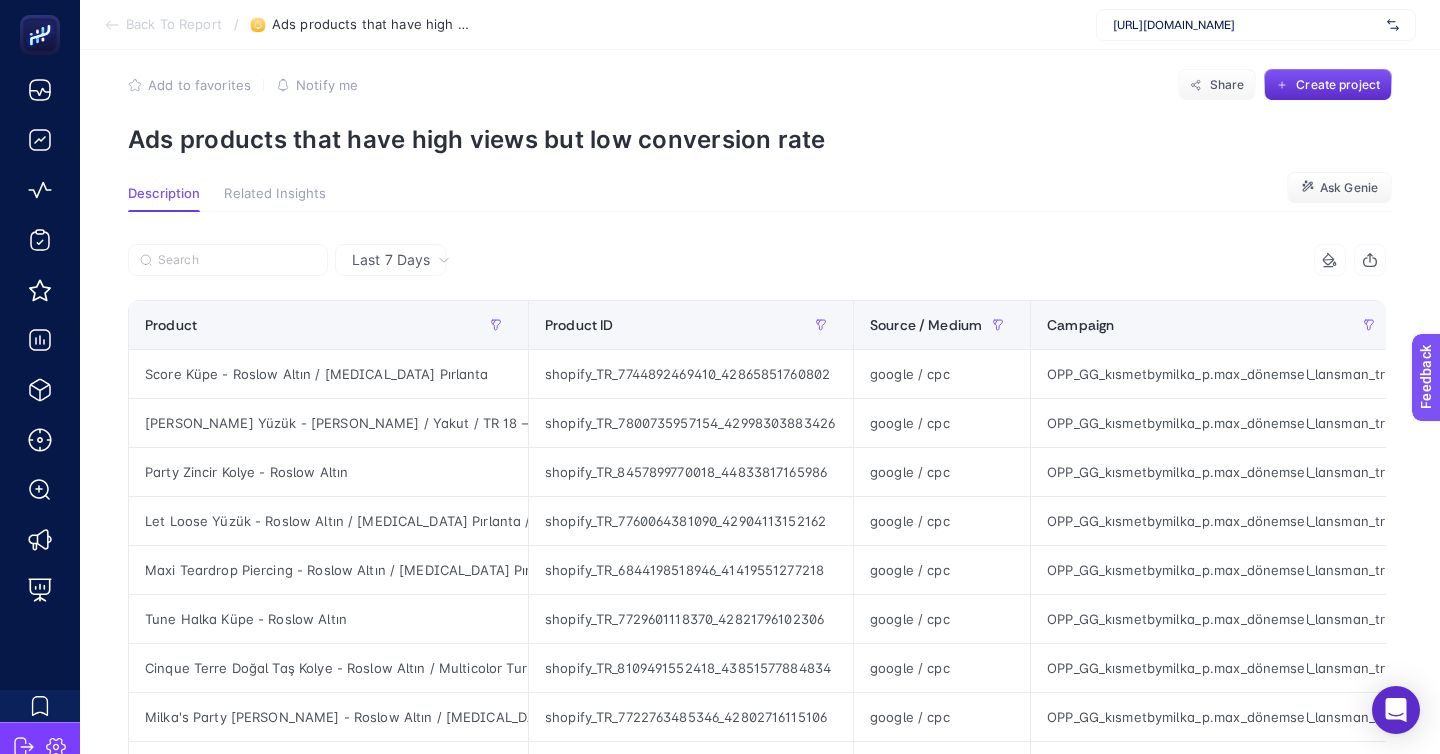 scroll, scrollTop: 23, scrollLeft: 0, axis: vertical 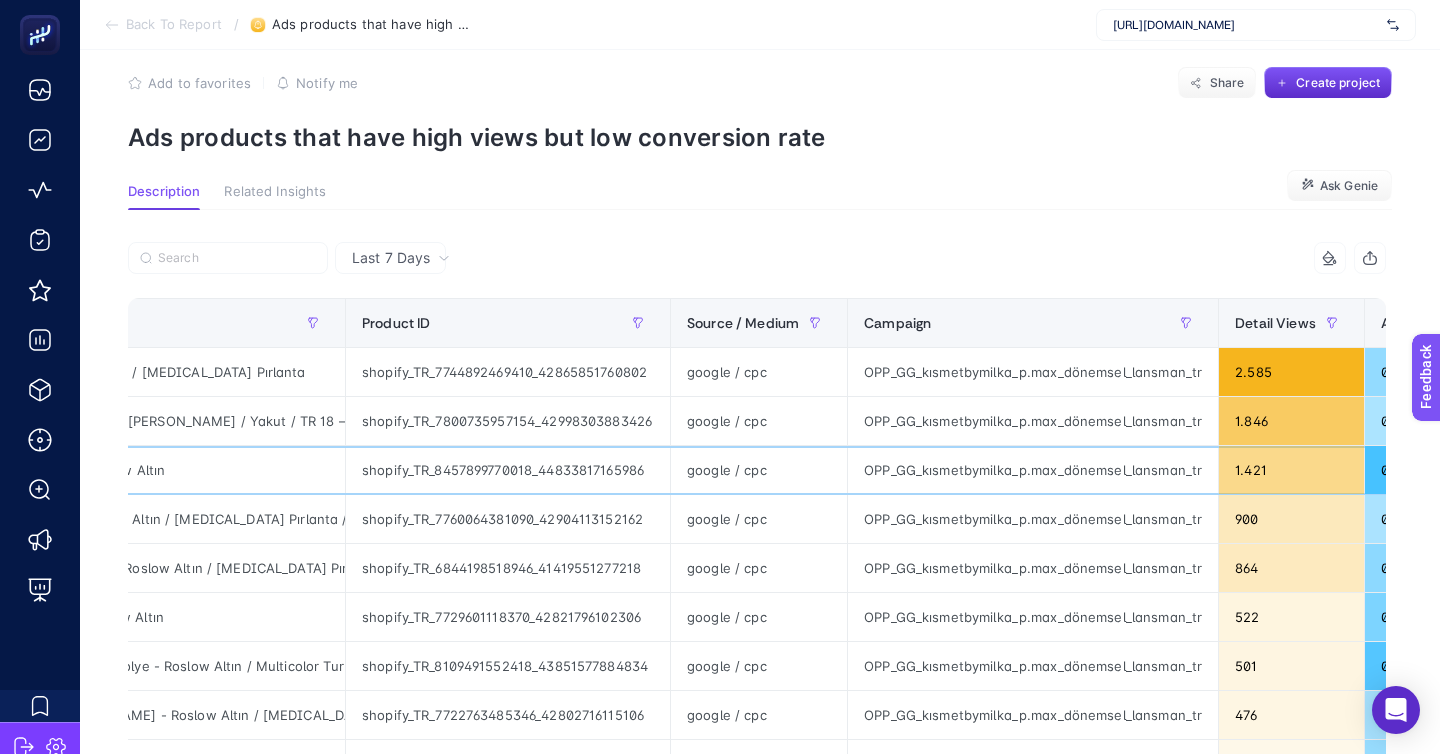 click on "google / cpc" 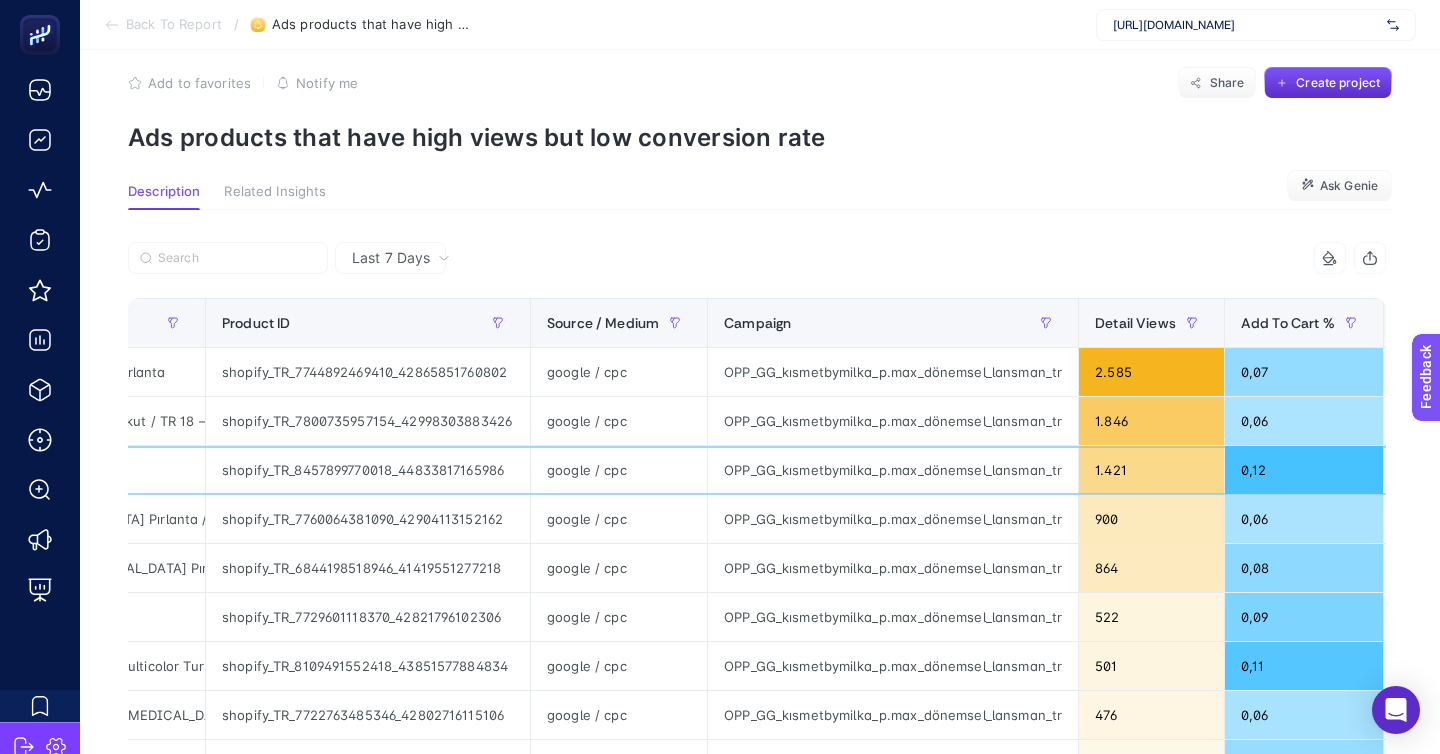 scroll, scrollTop: 0, scrollLeft: 0, axis: both 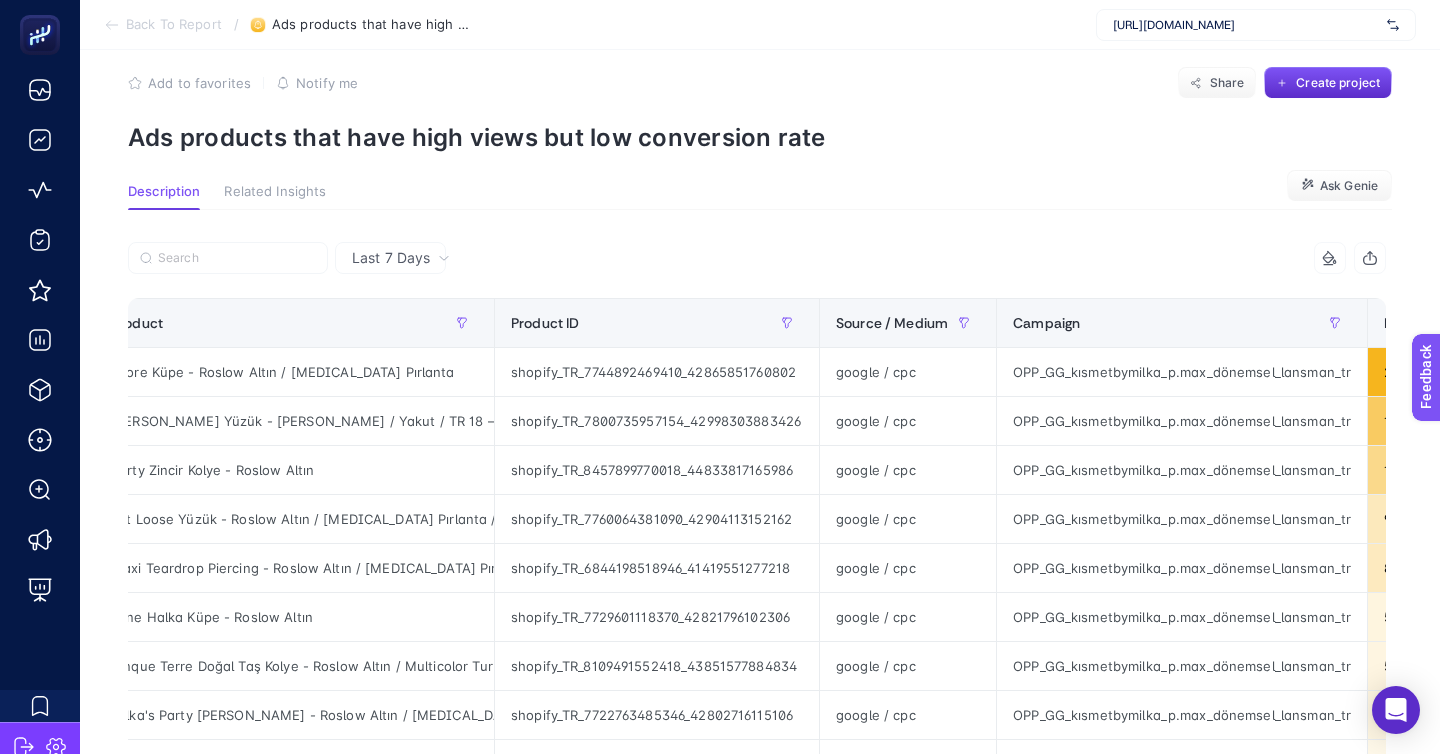 click on "Back To Report" at bounding box center (174, 25) 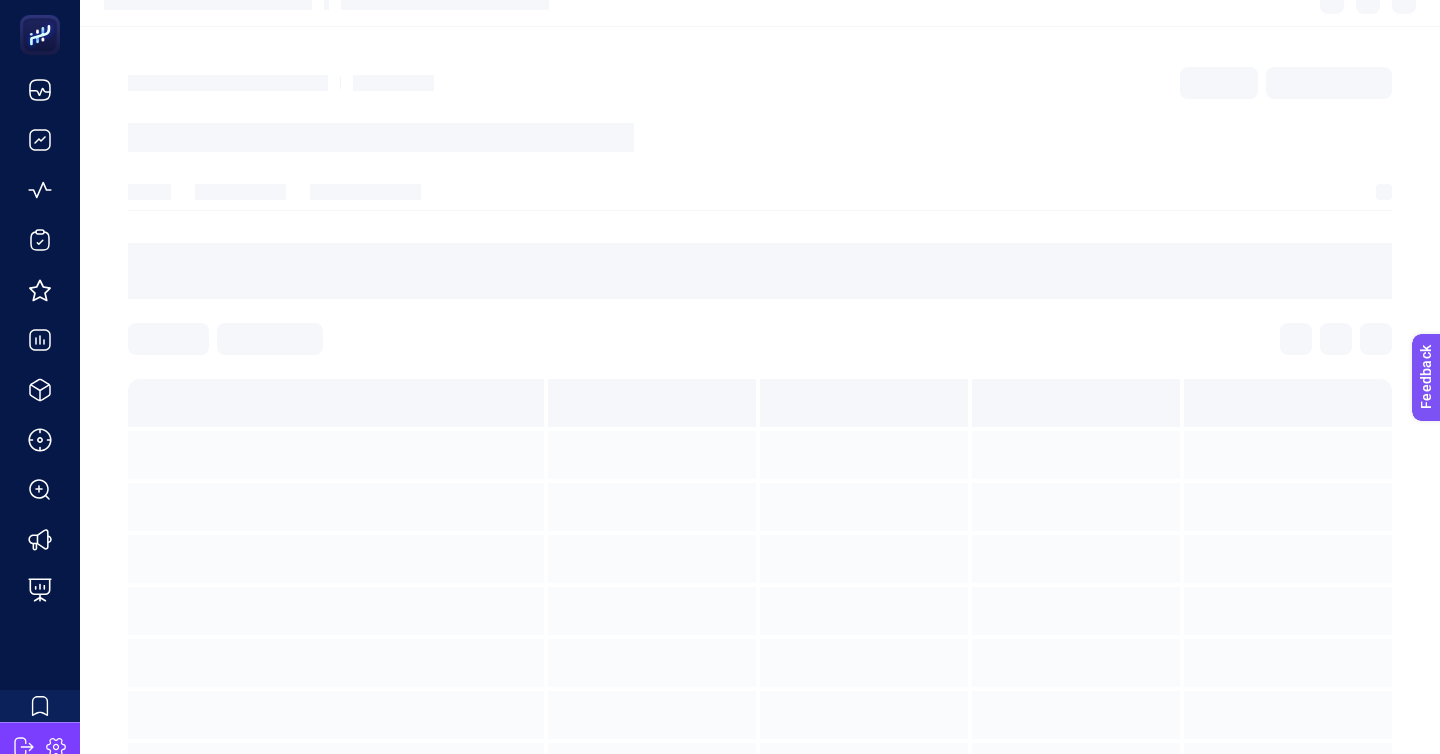 scroll, scrollTop: 0, scrollLeft: 0, axis: both 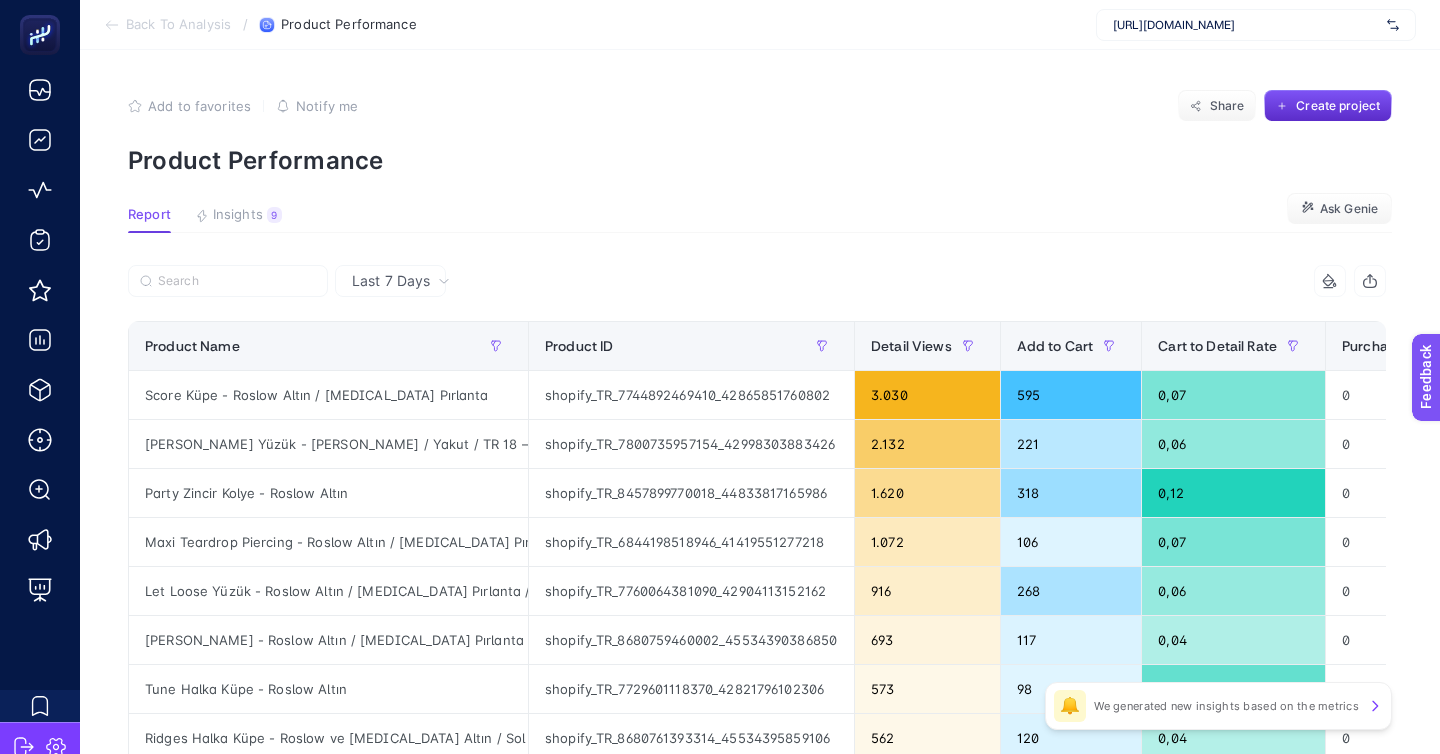 click on "Last 7 Days" at bounding box center [390, 281] 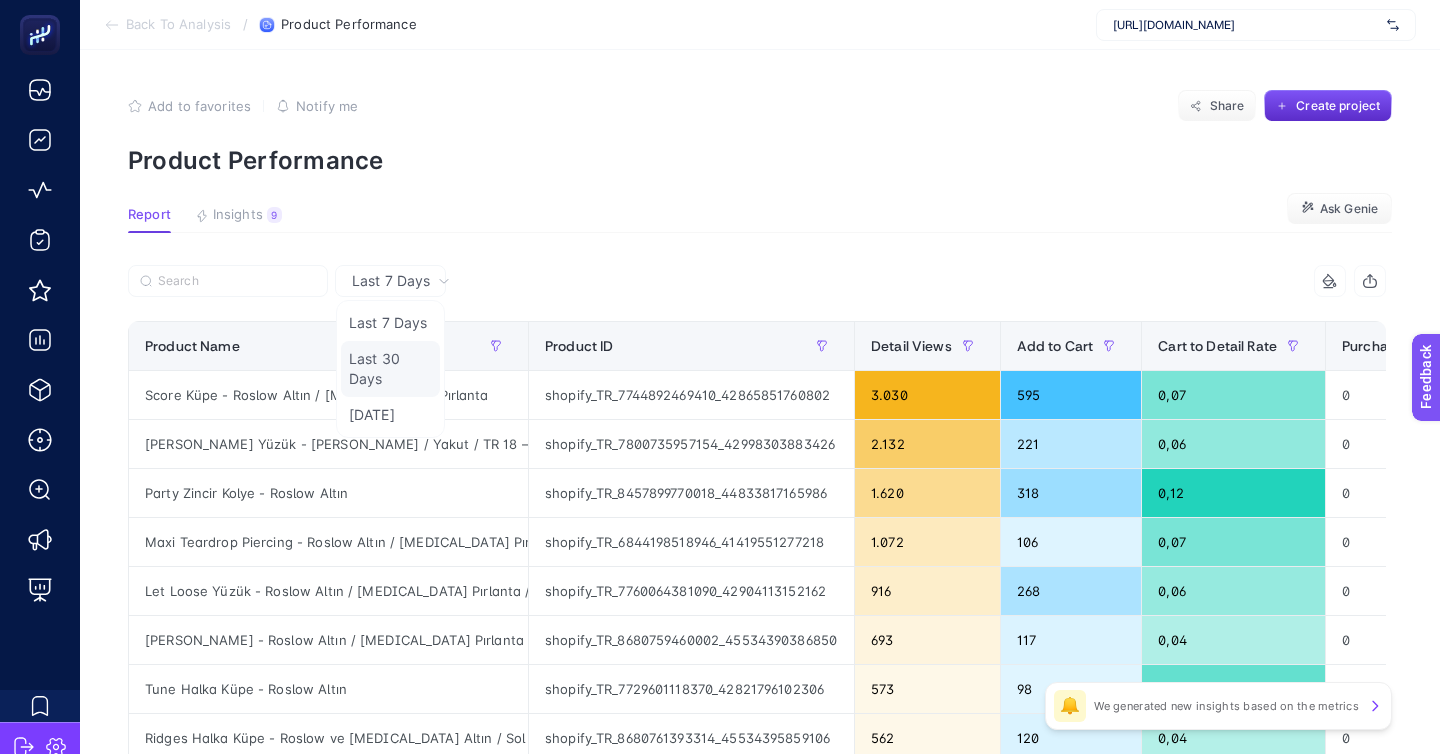click on "Last 30 Days" 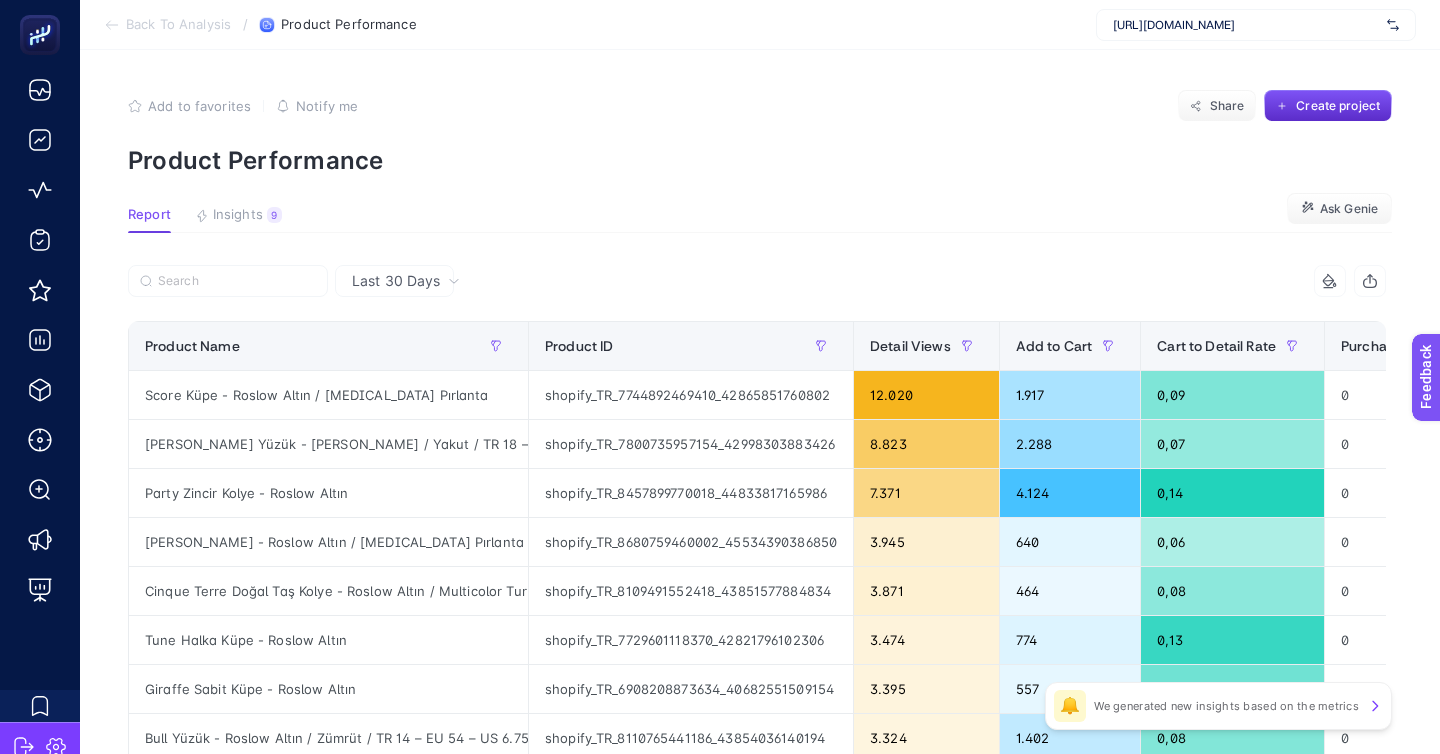 scroll, scrollTop: 4, scrollLeft: 0, axis: vertical 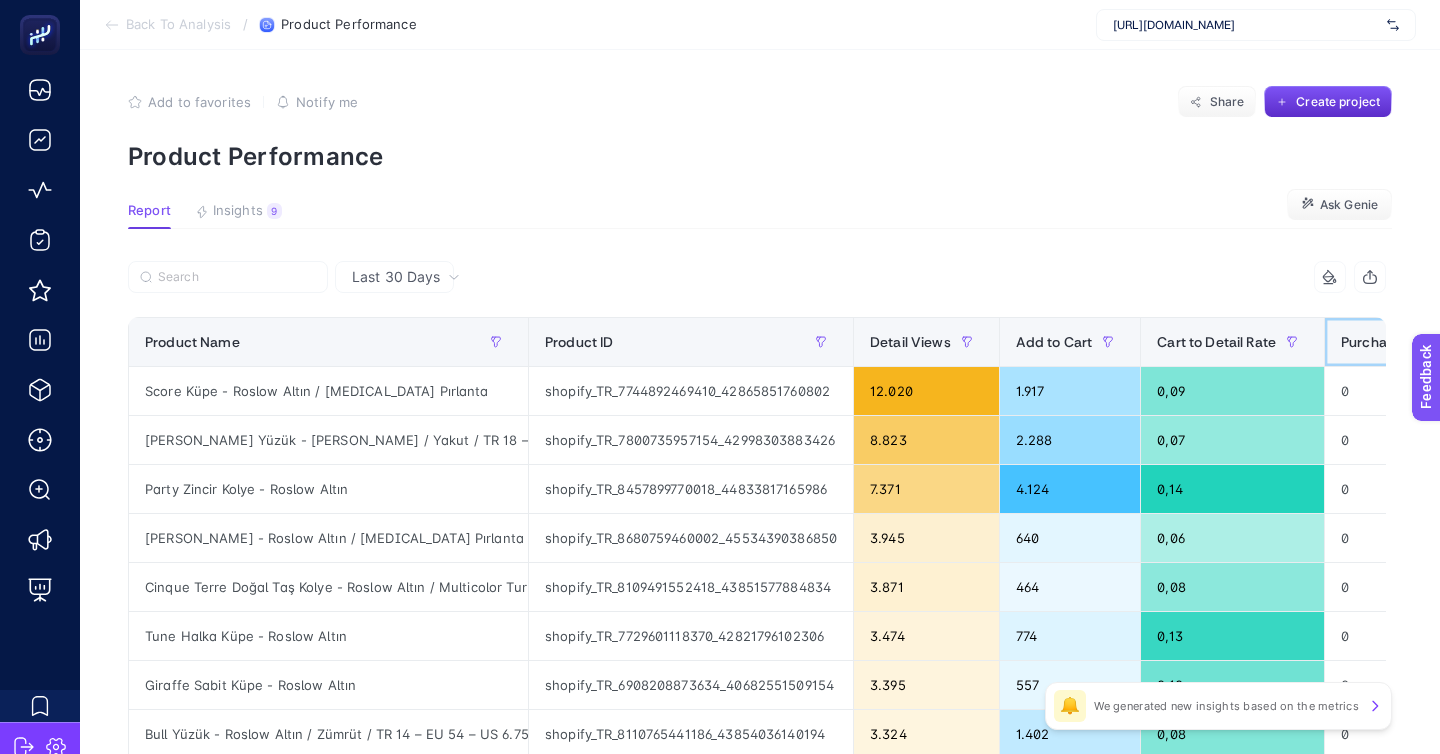 click on "Purchase" 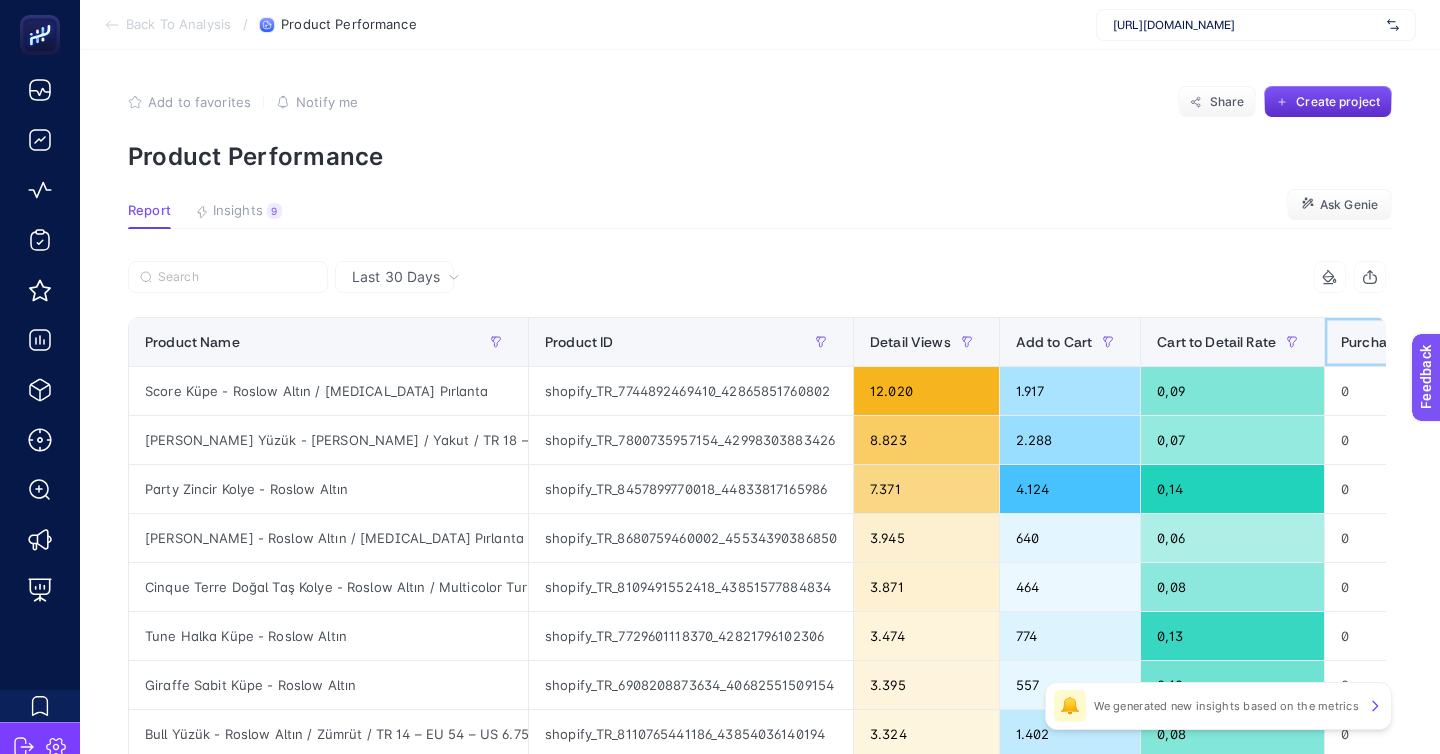 click on "Purchase" 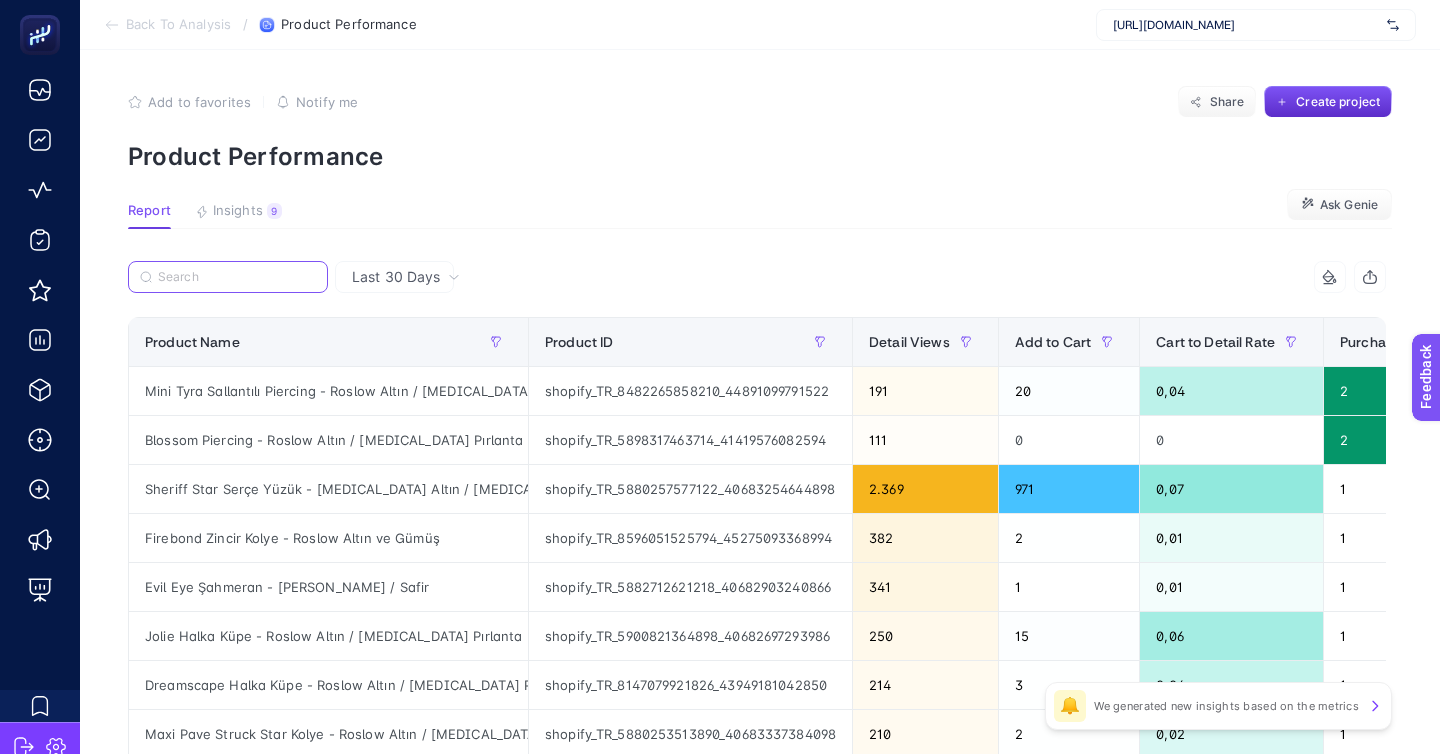 click at bounding box center [237, 277] 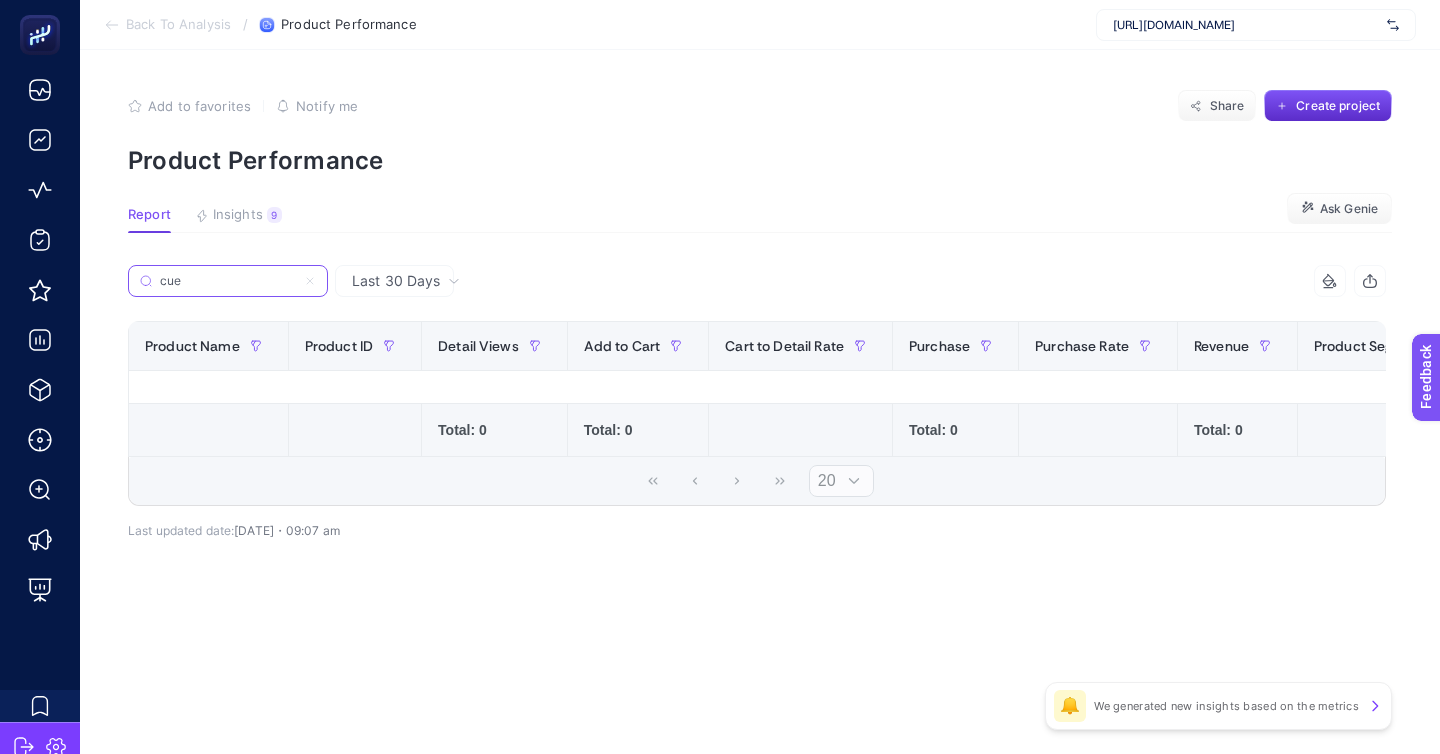 scroll, scrollTop: 0, scrollLeft: 0, axis: both 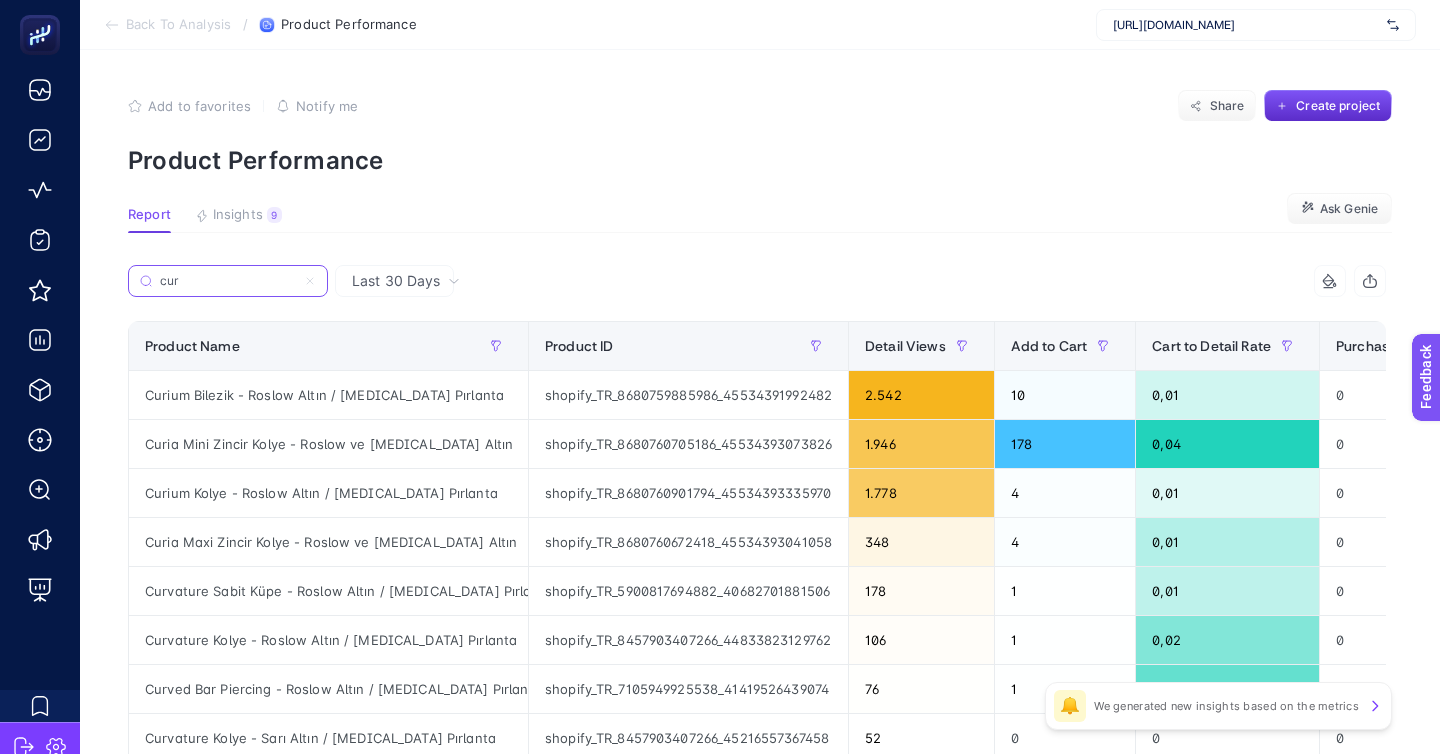 type on "cur" 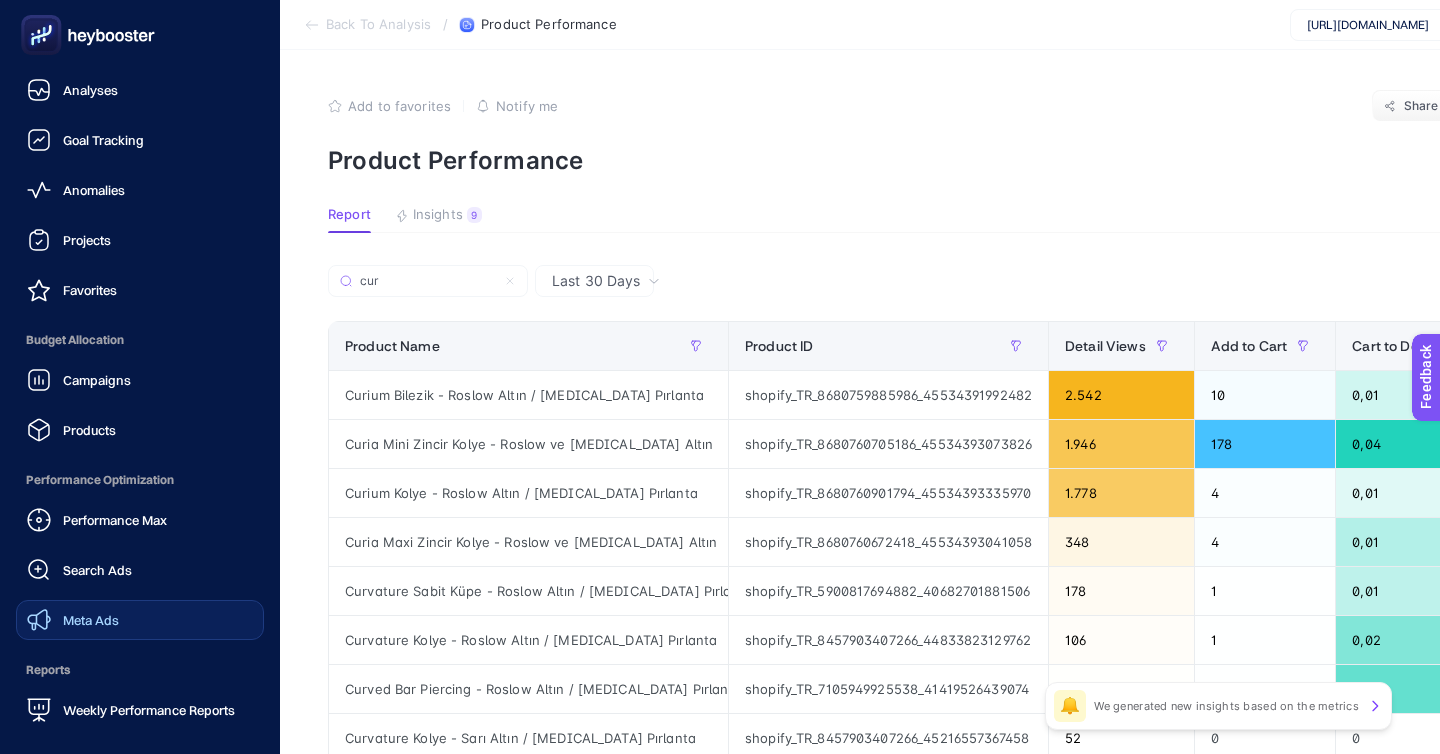 click on "Meta Ads" 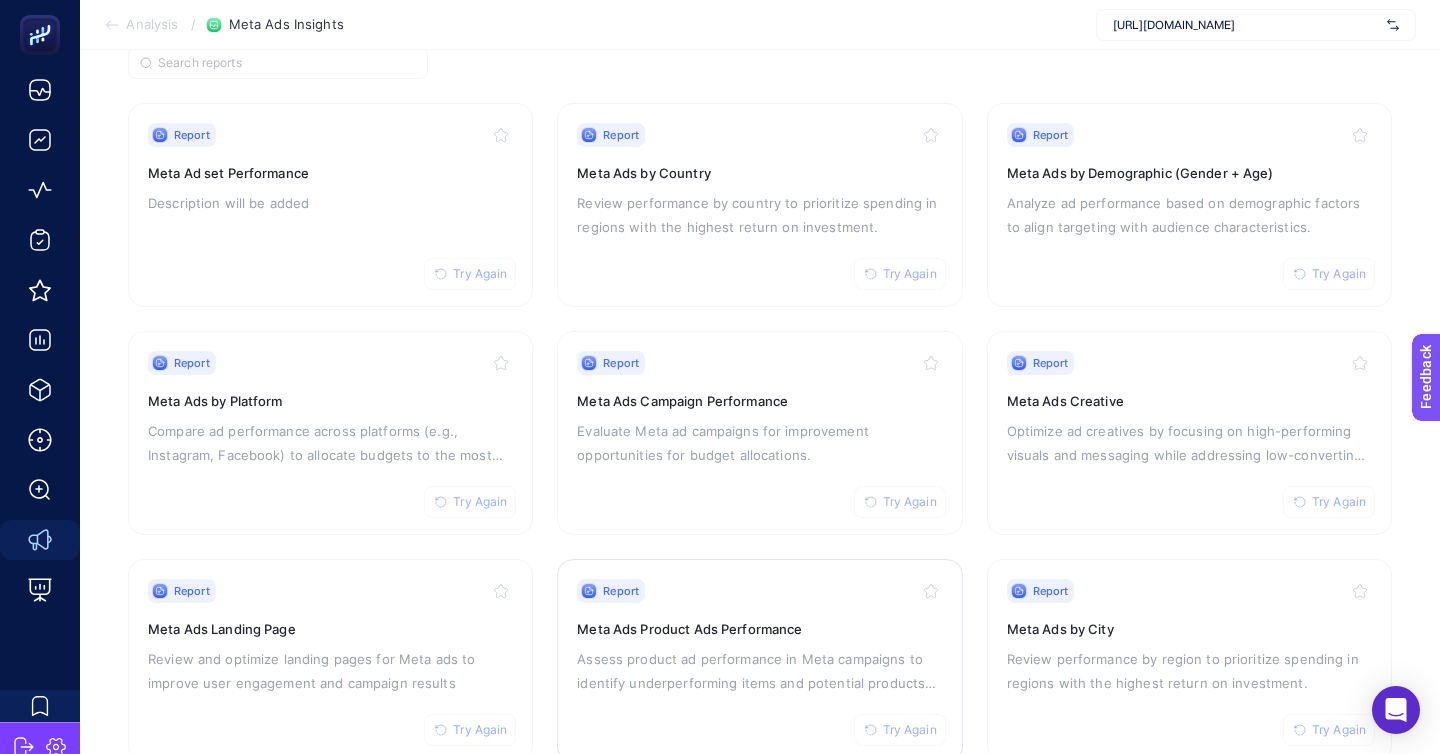 scroll, scrollTop: 306, scrollLeft: 0, axis: vertical 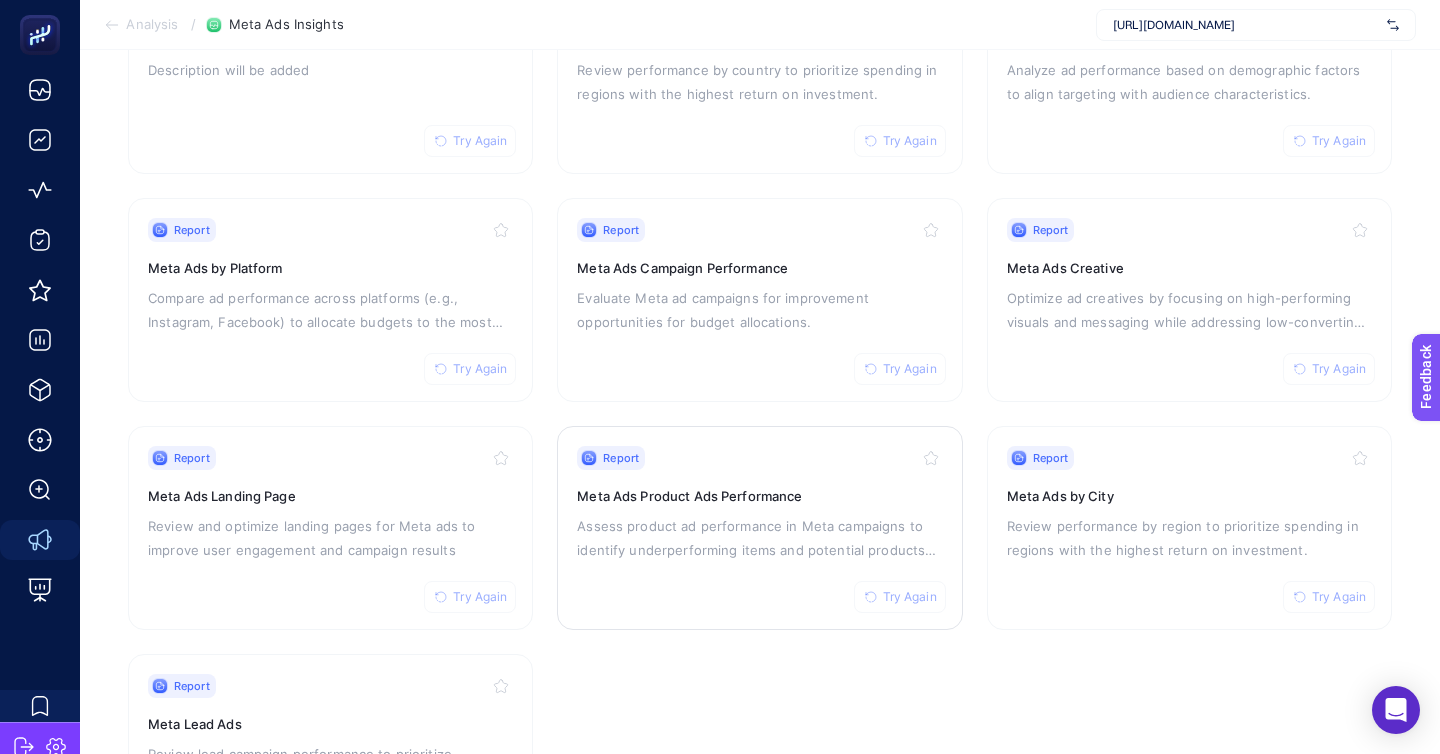click on "Report Try Again Meta Ads Product Ads Performance Assess product ad performance in Meta campaigns to identify underperforming items and potential products for promotion." at bounding box center [759, 528] 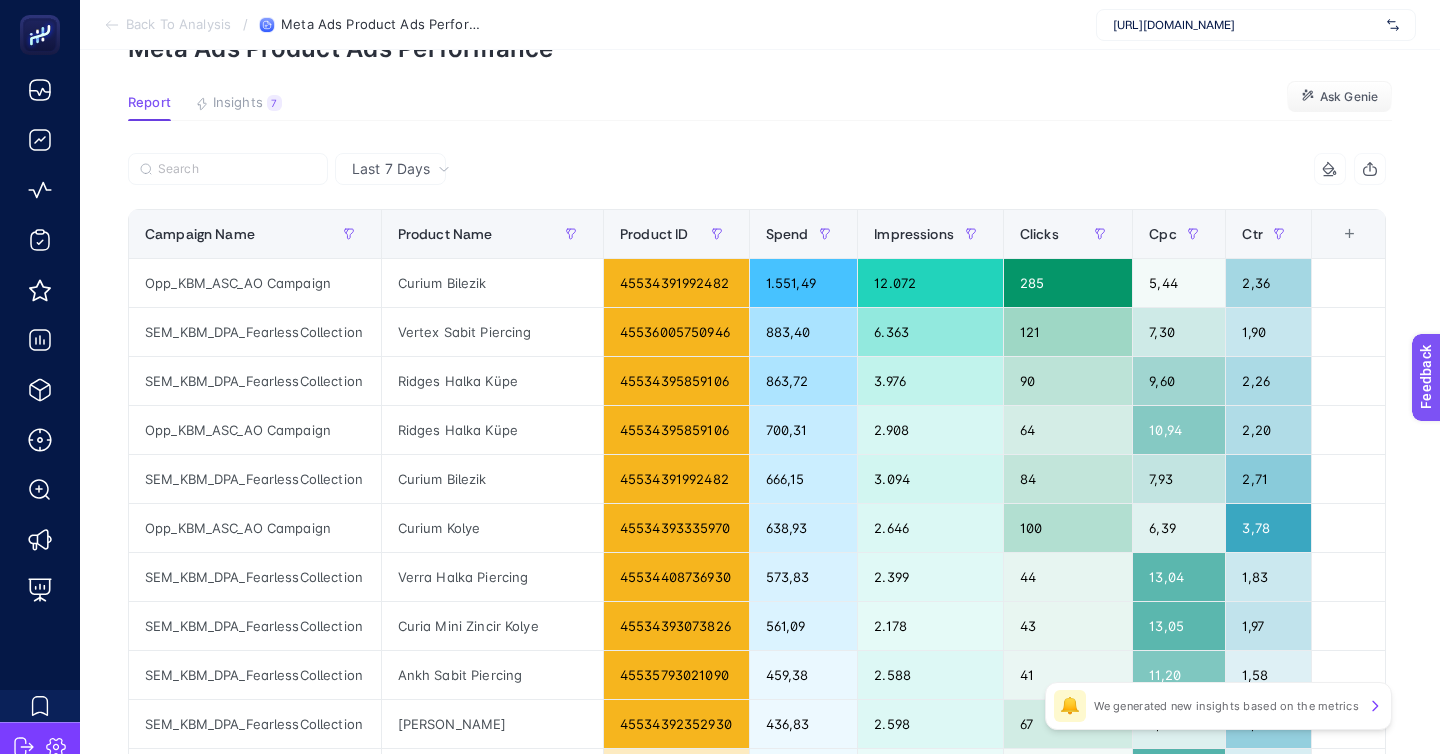 scroll, scrollTop: 0, scrollLeft: 0, axis: both 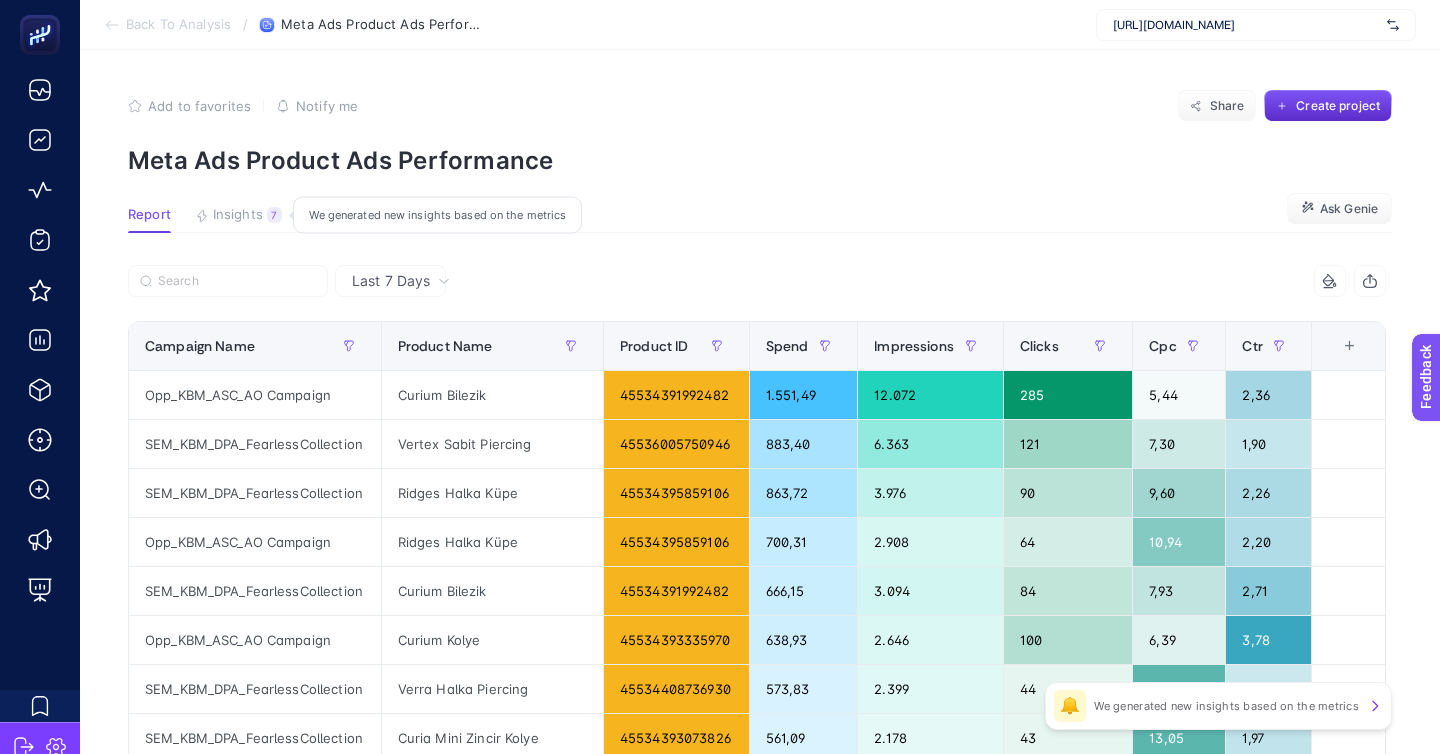click on "Insights" at bounding box center [238, 215] 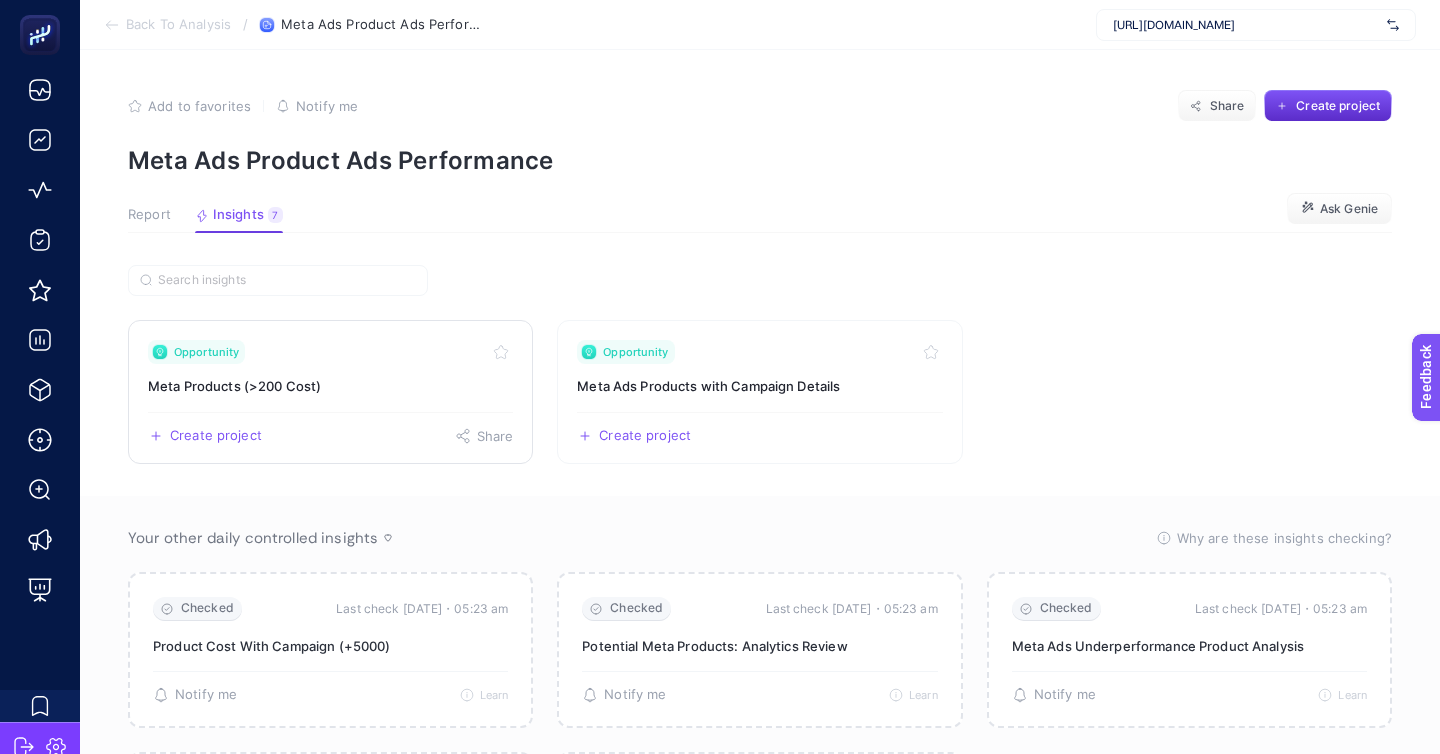 click on "Meta Products (>200 Cost)" at bounding box center [330, 386] 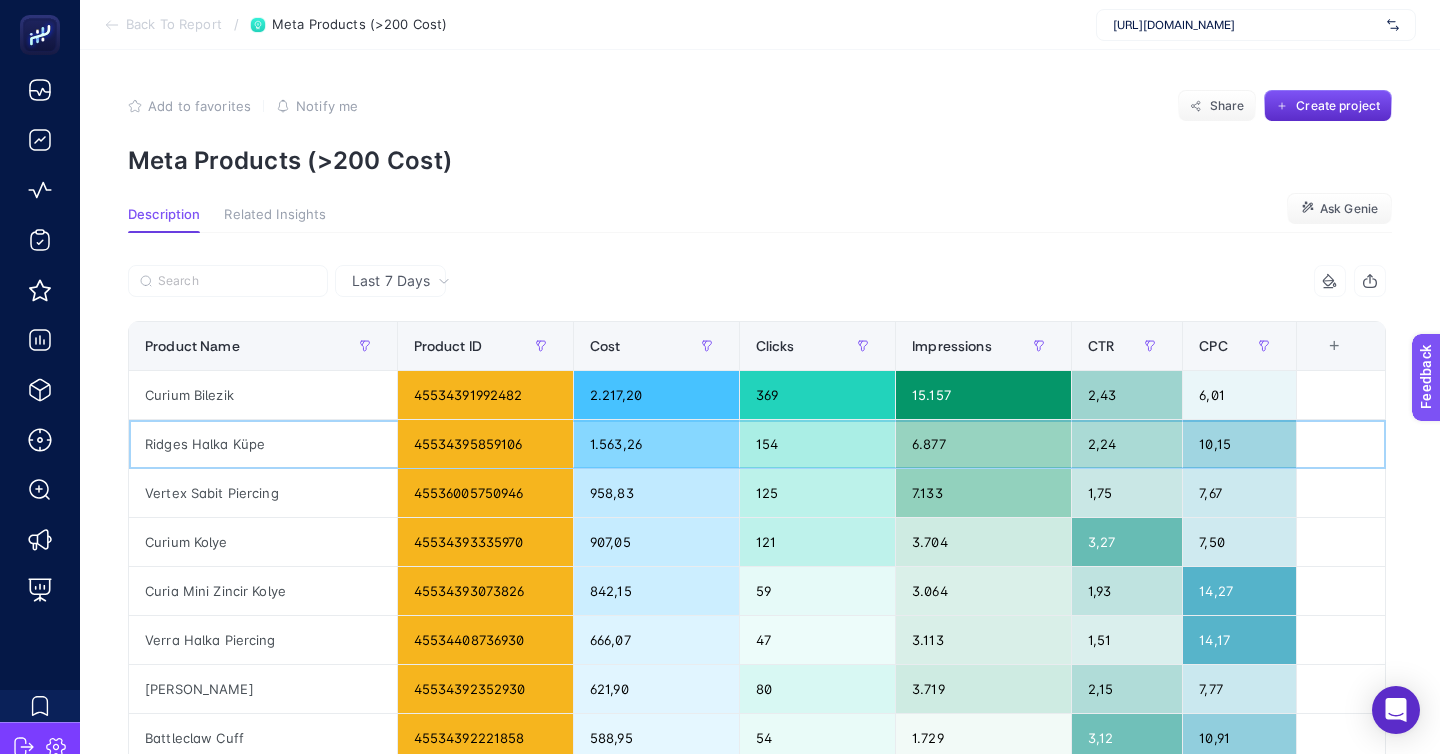 click on "Ridges Halka Küpe" 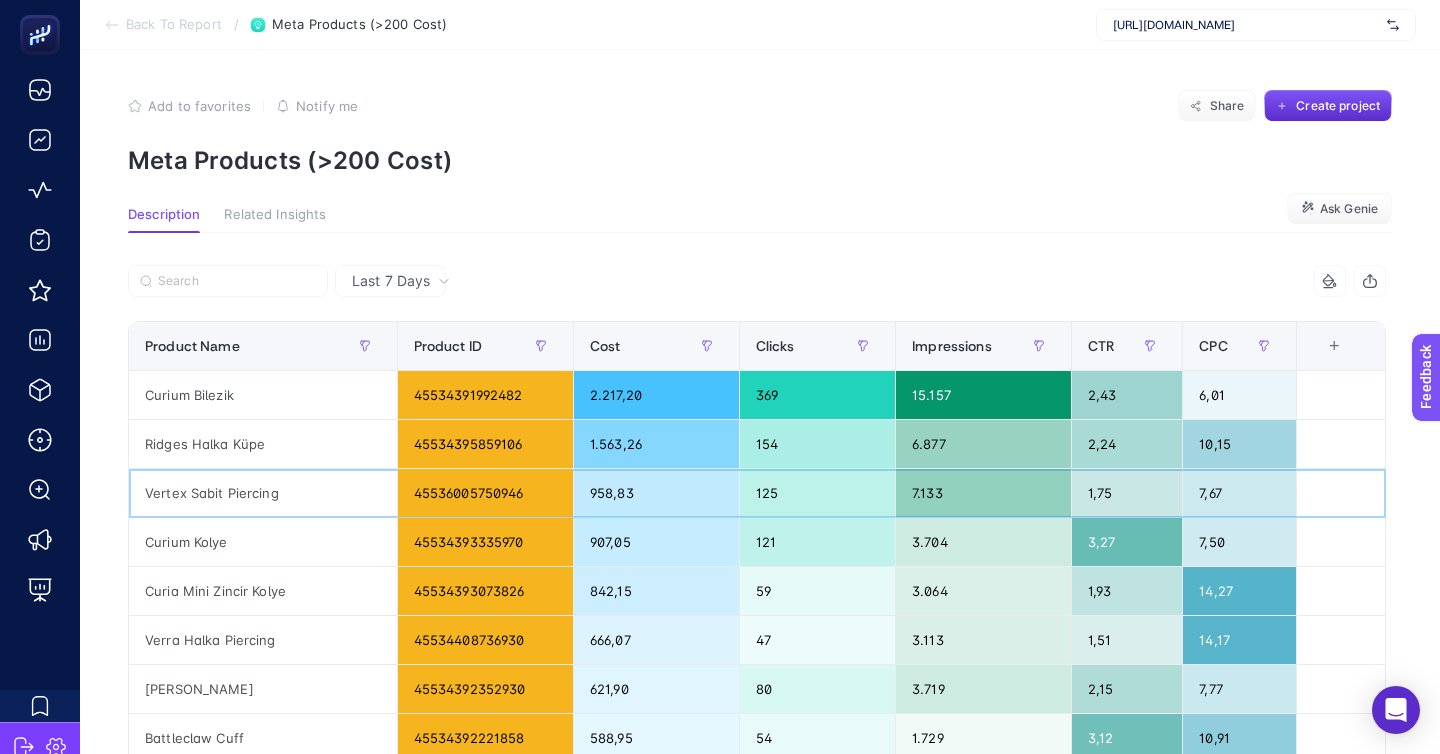 click on "Vertex Sabit Piercing" 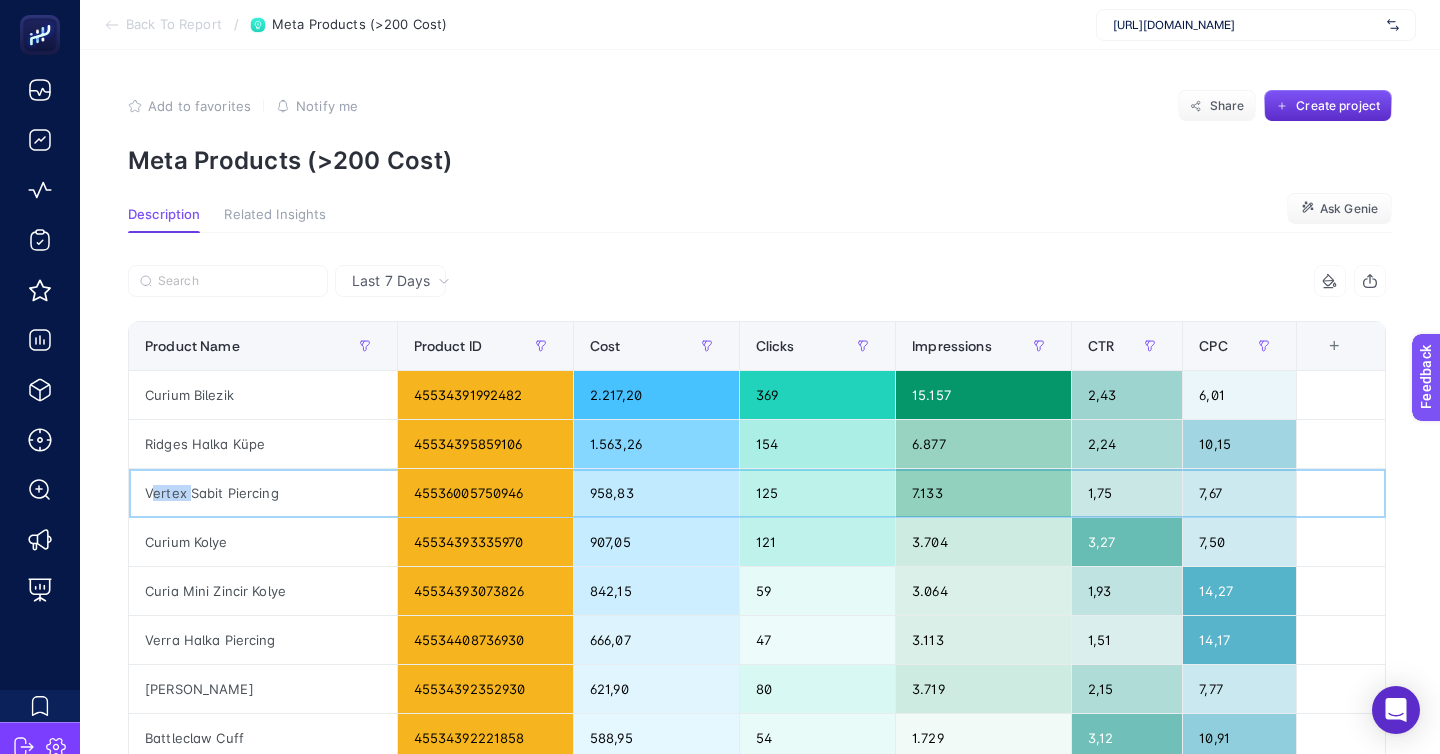 click on "Vertex Sabit Piercing" 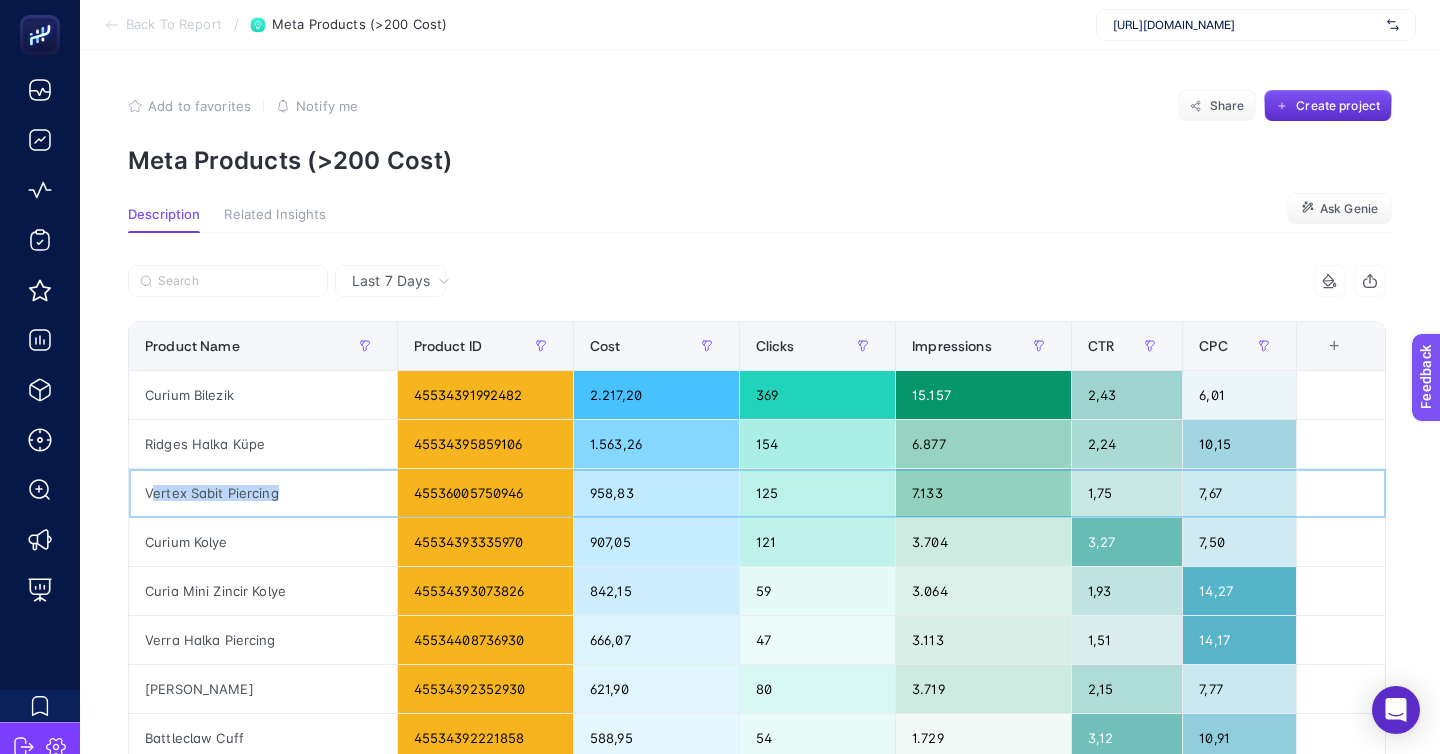 click on "Vertex Sabit Piercing" 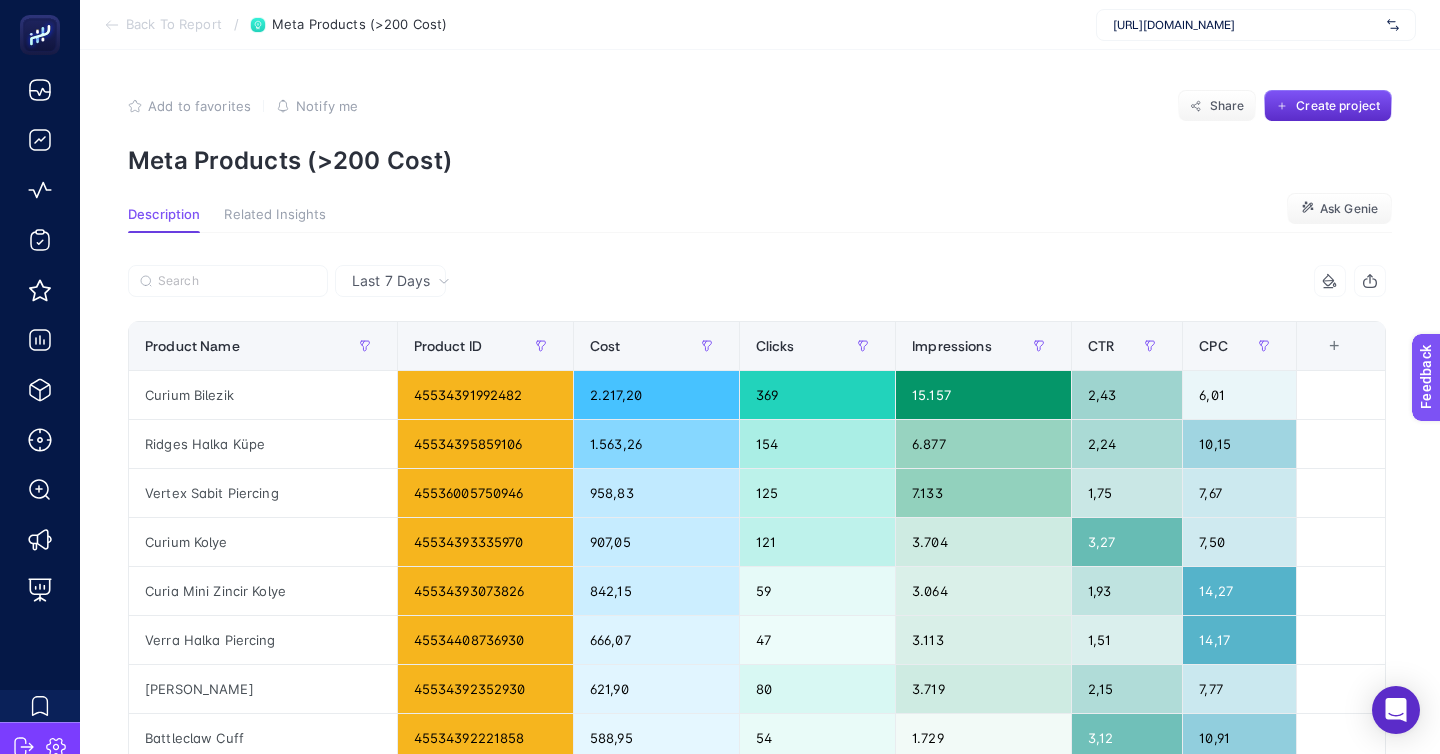 click on "6 items selected" 